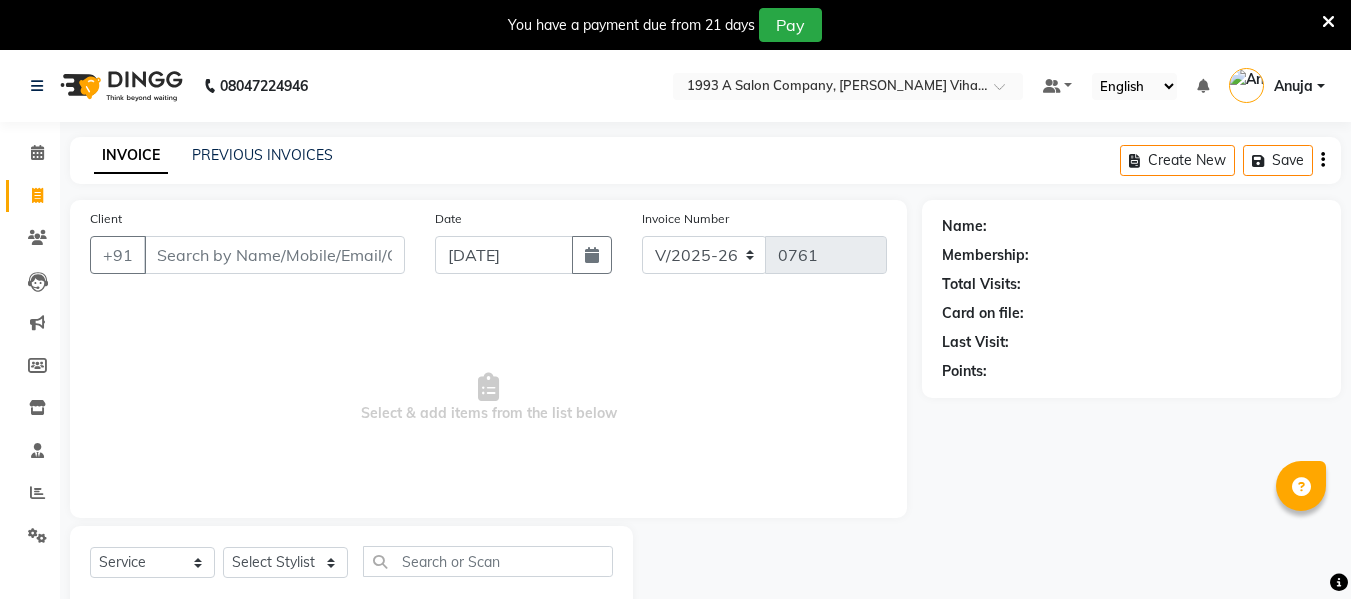 select on "4955" 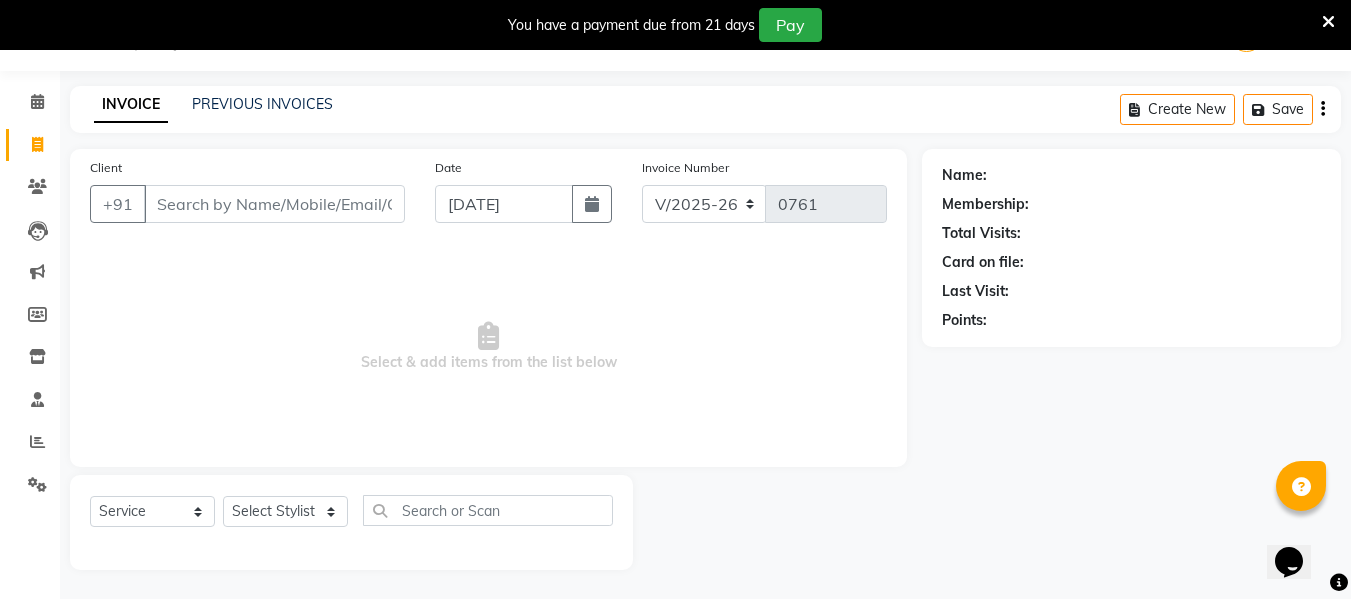 scroll, scrollTop: 0, scrollLeft: 0, axis: both 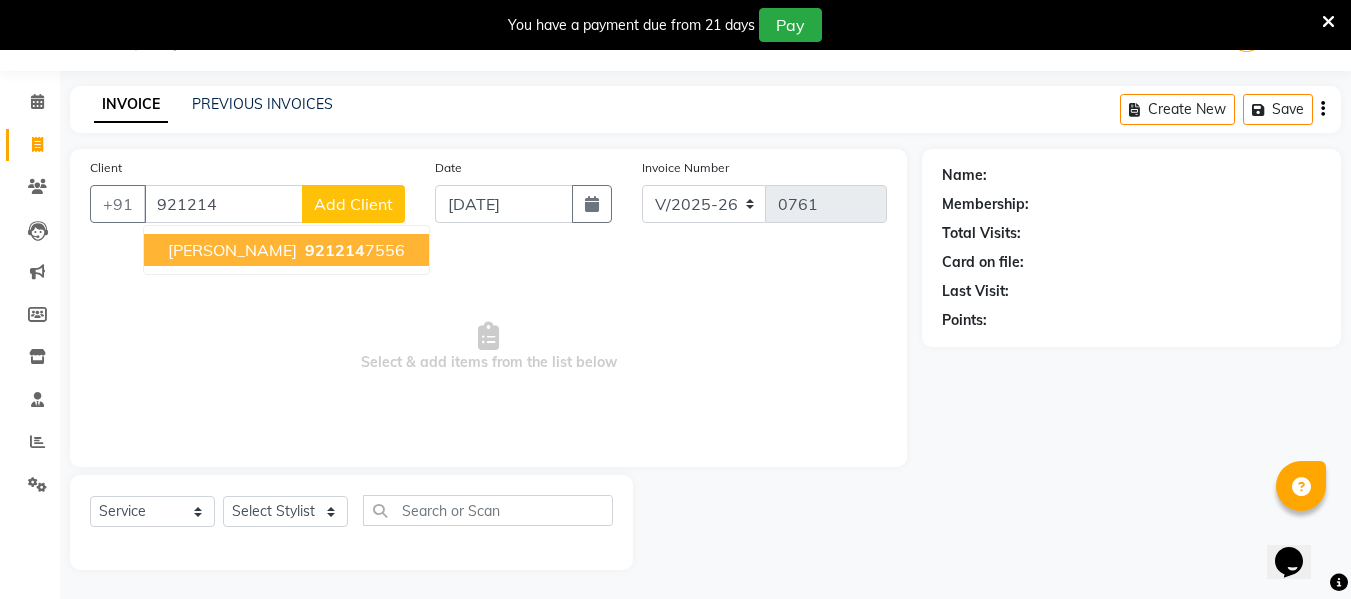 drag, startPoint x: 363, startPoint y: 248, endPoint x: 403, endPoint y: 254, distance: 40.4475 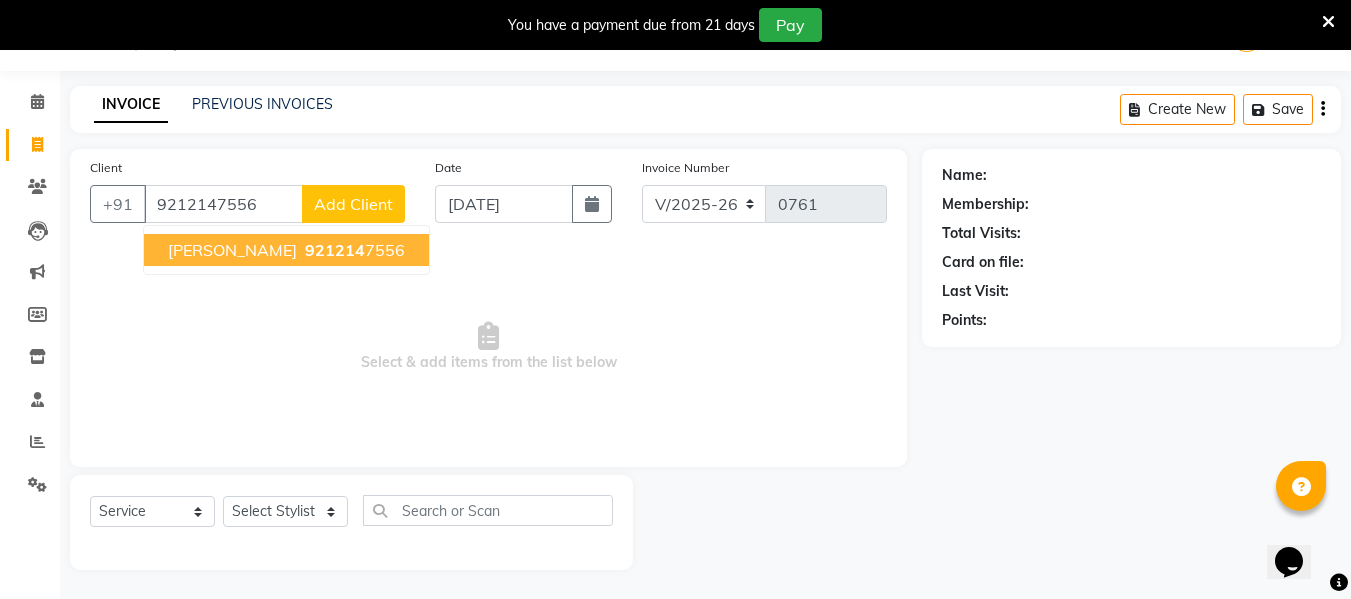 type on "9212147556" 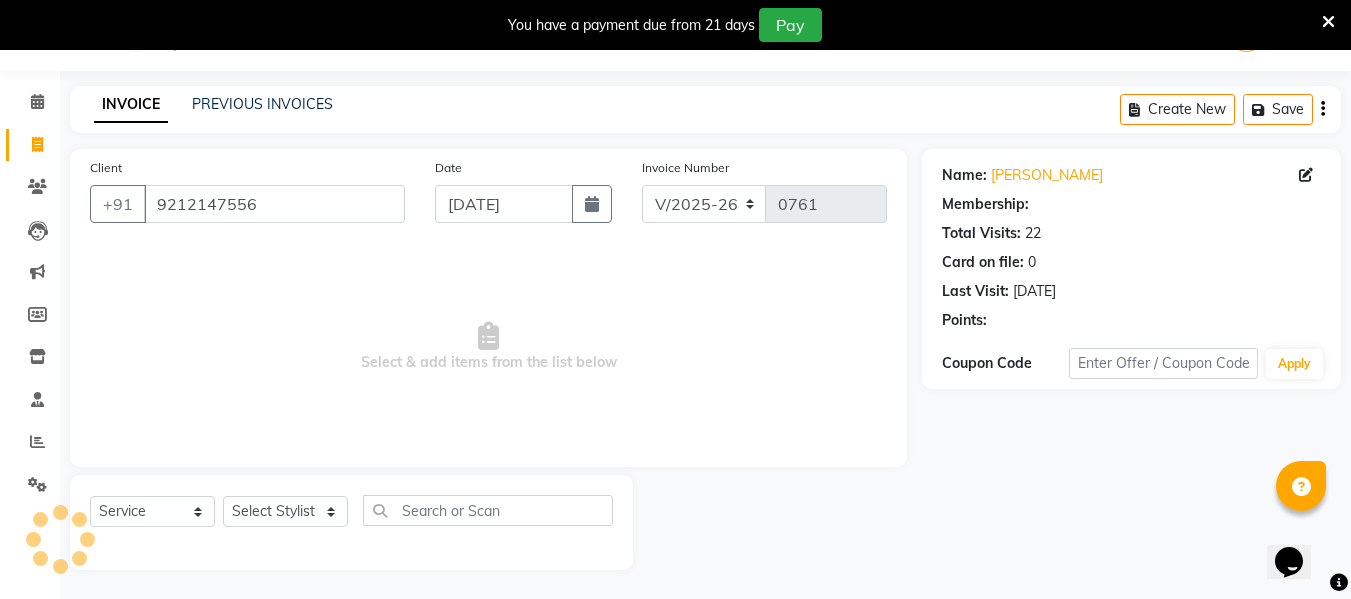select on "1: Object" 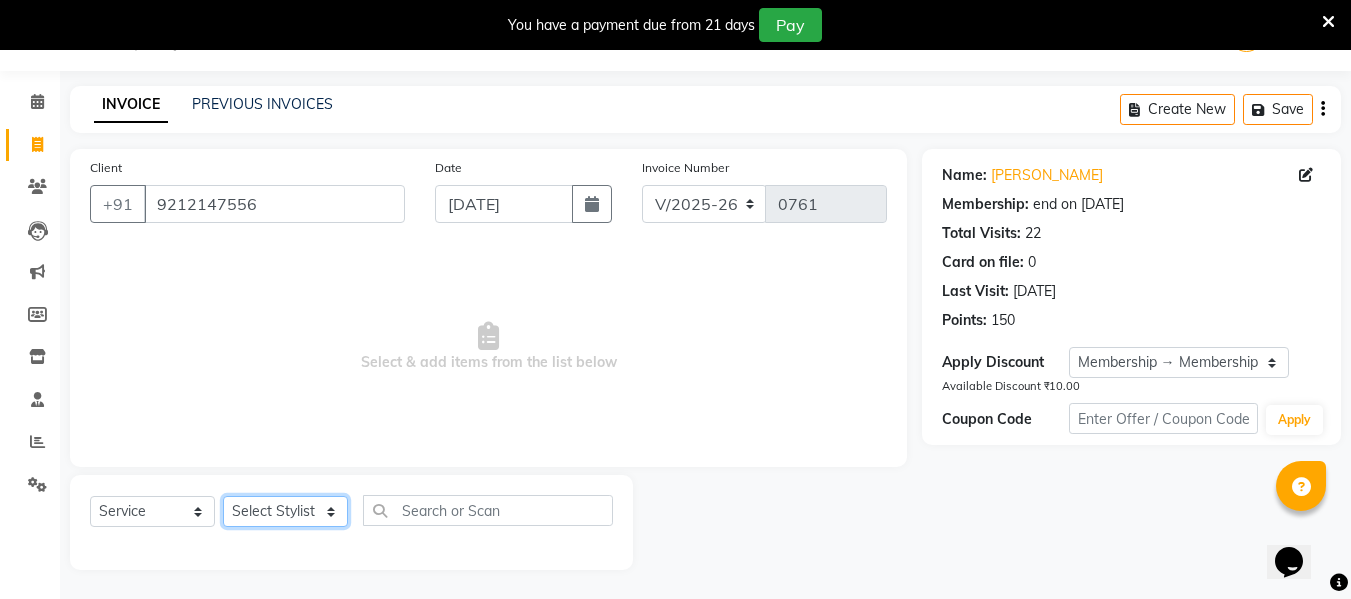 click on "Select Stylist [PERSON_NAME] [PERSON_NAME] [PERSON_NAME]  [PERSON_NAME] Rakhi Mandal  Shanti Palkonda Training Department" 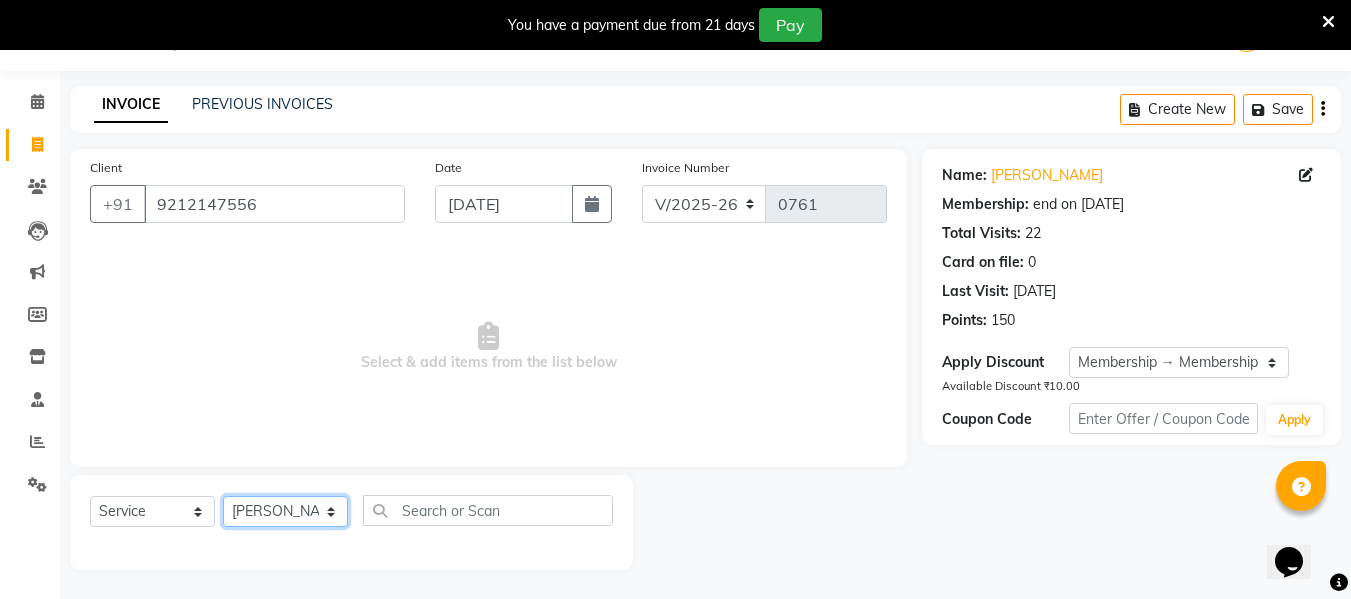 click on "Select Stylist [PERSON_NAME] [PERSON_NAME] [PERSON_NAME]  [PERSON_NAME] Rakhi Mandal  Shanti Palkonda Training Department" 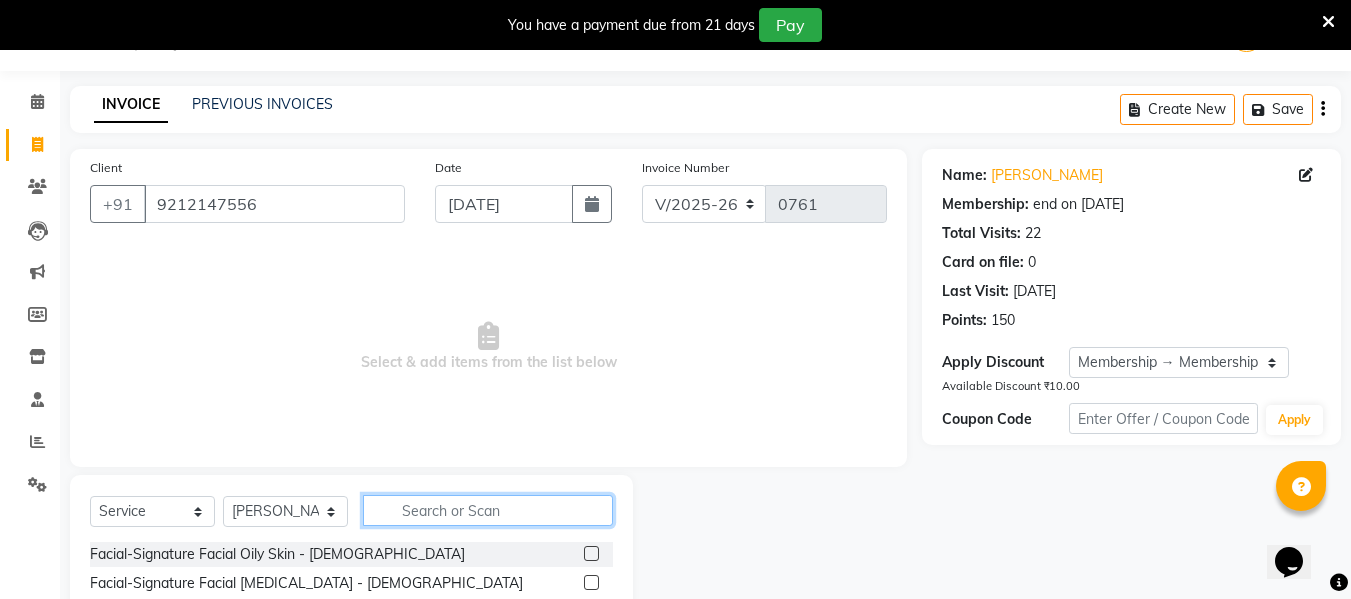 click 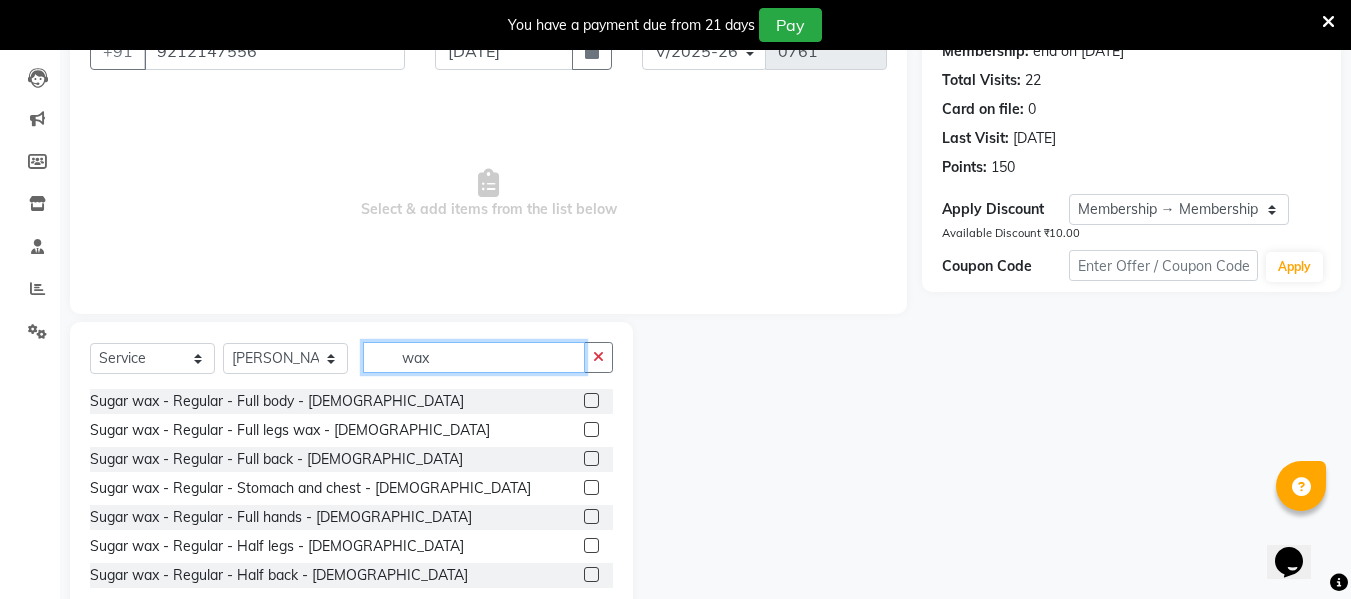 scroll, scrollTop: 251, scrollLeft: 0, axis: vertical 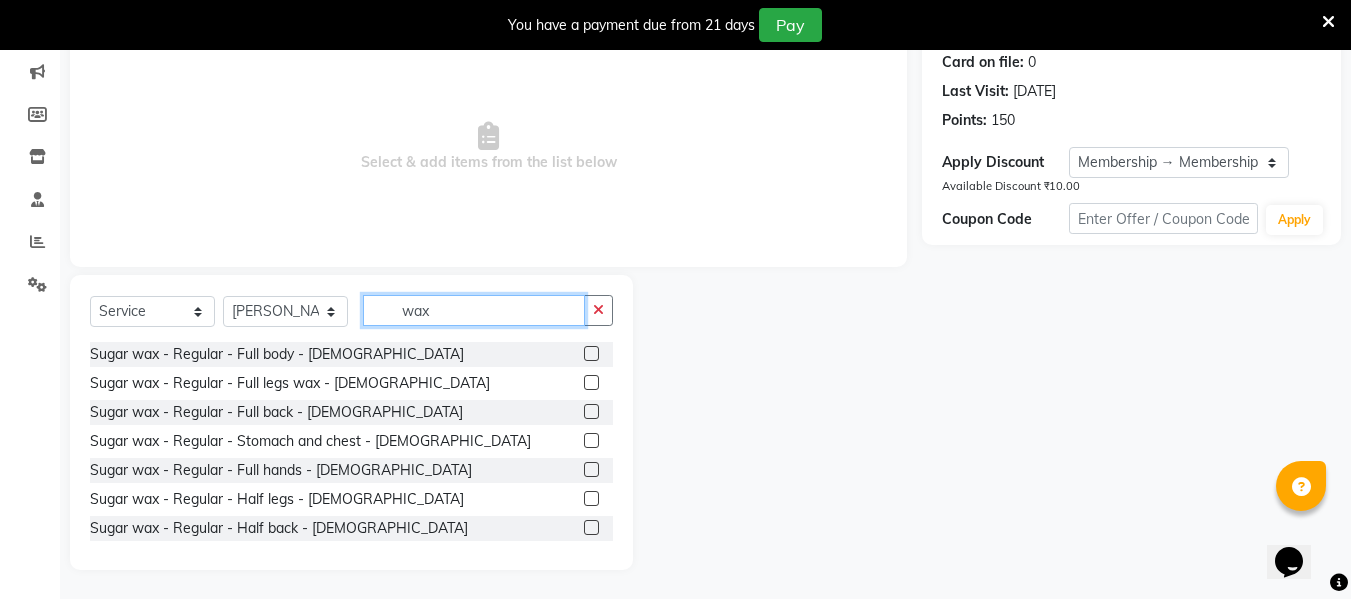 type on "wax" 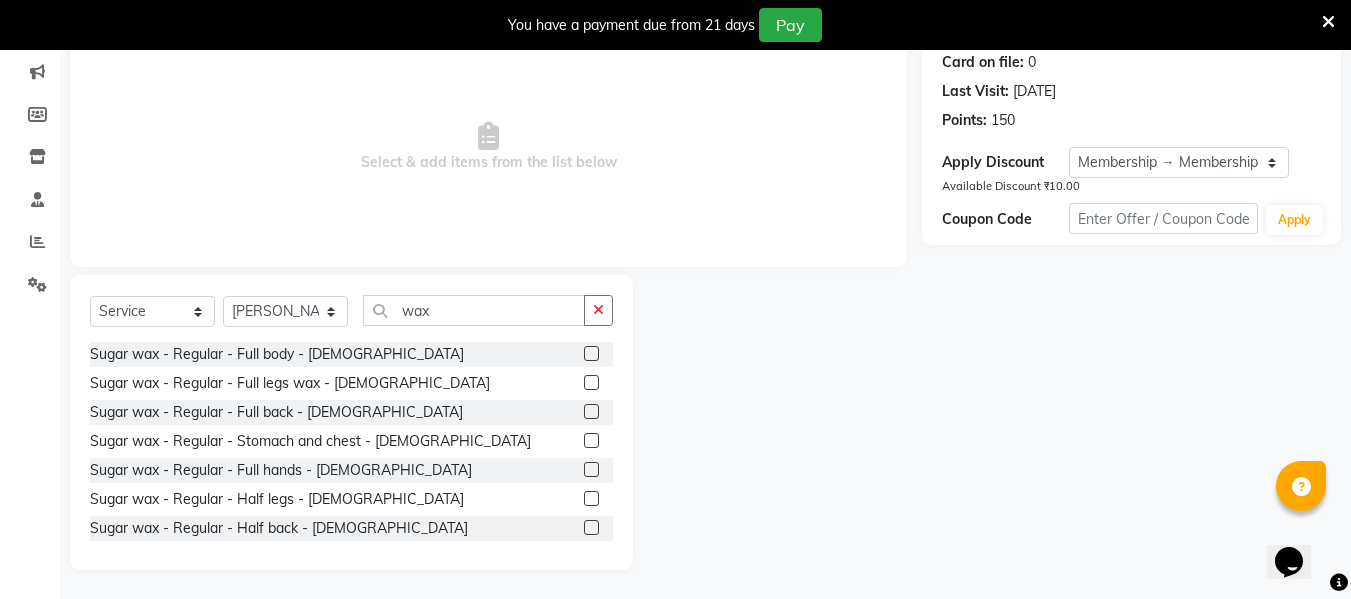 click 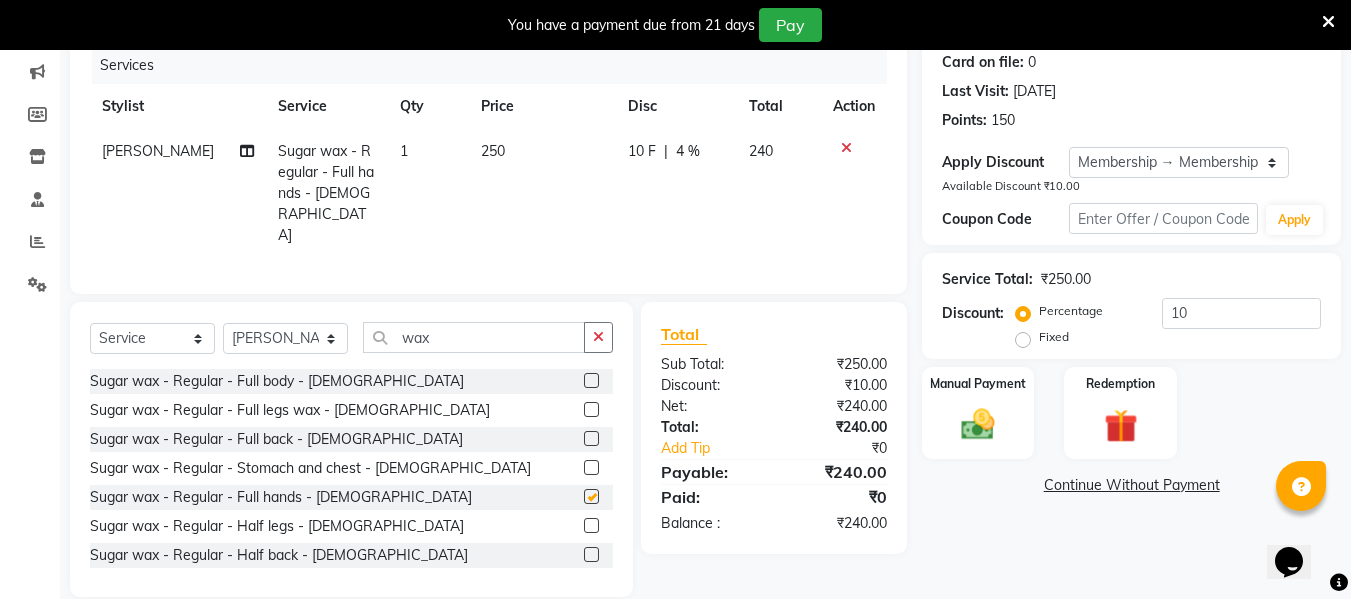 checkbox on "false" 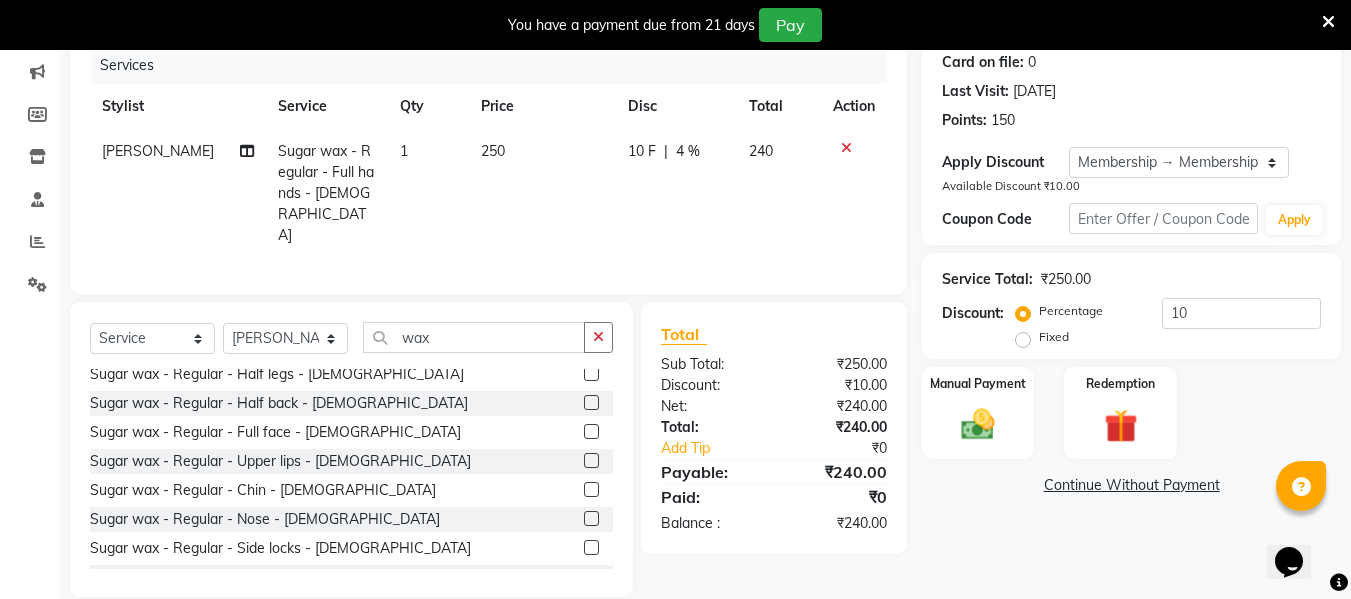 scroll, scrollTop: 200, scrollLeft: 0, axis: vertical 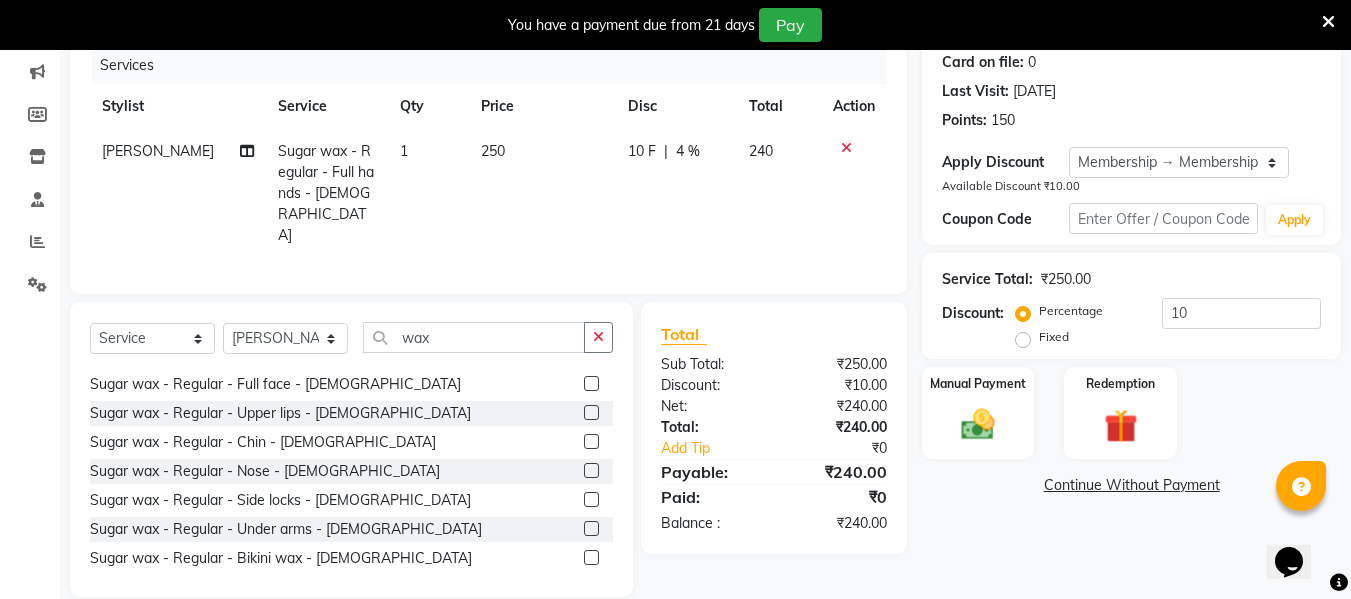 click 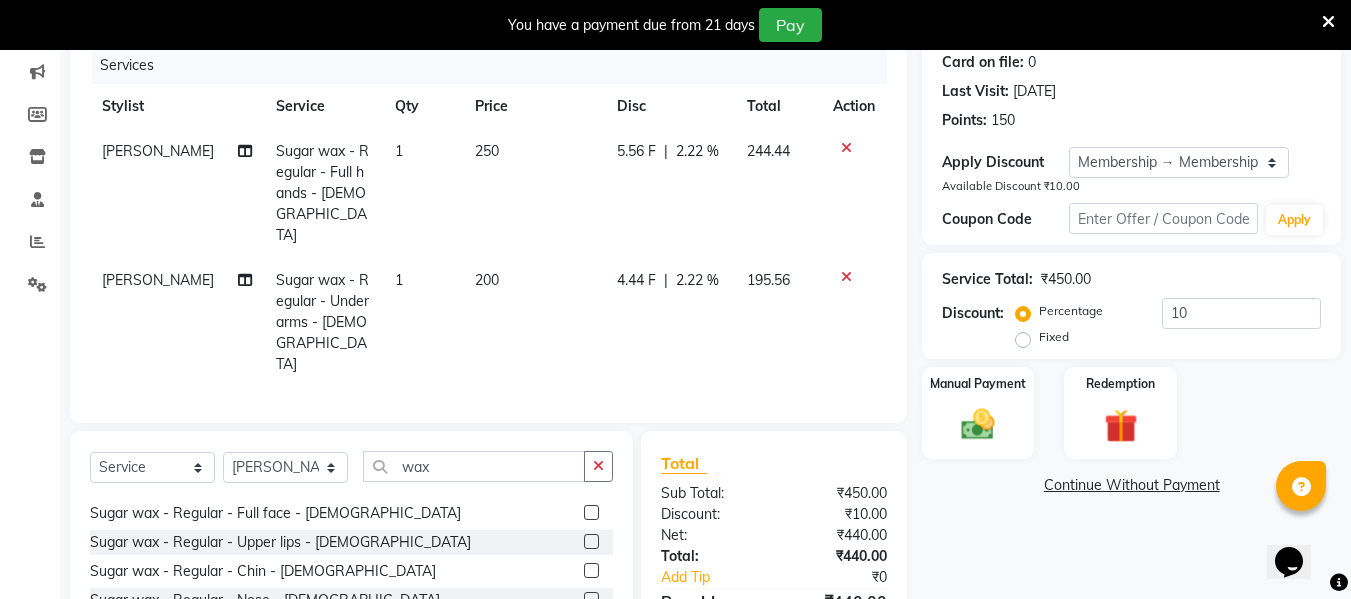 checkbox on "false" 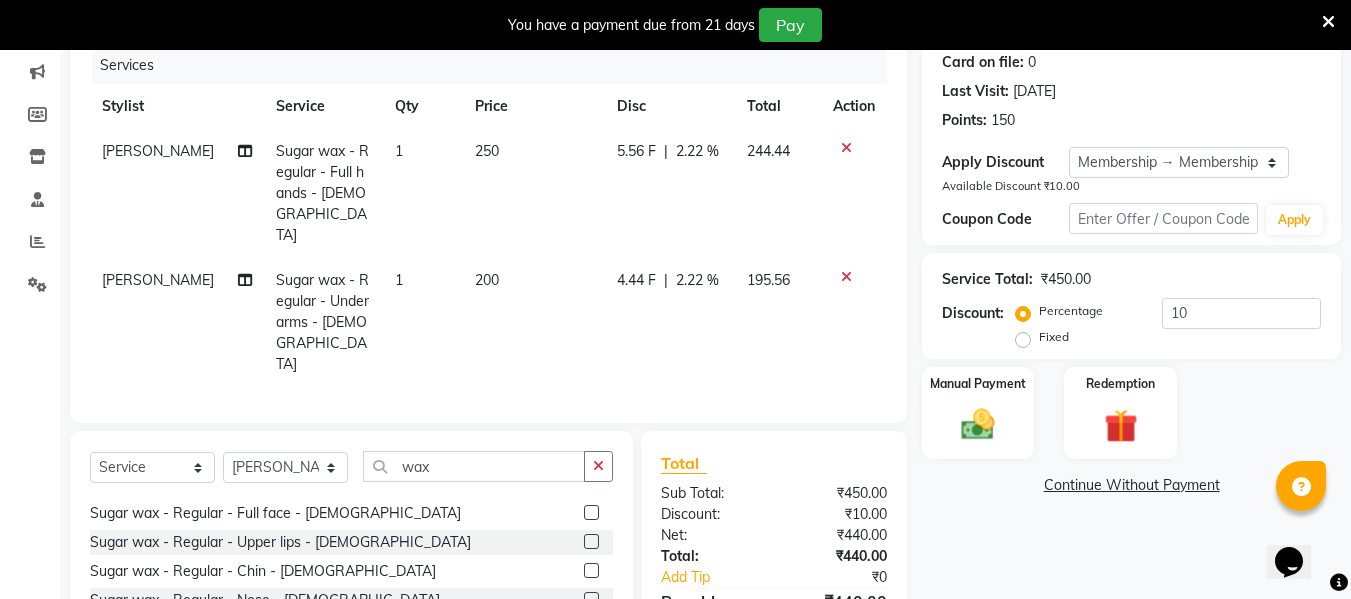click on "2.22 %" 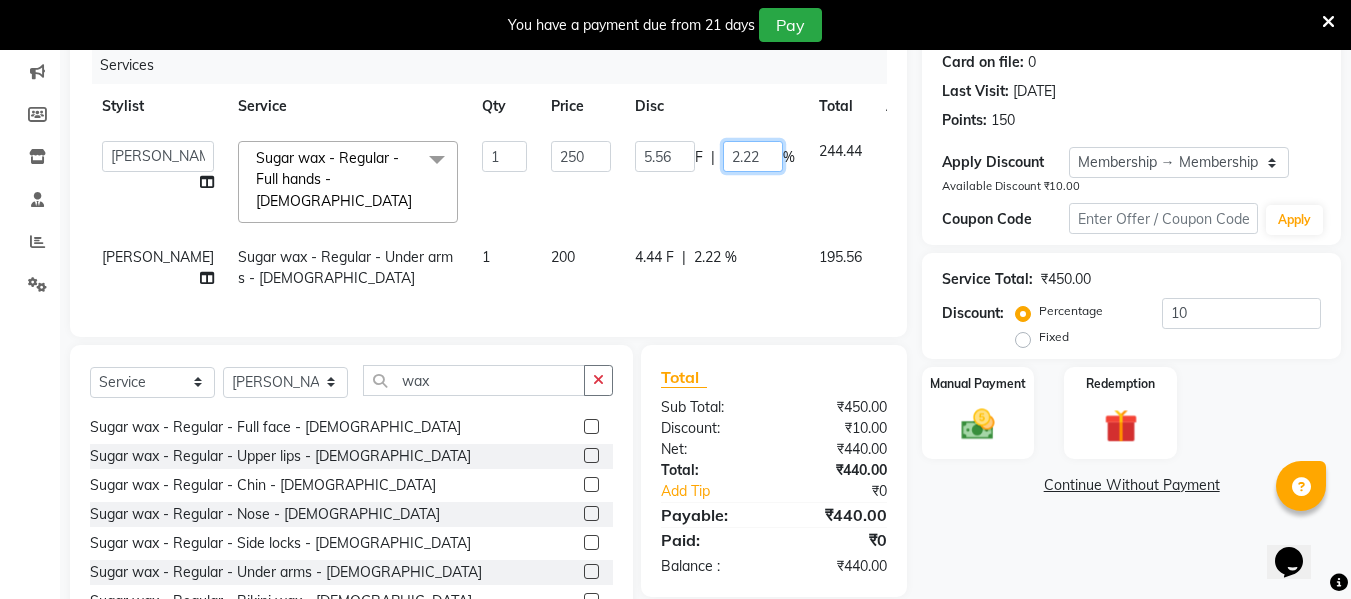 click on "2.22" 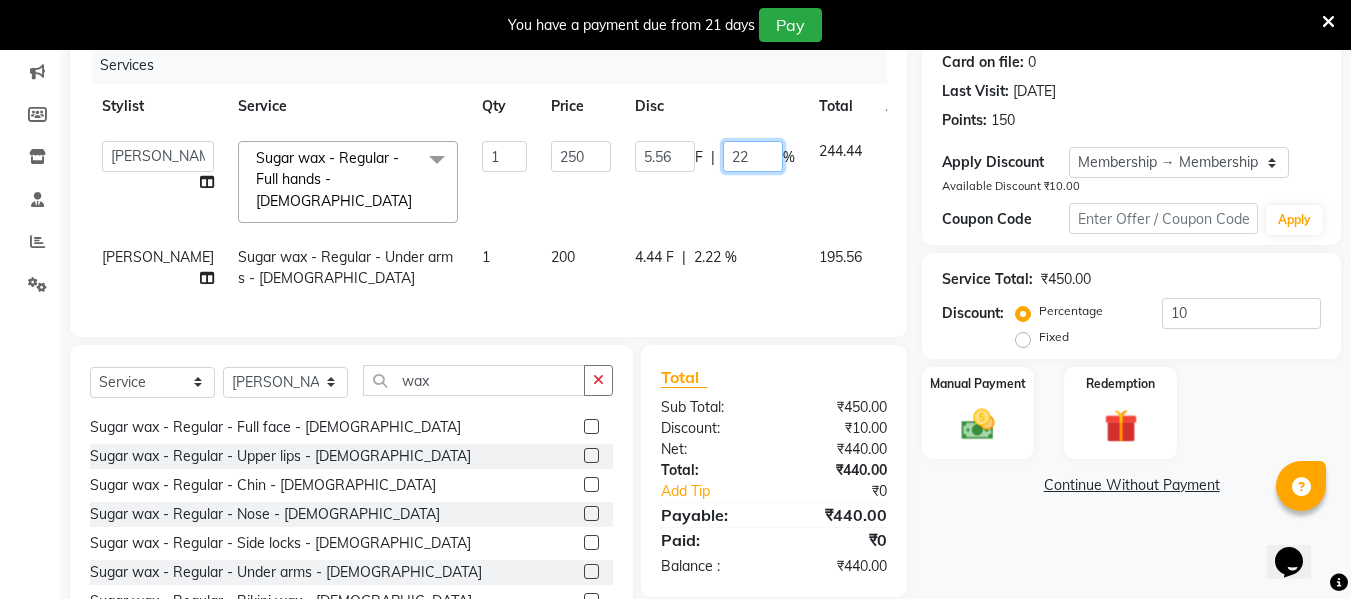 type on "2" 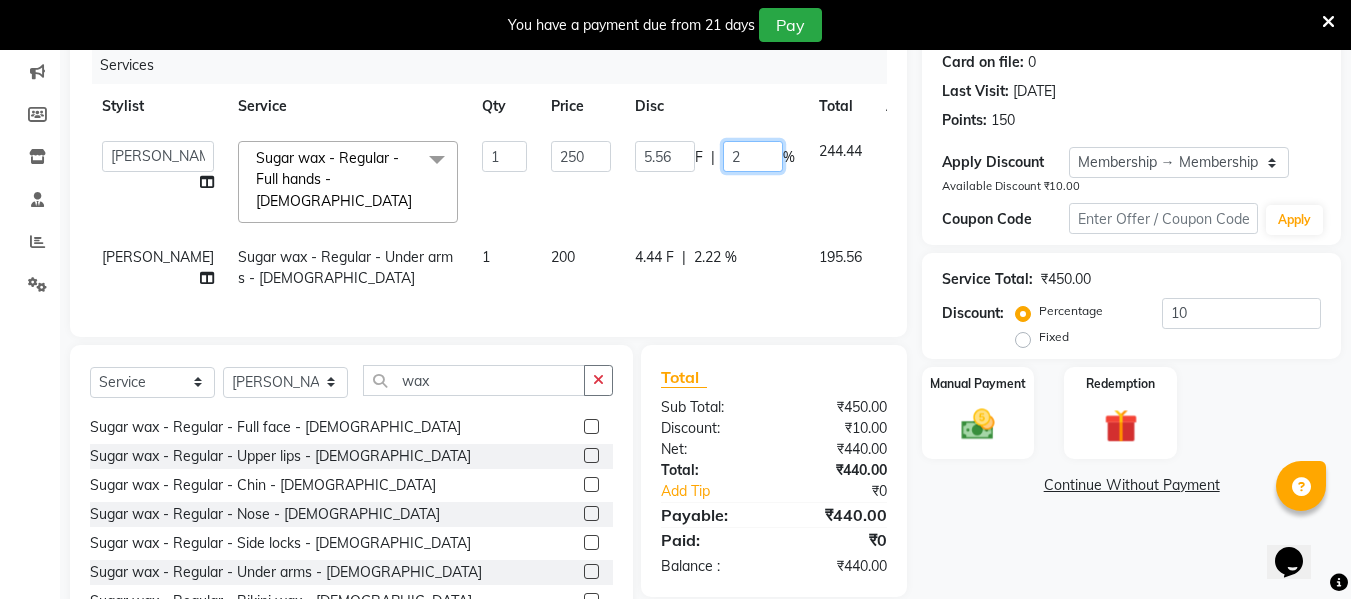 click on "2" 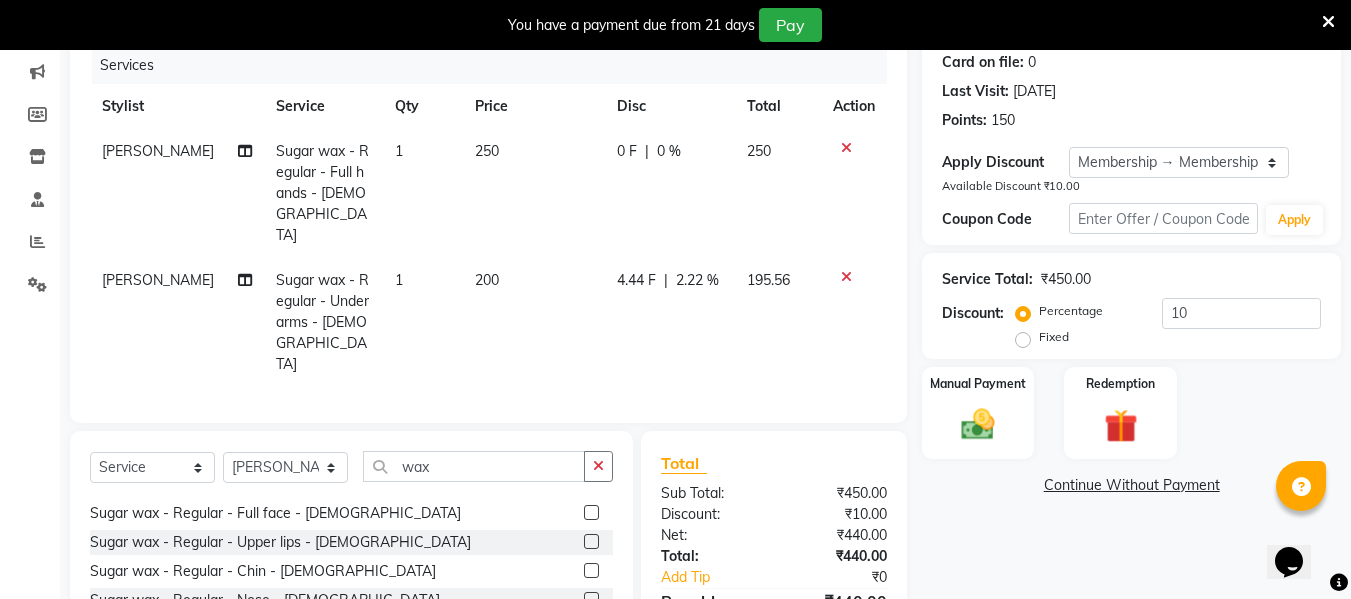 click on "0 %" 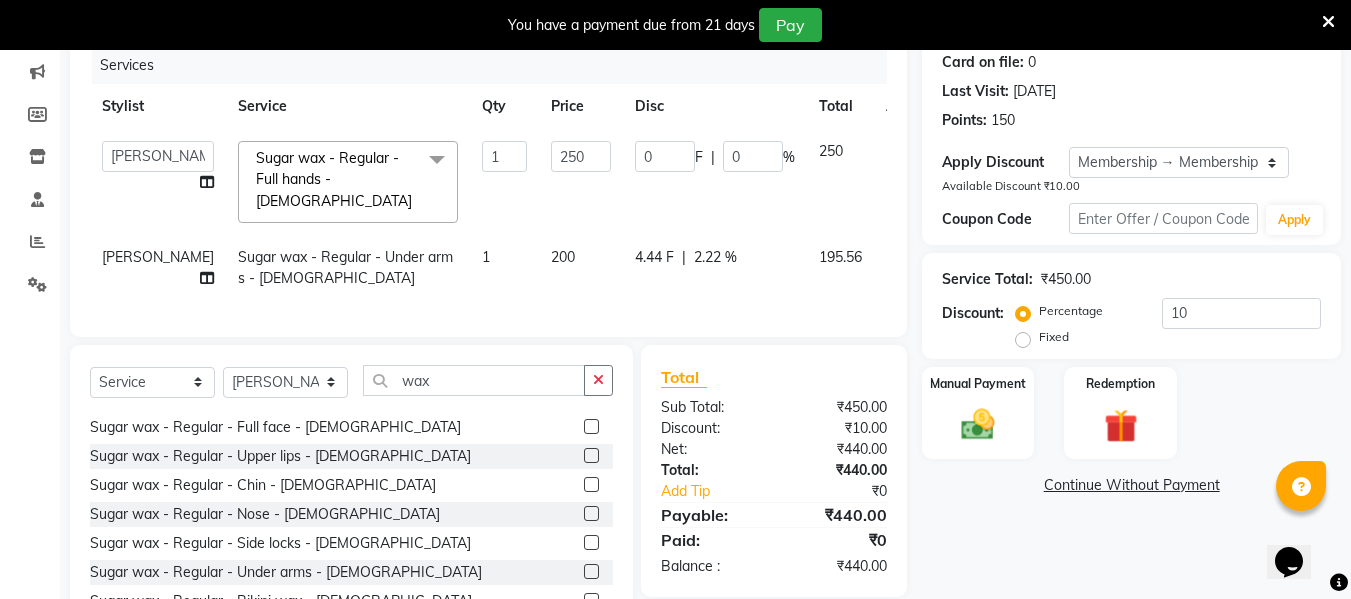 click on "2.22 %" 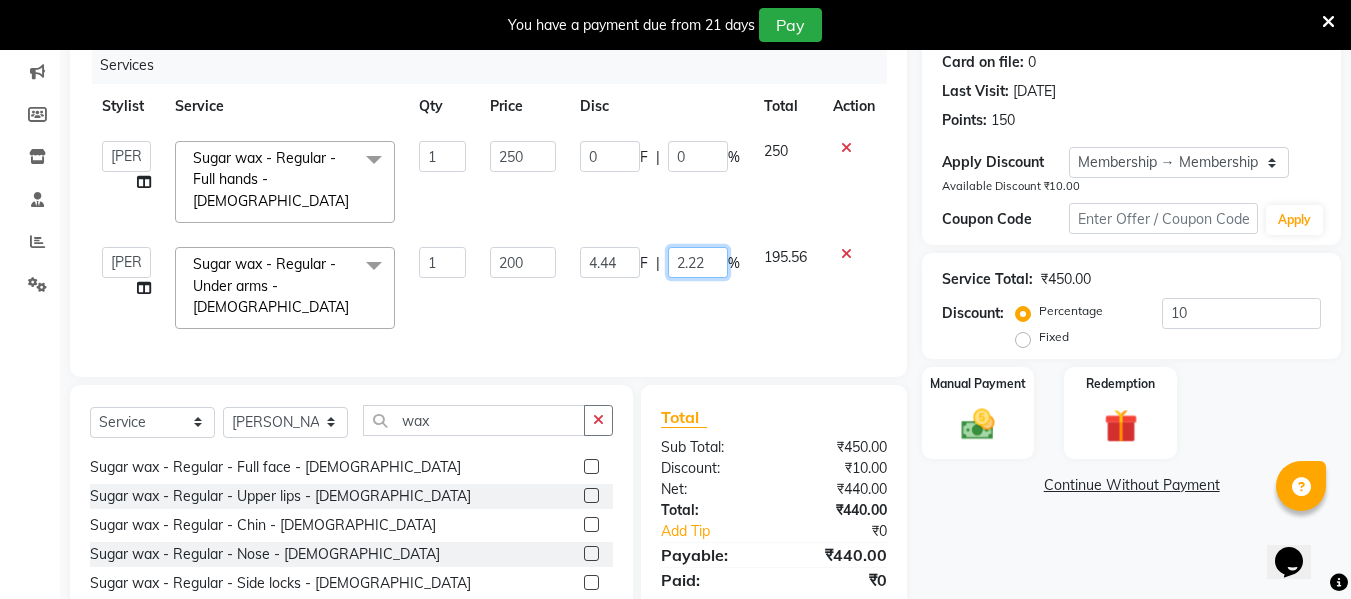 click on "2.22" 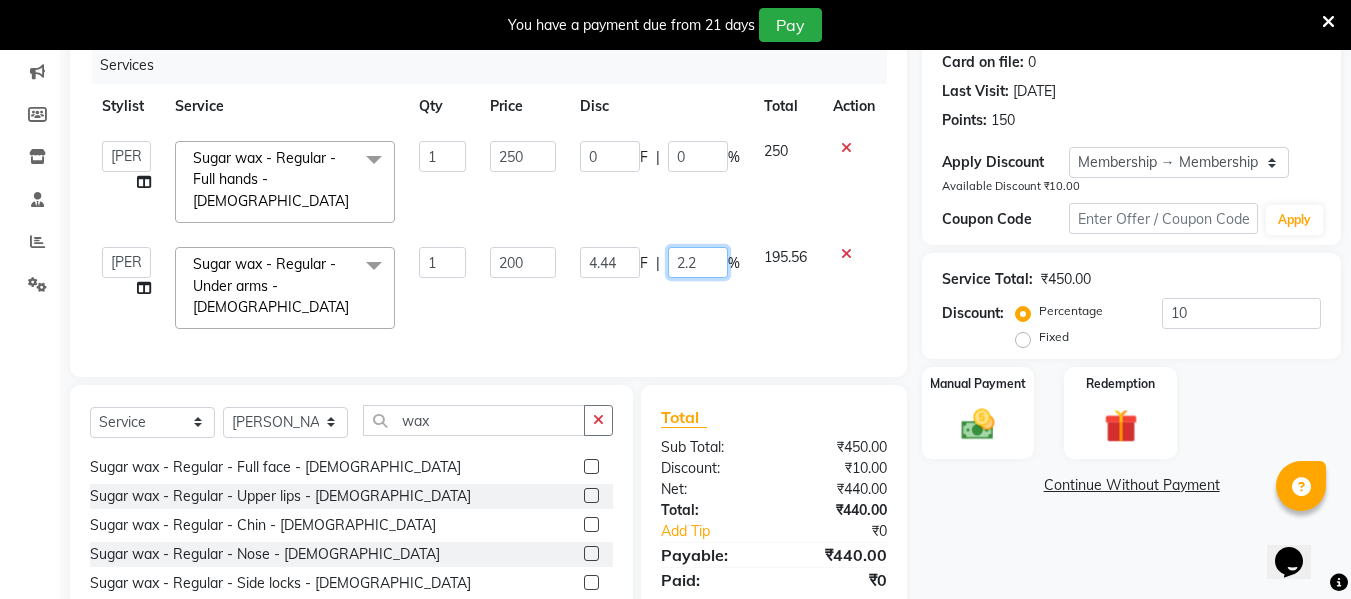 type on "2" 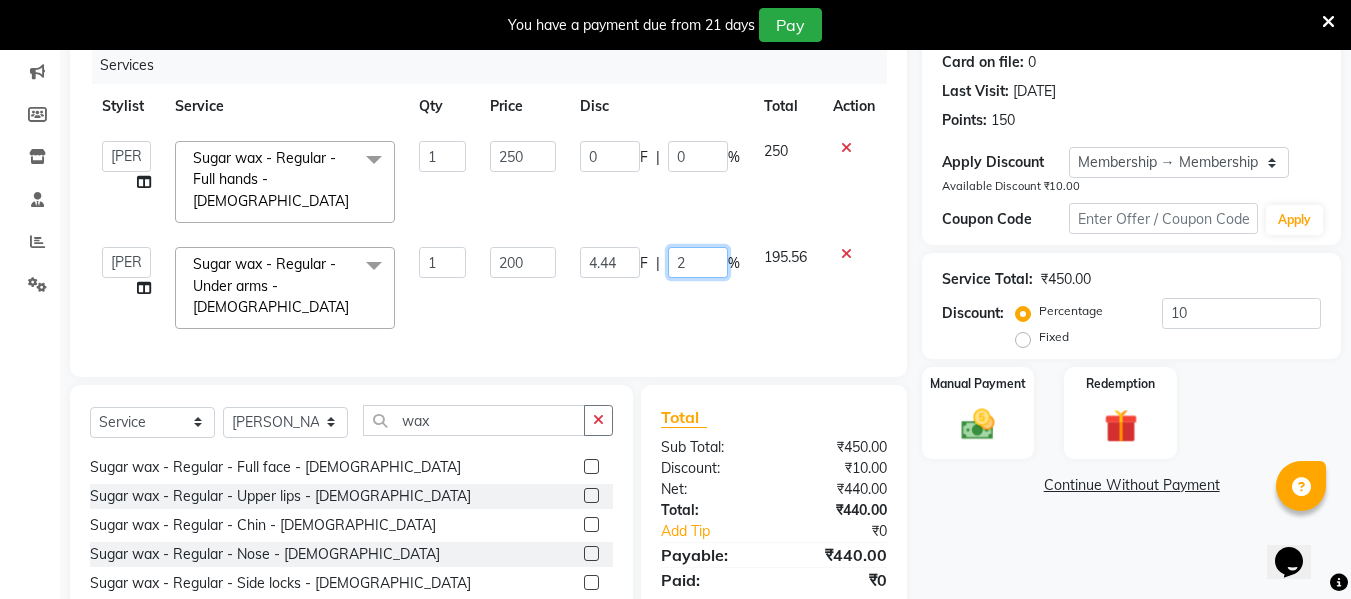 type 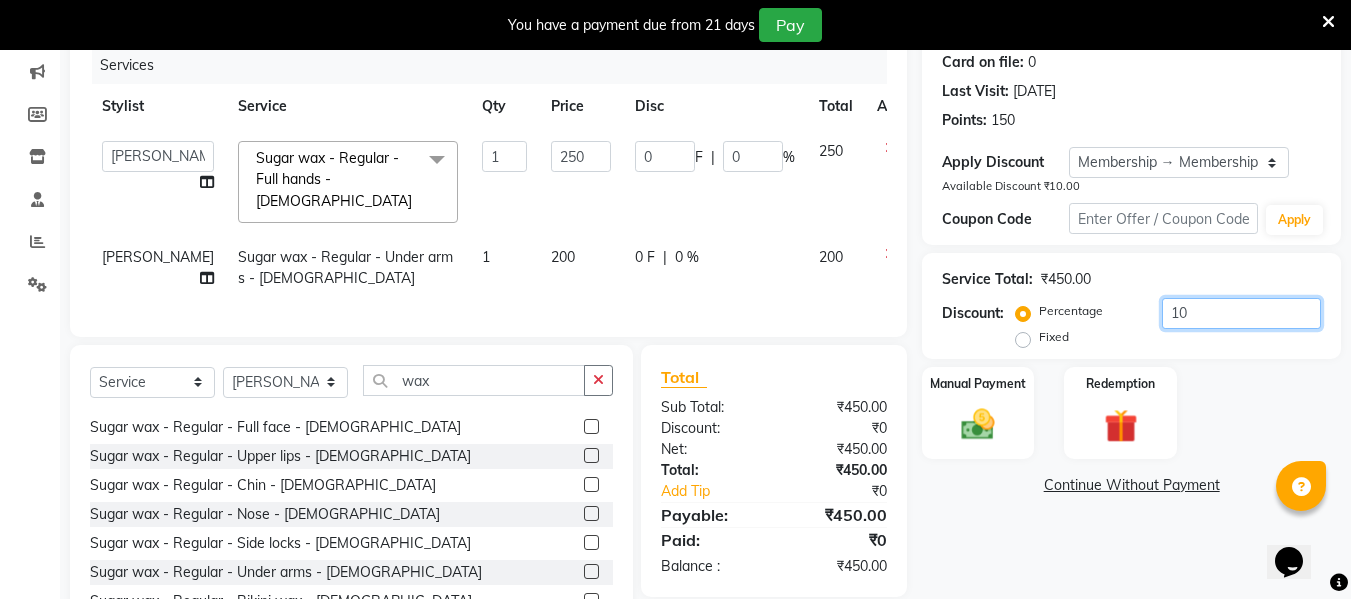 click on "10" 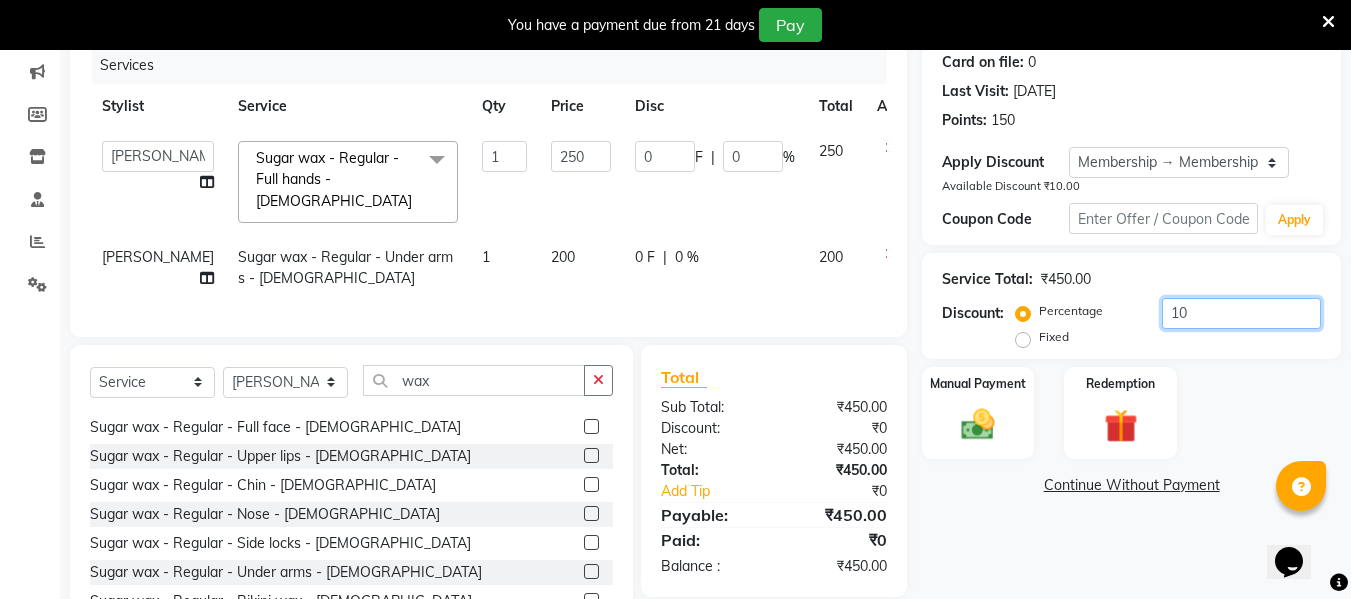 type on "1" 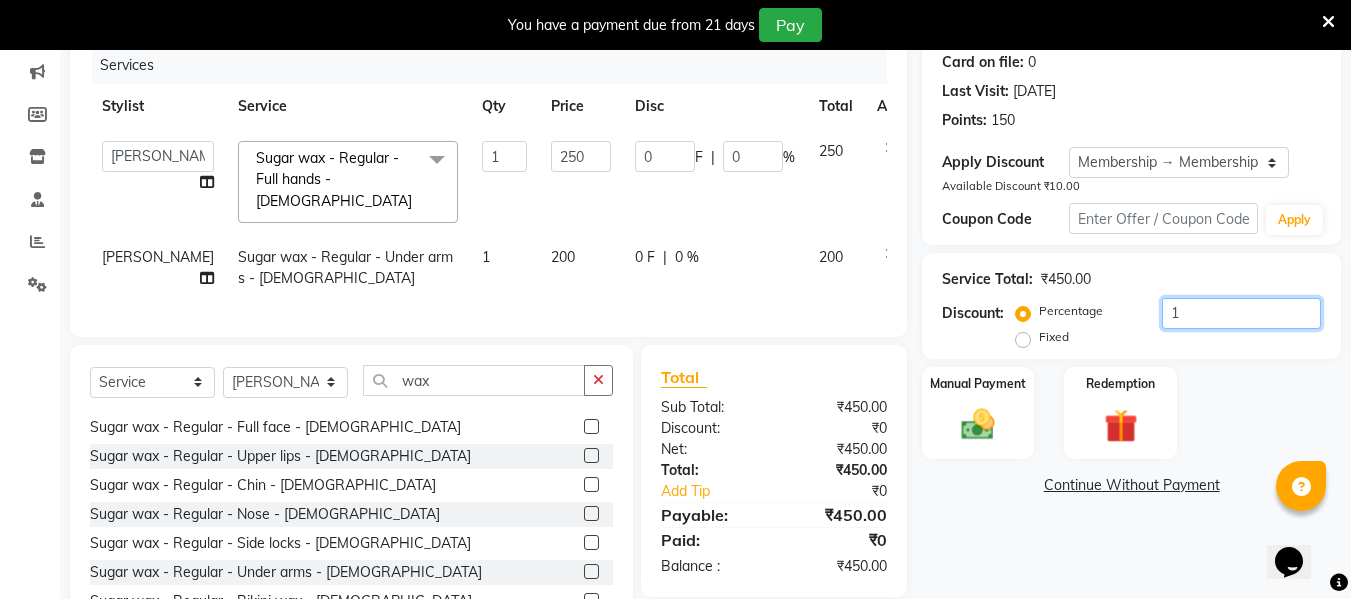 type on "2.5" 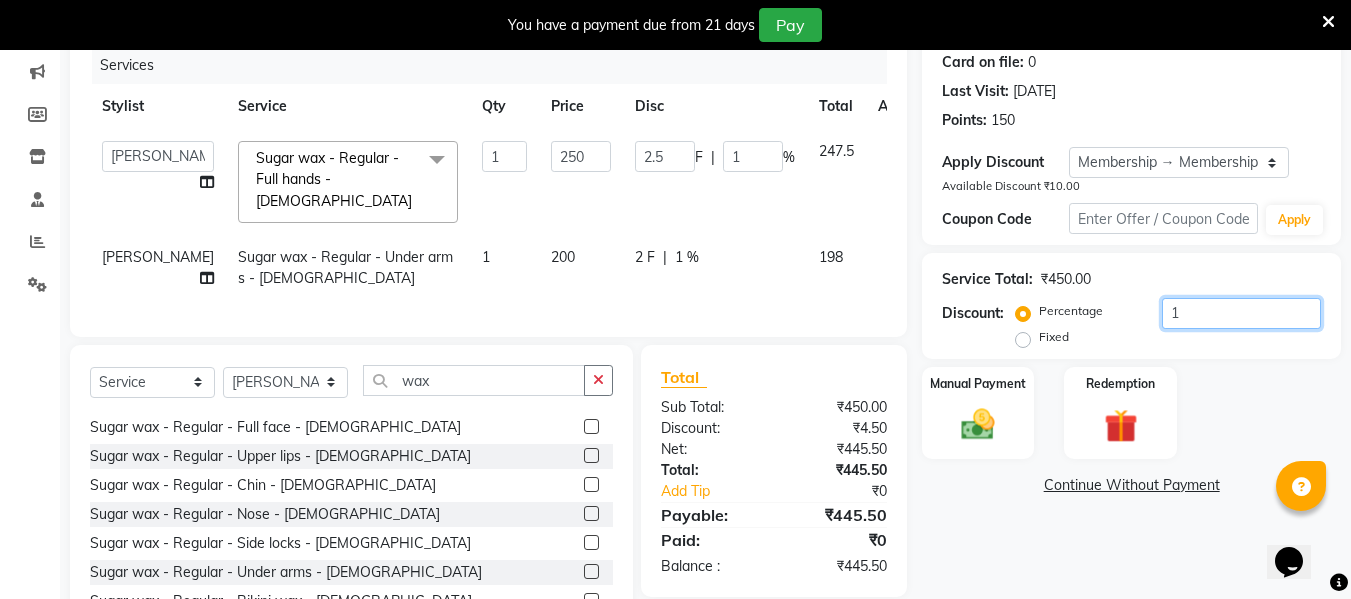 type on "15" 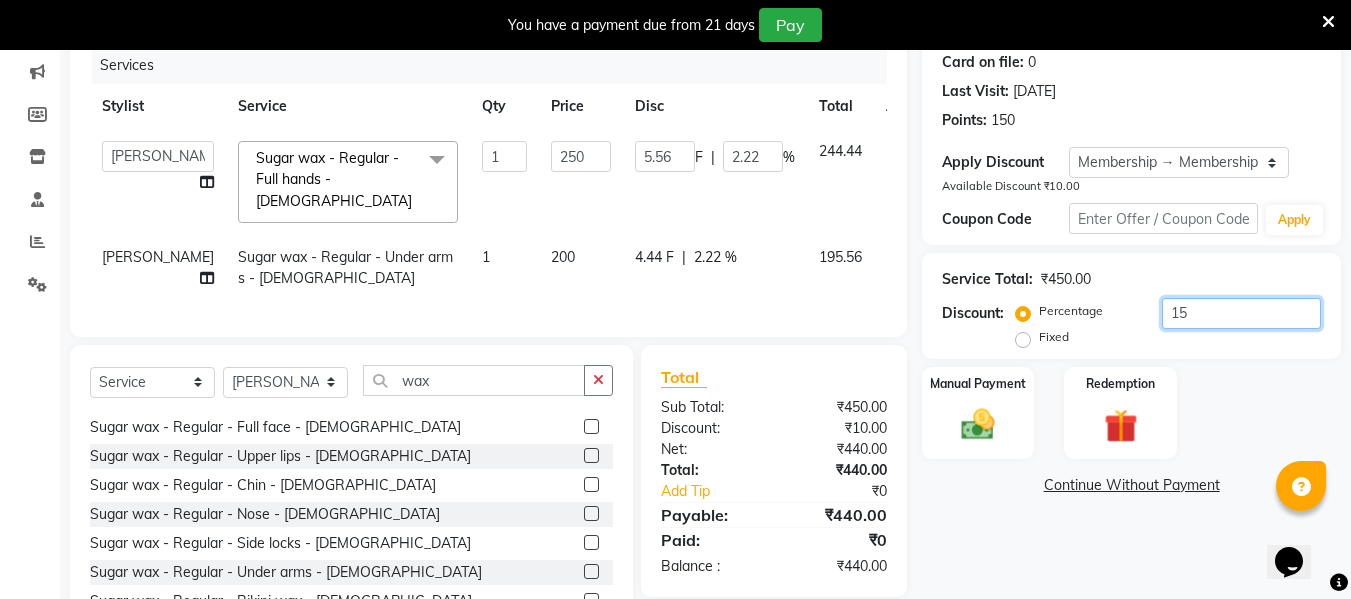 type on "15" 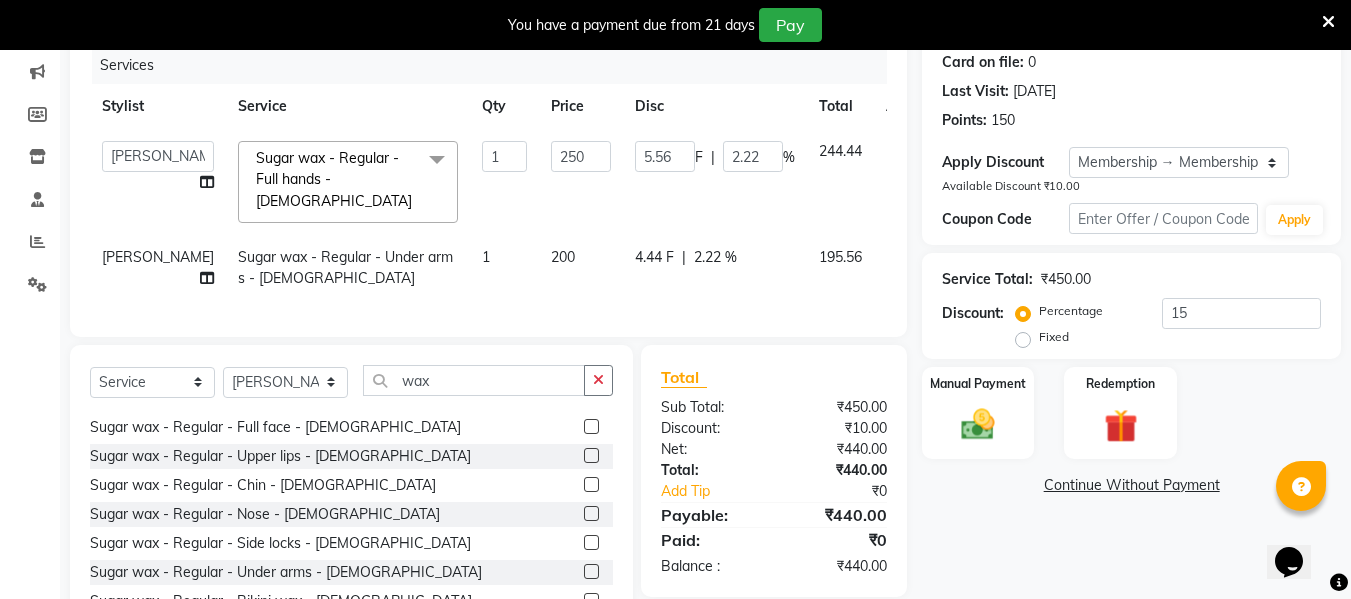 click on "4.44 F | 2.22 %" 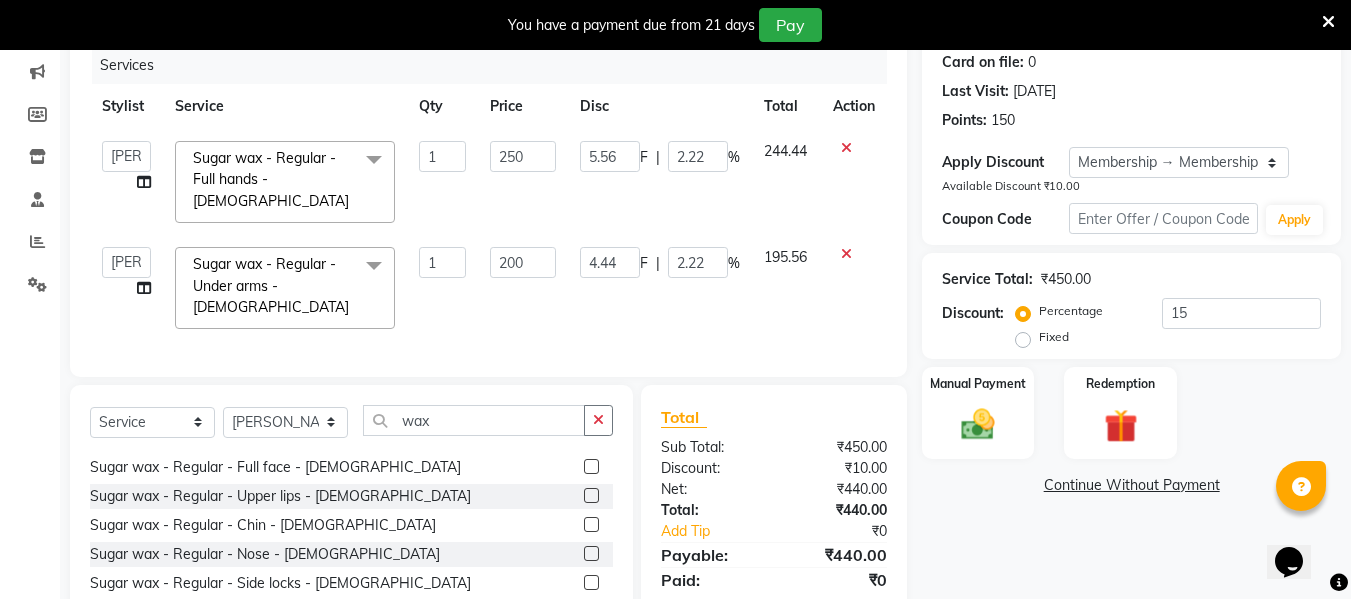 click on "195.56" 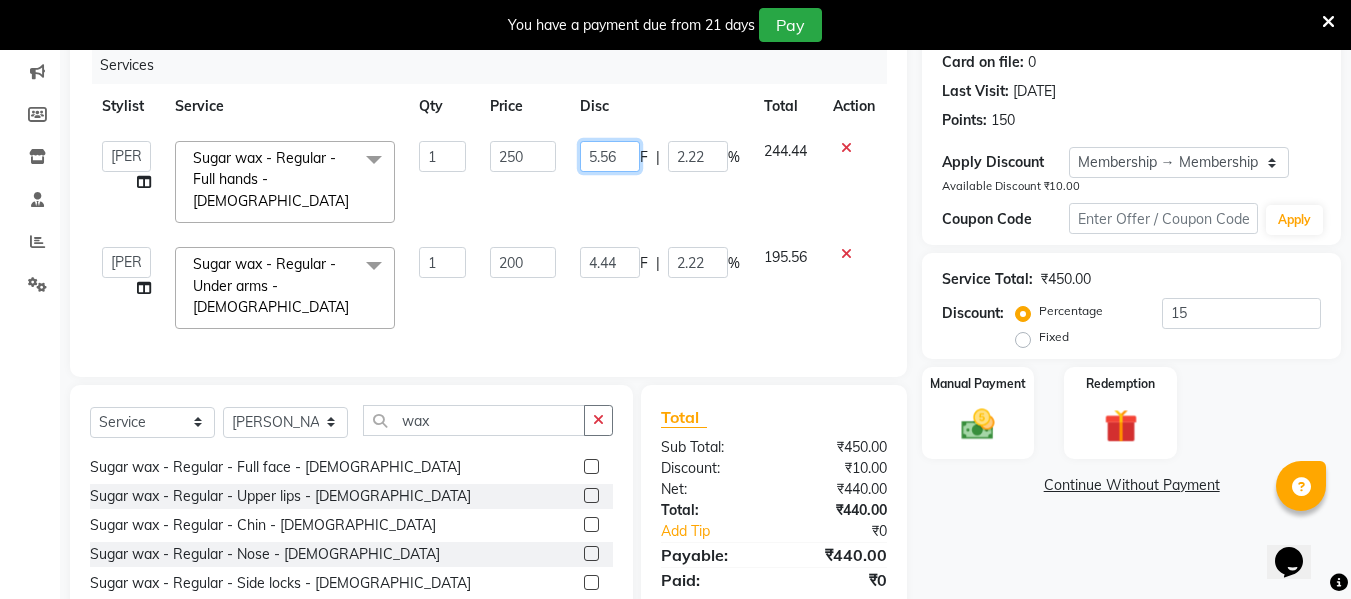 click on "5.56" 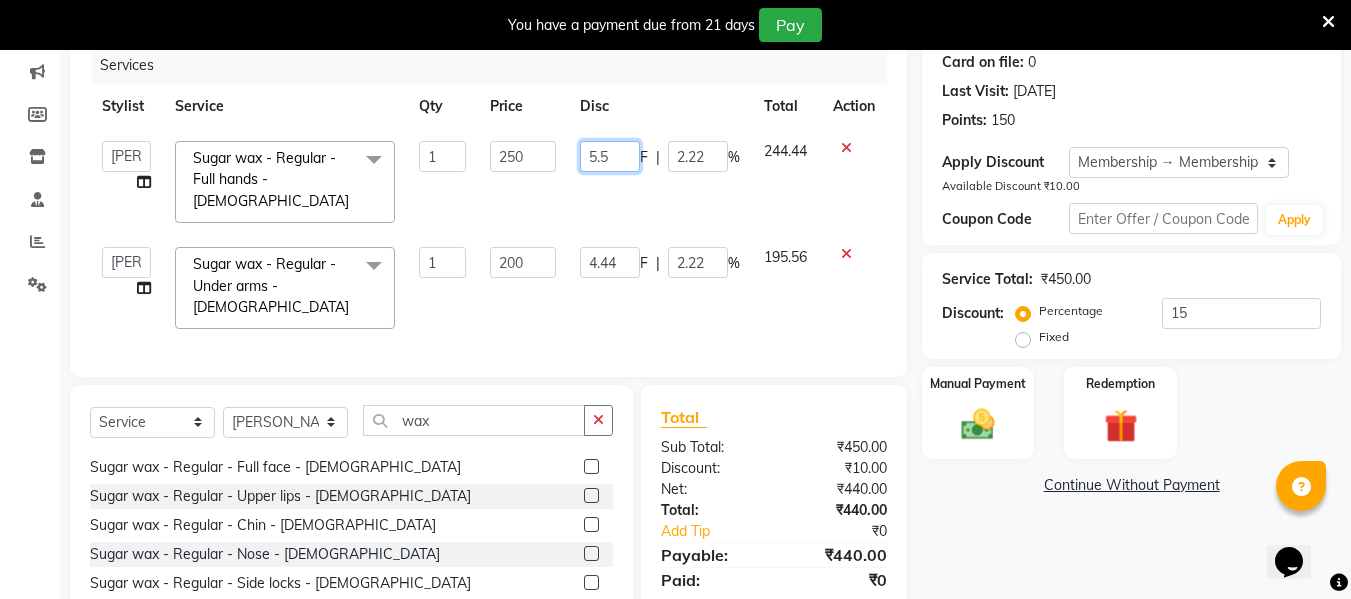 type on "5" 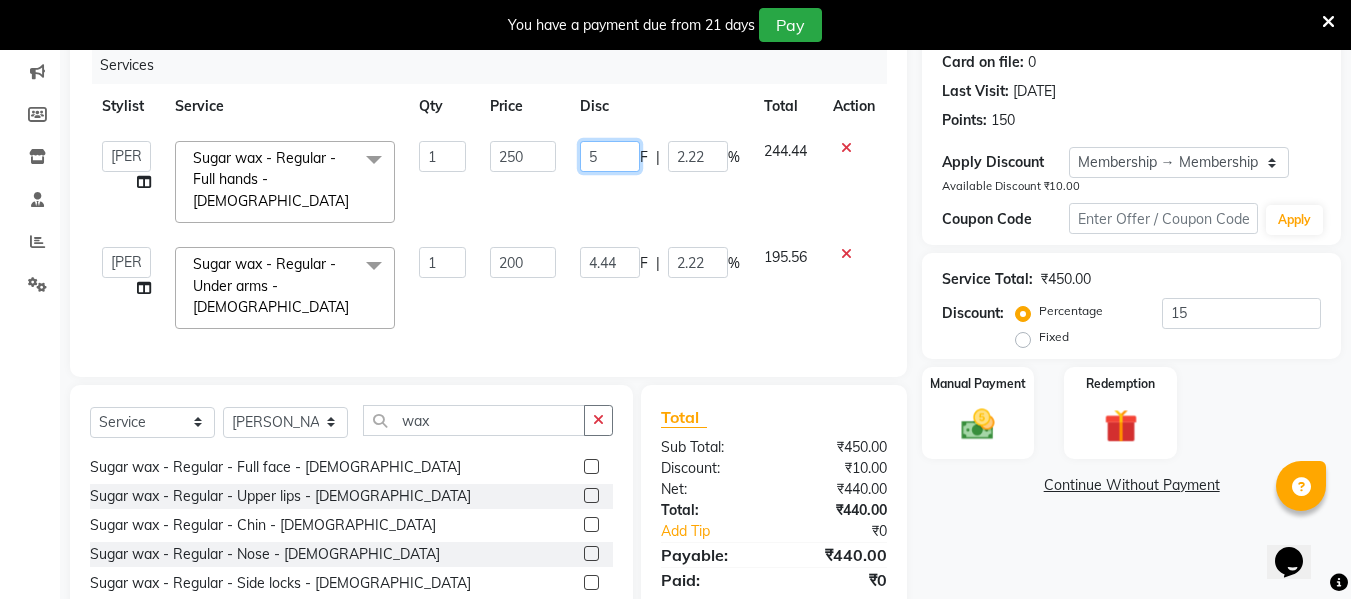 type 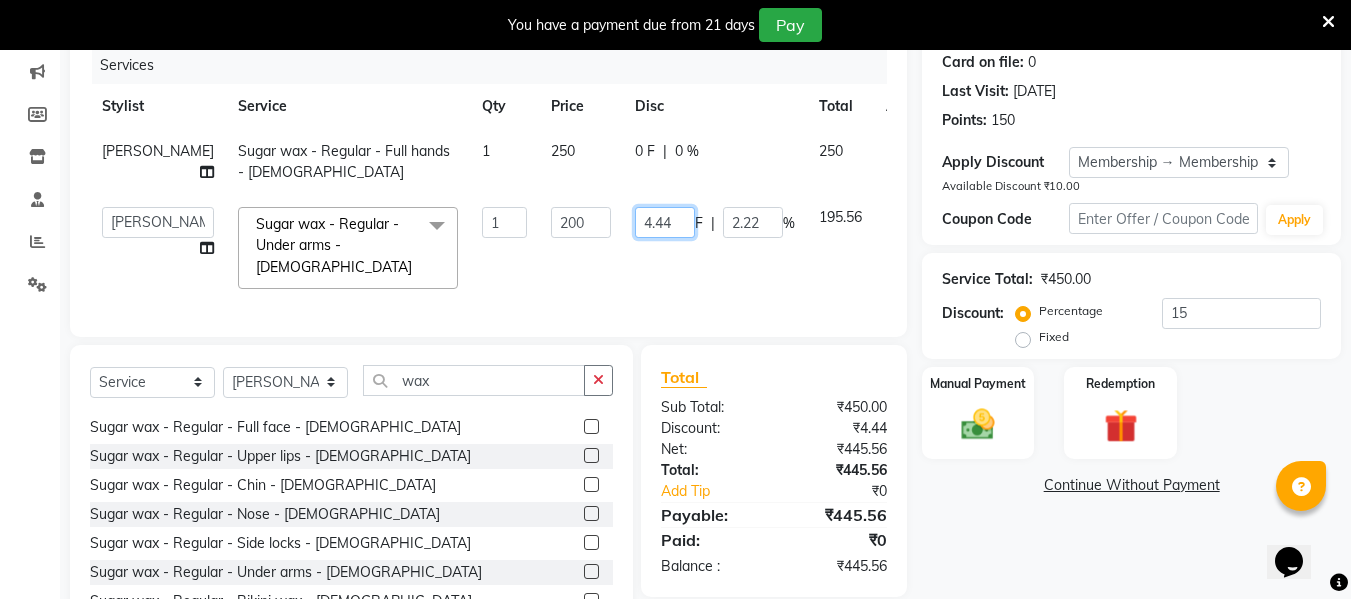 click on "4.44" 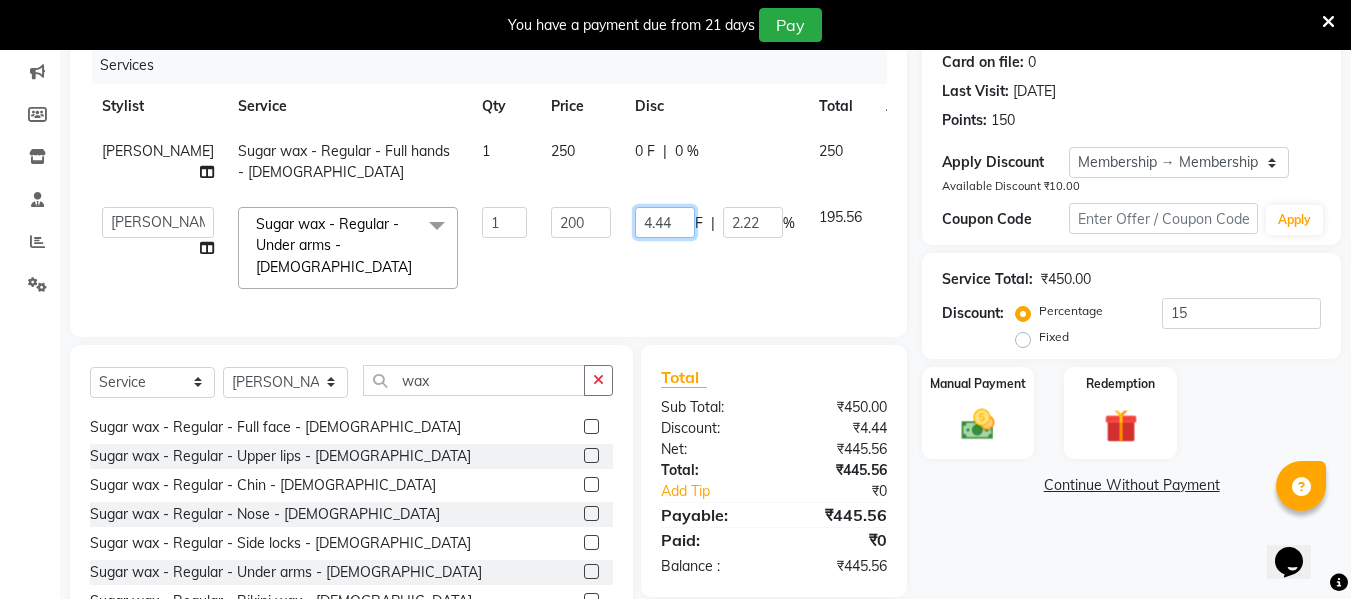 click on "4.44" 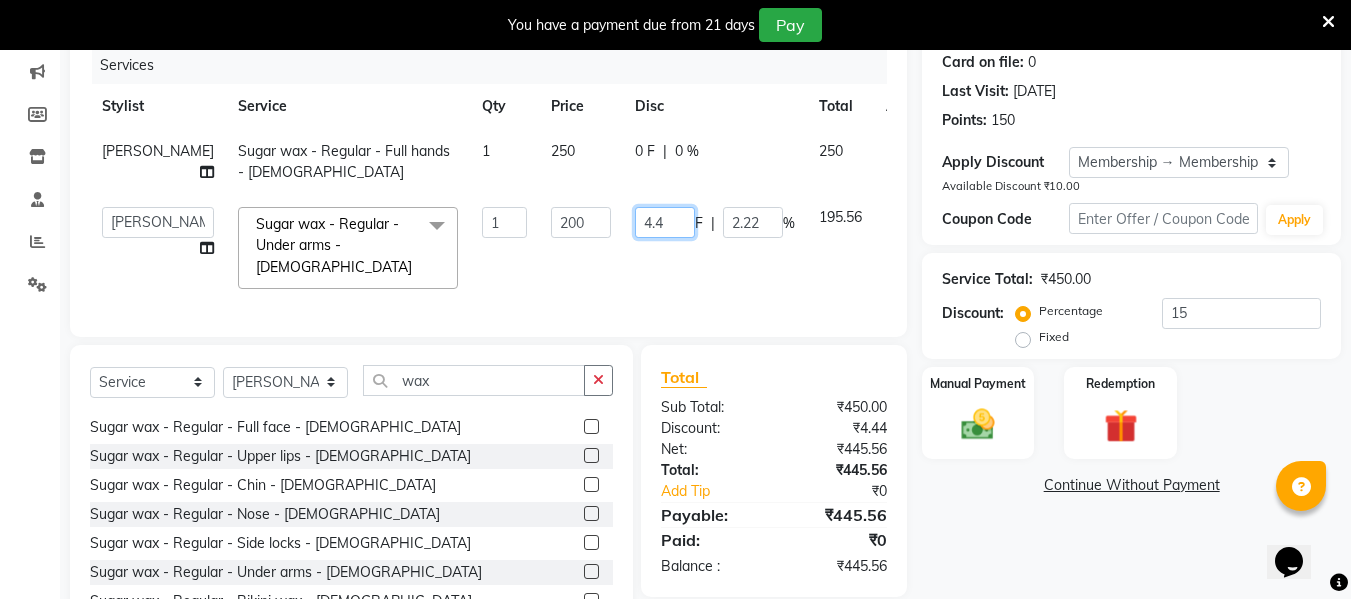 type on "4" 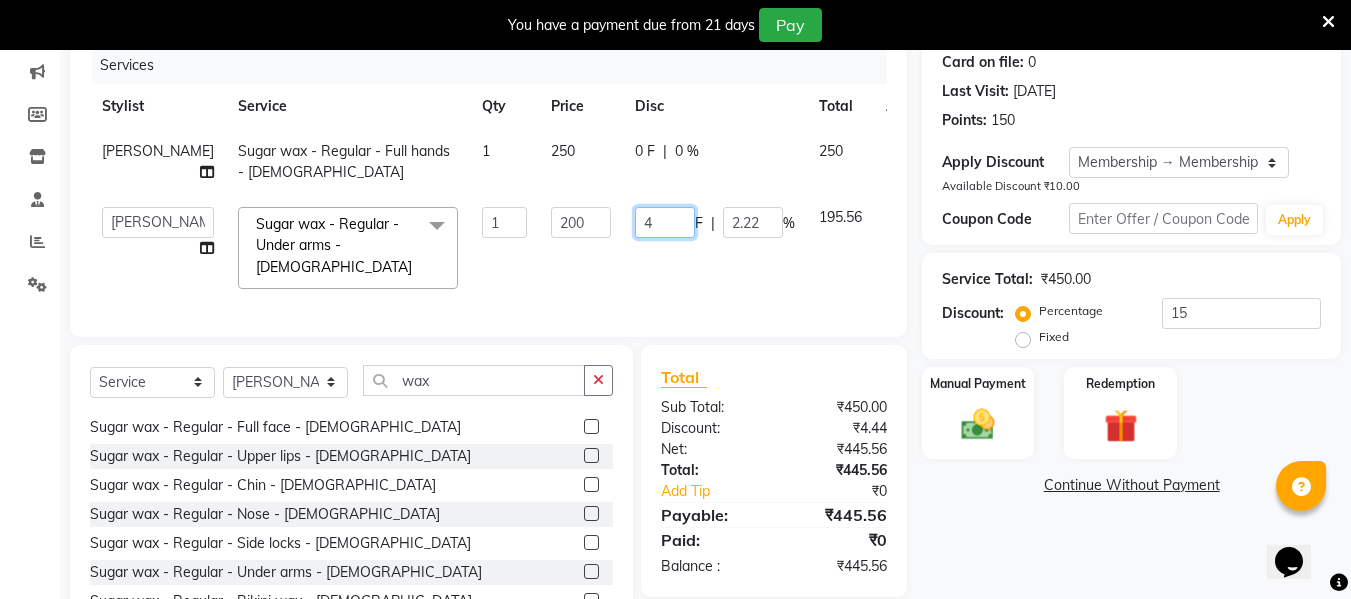 type 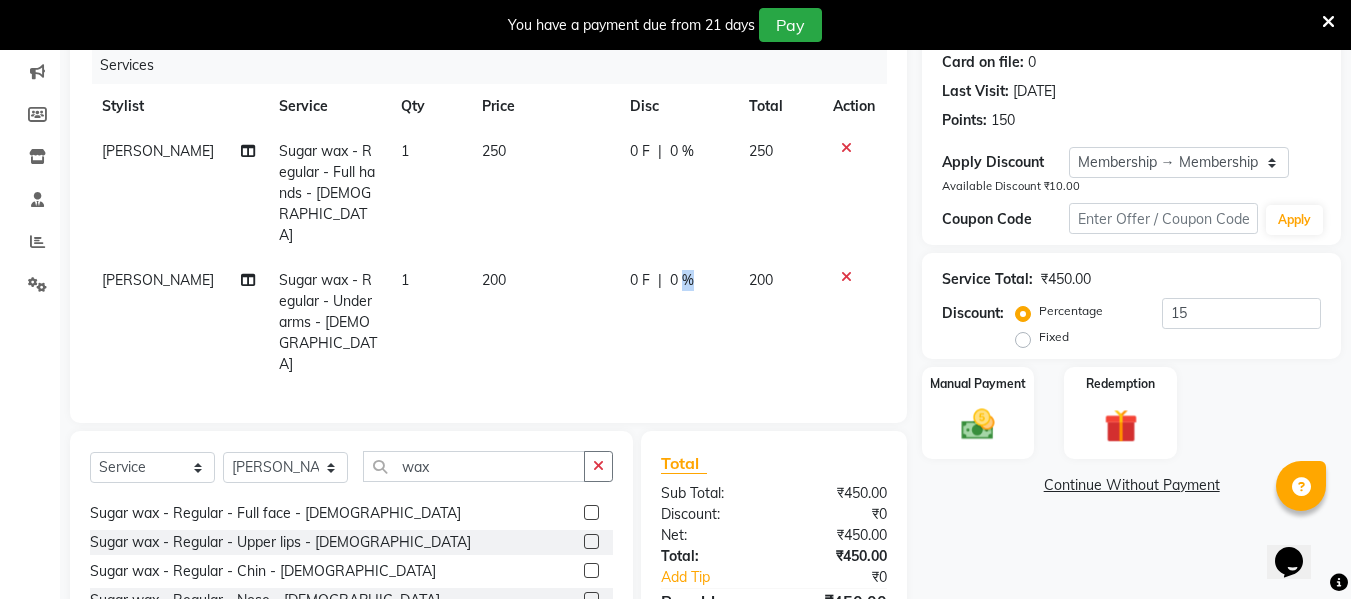 click on "0 F | 0 %" 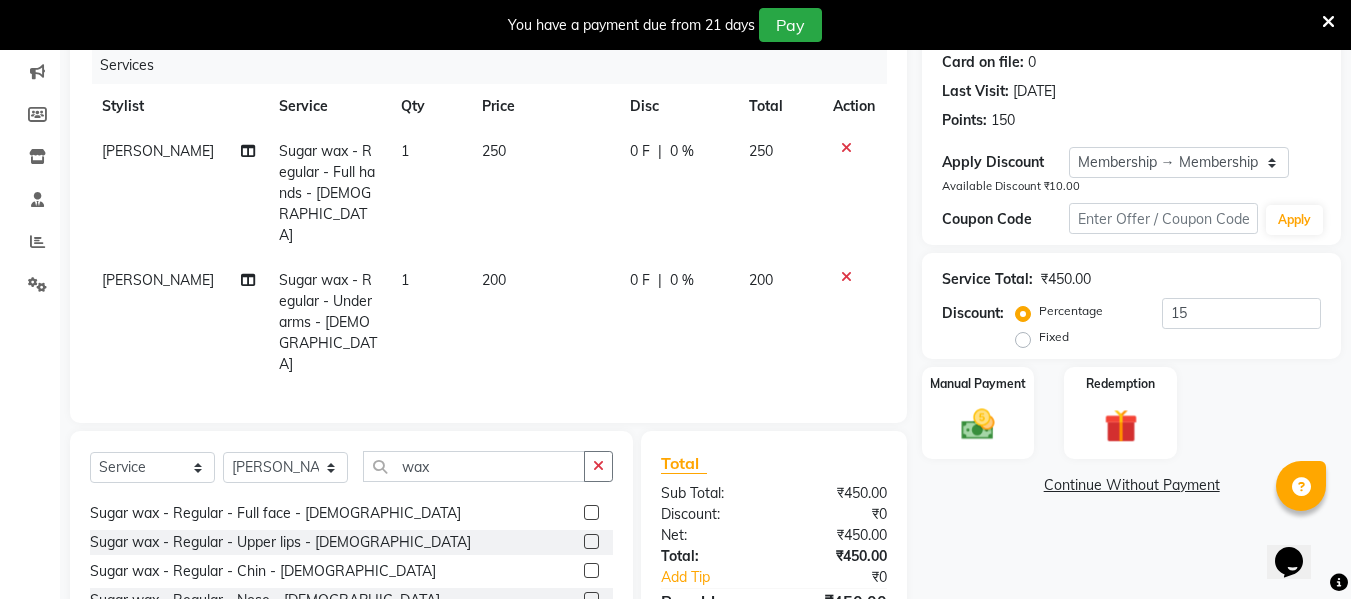select on "59137" 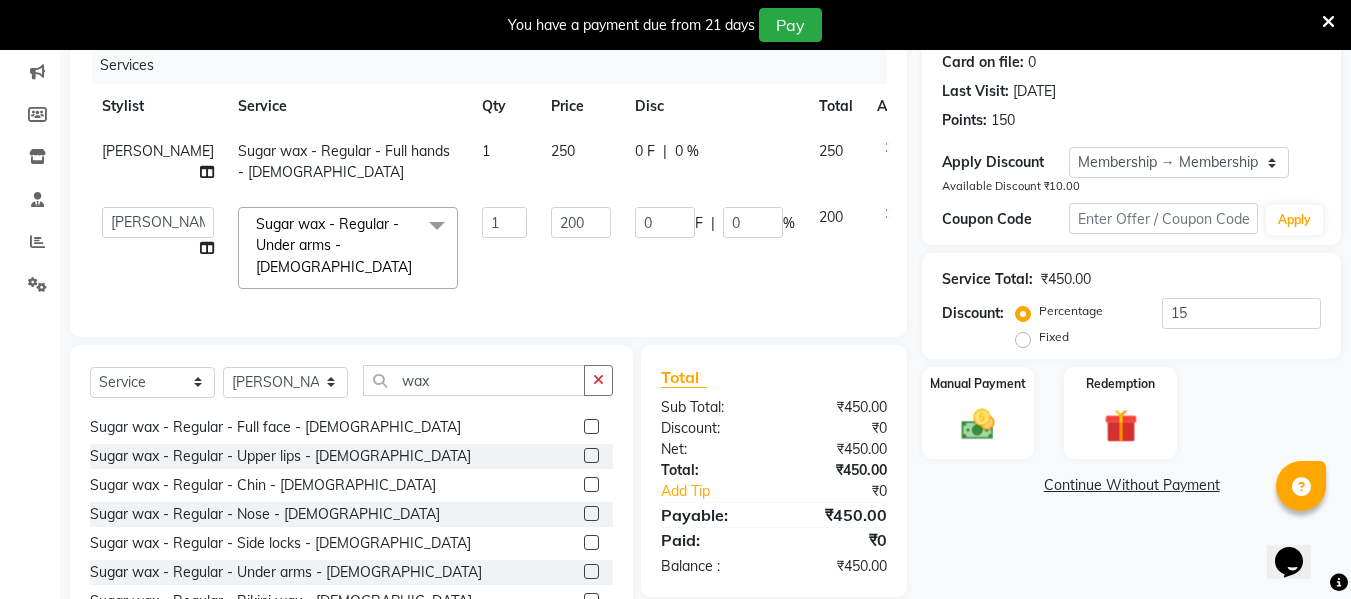 click on "0 F | 0 %" 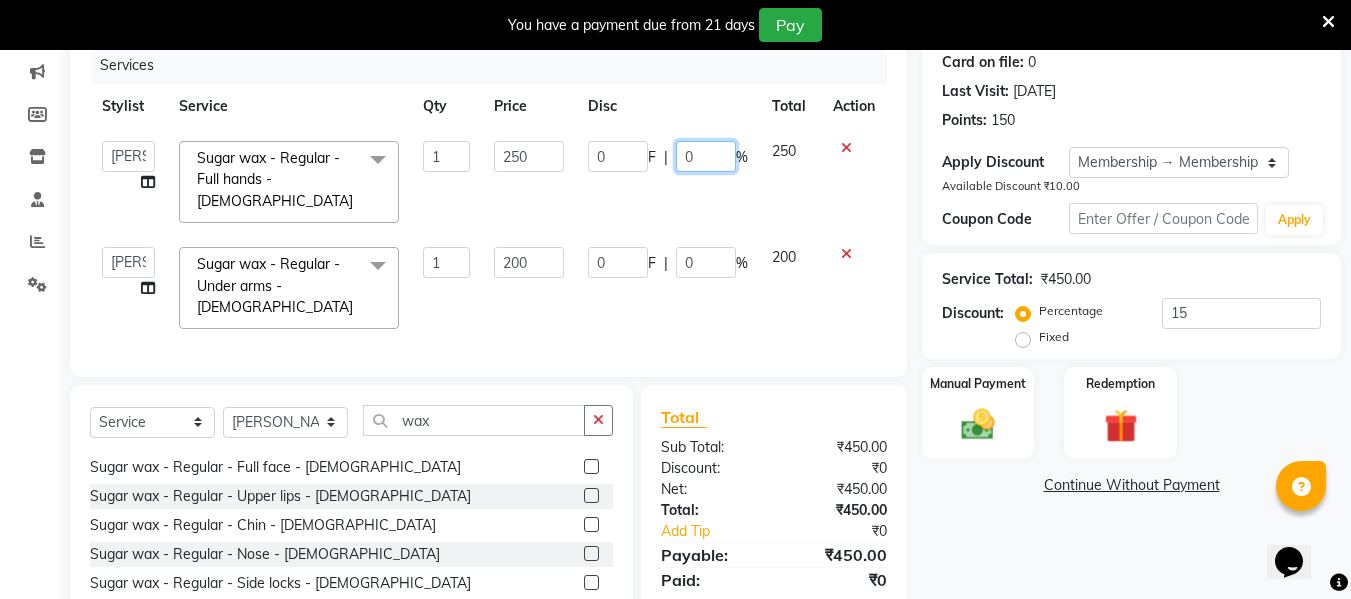 click on "0" 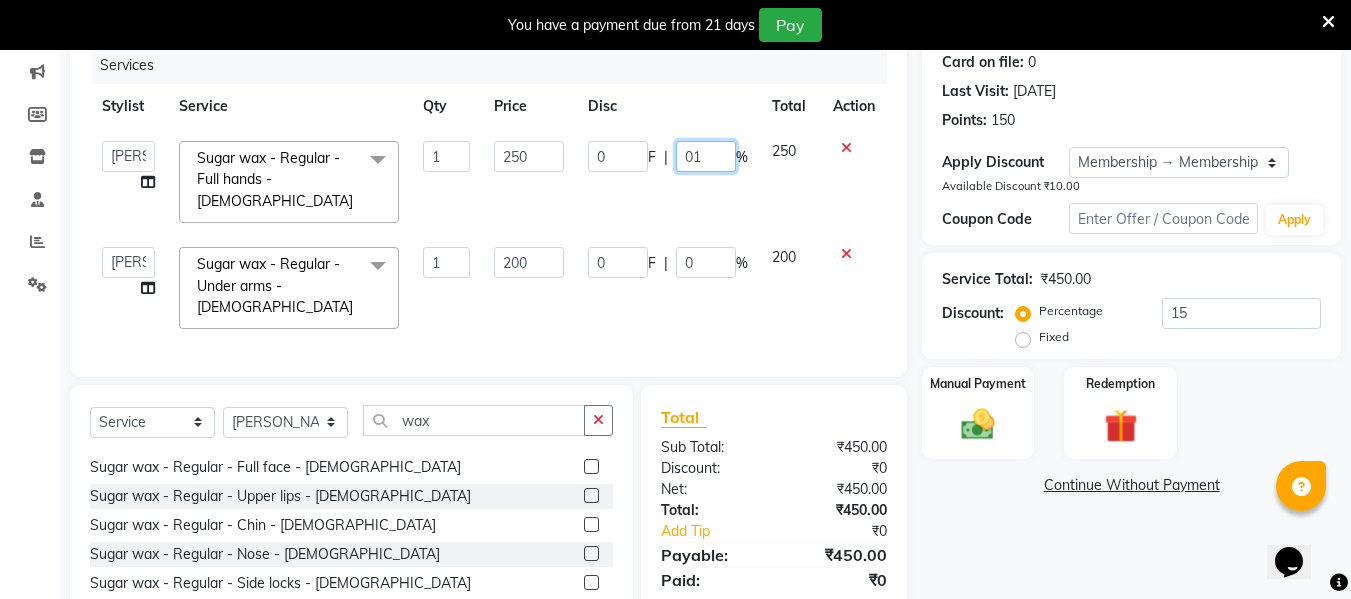 type on "0" 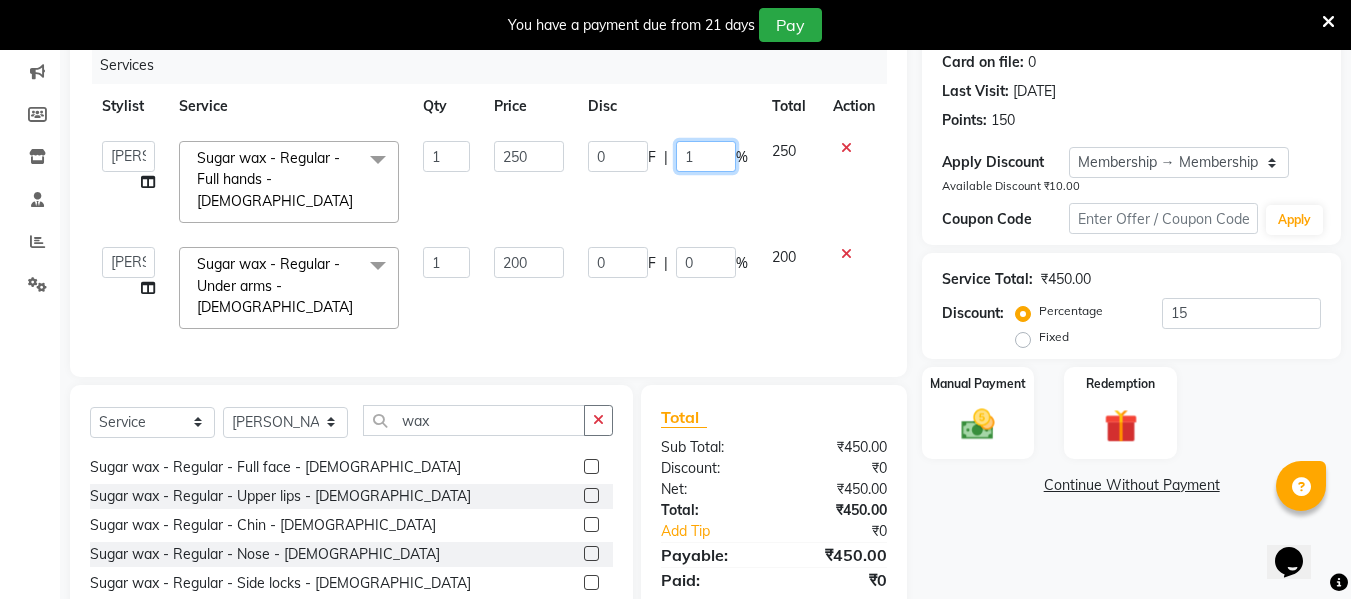 type on "15" 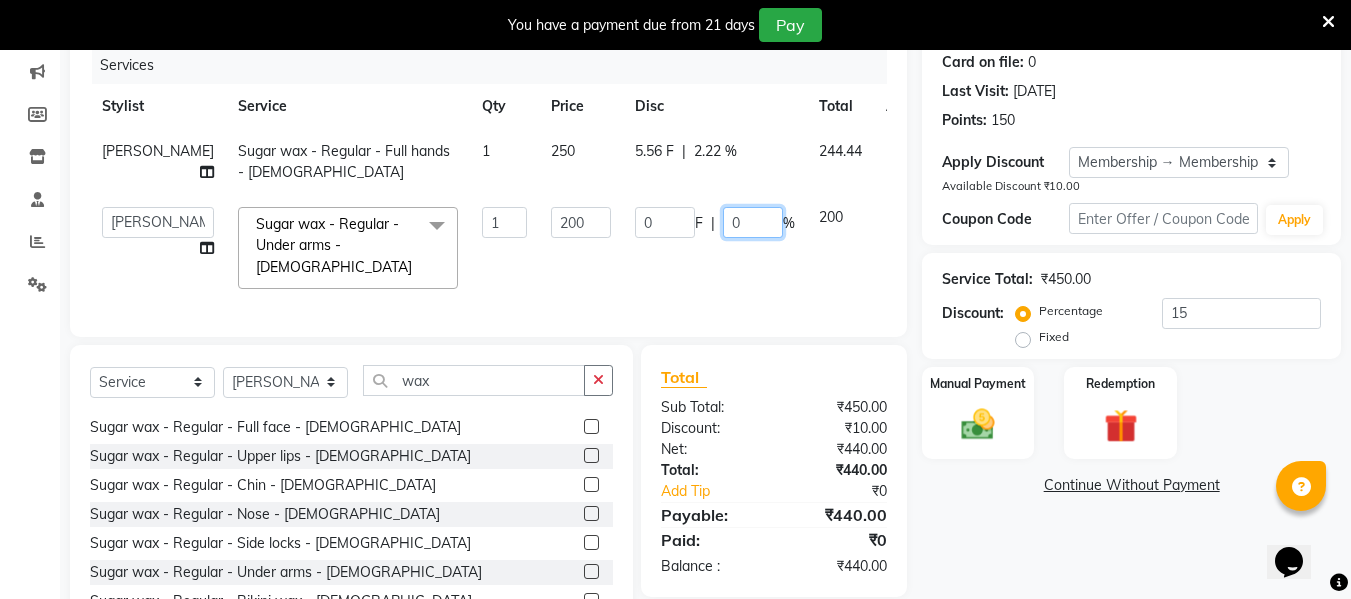 click on "0" 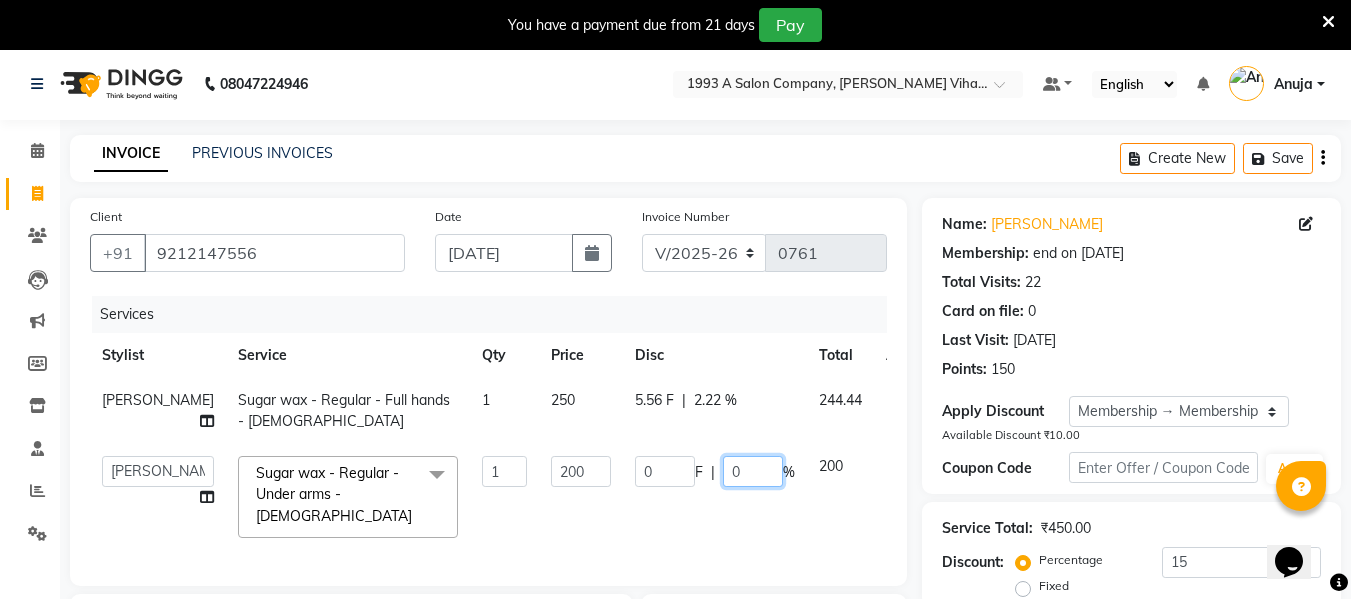 scroll, scrollTop: 0, scrollLeft: 0, axis: both 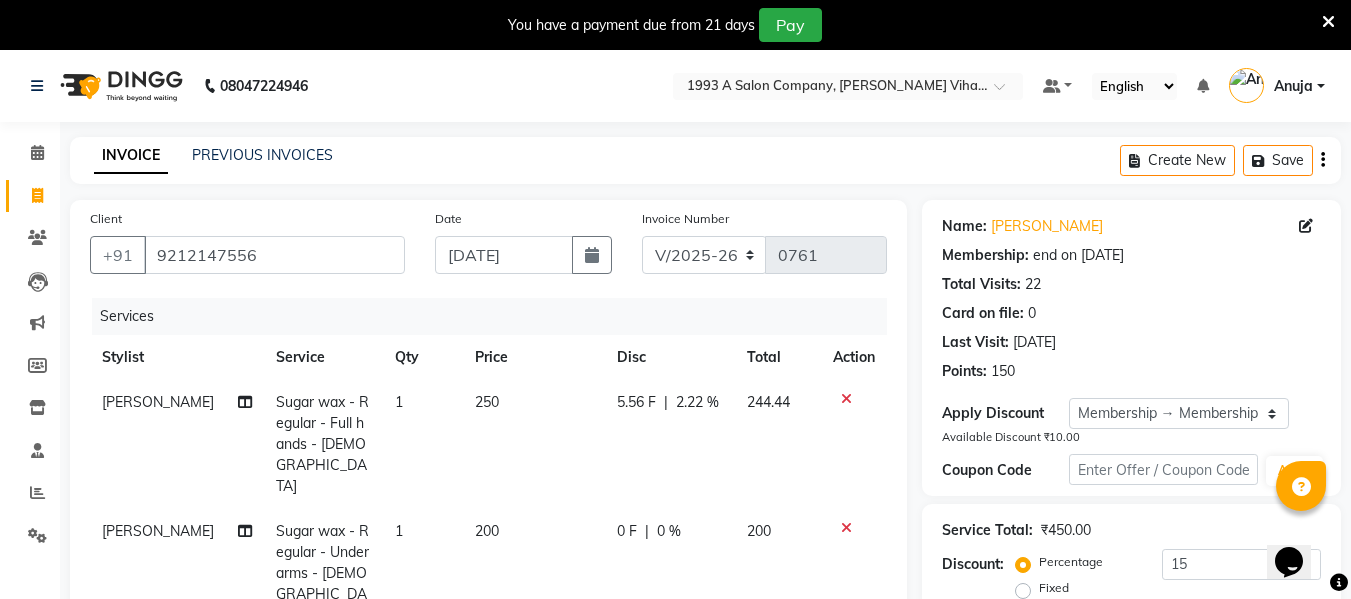click 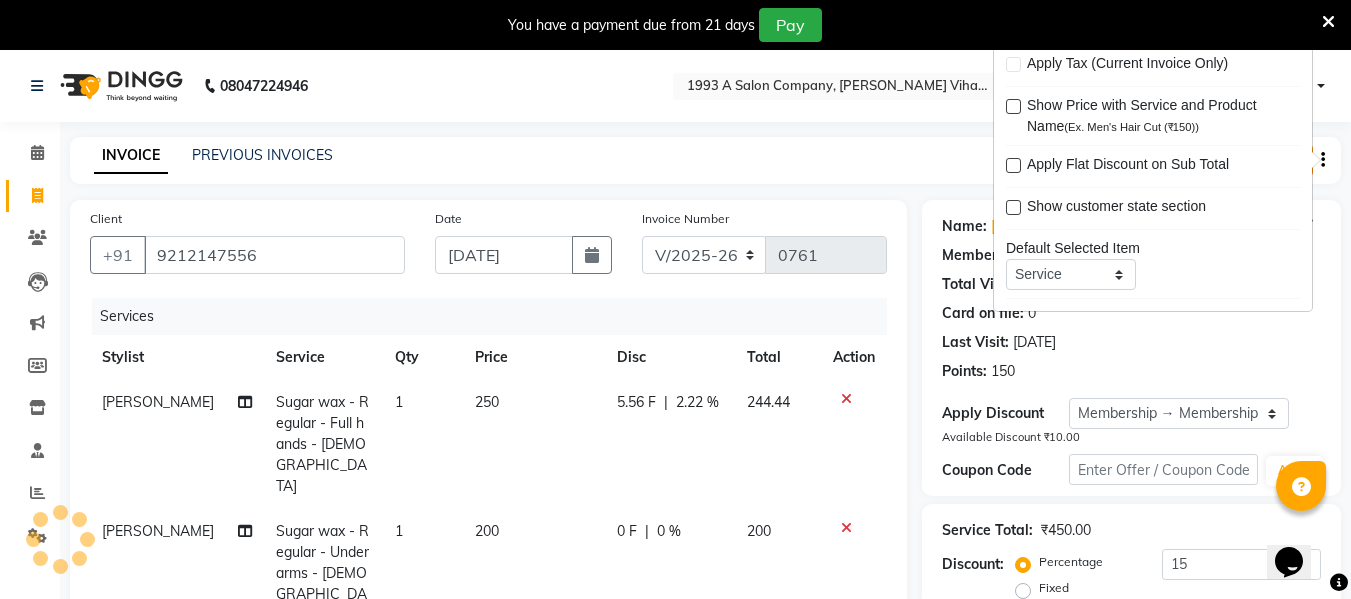 click on "INVOICE PREVIOUS INVOICES Create New   Save" 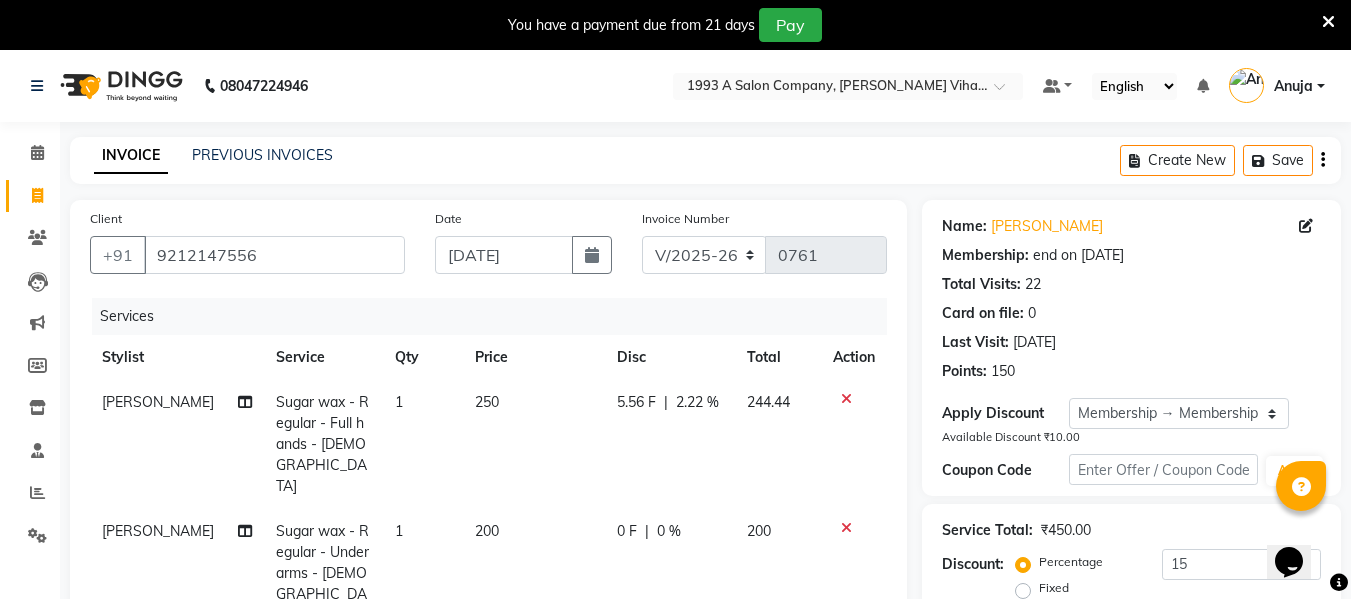 click on "2.22 %" 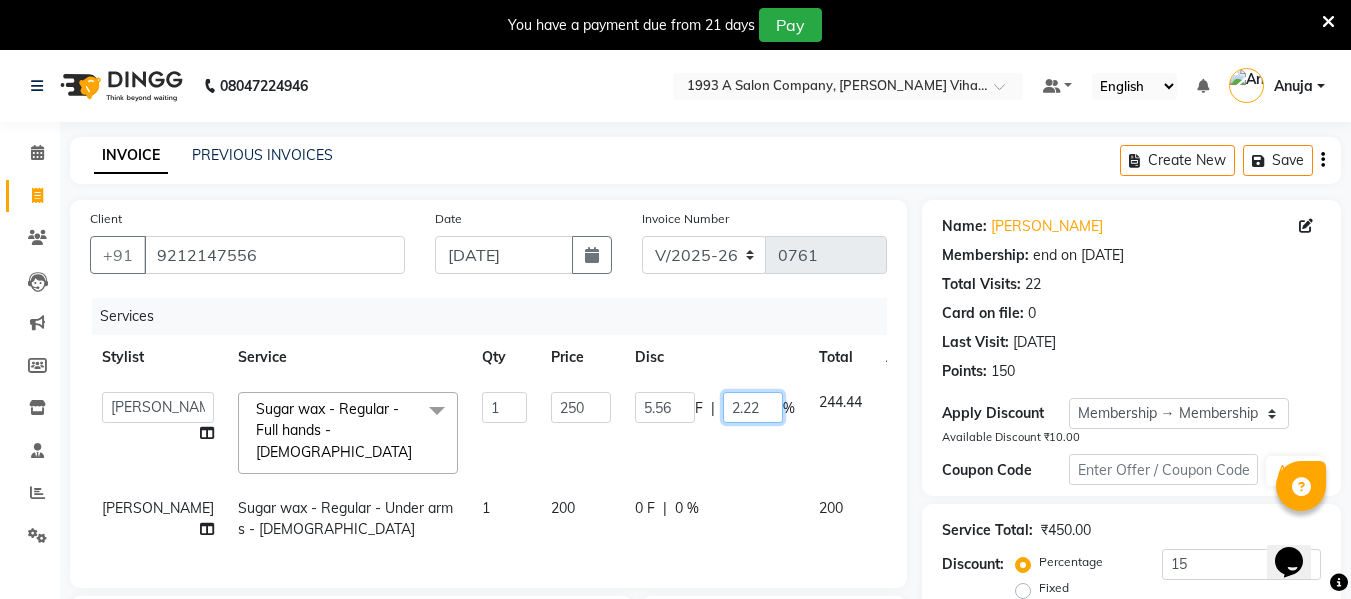 click on "2.22" 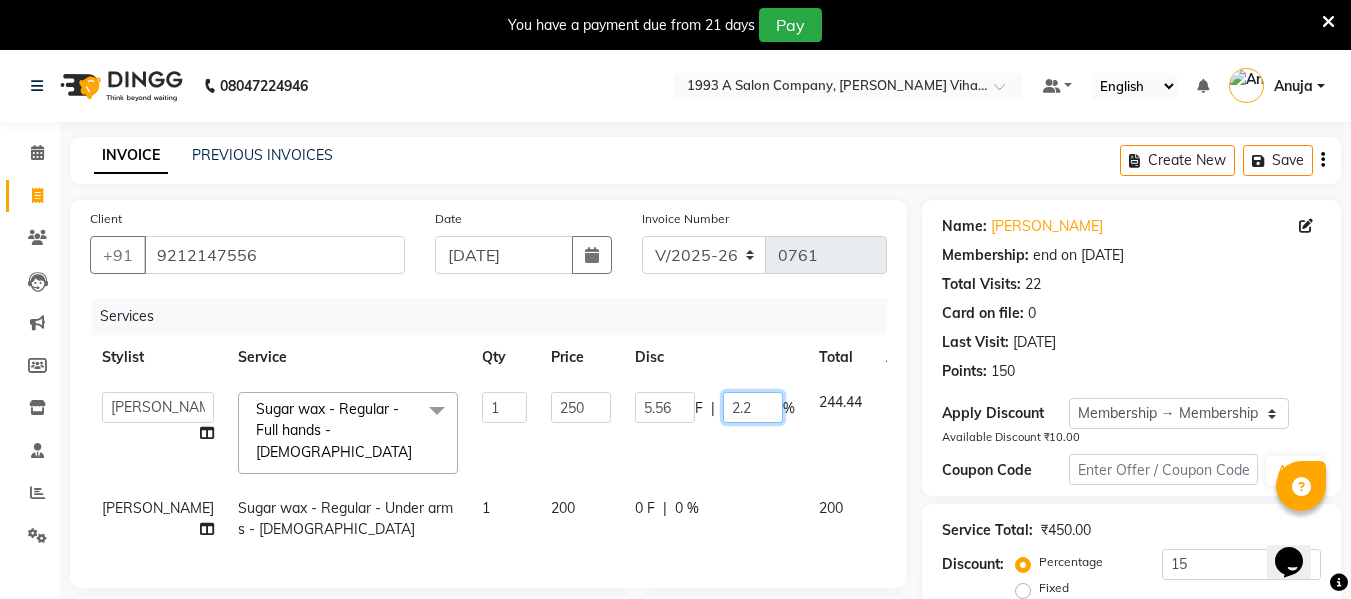 type on "2" 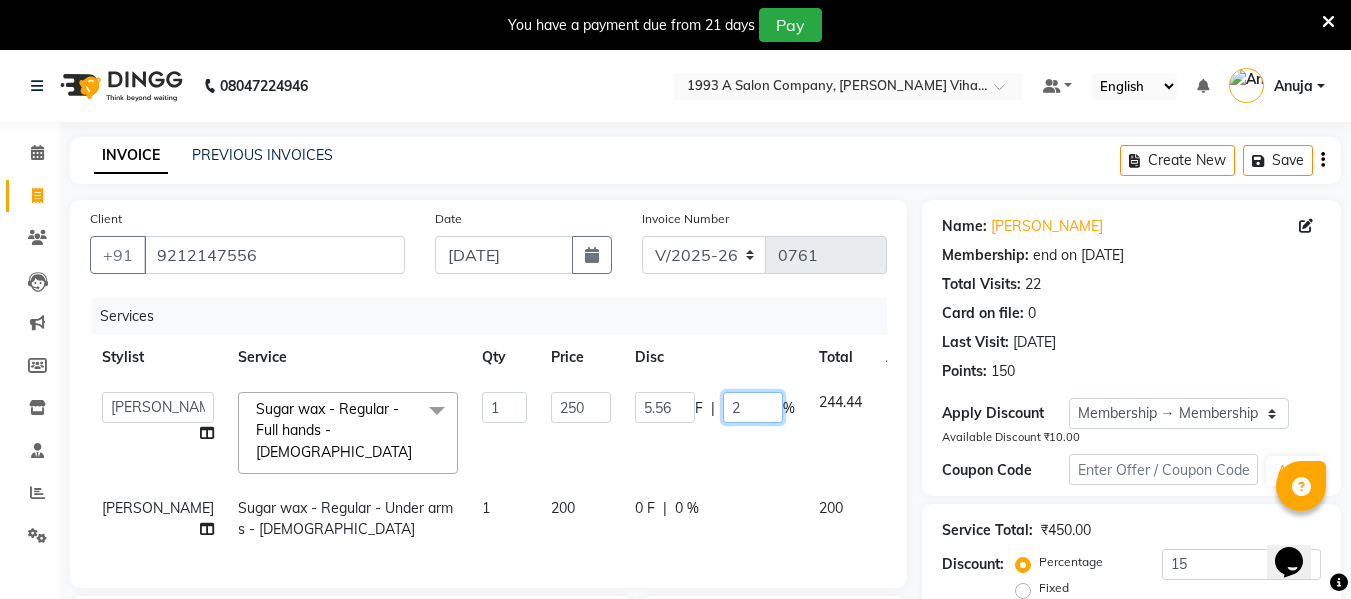 type 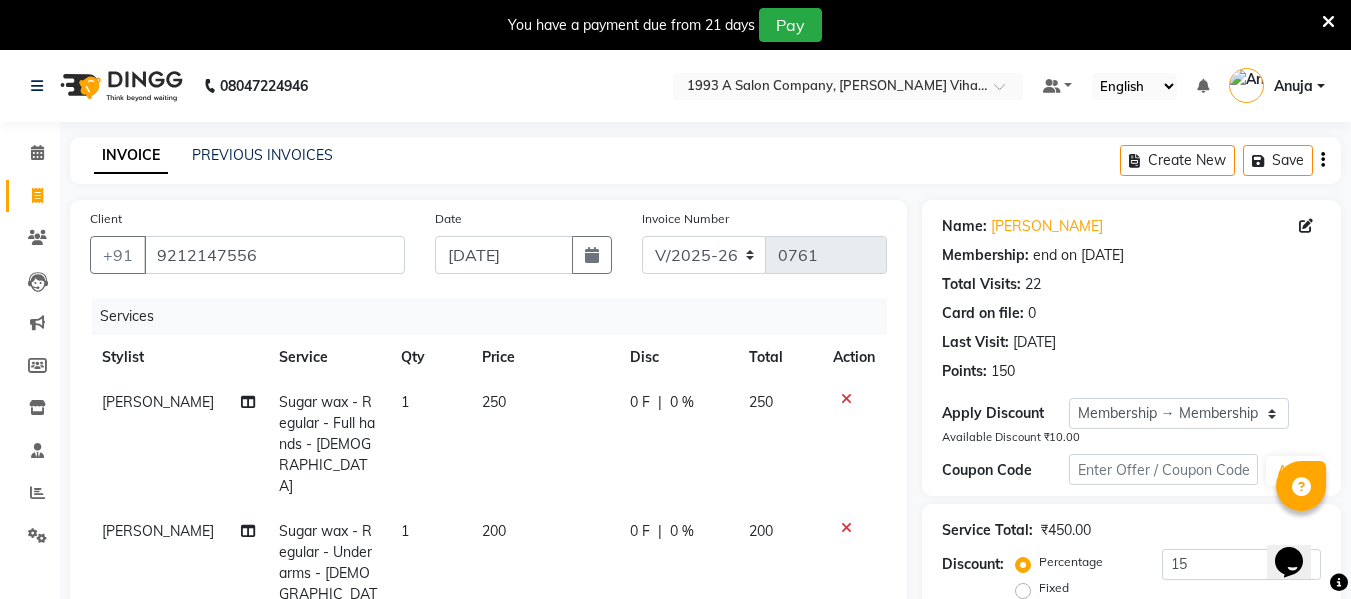 click on "250" 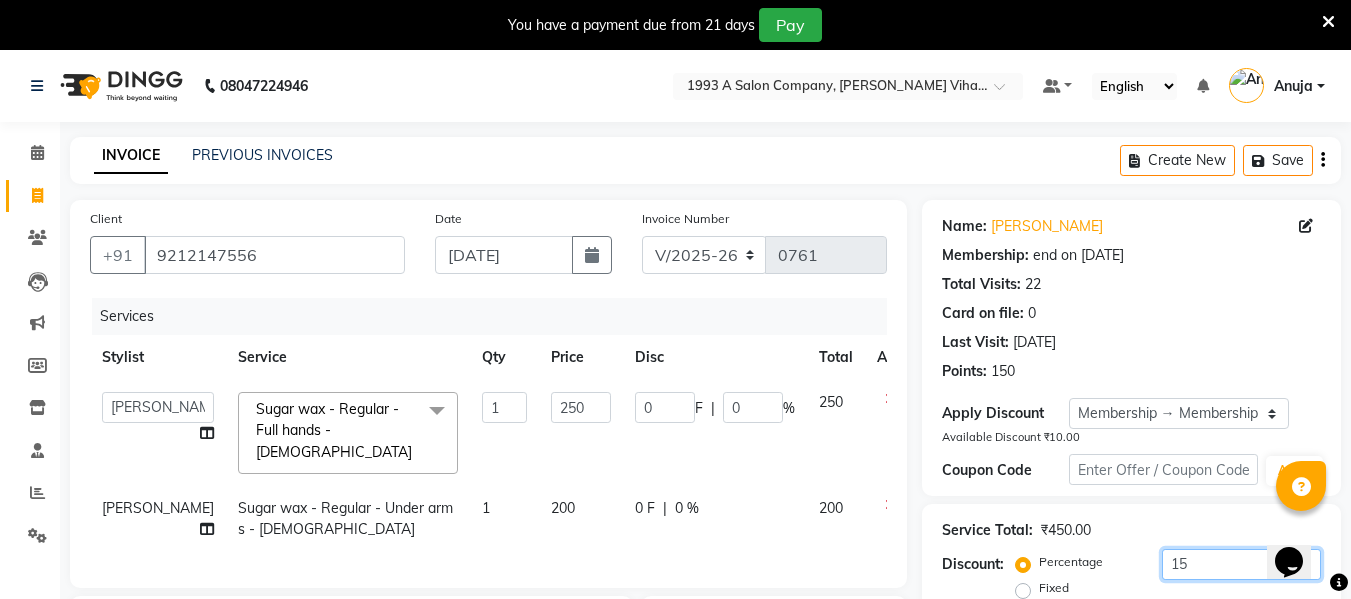 click on "15" 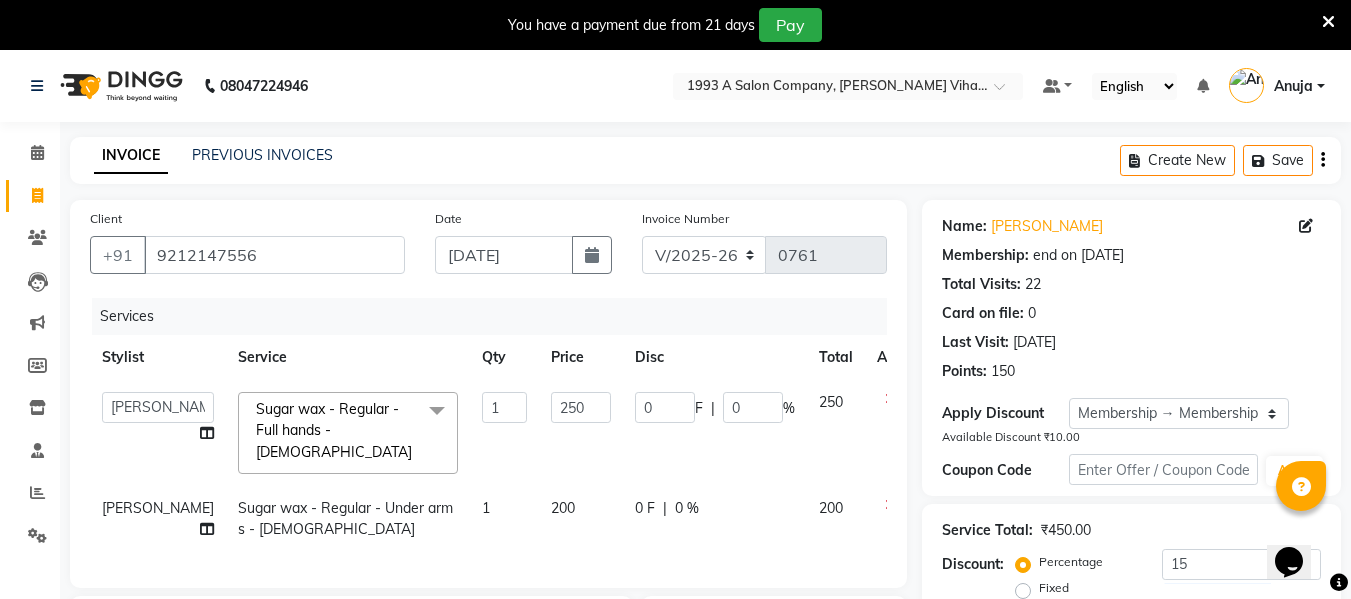 click on "Fixed" 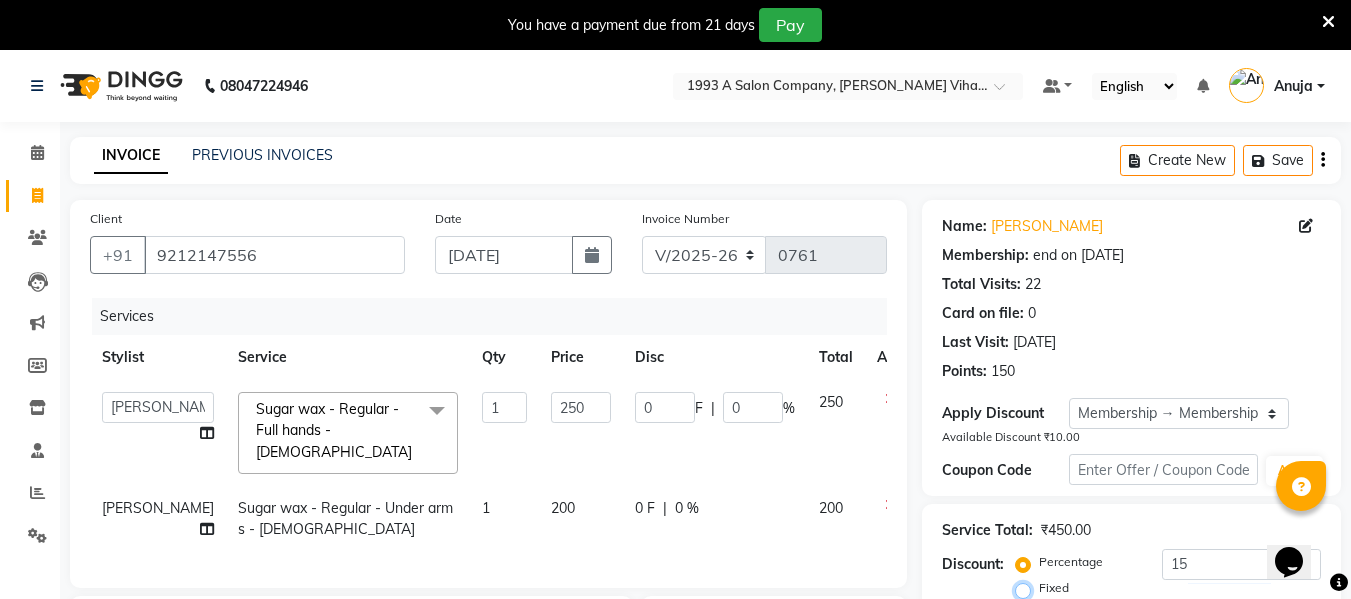 click on "Fixed" at bounding box center [1027, 588] 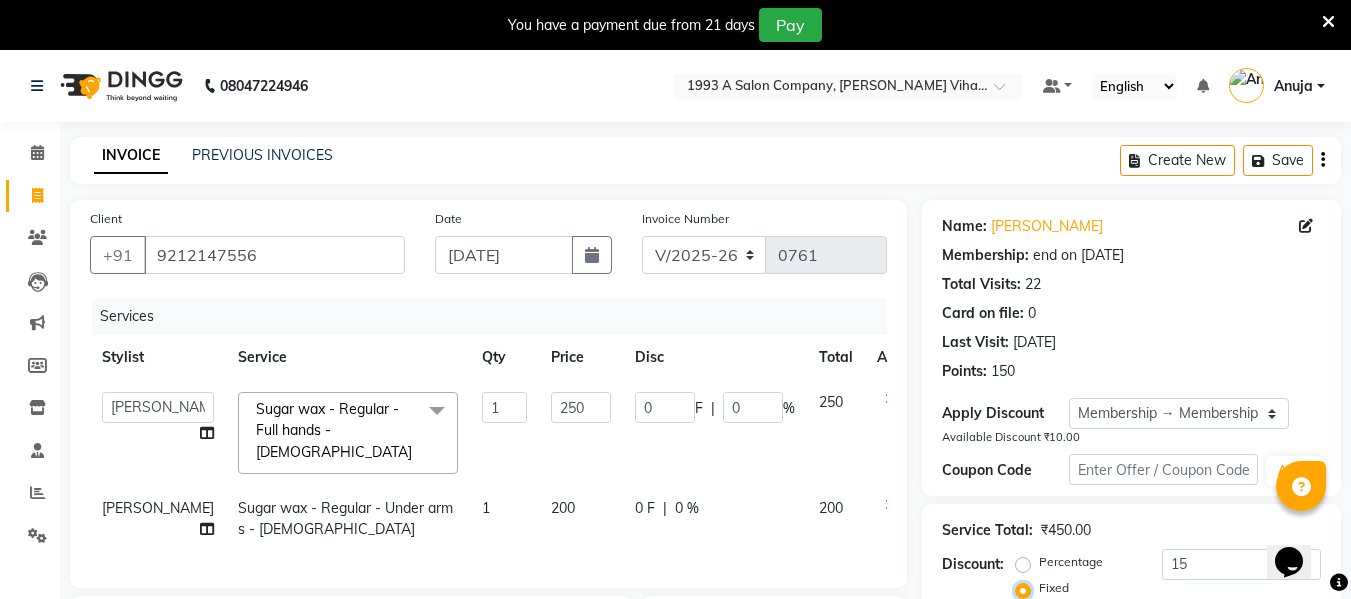 type on "5.56" 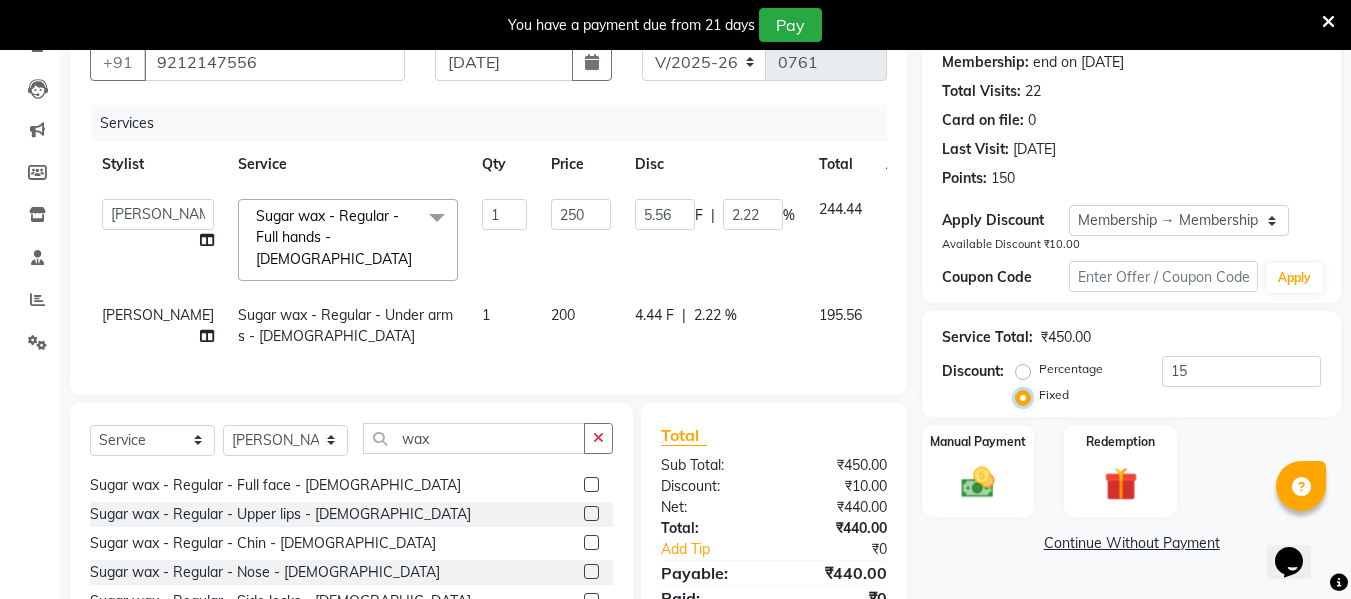 scroll, scrollTop: 137, scrollLeft: 0, axis: vertical 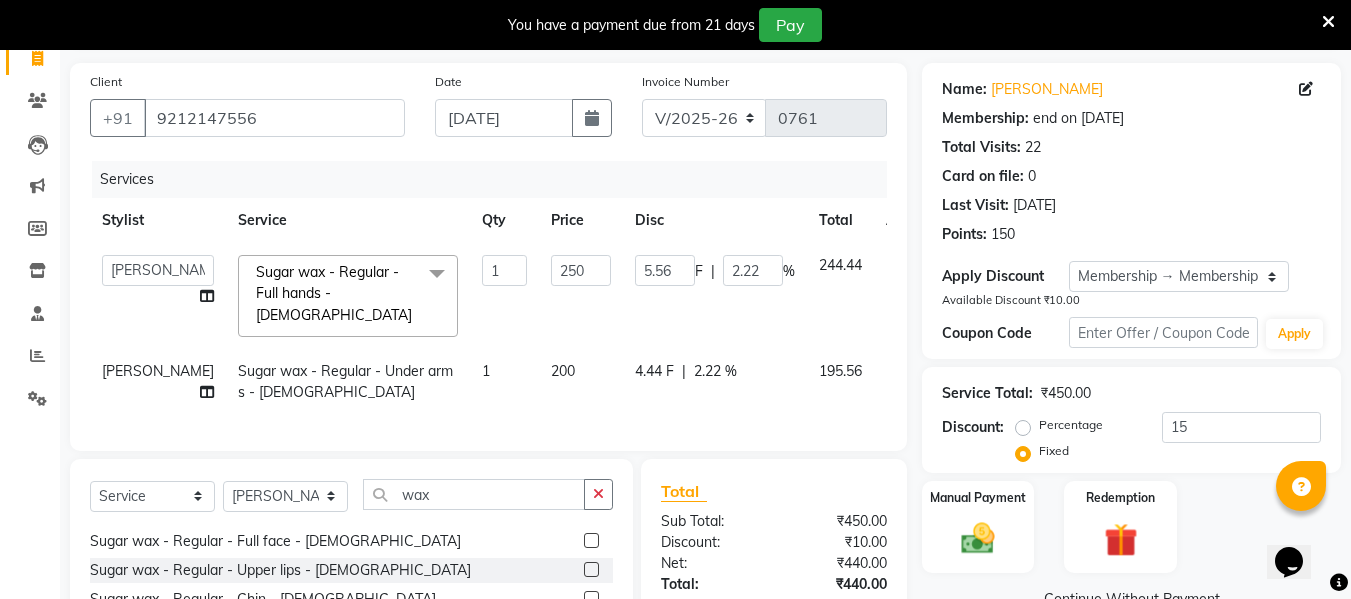 click 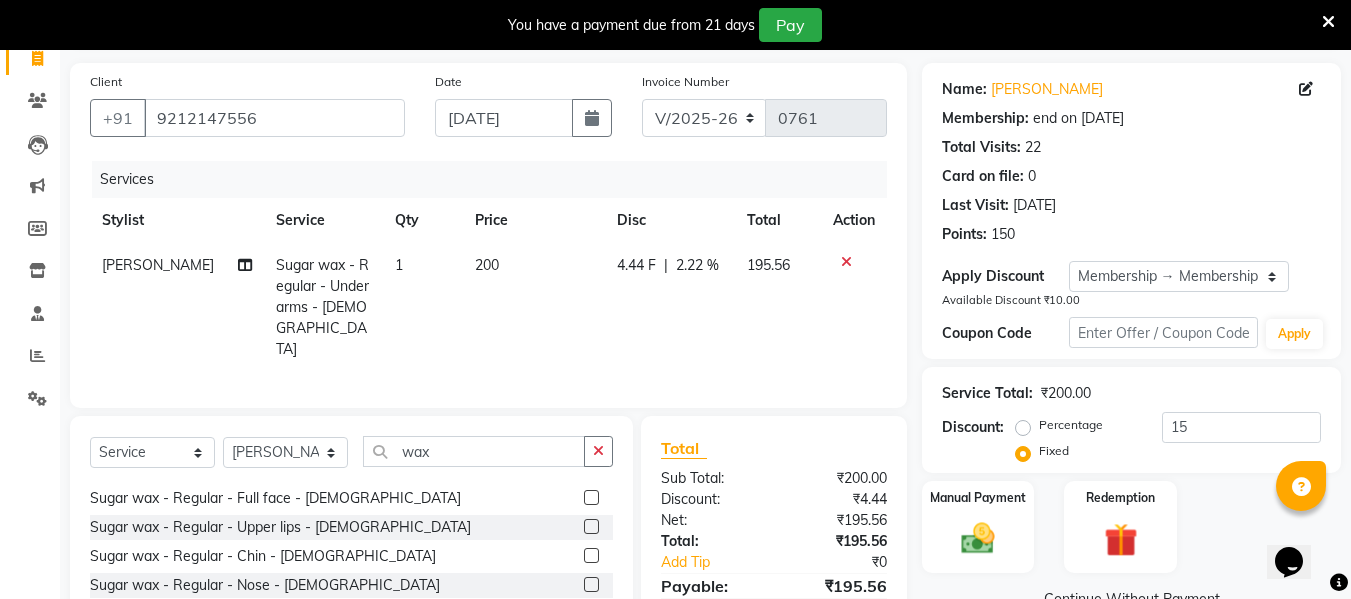 click 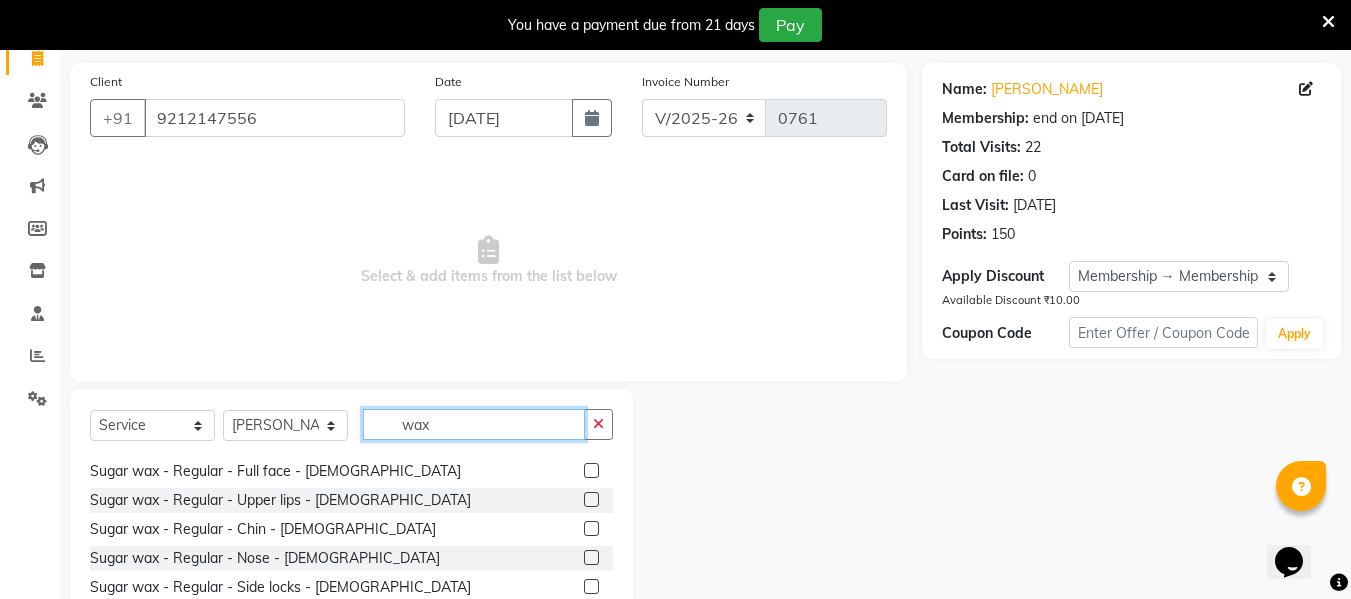 click on "wax" 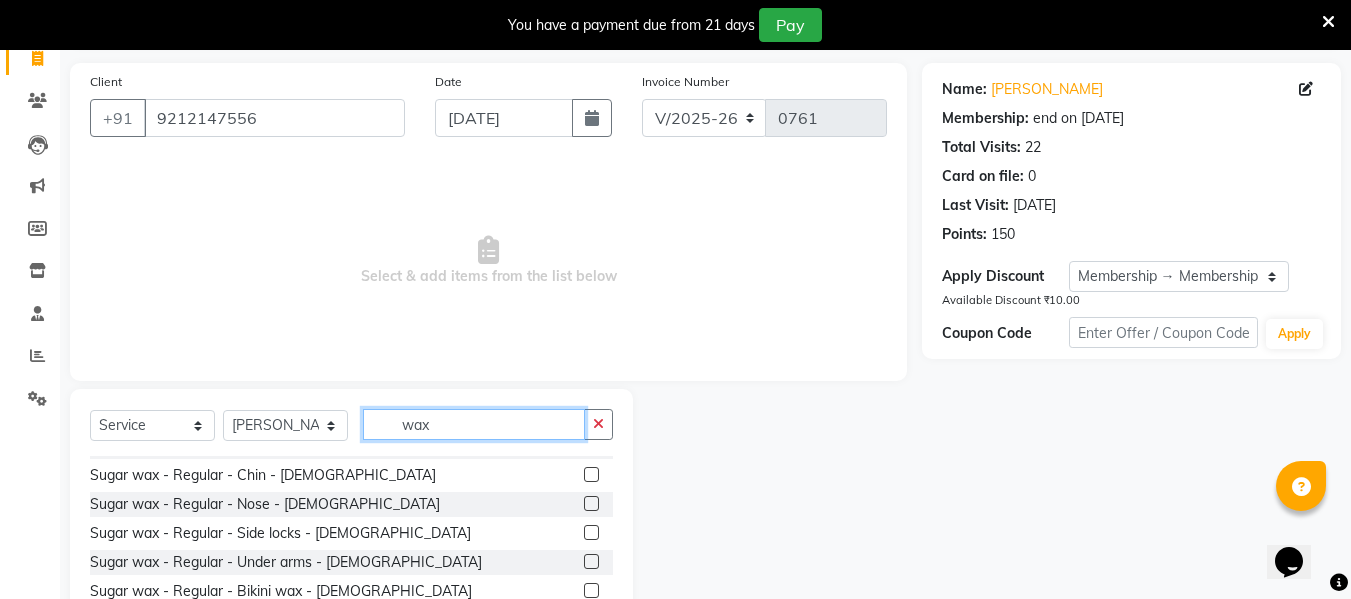 scroll, scrollTop: 300, scrollLeft: 0, axis: vertical 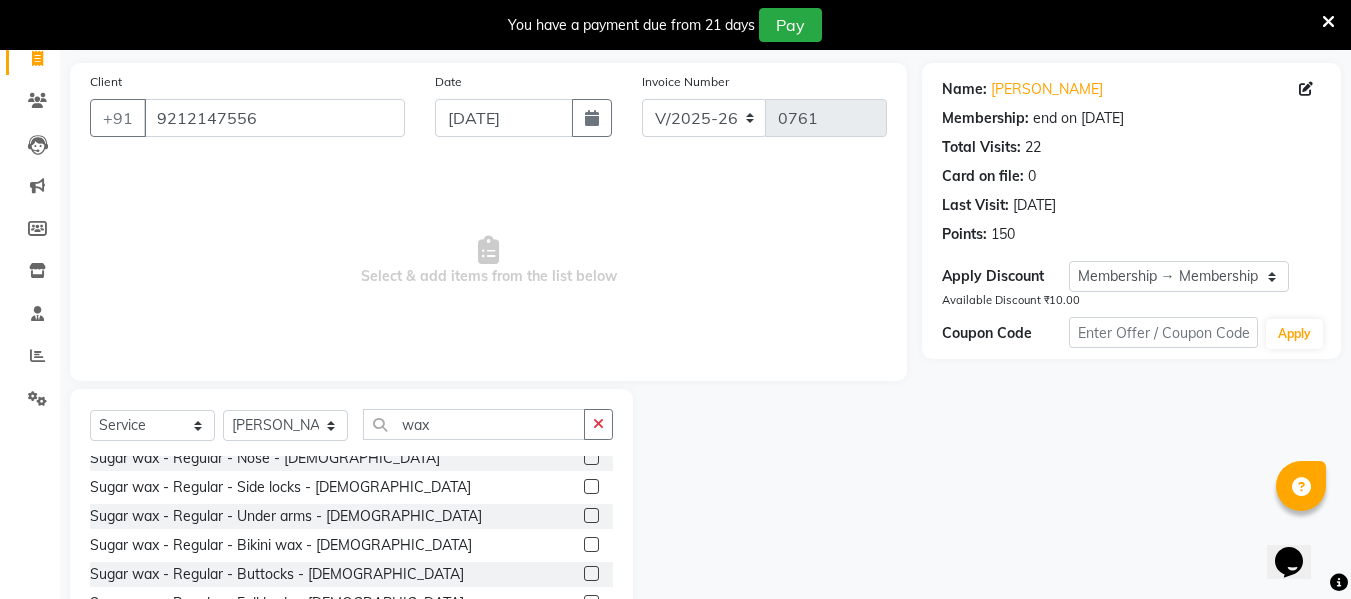 click 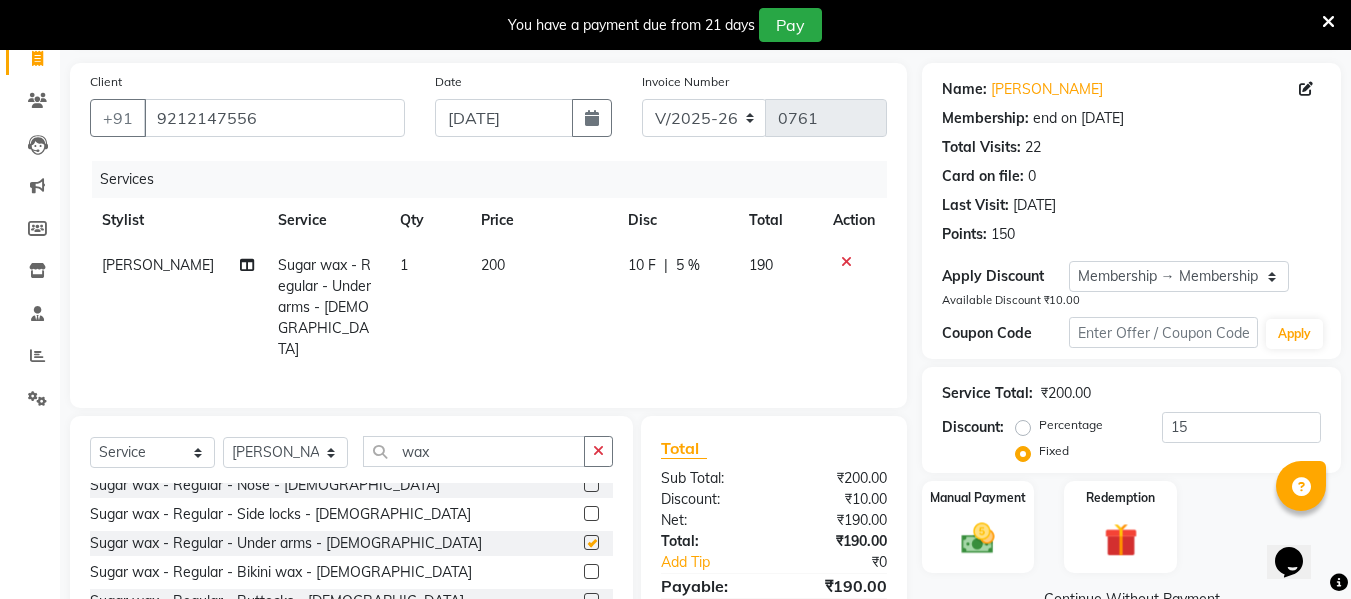 checkbox on "false" 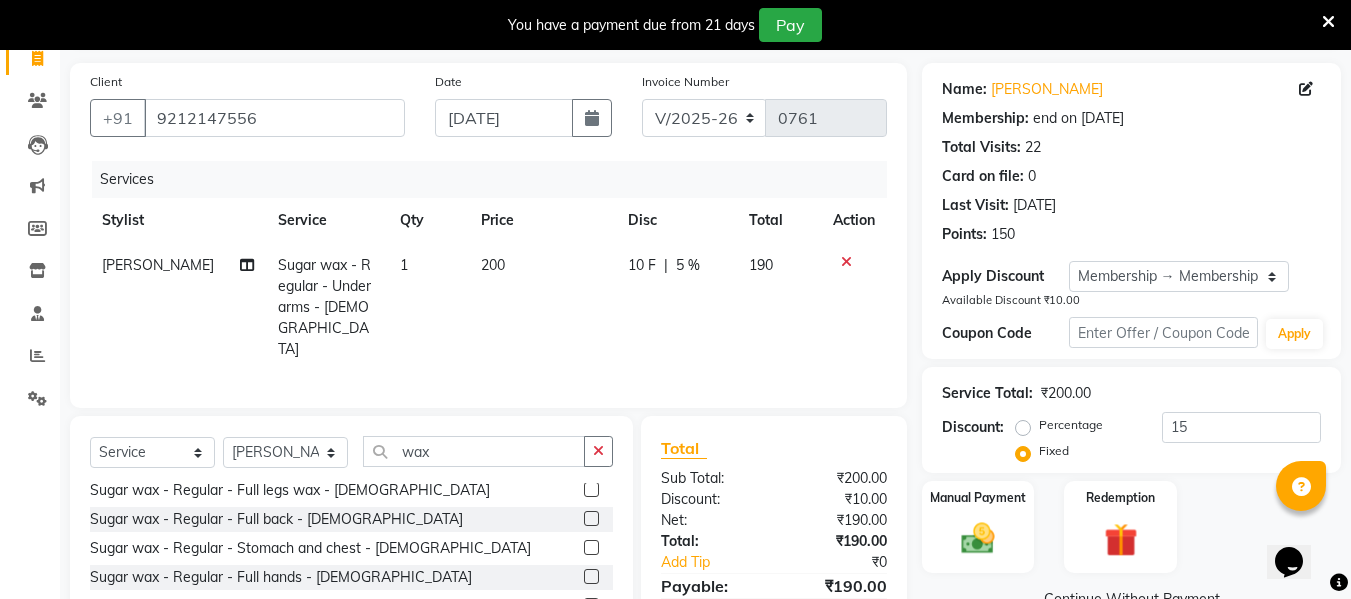 scroll, scrollTop: 0, scrollLeft: 0, axis: both 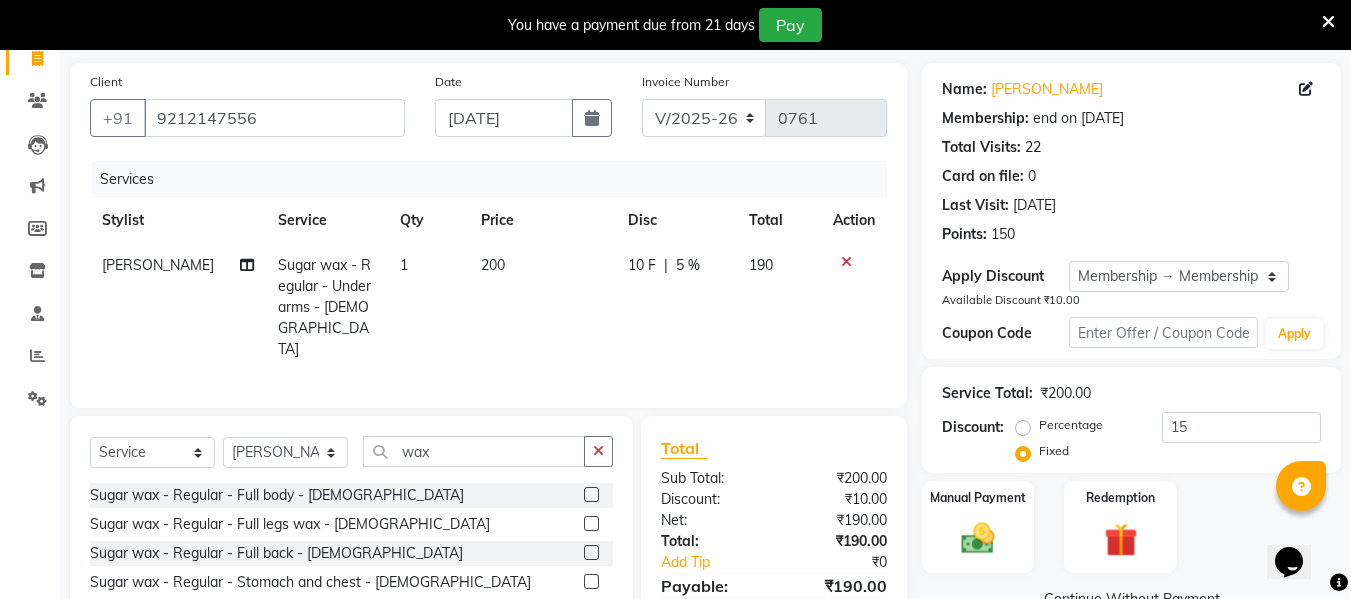click 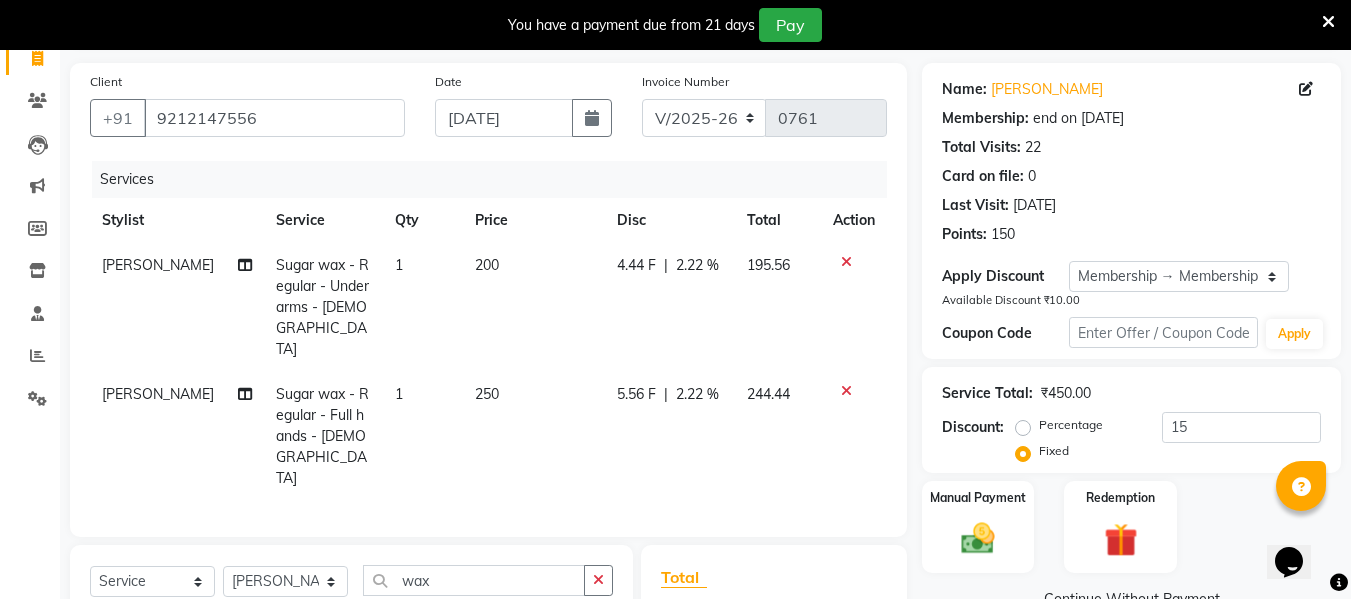 checkbox on "false" 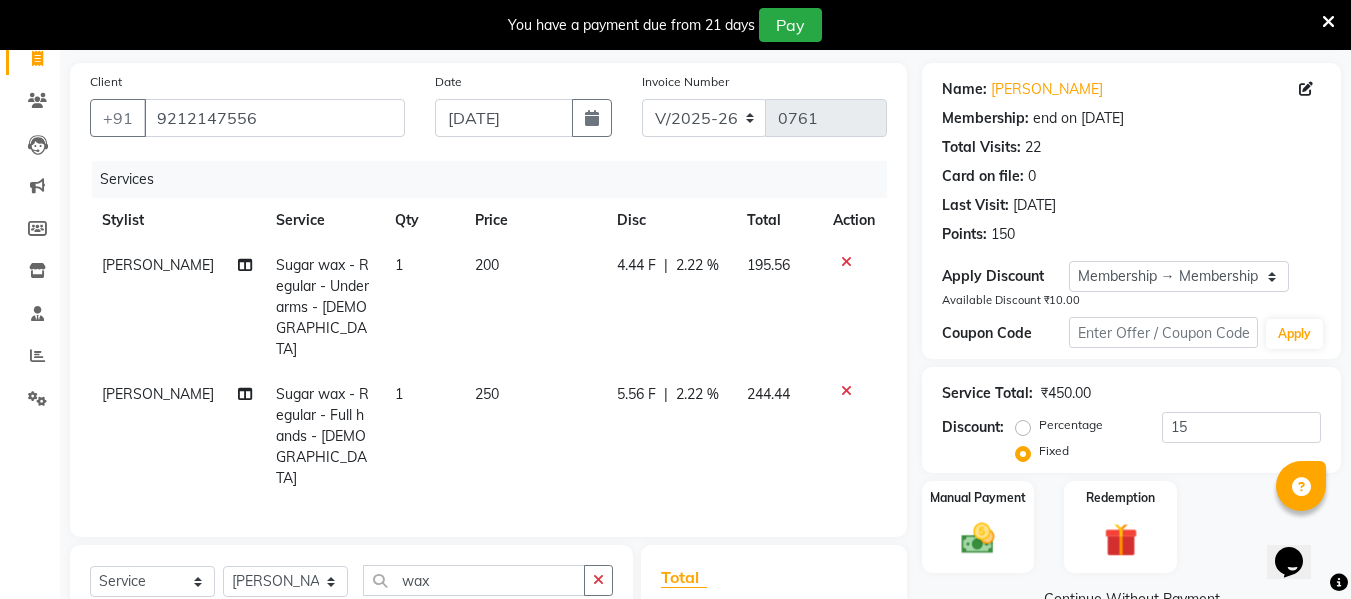 click at bounding box center (1328, 22) 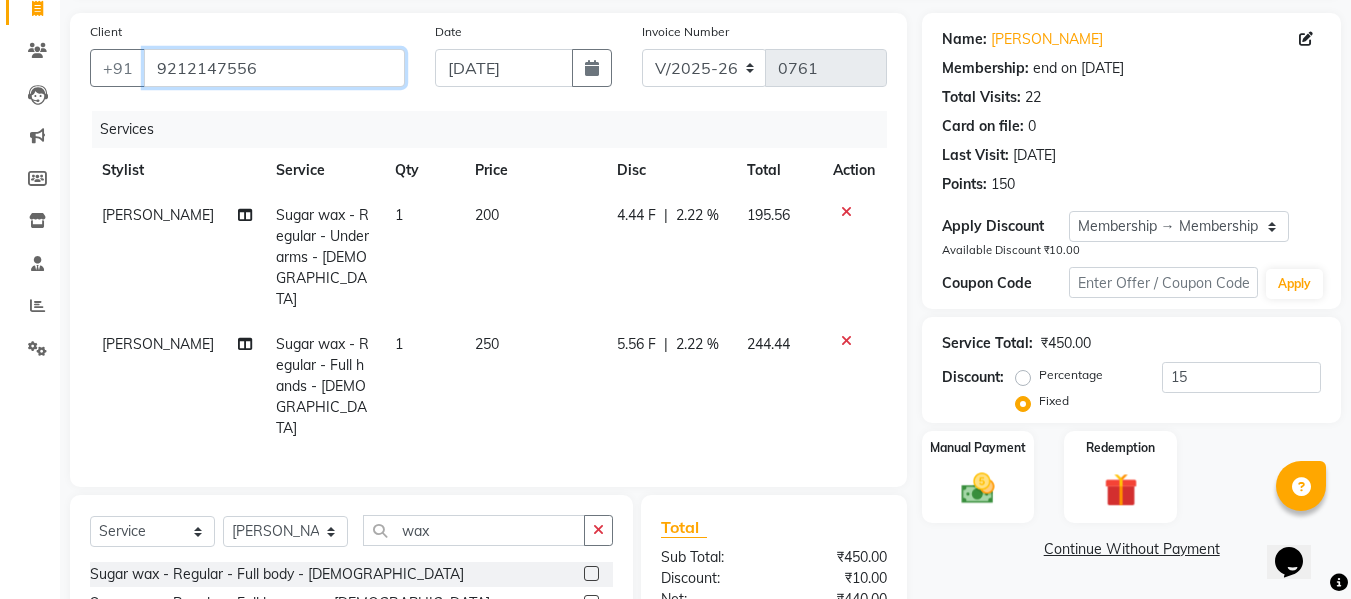 click on "9212147556" at bounding box center (274, 68) 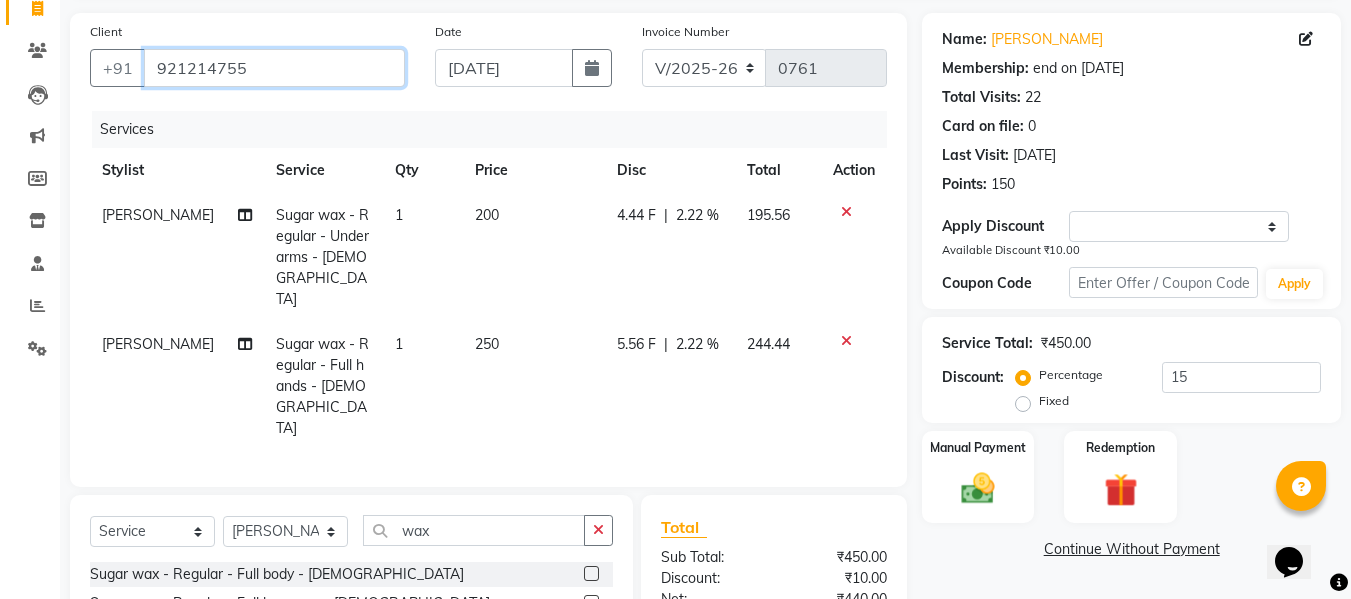 type on "0" 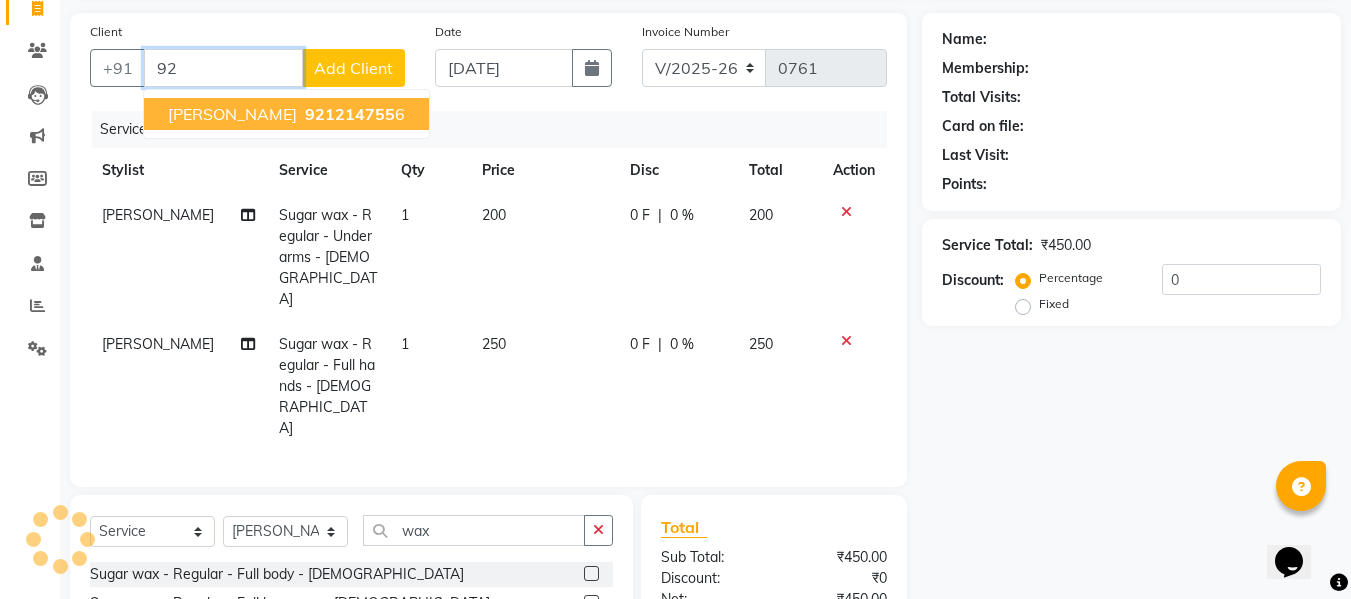 type on "9" 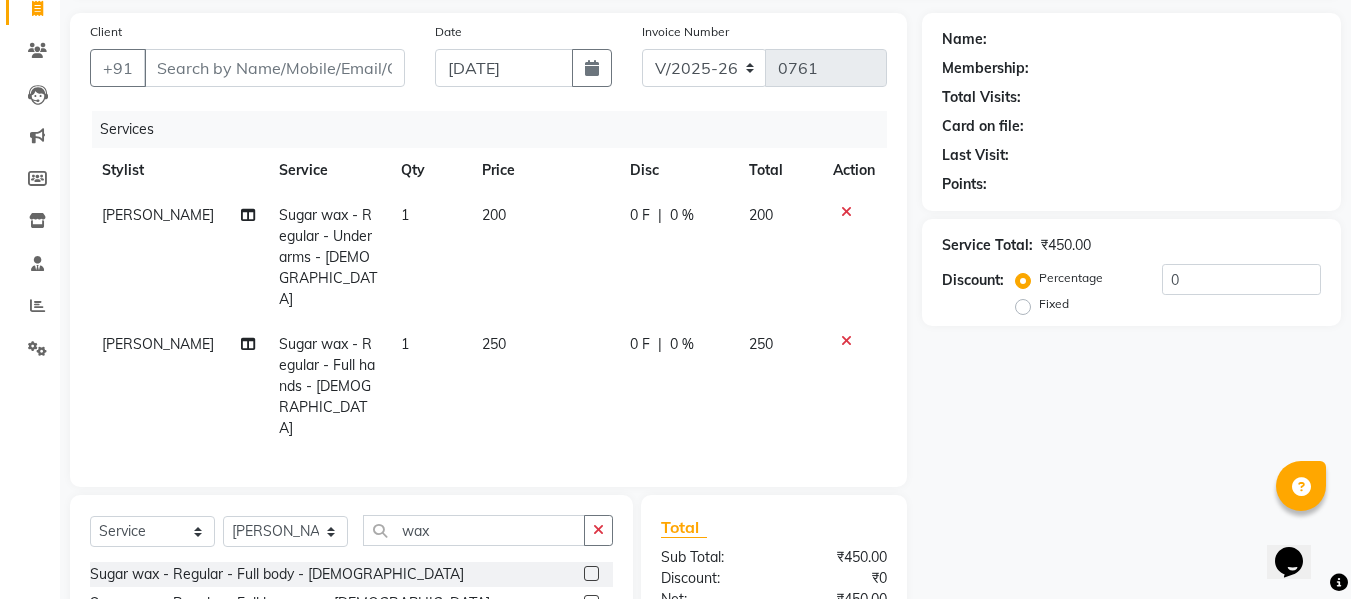 click 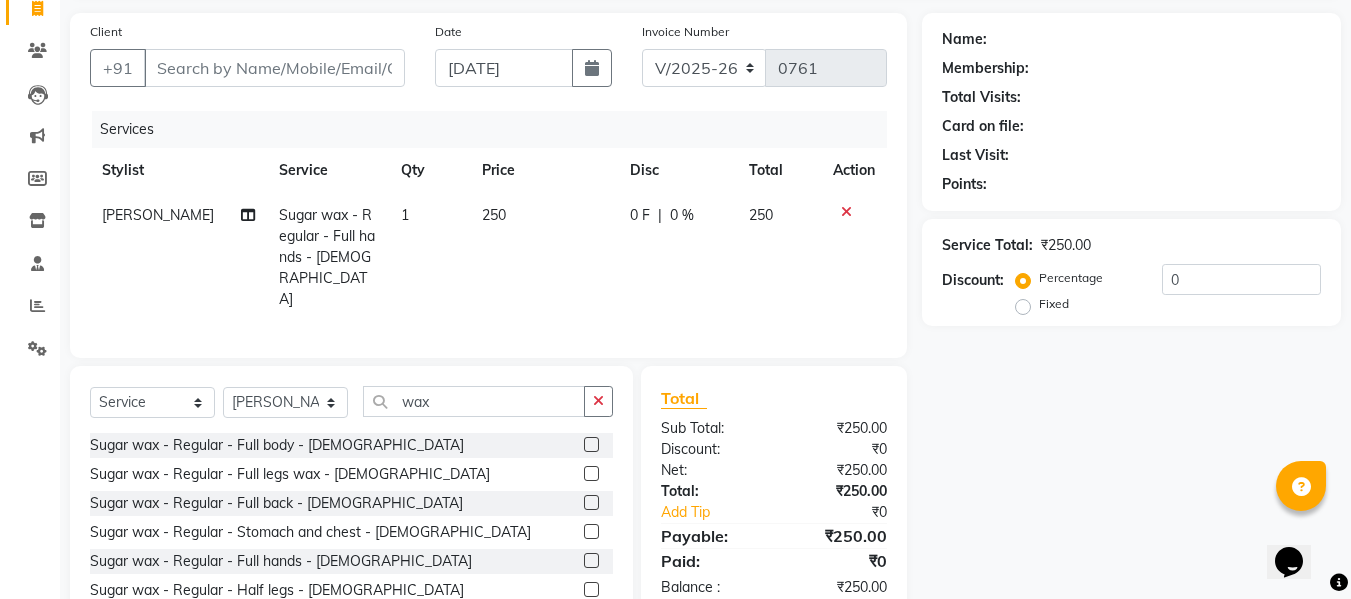 click 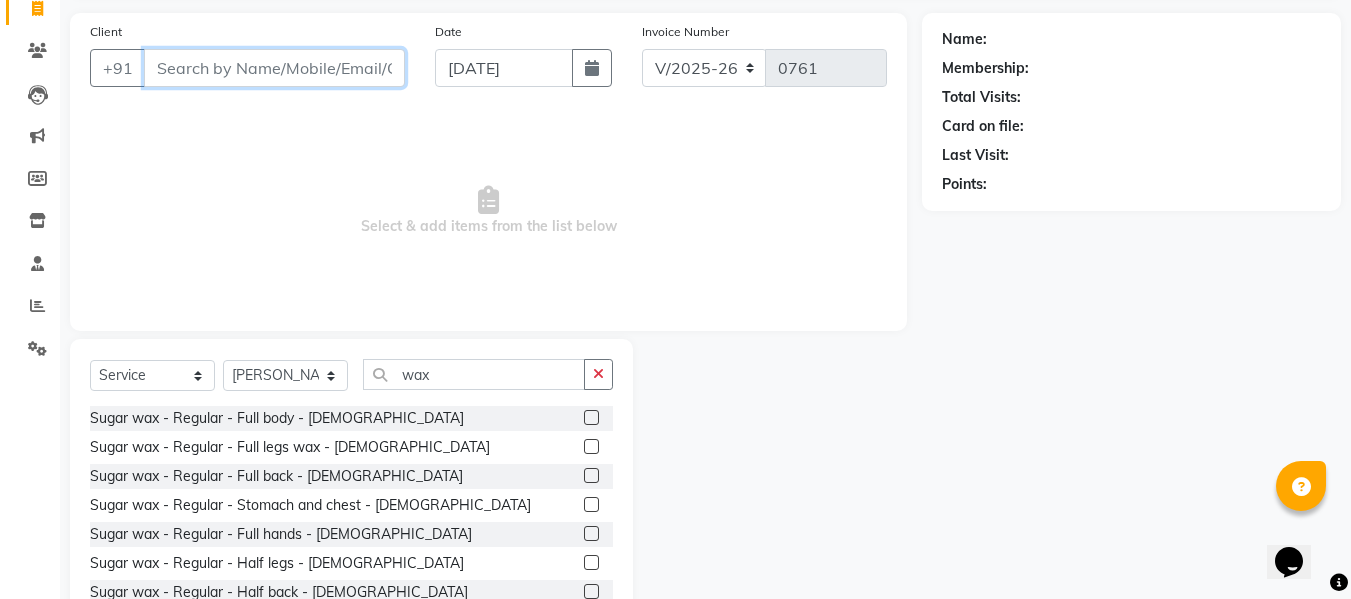 click on "Client" at bounding box center [274, 68] 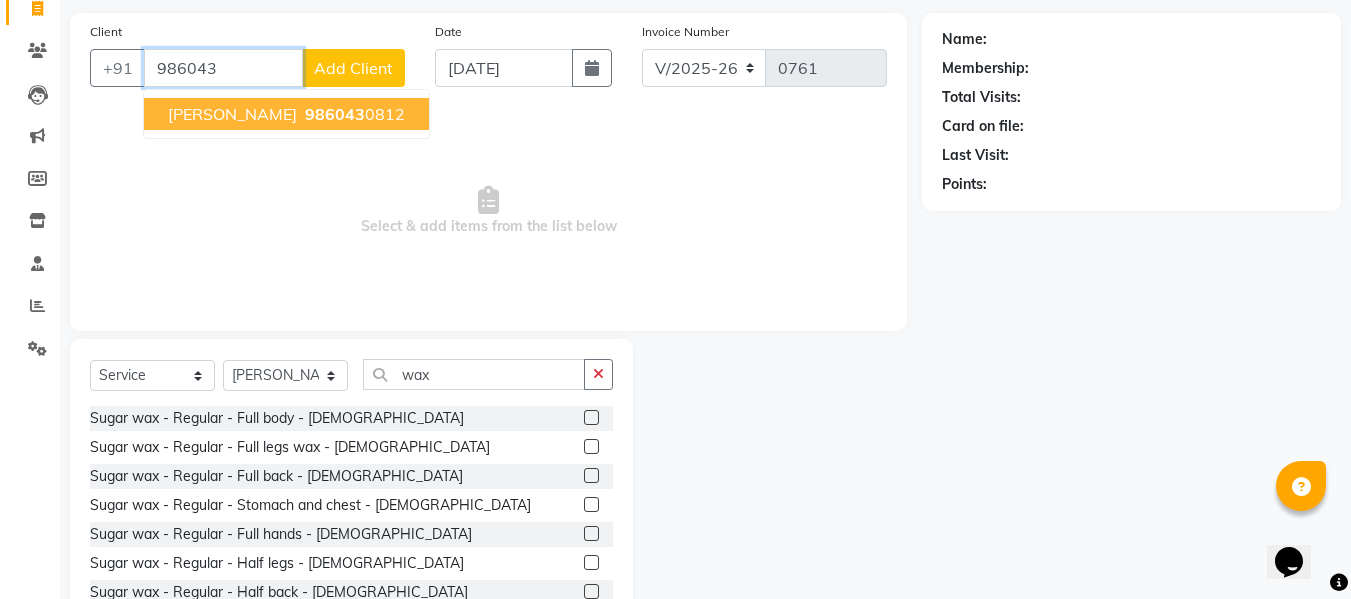 click on "986043" at bounding box center (335, 114) 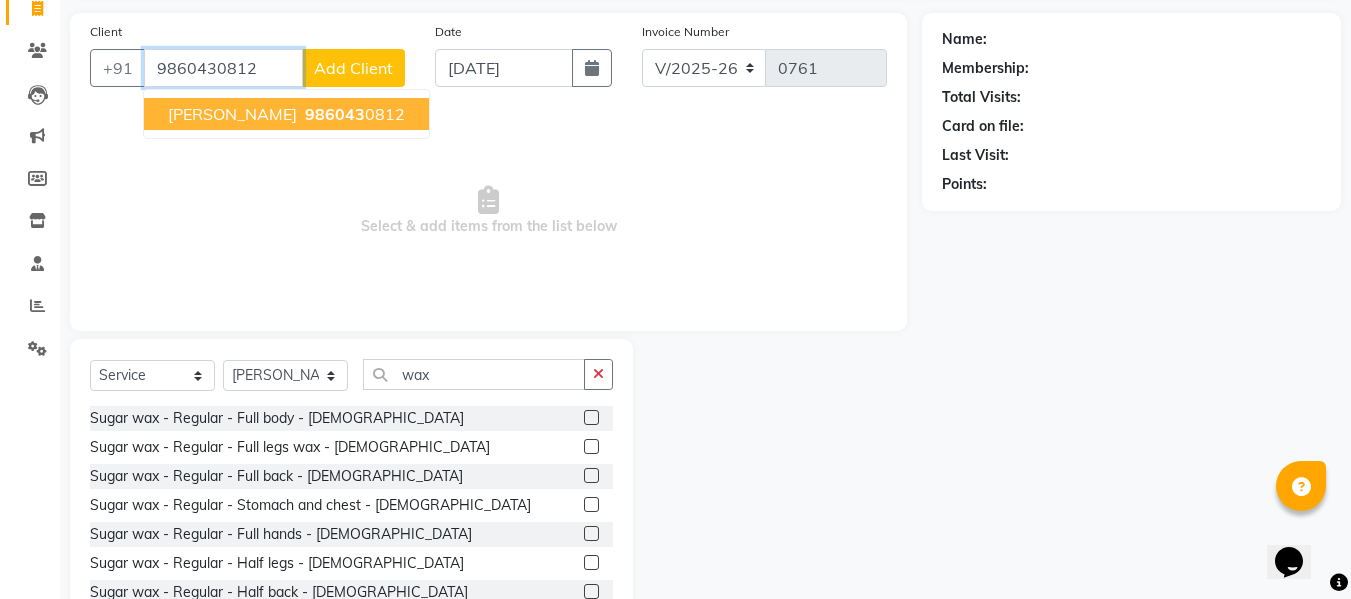 type on "9860430812" 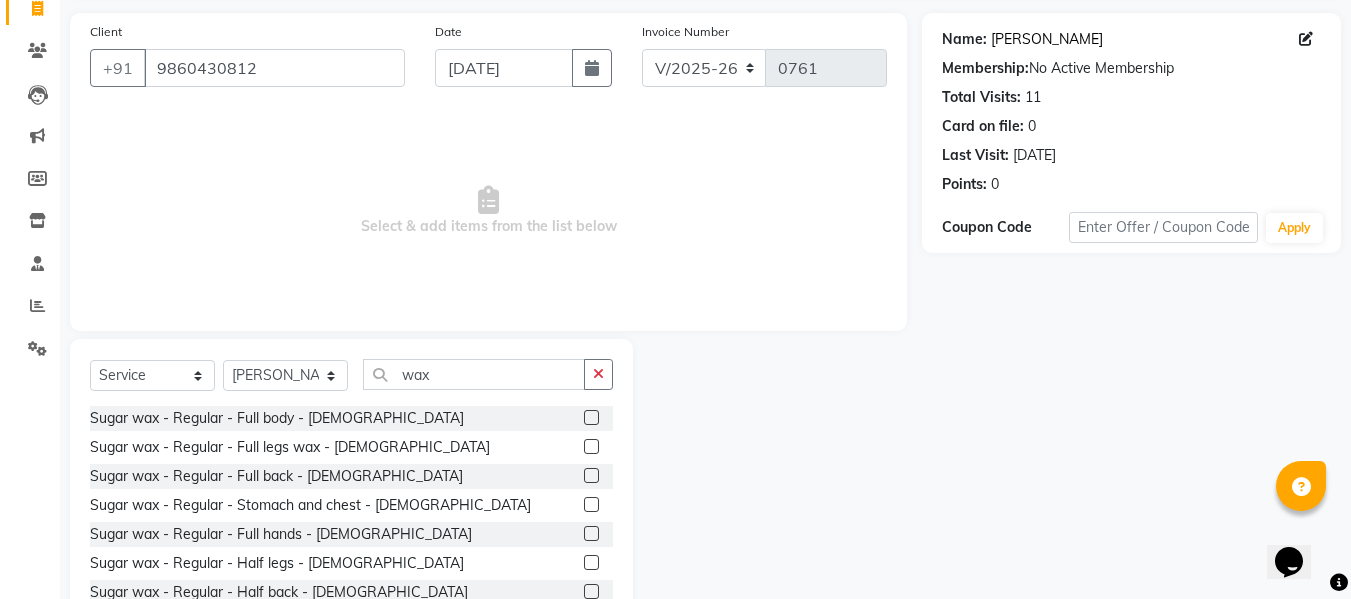 click on "[PERSON_NAME]" 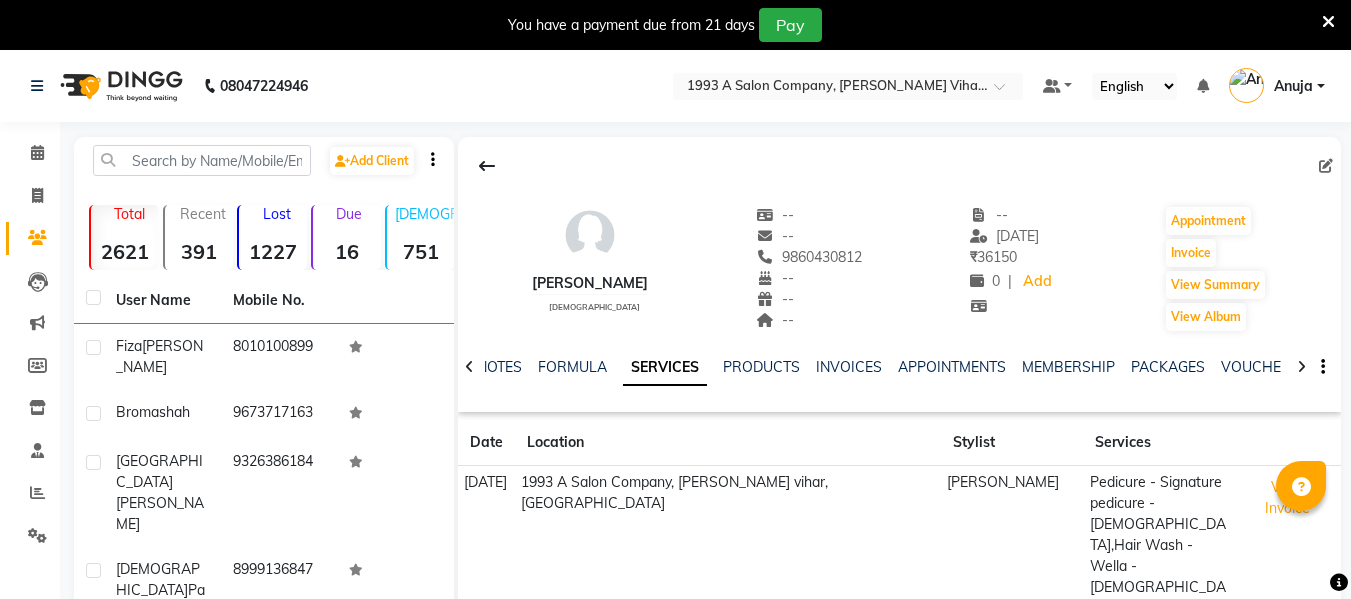 scroll, scrollTop: 0, scrollLeft: 0, axis: both 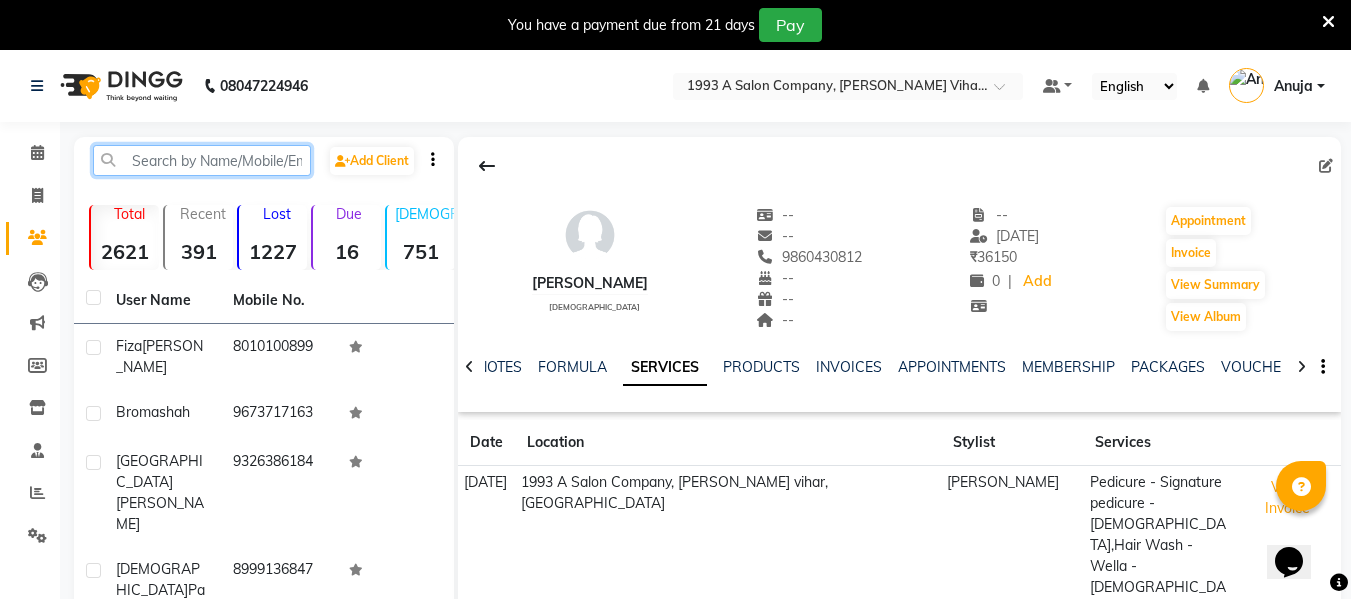click 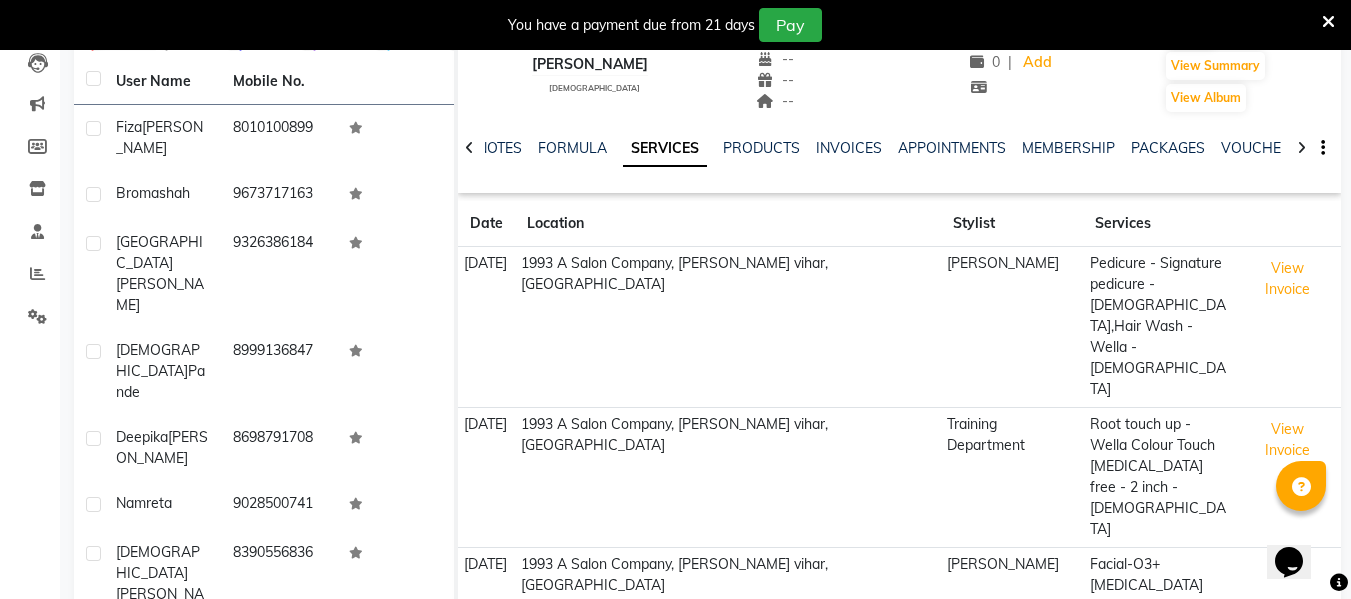 scroll, scrollTop: 0, scrollLeft: 0, axis: both 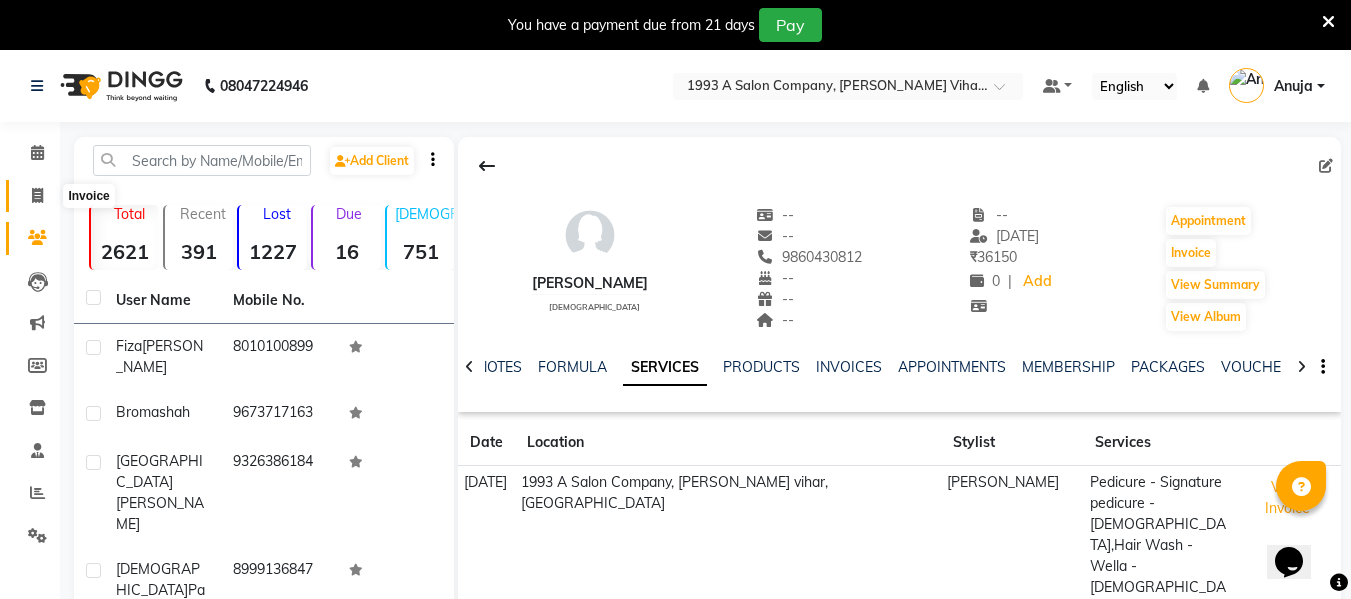 click 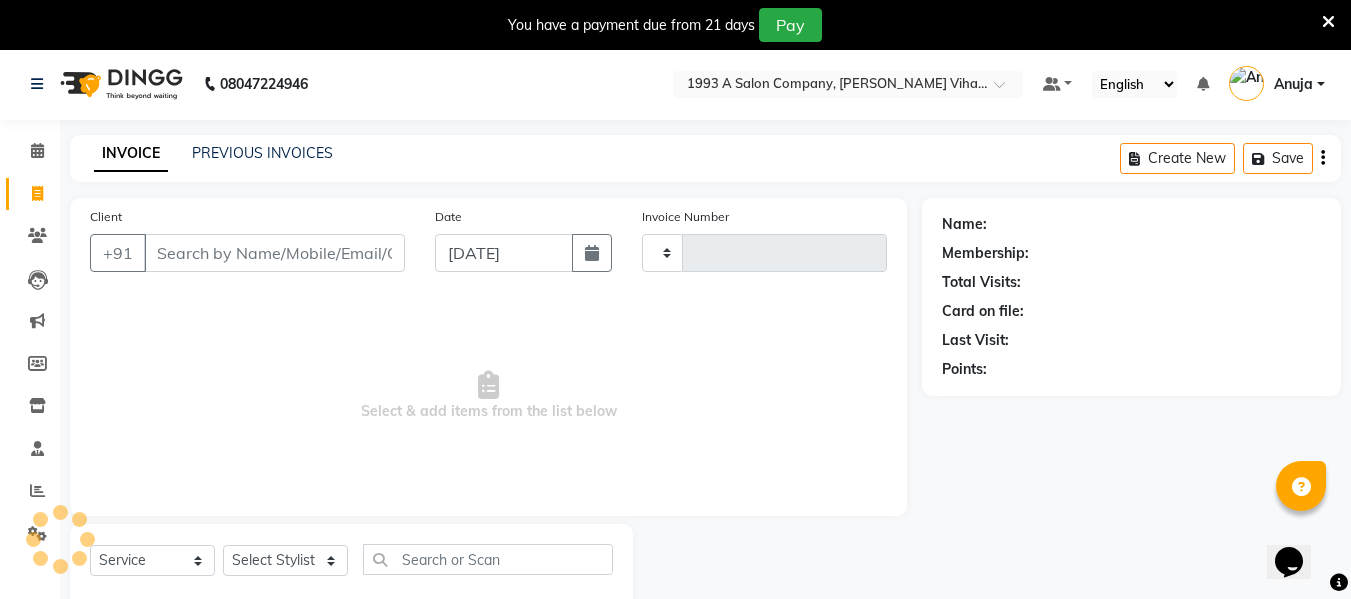 type on "0761" 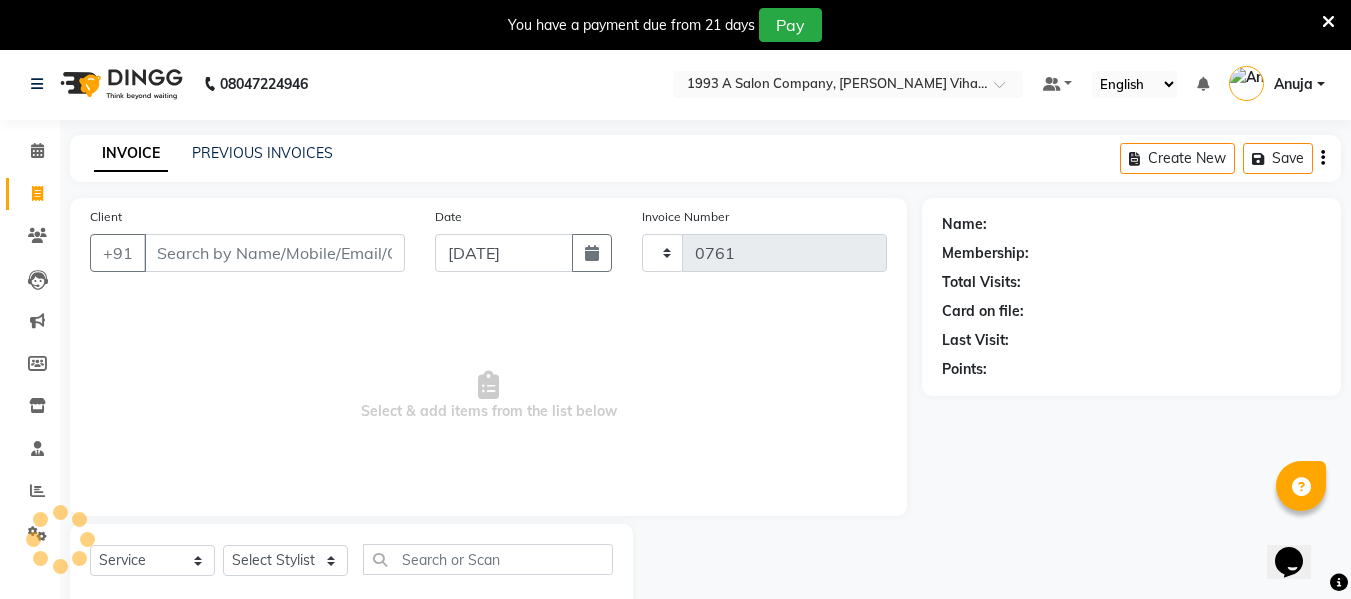 scroll, scrollTop: 52, scrollLeft: 0, axis: vertical 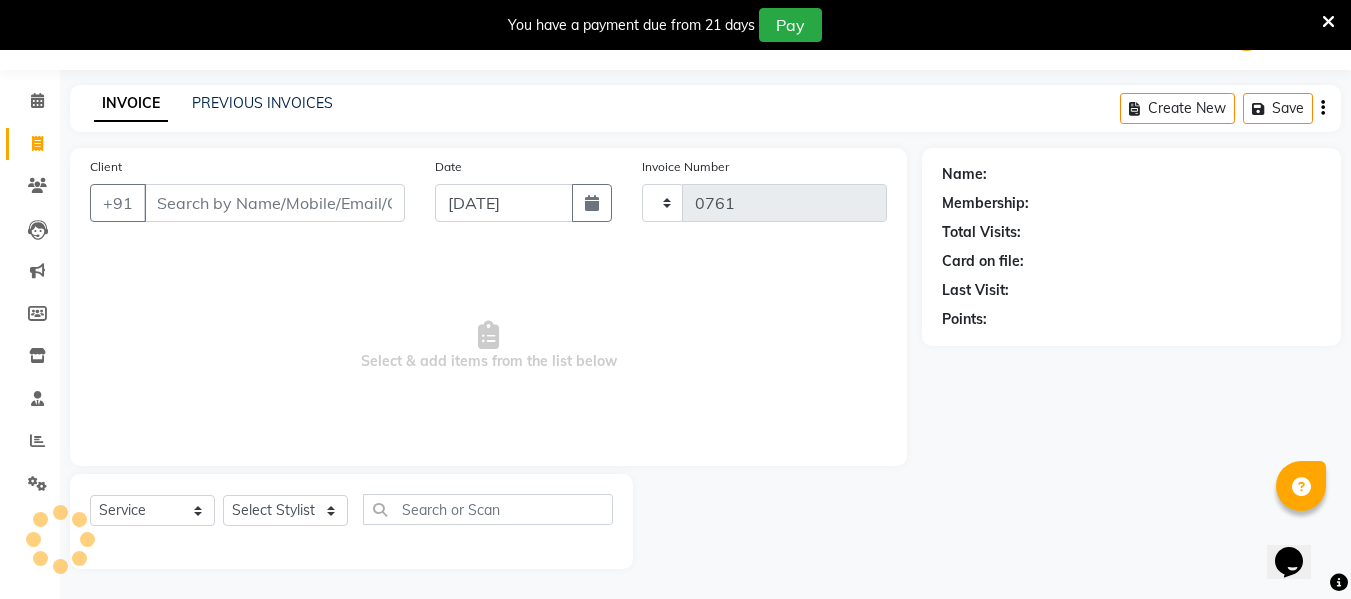 select on "4955" 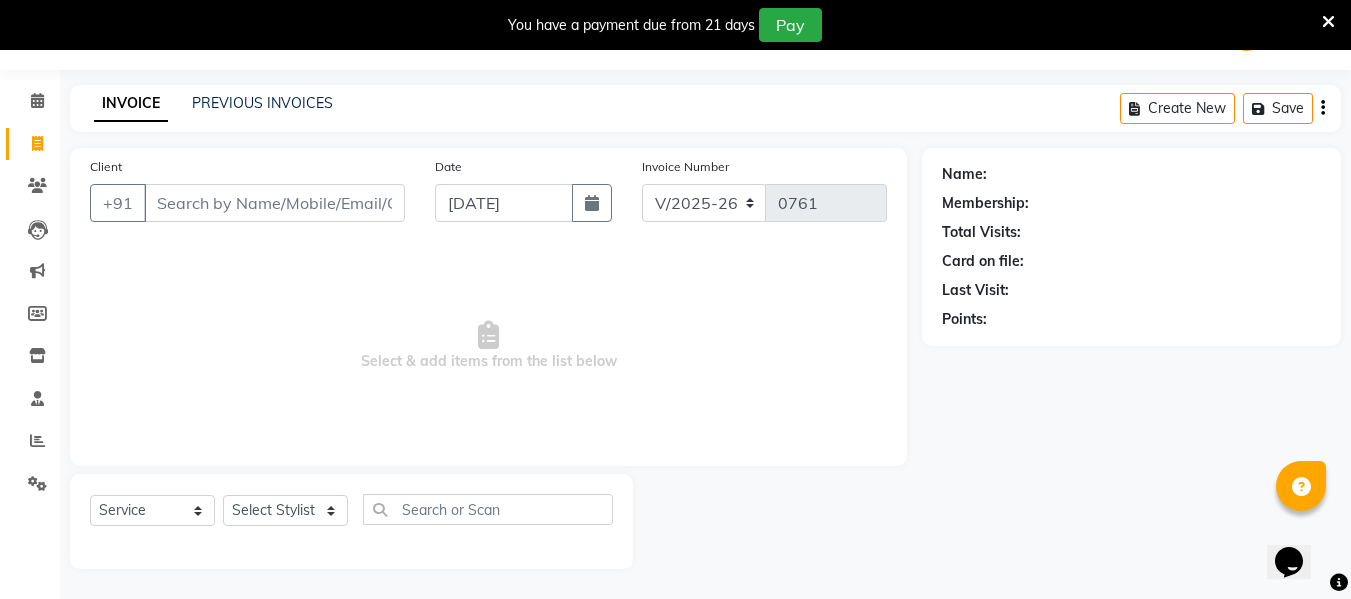 drag, startPoint x: 167, startPoint y: 208, endPoint x: 178, endPoint y: 208, distance: 11 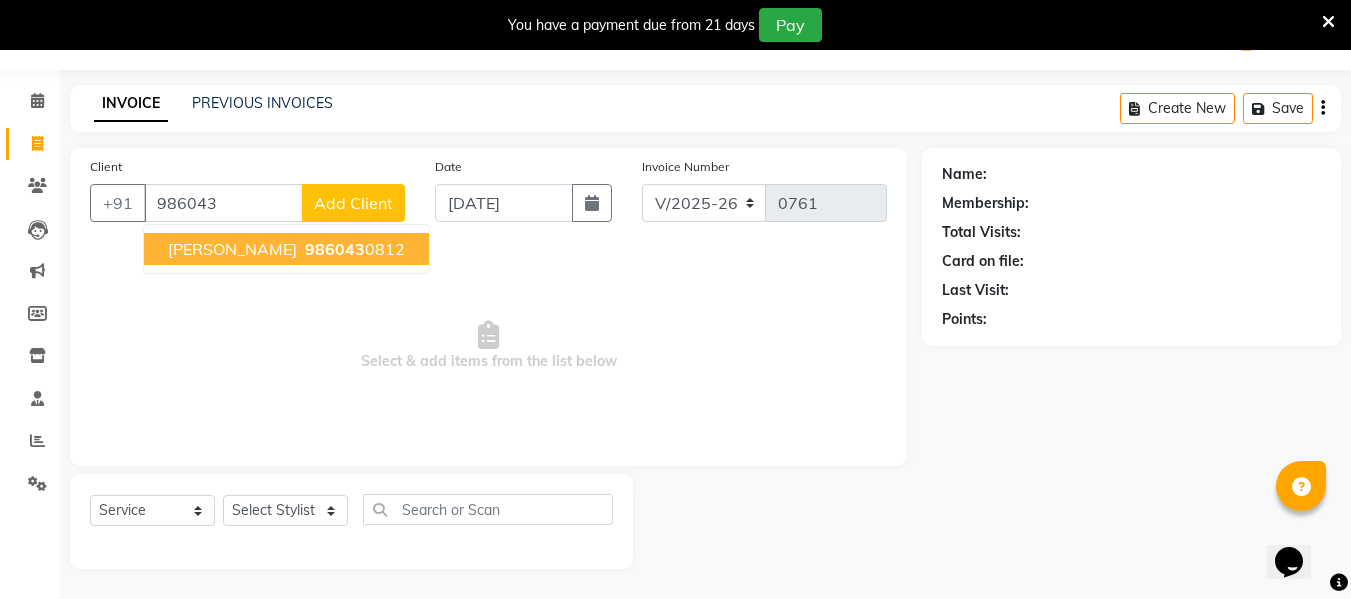 click on "986043" at bounding box center (335, 249) 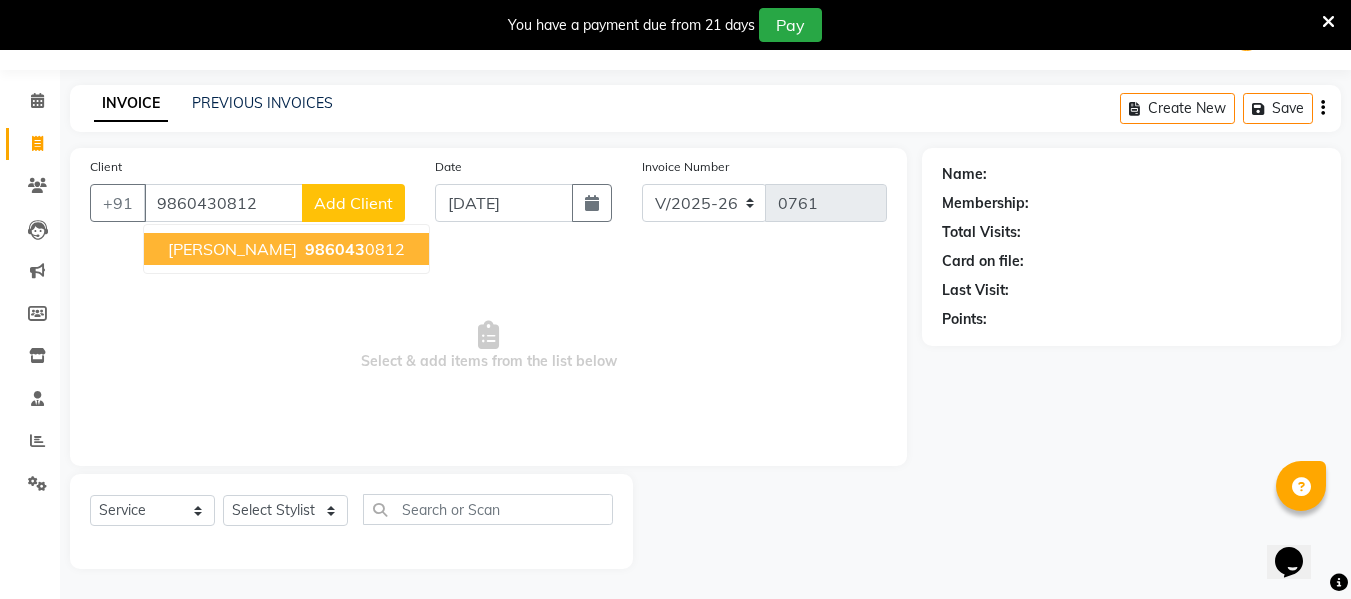 type on "9860430812" 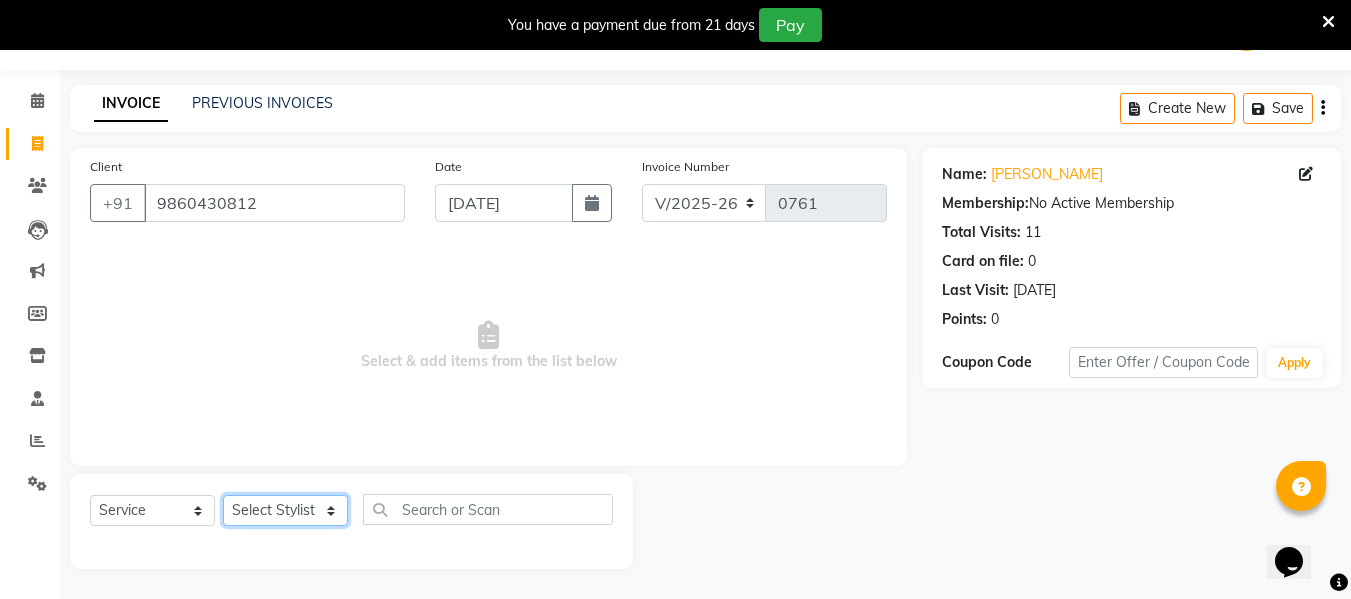 click on "Select Stylist [PERSON_NAME] [PERSON_NAME] [PERSON_NAME]  [PERSON_NAME] Rakhi Mandal  Shanti Palkonda Training Department" 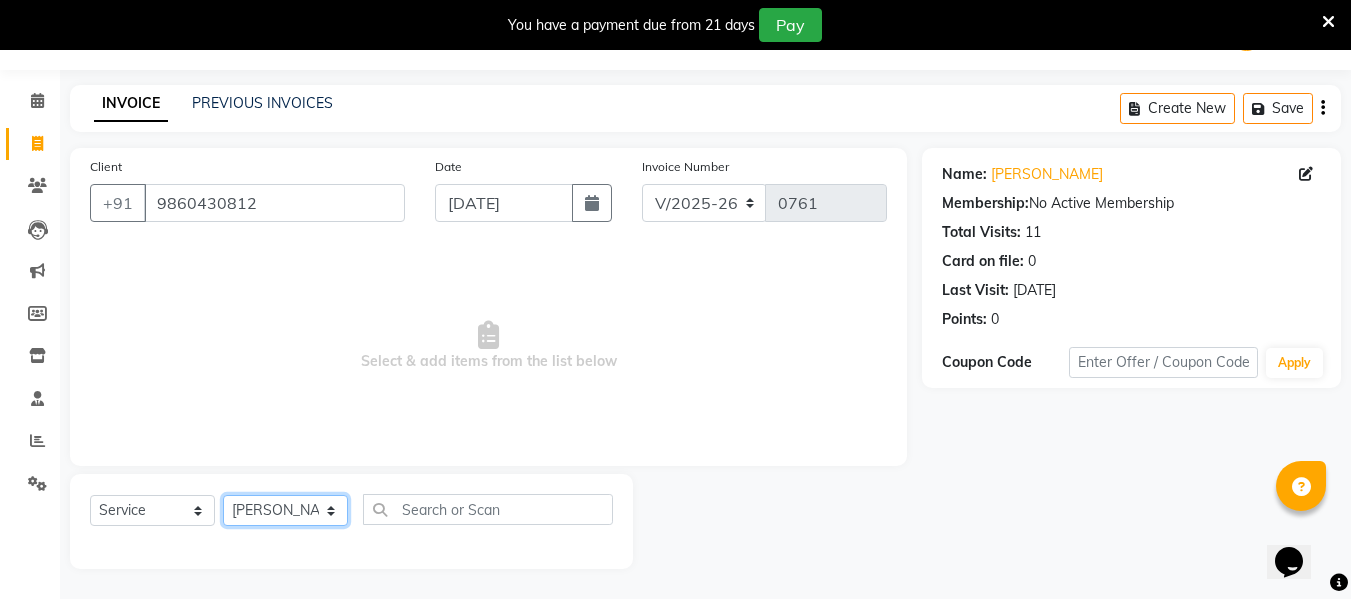 click on "Select Stylist [PERSON_NAME] [PERSON_NAME] [PERSON_NAME]  [PERSON_NAME] Rakhi Mandal  Shanti Palkonda Training Department" 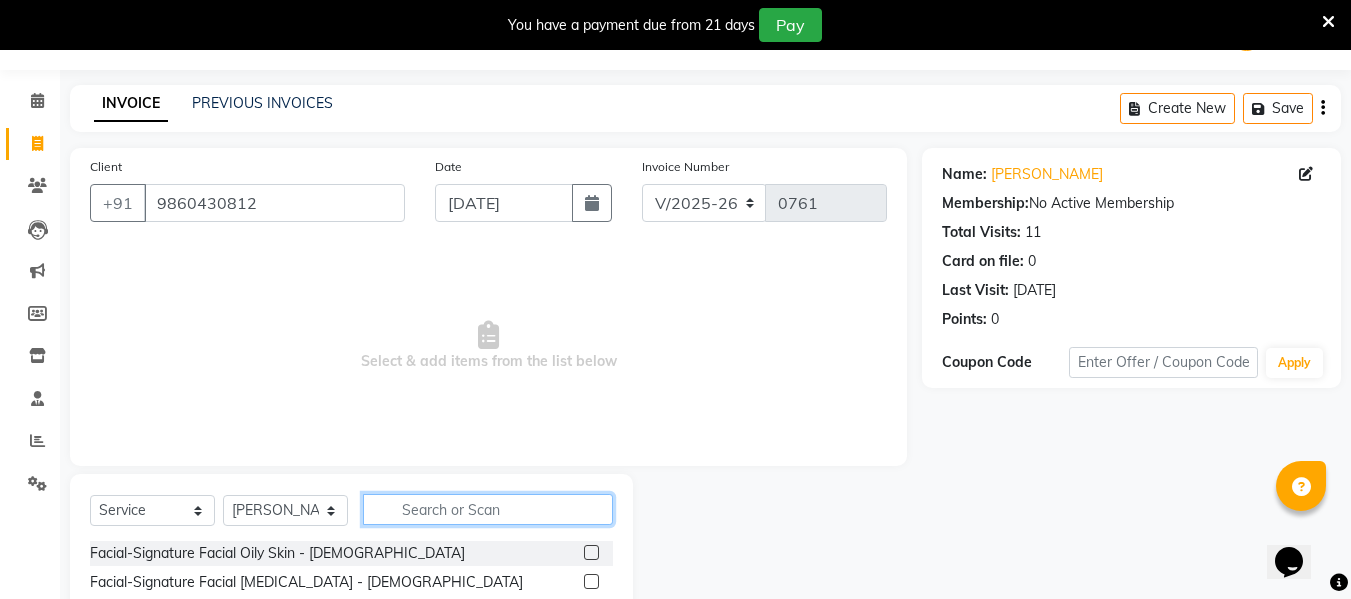 click 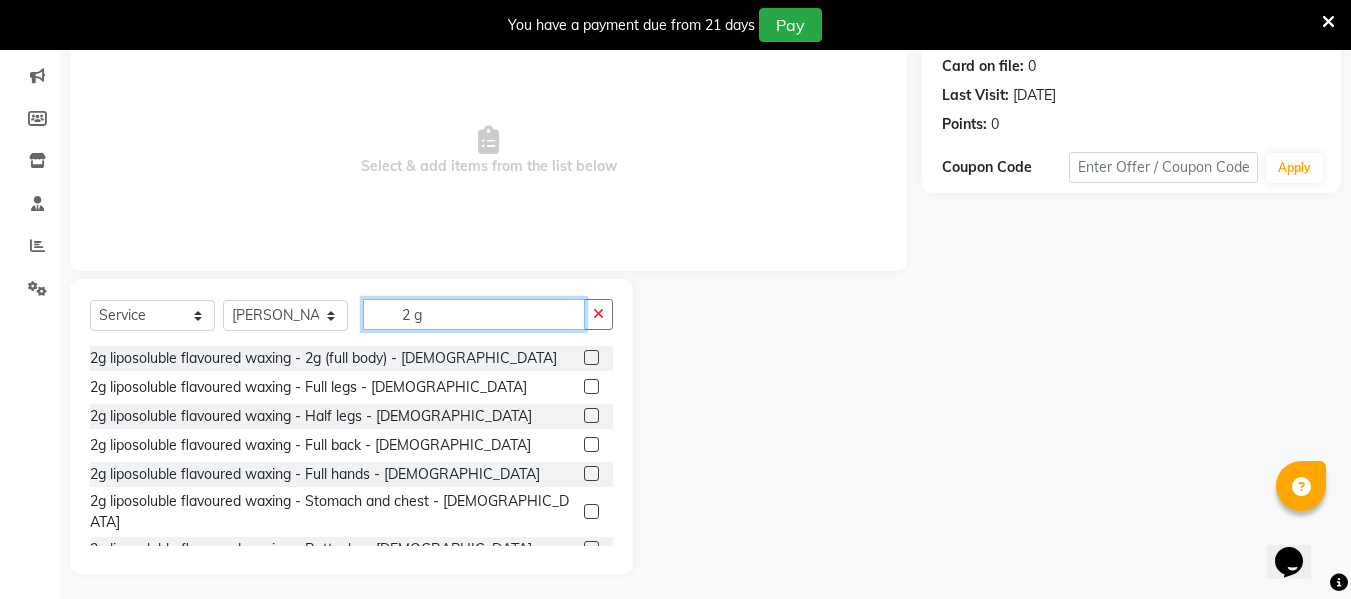 scroll, scrollTop: 252, scrollLeft: 0, axis: vertical 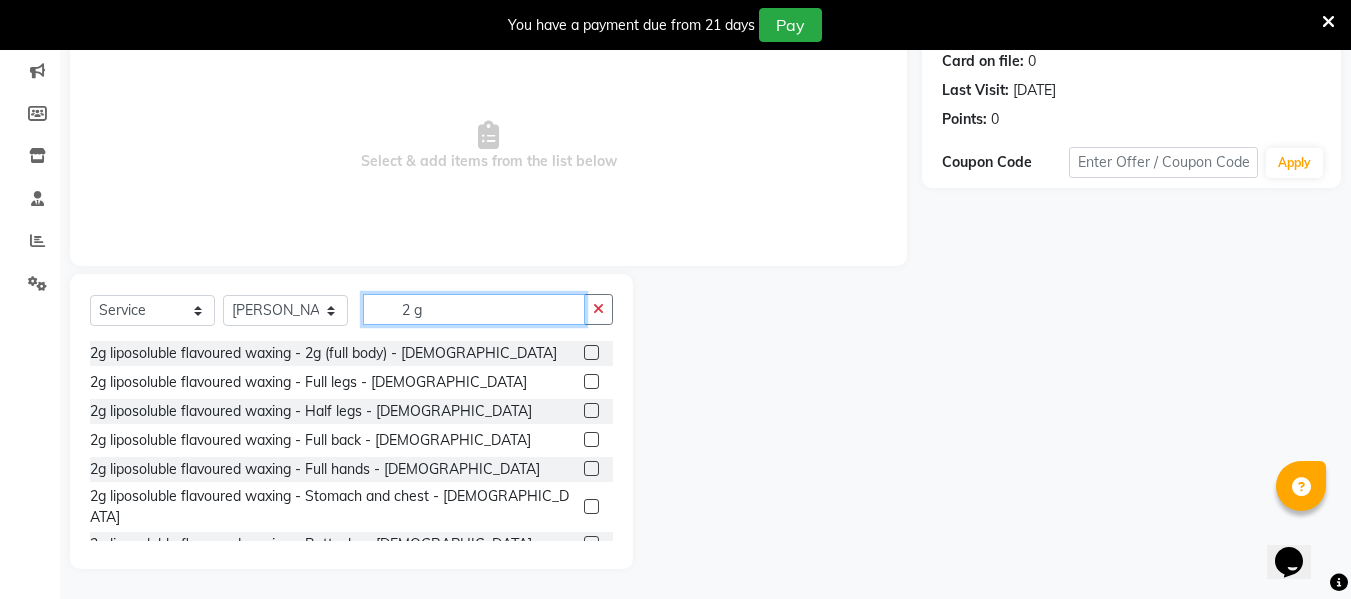 type on "2 g" 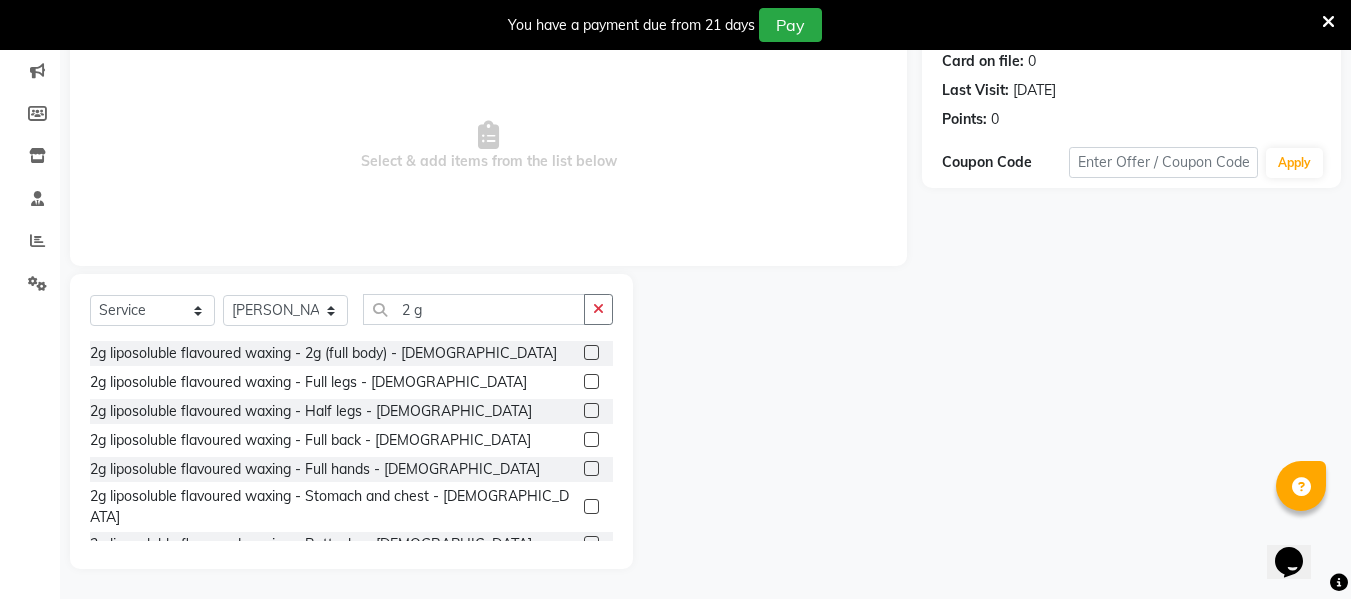 click 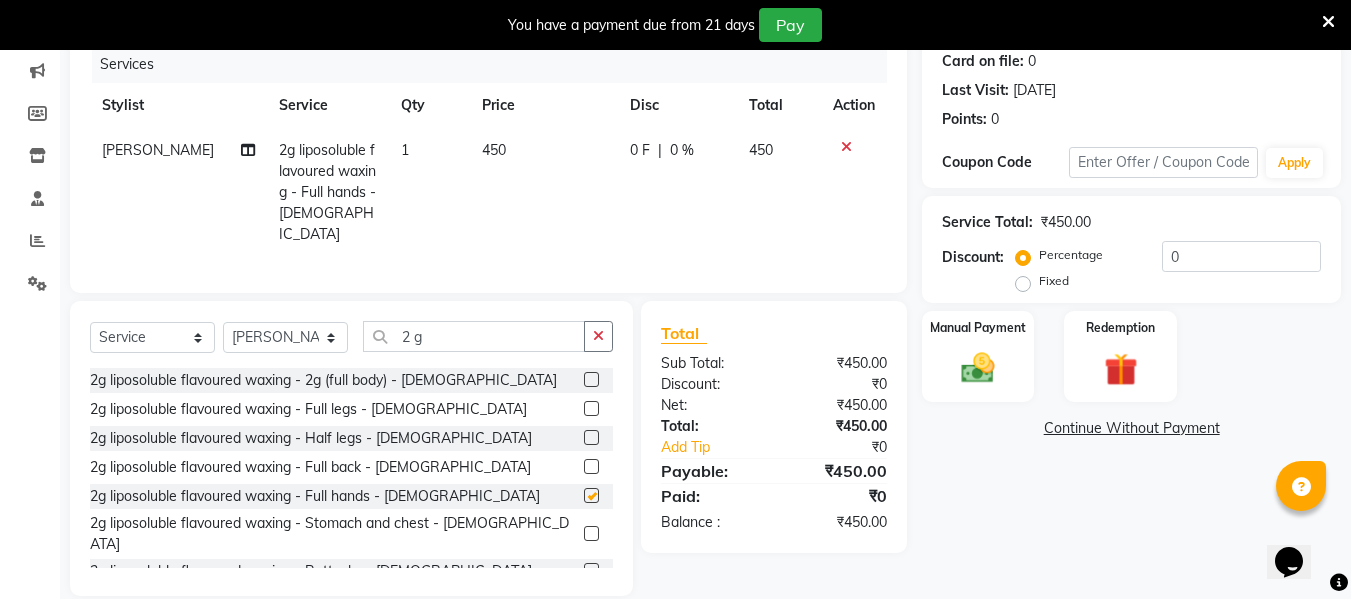 checkbox on "false" 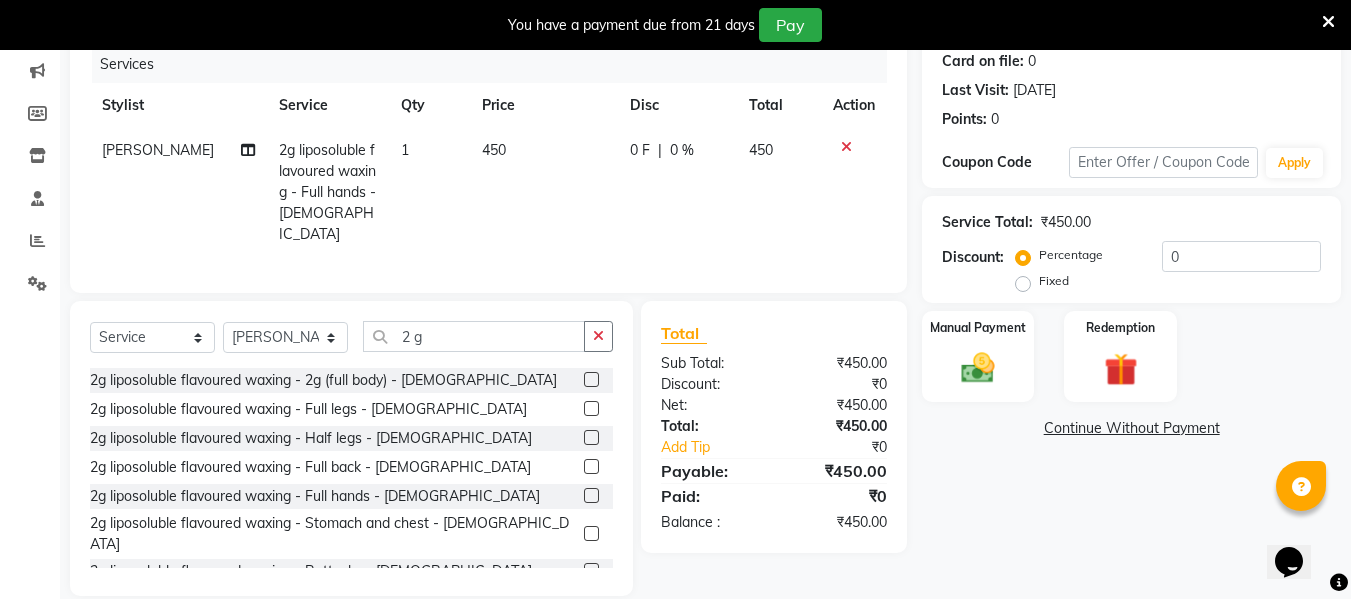 click 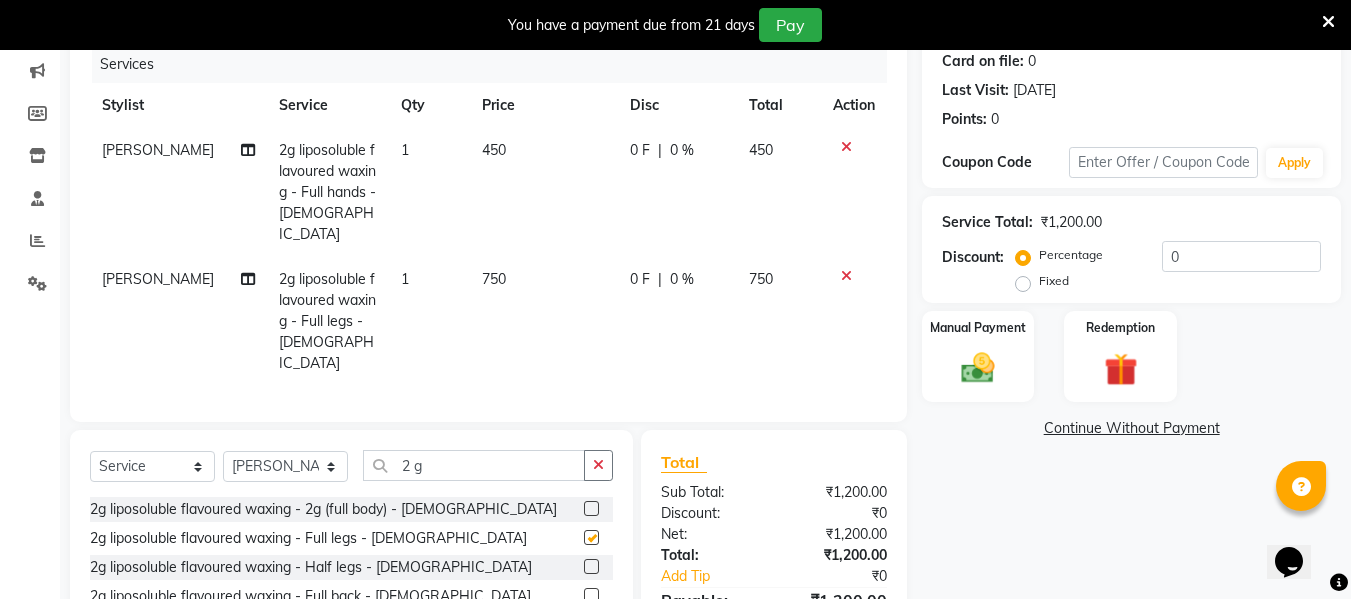 checkbox on "false" 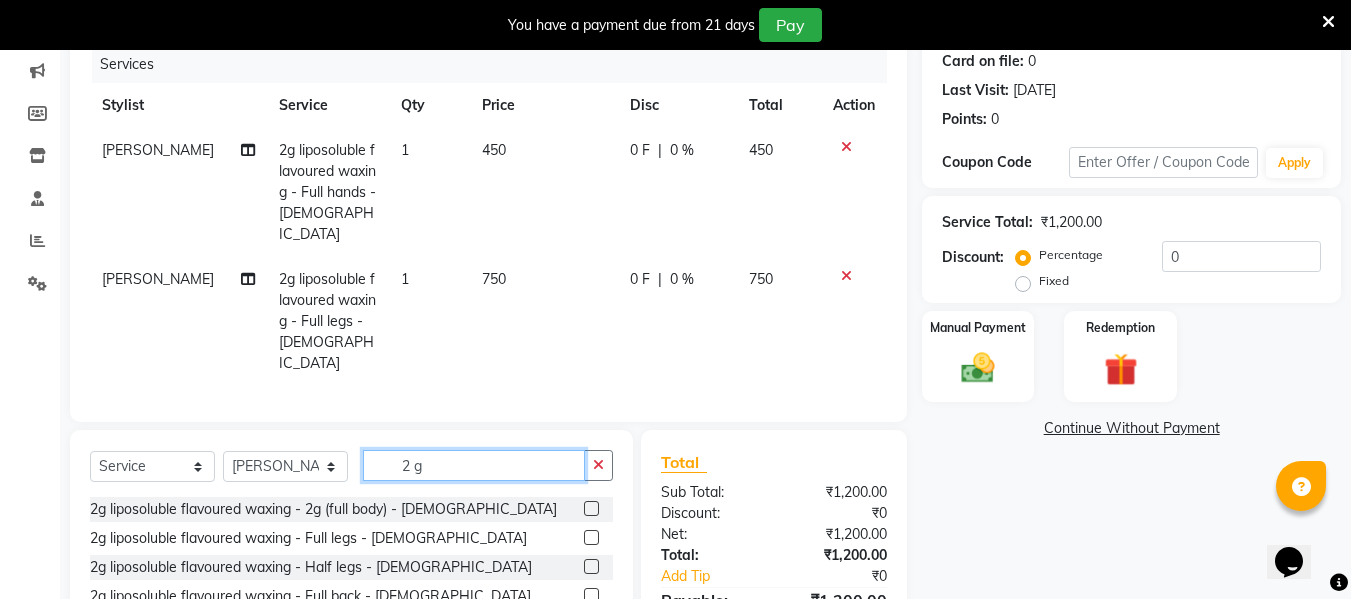 click on "2 g" 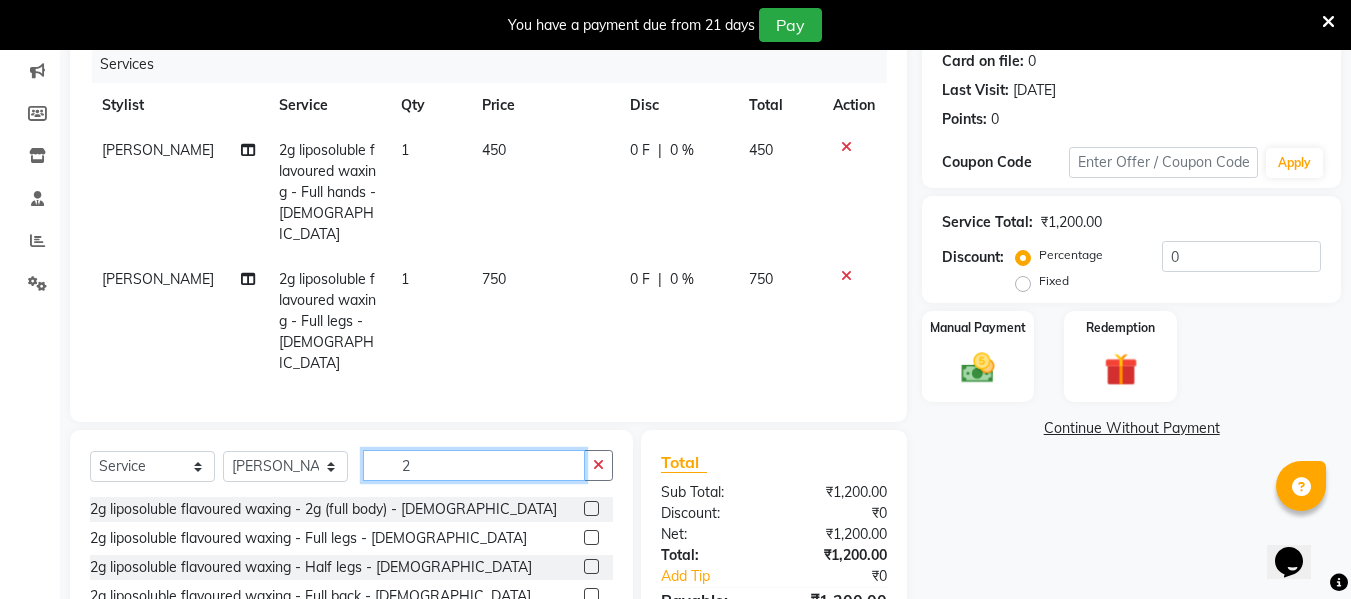 type on "2" 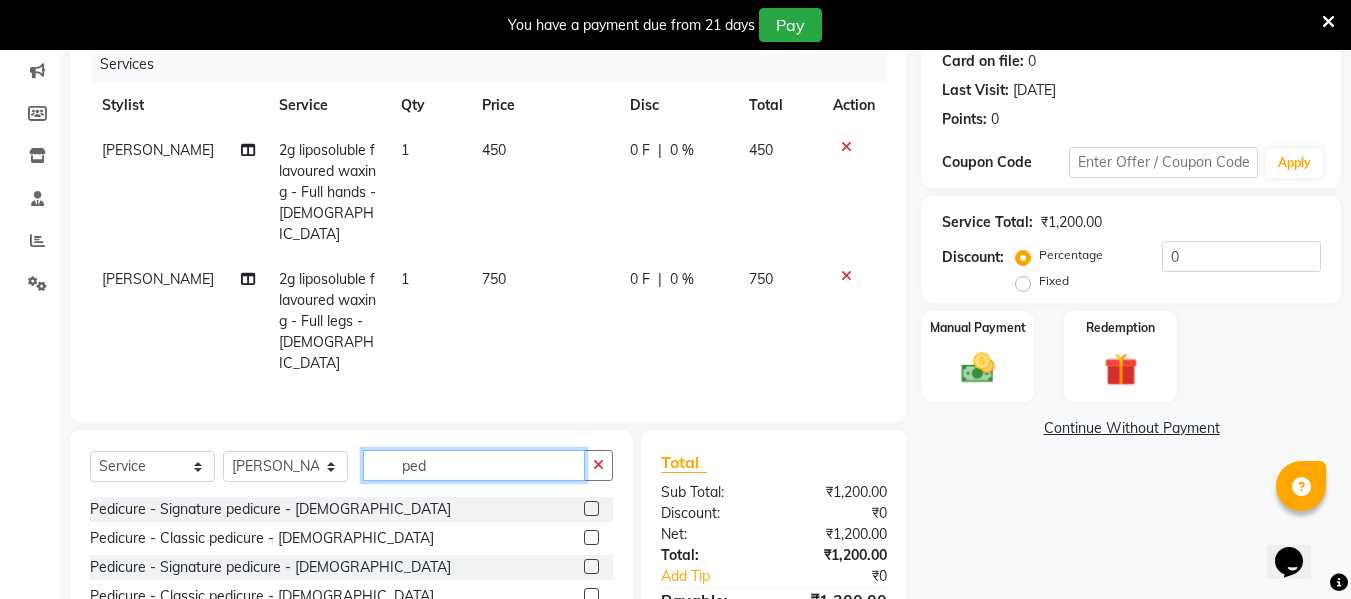 type on "ped" 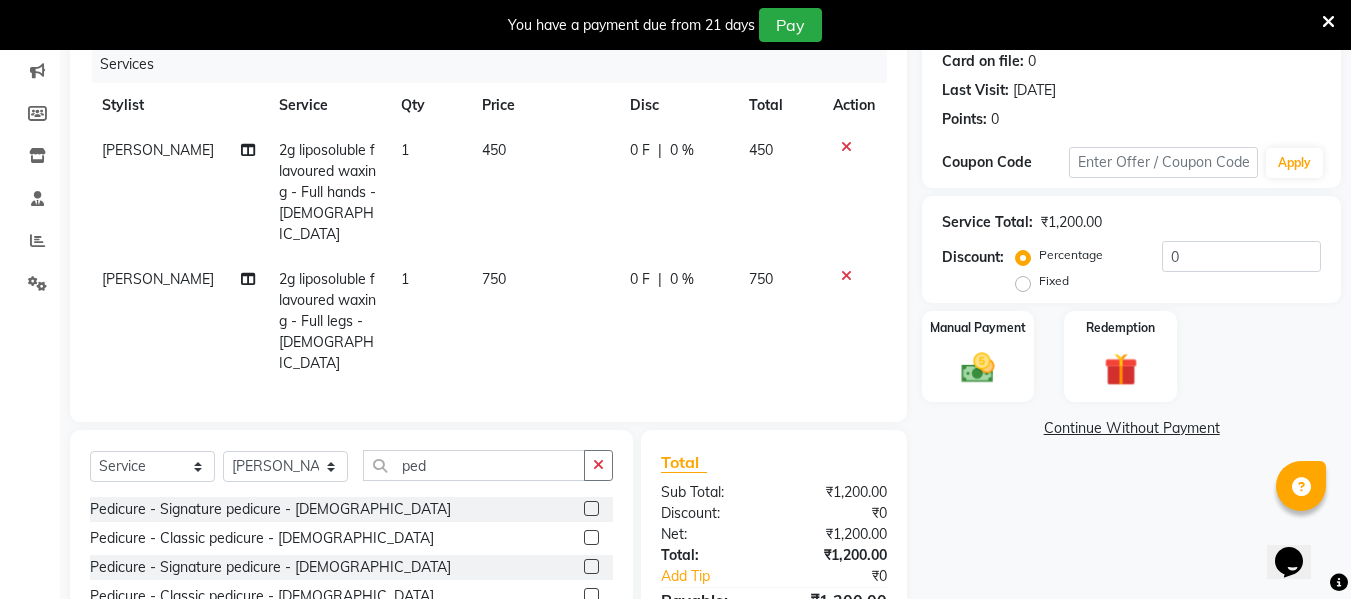 click 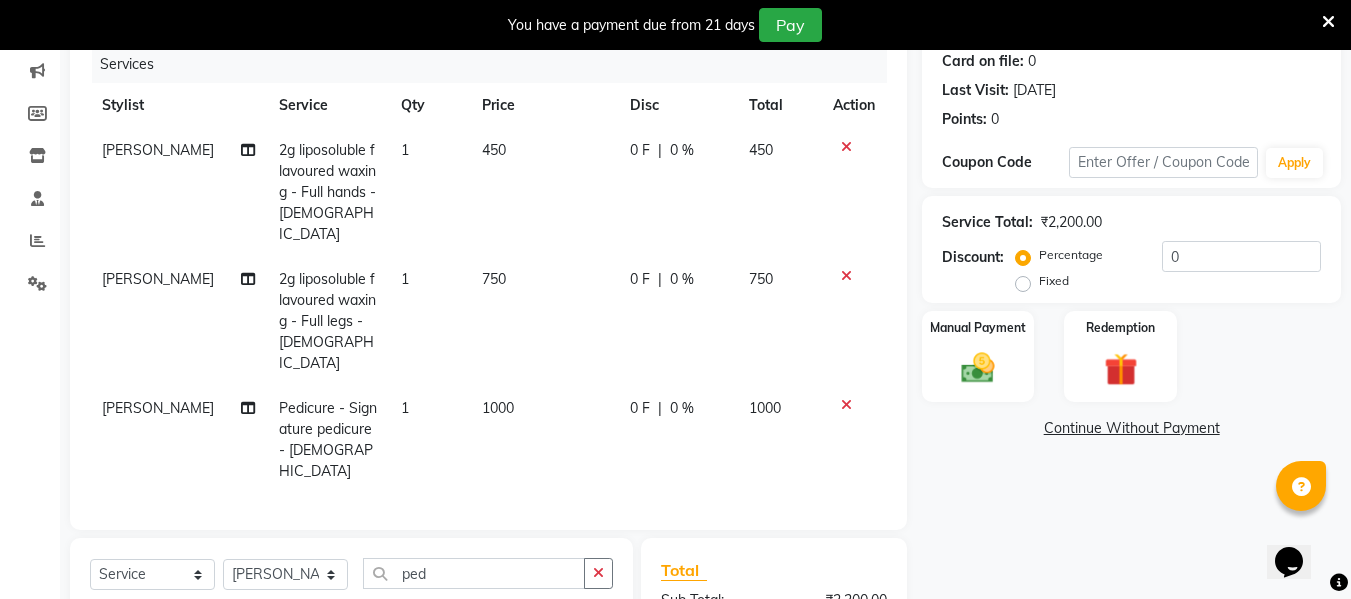checkbox on "false" 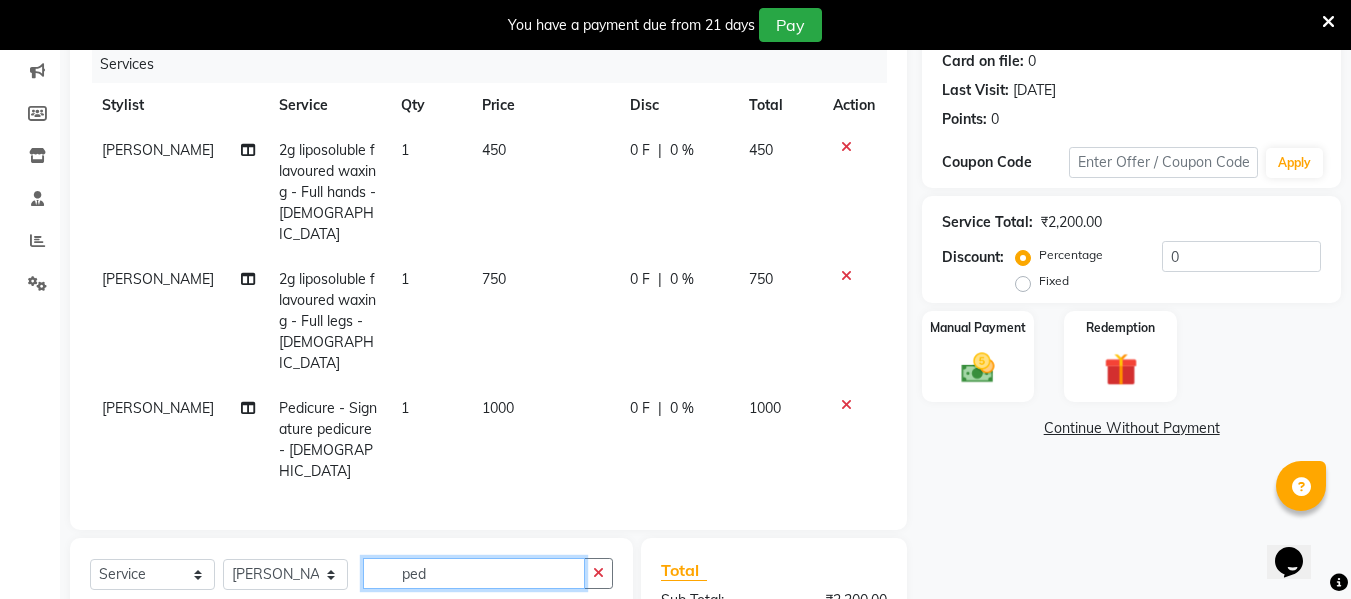 click on "ped" 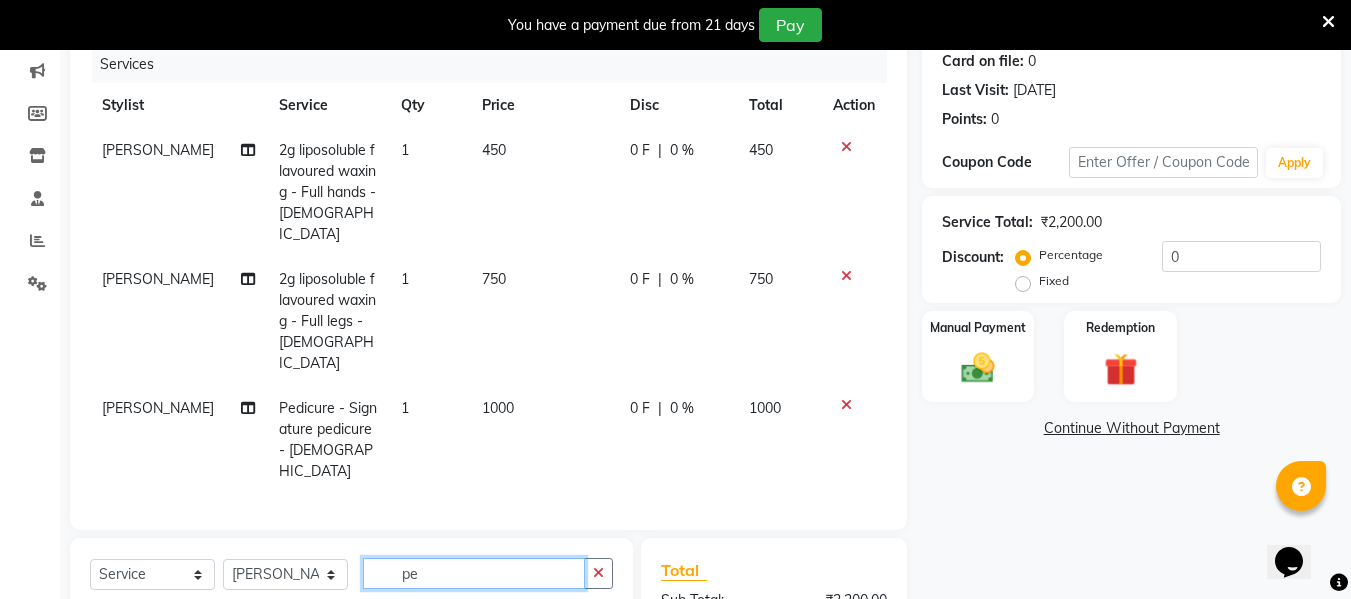 type on "p" 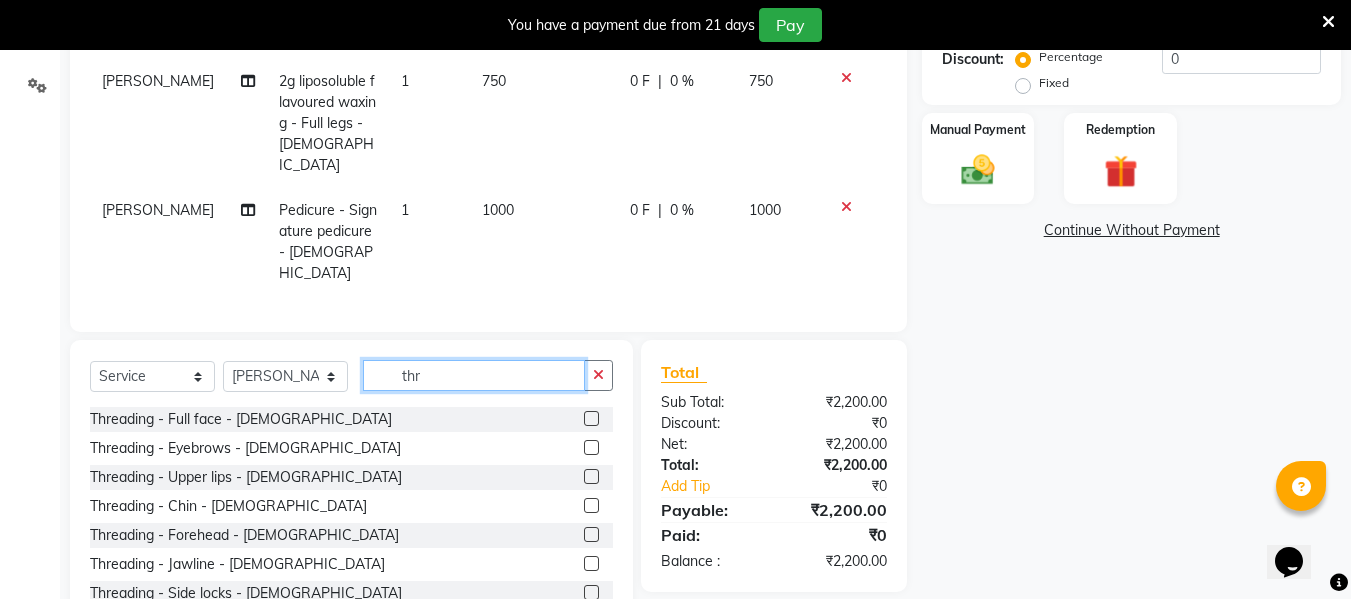 scroll, scrollTop: 452, scrollLeft: 0, axis: vertical 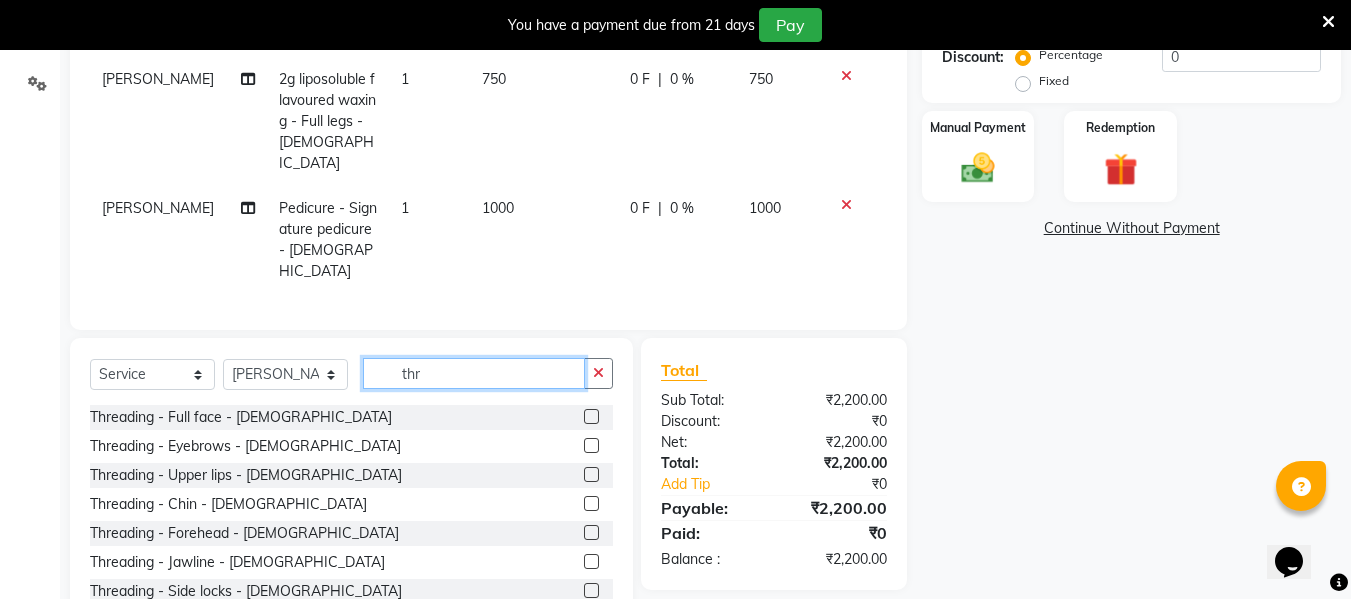 type on "thr" 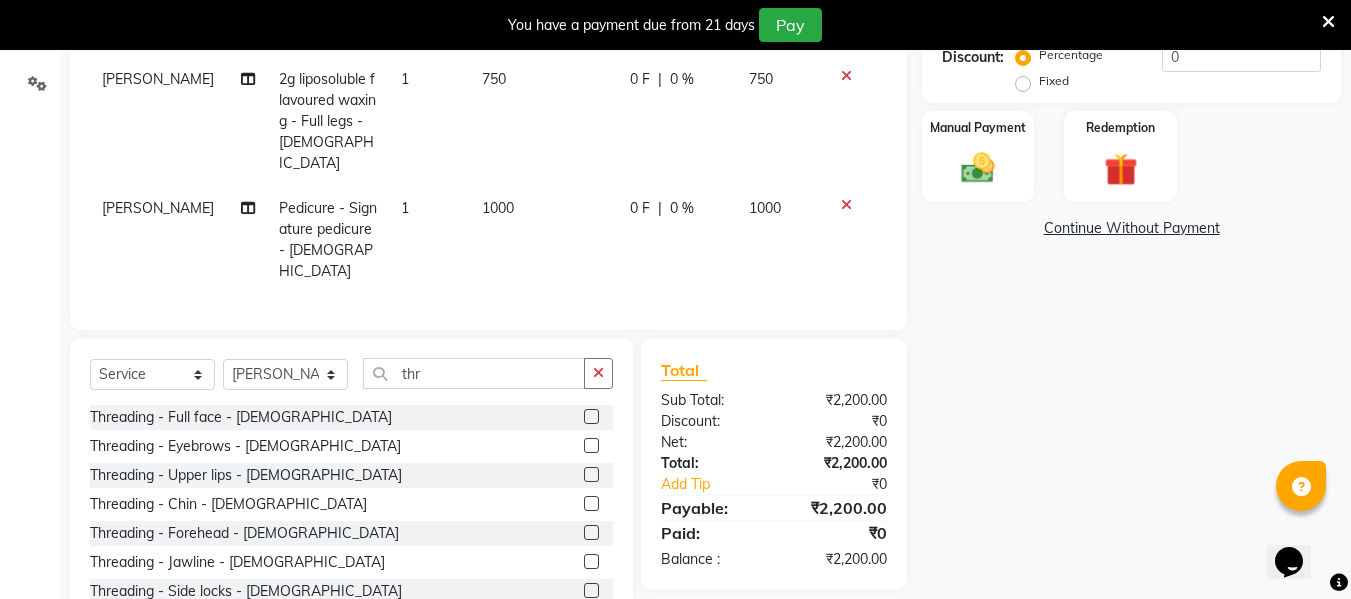 click 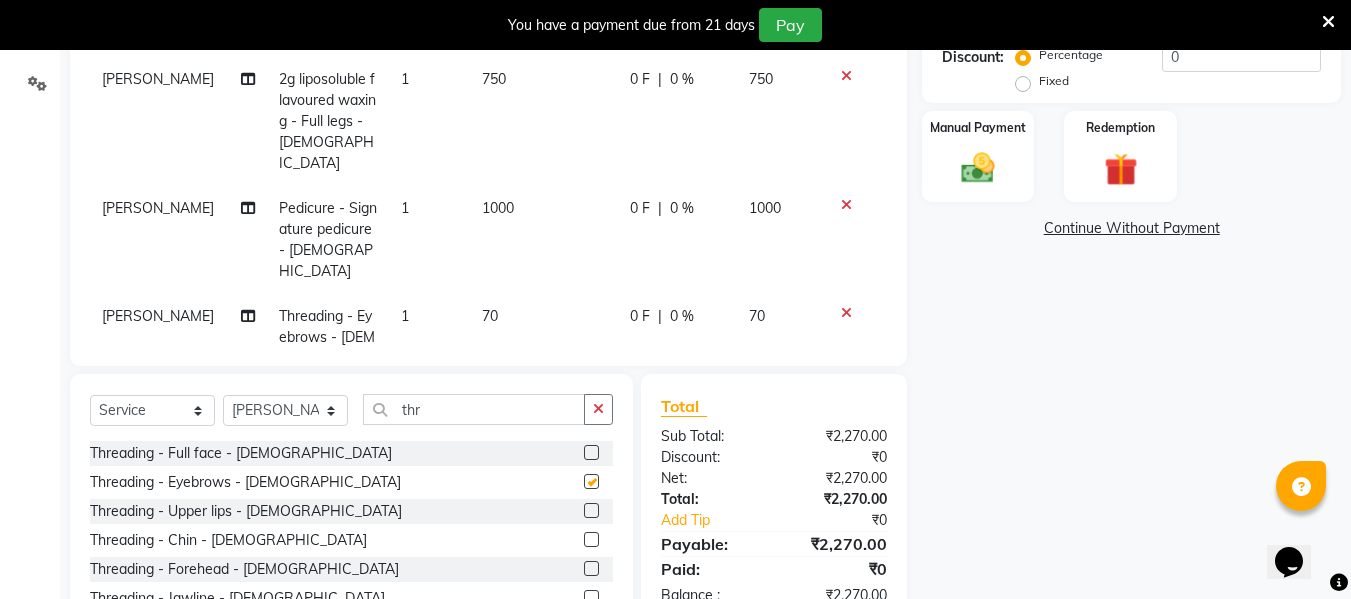 checkbox on "false" 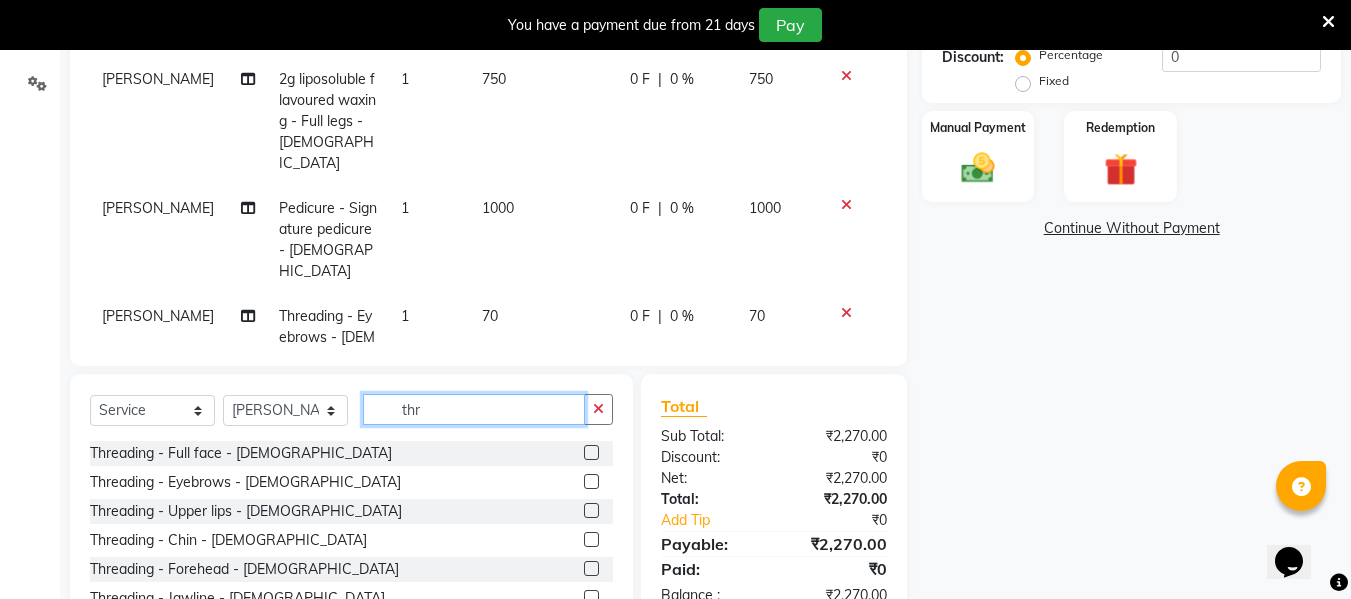 click on "thr" 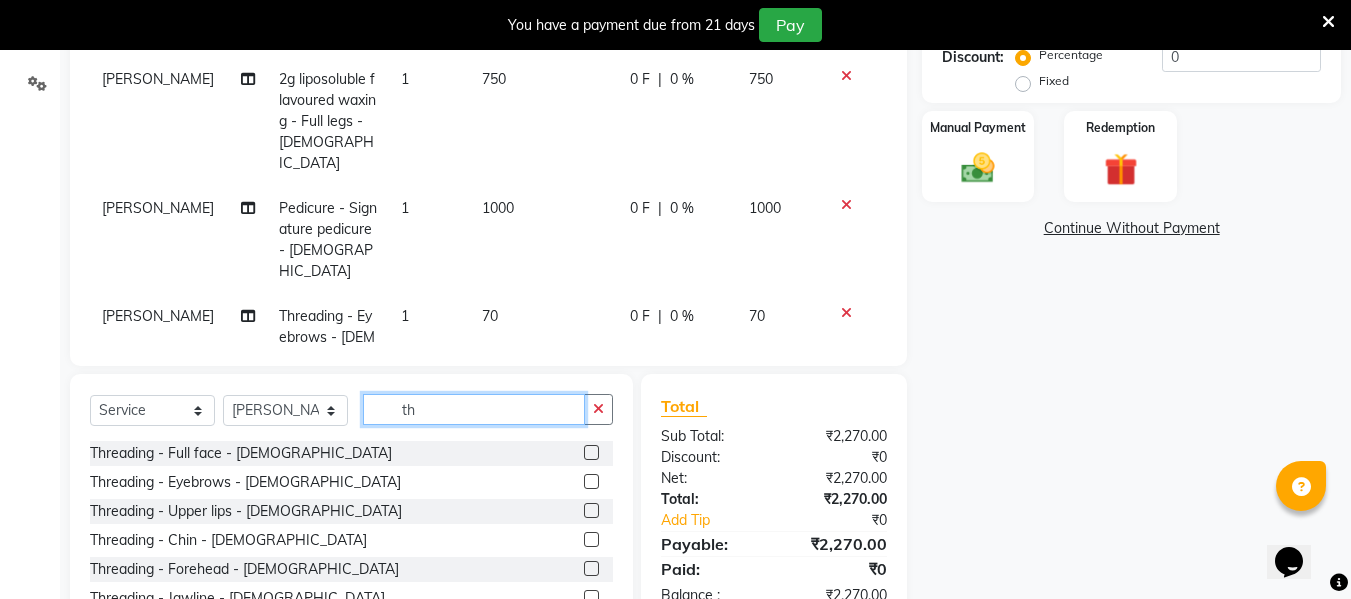 type on "t" 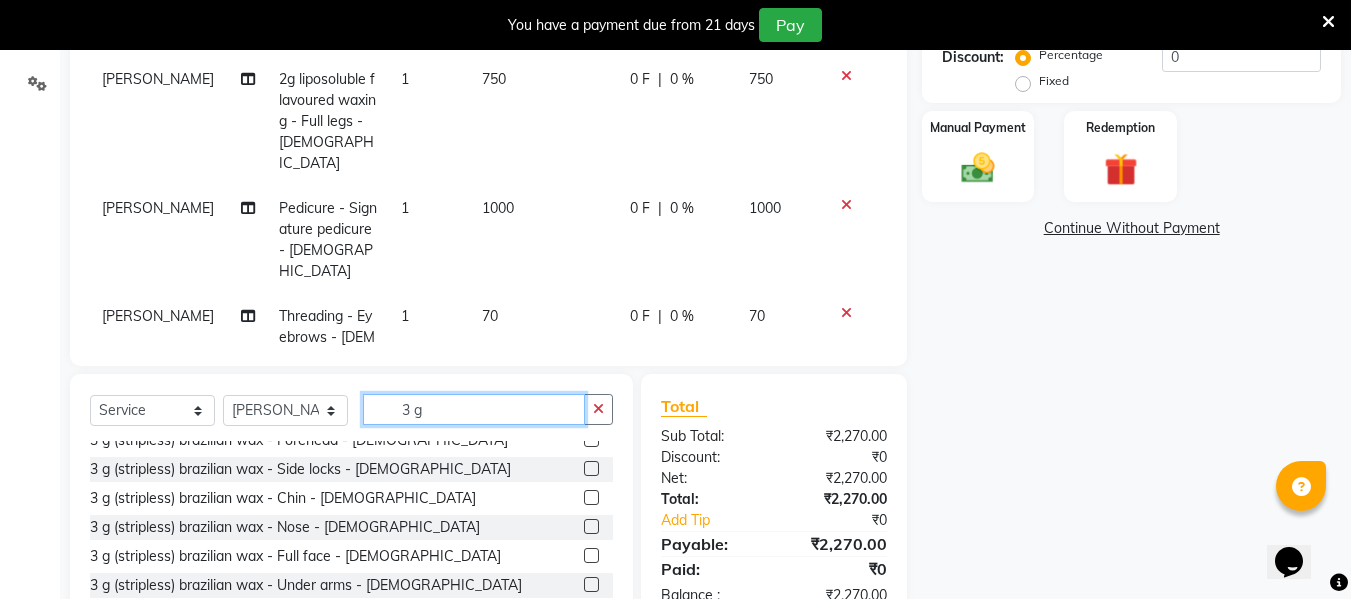 scroll, scrollTop: 200, scrollLeft: 0, axis: vertical 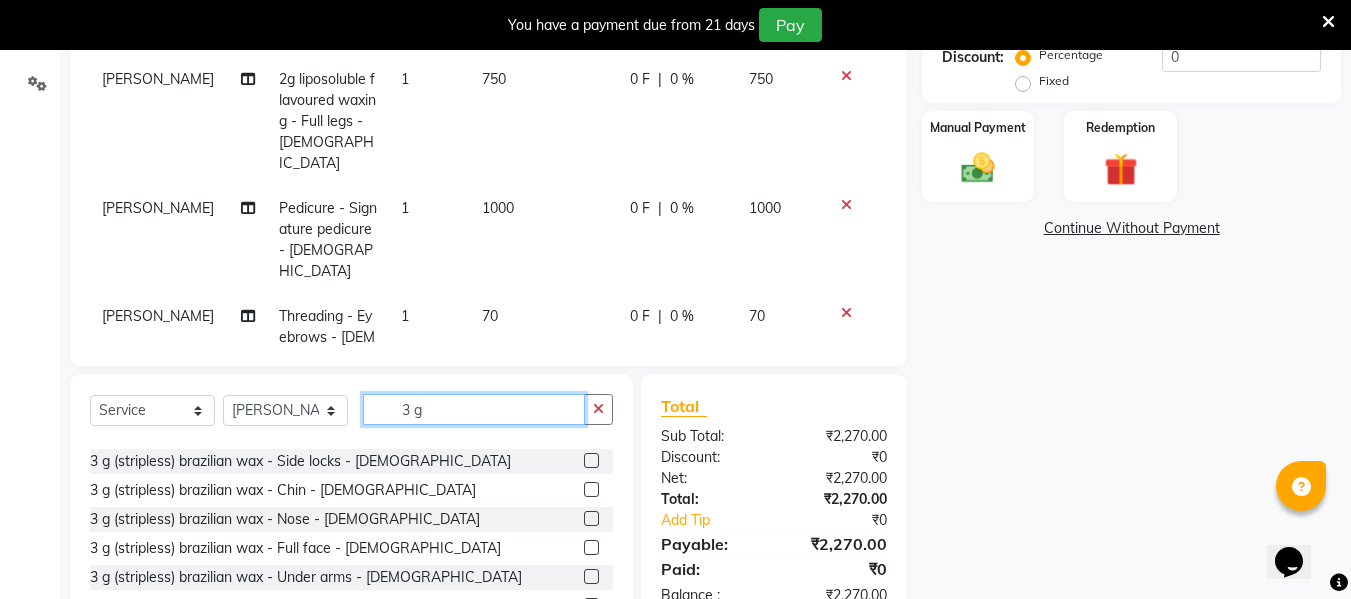 type on "3 g" 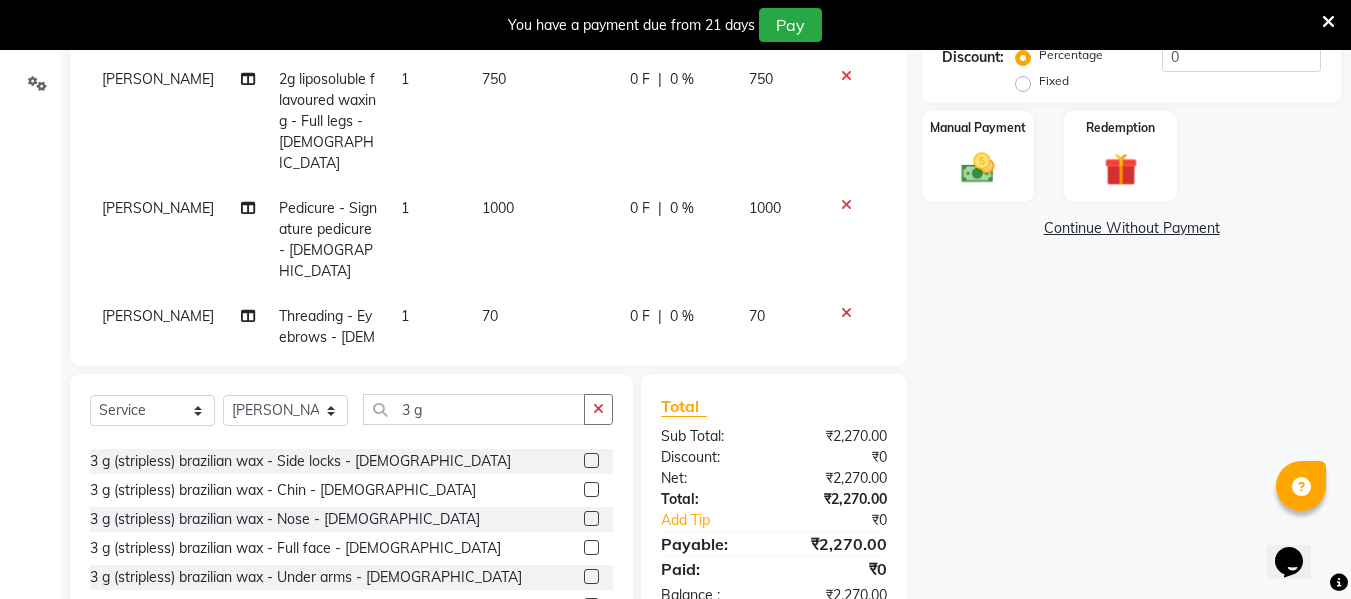 click 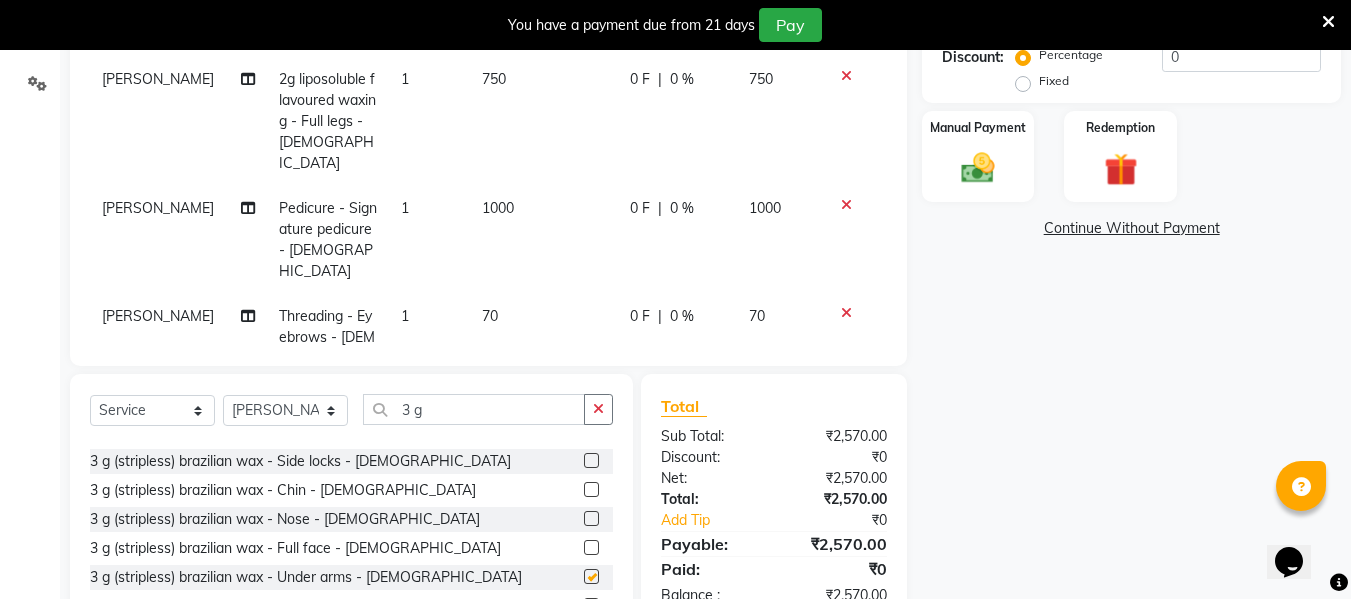 checkbox on "false" 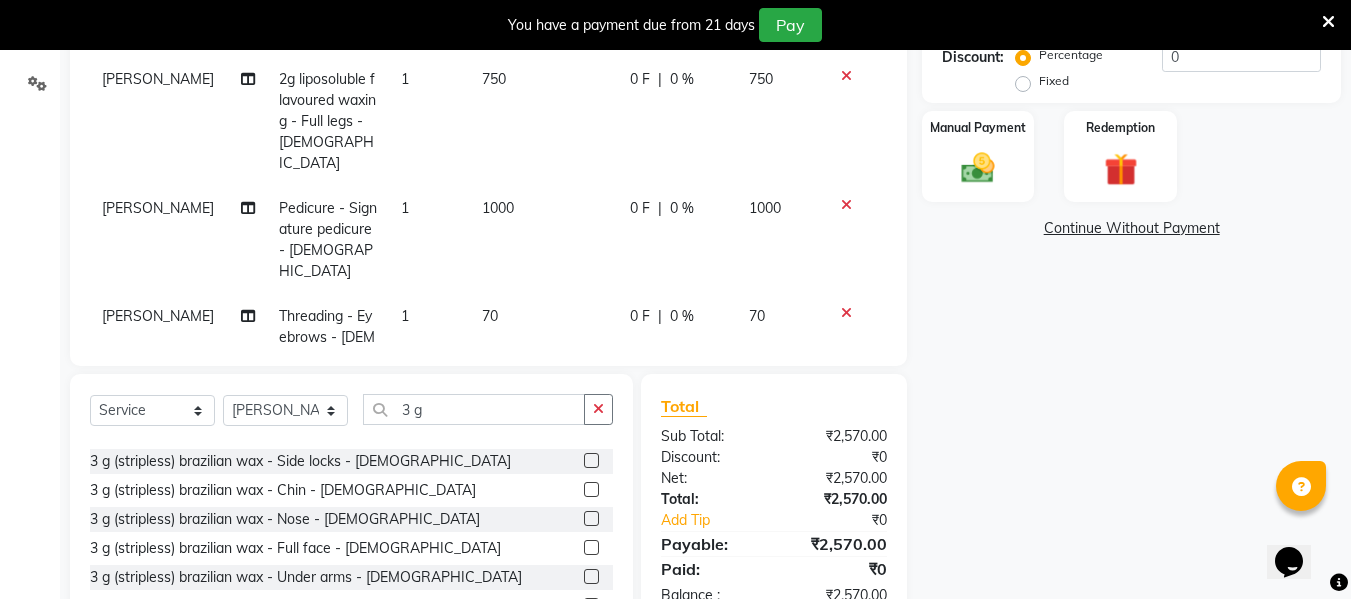 click on "0 %" 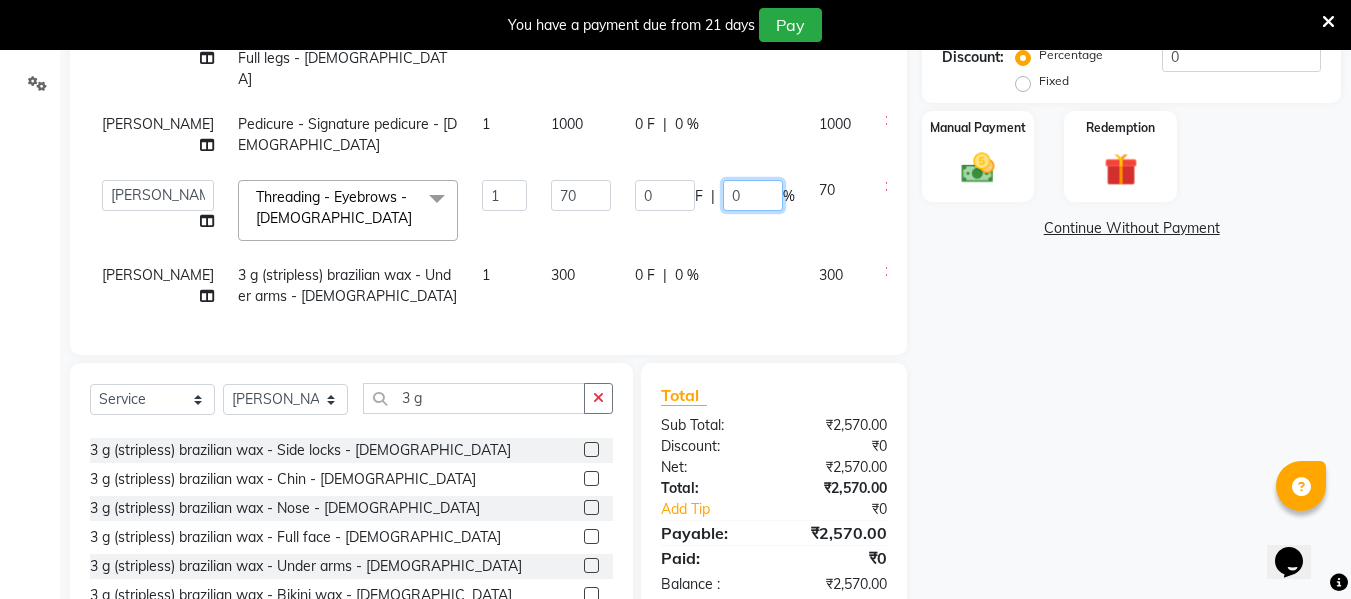 click on "0" 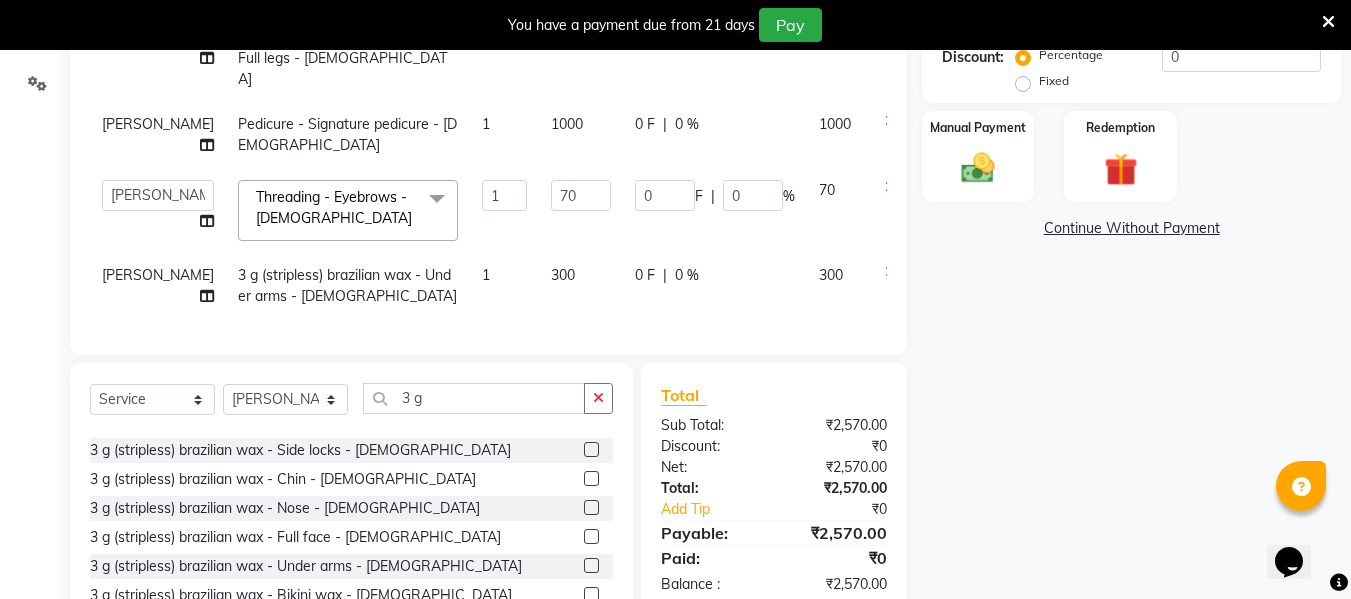 click on "Shanti Palkonda 2g liposoluble flavoured waxing - Full hands - [DEMOGRAPHIC_DATA] 1 450 0 F | 0 % 450 Shanti Palkonda 2g liposoluble flavoured waxing - Full legs - [DEMOGRAPHIC_DATA] 1 750 0 F | 0 % 750 Shanti Palkonda Pedicure - Signature pedicure - [DEMOGRAPHIC_DATA] 1 1000 0 F | 0 % 1000  [PERSON_NAME]   [PERSON_NAME]   [PERSON_NAME]    [PERSON_NAME]   Rakhi Mandal    Shanti Palkonda   Training Department  Threading - Eyebrows - [DEMOGRAPHIC_DATA]  x Facial-Signature Facial Oily Skin - [DEMOGRAPHIC_DATA] Facial-Signature Facial [MEDICAL_DATA] - [DEMOGRAPHIC_DATA] Facial-O3+ [MEDICAL_DATA] with Peel Off Mask - [DEMOGRAPHIC_DATA] Facial-O3+ Seaweed with Peel Off Mask - [DEMOGRAPHIC_DATA] Facial-O3+ [MEDICAL_DATA] without Peel Off Mask-[DEMOGRAPHIC_DATA] Facial-O3+ Seaweed without Peel Off Mask - Femal facial-Richfeel [MEDICAL_DATA] Facial - [DEMOGRAPHIC_DATA] Facial-Raaga Professional Facial- [MEDICAL_DATA] - [DEMOGRAPHIC_DATA] Facial-Raaga Professional Facial- Oily Skin - [DEMOGRAPHIC_DATA] Facial-Hydra Facial - [DEMOGRAPHIC_DATA] Facial-Kanpeki Gensyl  Facial Oily Skin - [DEMOGRAPHIC_DATA] Facial-Kanpeki Gensyl  Facial [MEDICAL_DATA] - [DEMOGRAPHIC_DATA] Facial-Signature Facial Oily Skin - [DEMOGRAPHIC_DATA] Bleach - Foot - [DEMOGRAPHIC_DATA]" 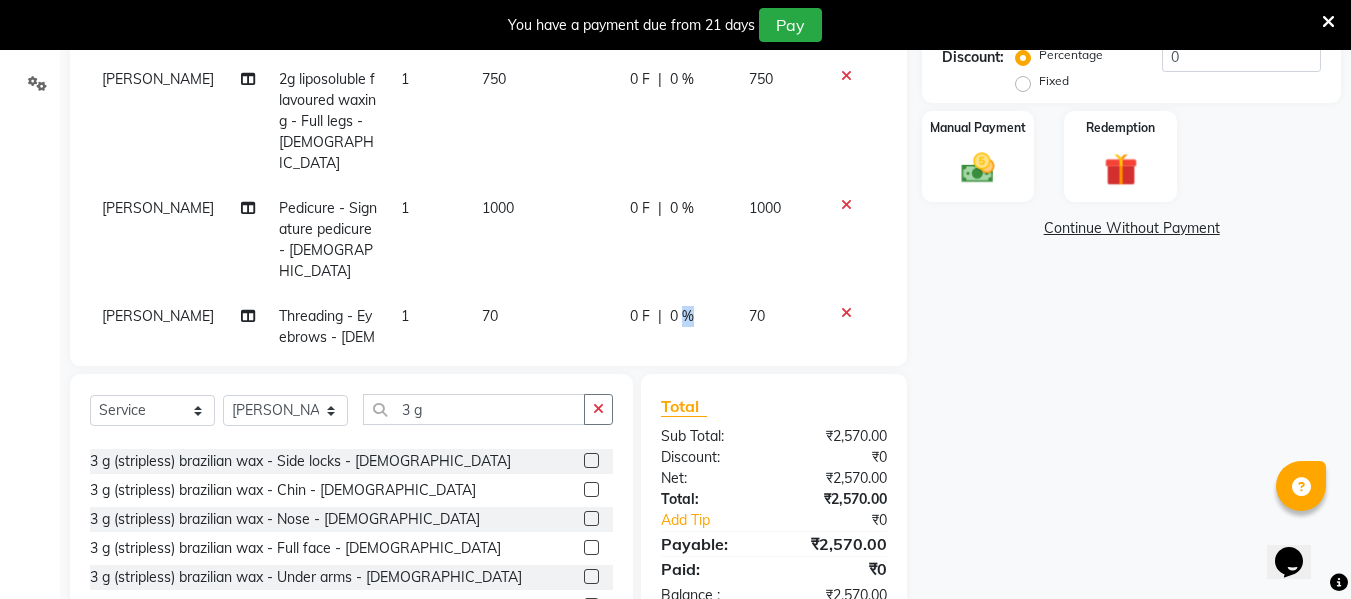 click on "0 %" 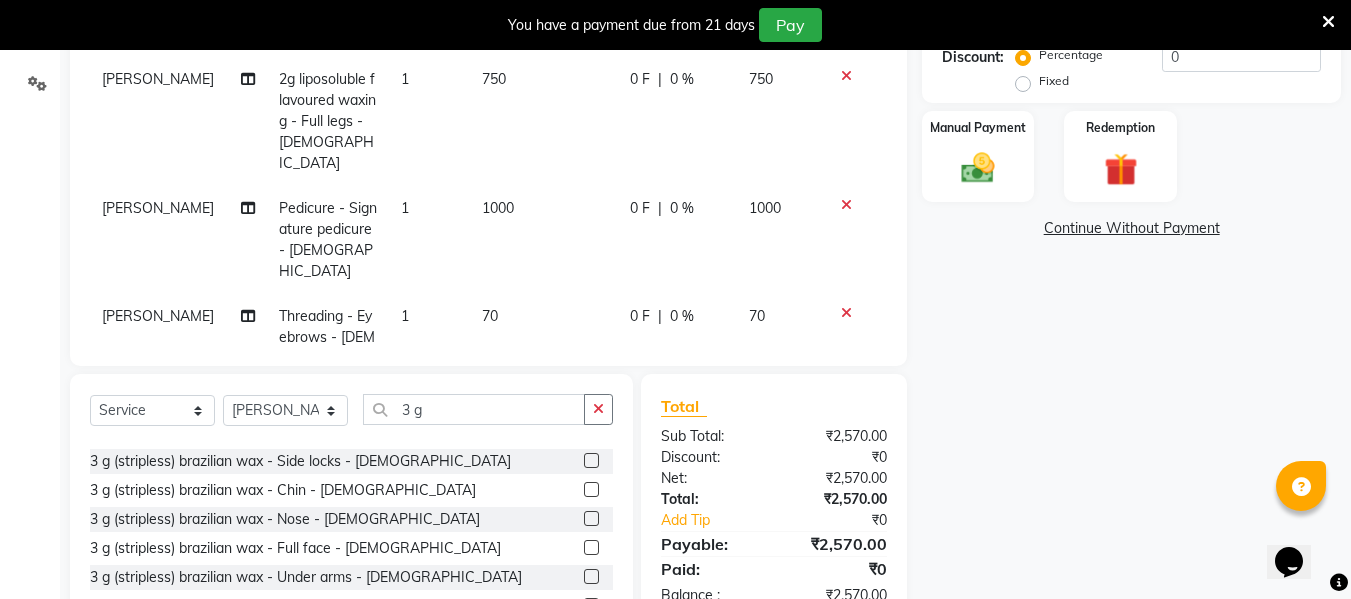 select on "59137" 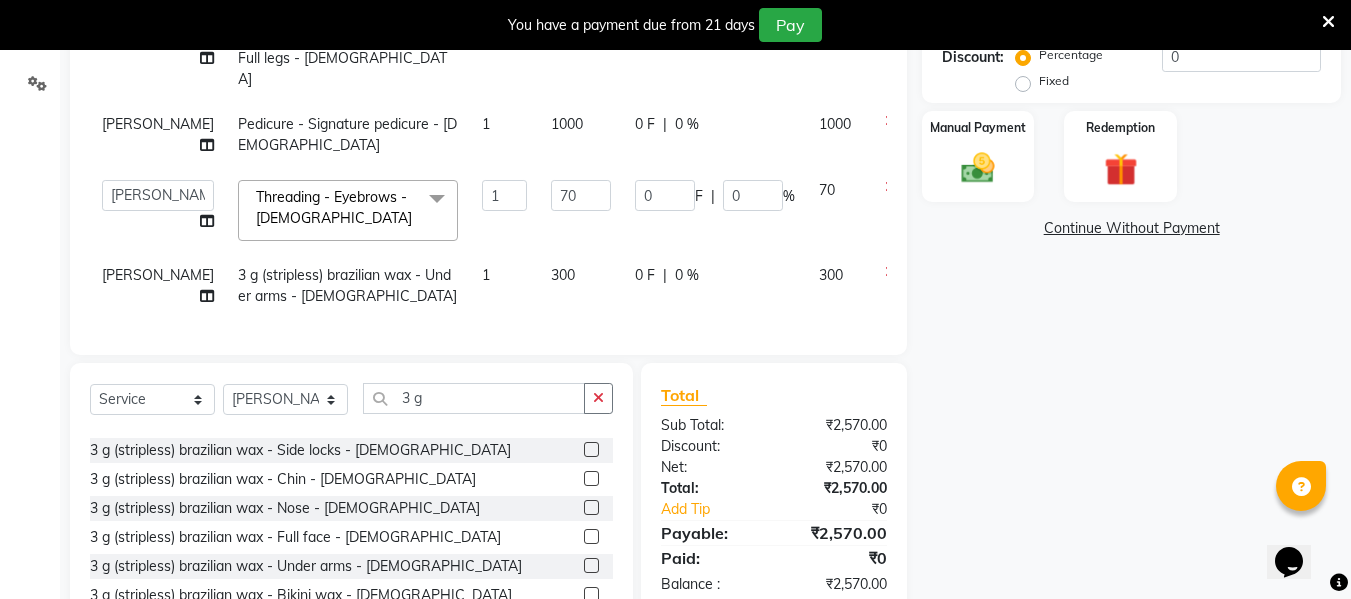 click on "0 %" 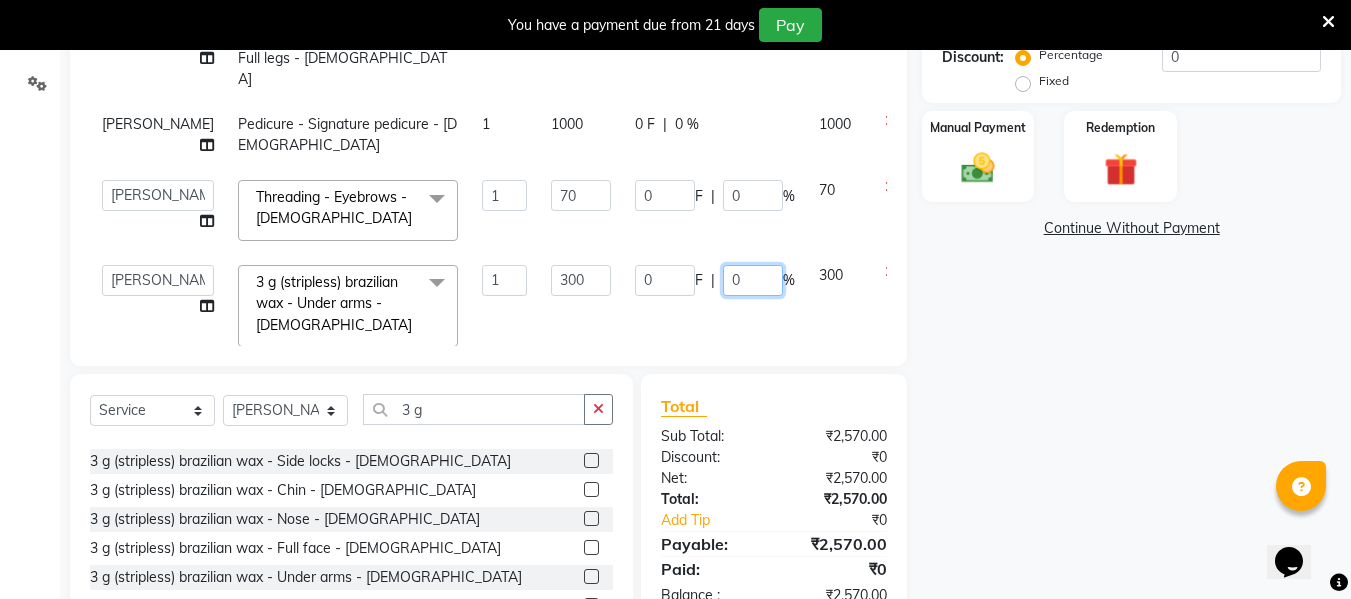 click on "0" 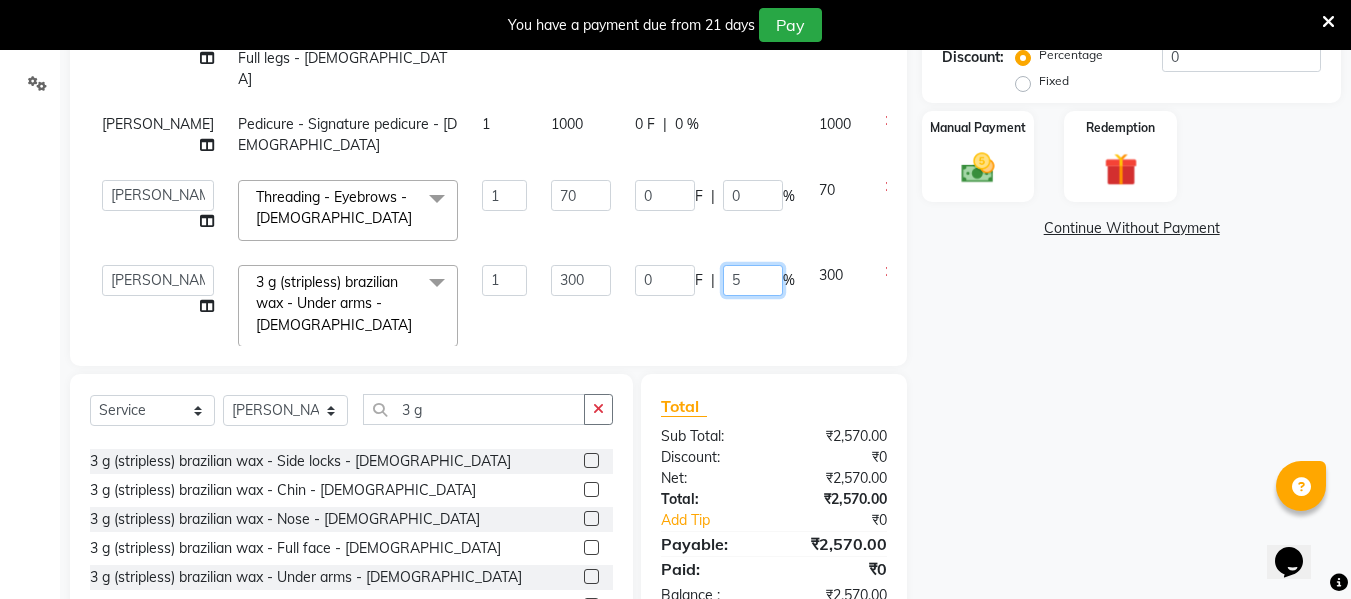 type on "50" 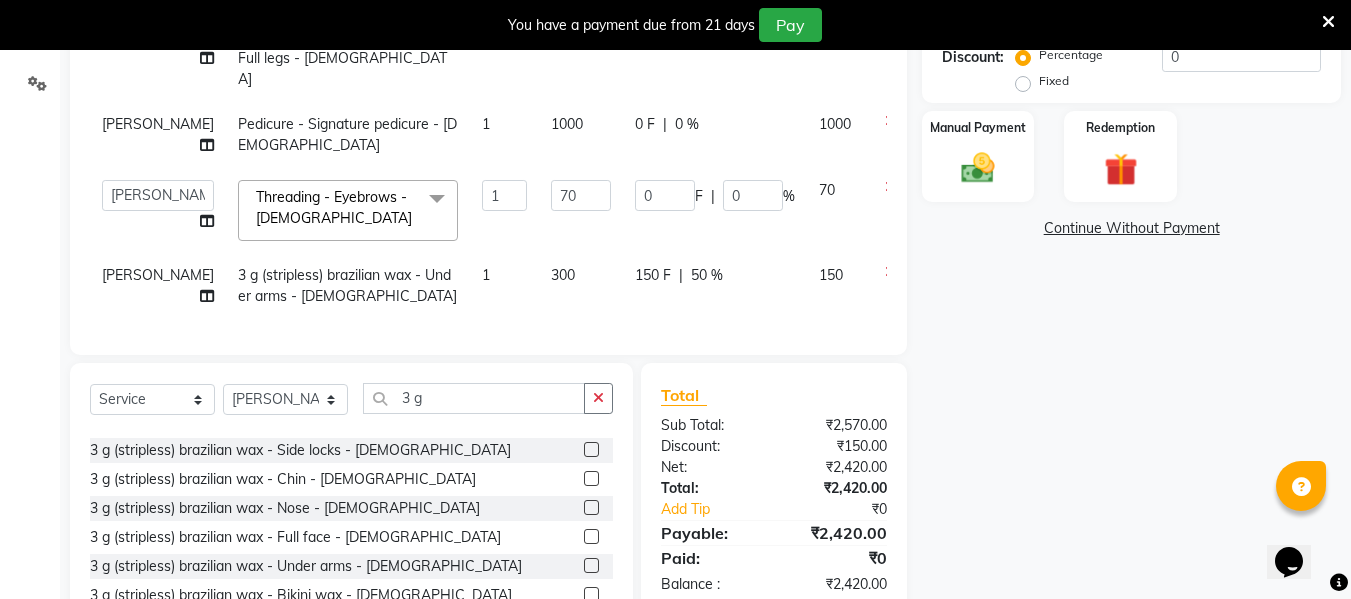 click on "0 %" 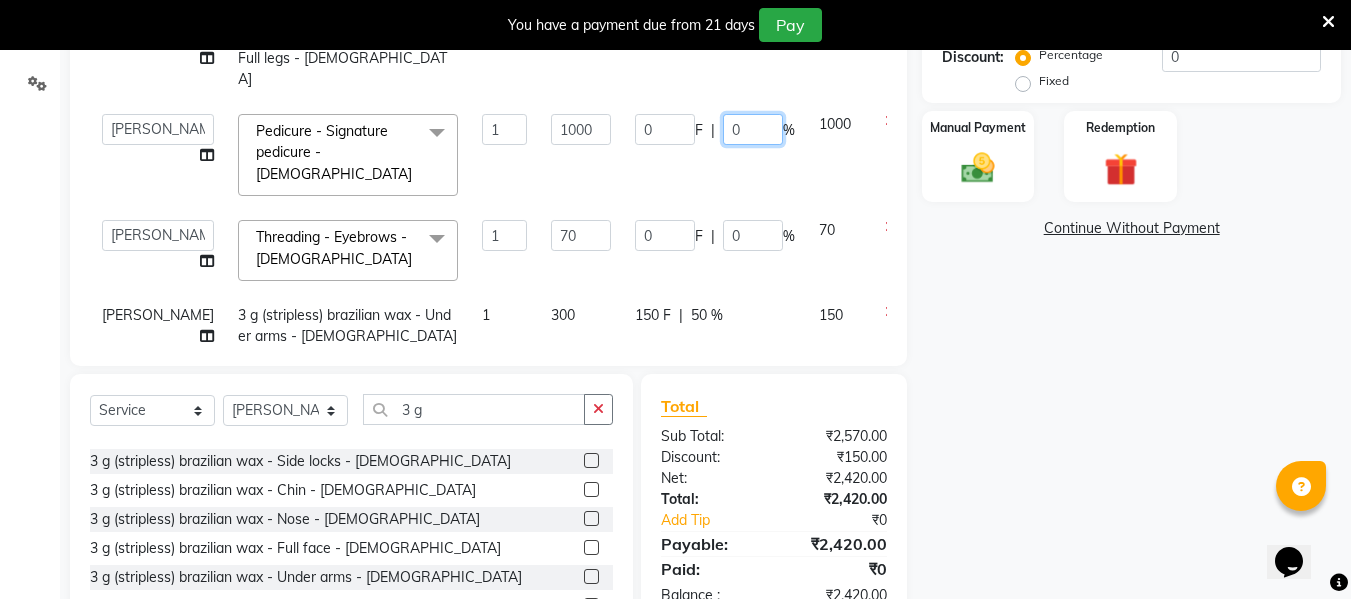 click on "0" 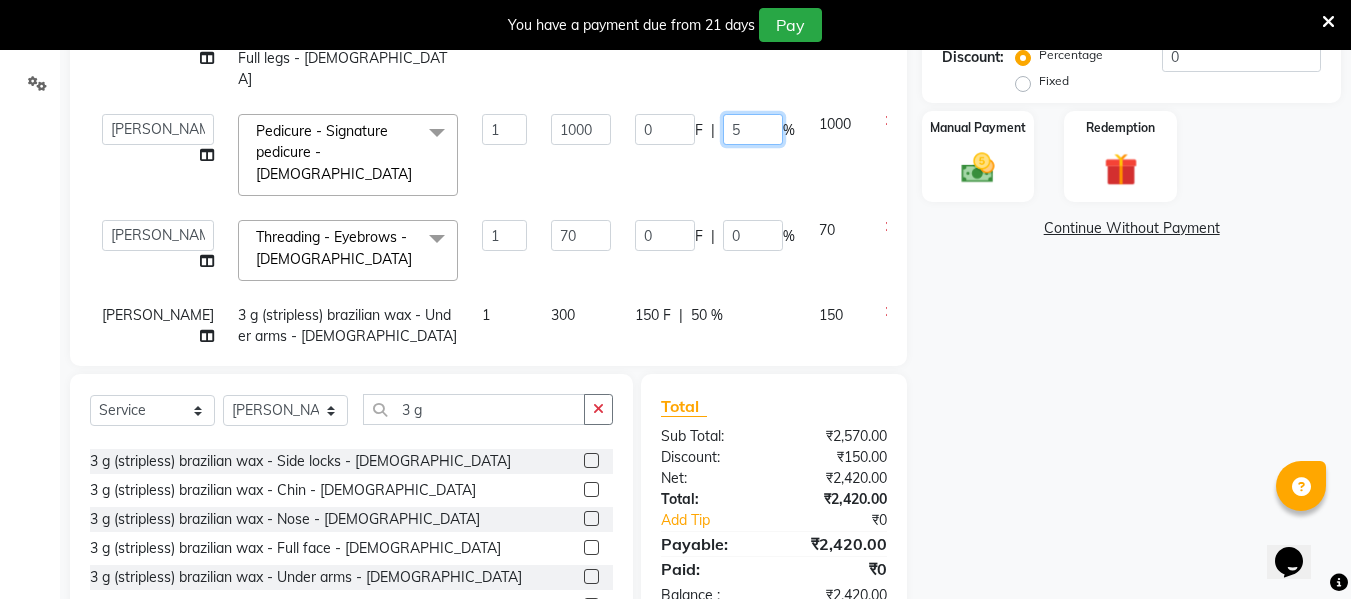 type on "50" 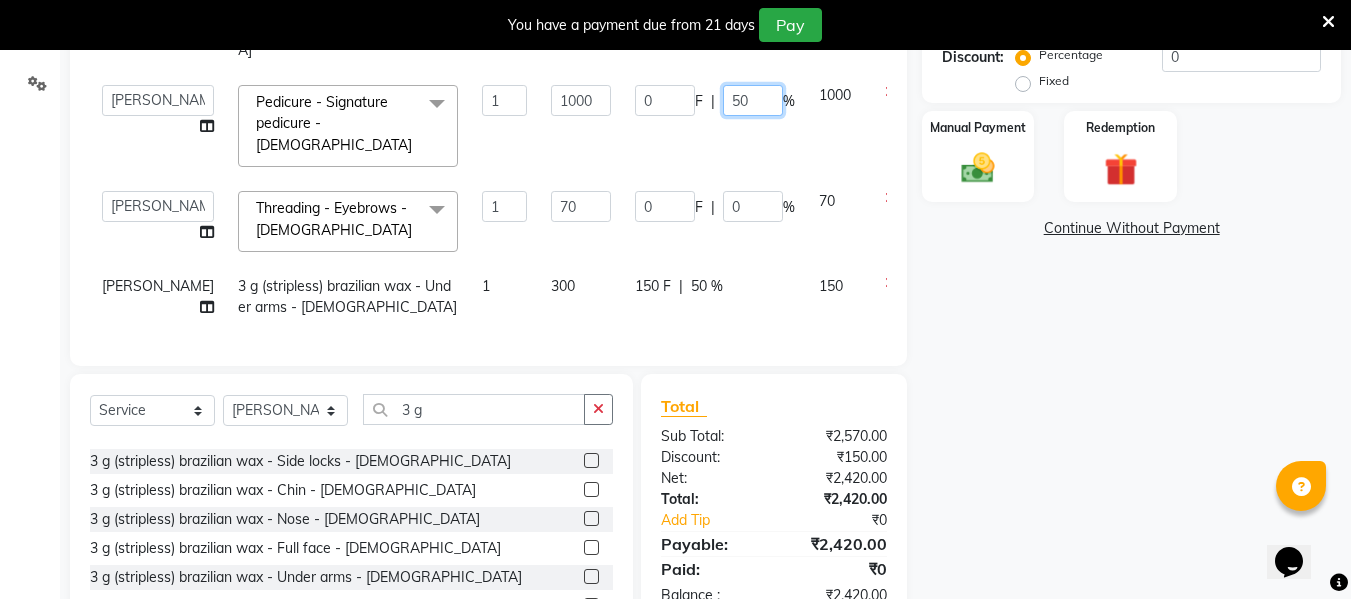 scroll, scrollTop: 0, scrollLeft: 0, axis: both 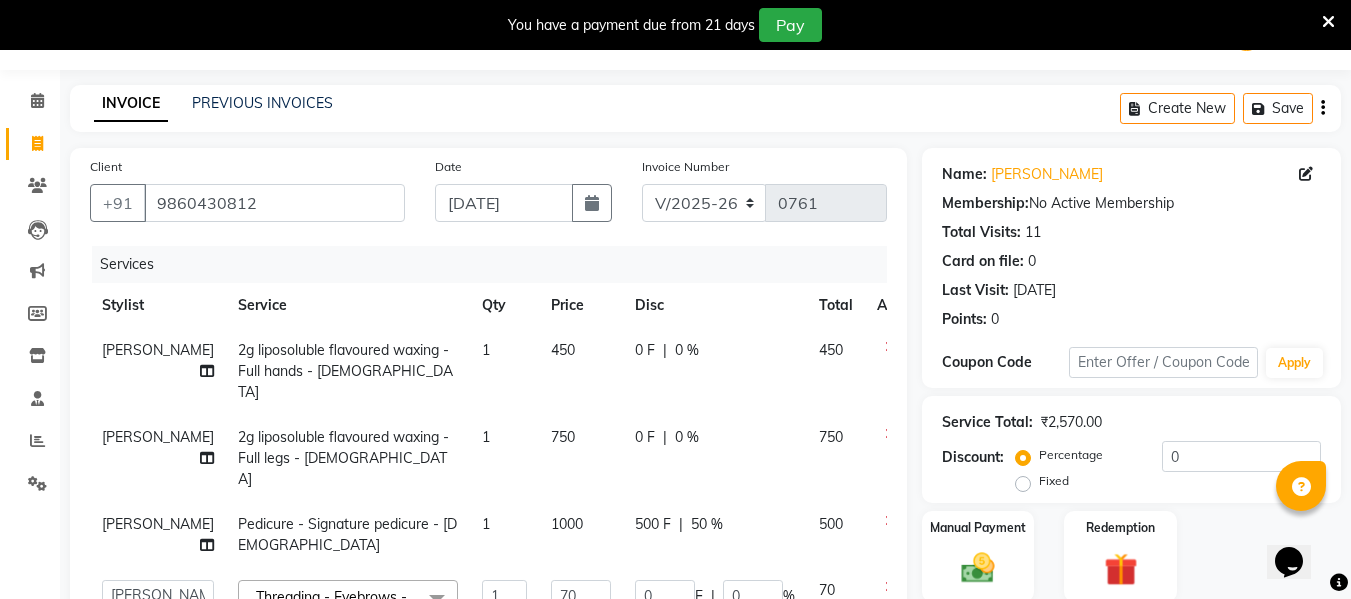 click on "0 %" 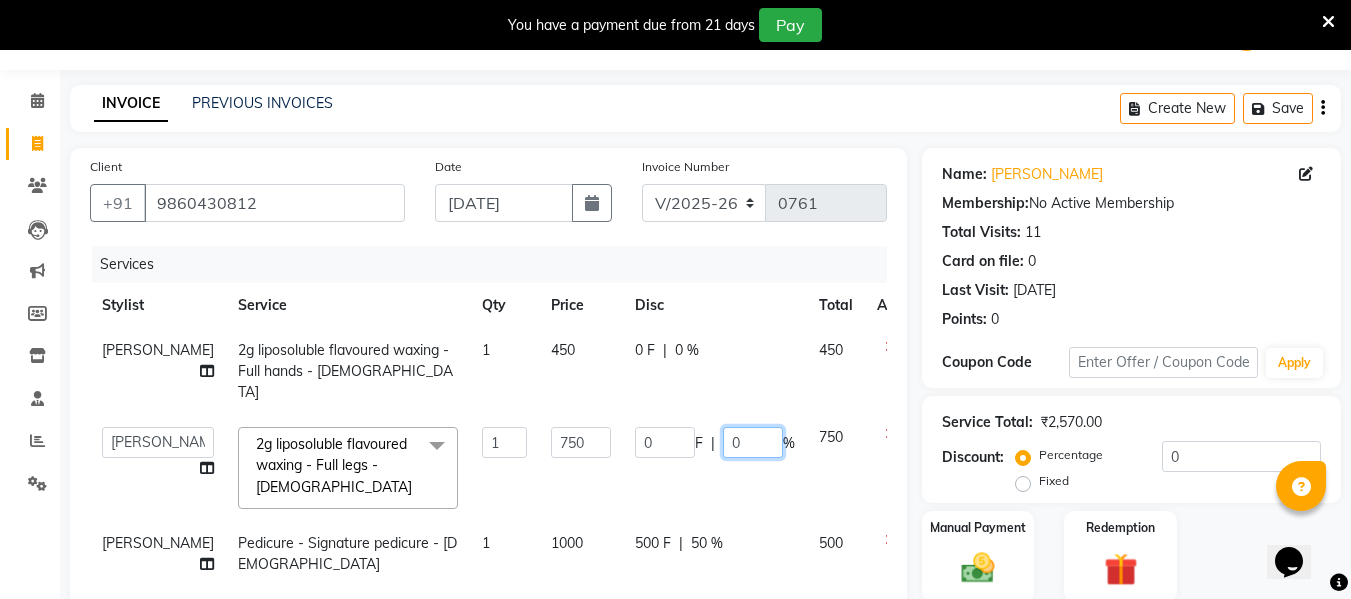 click on "0" 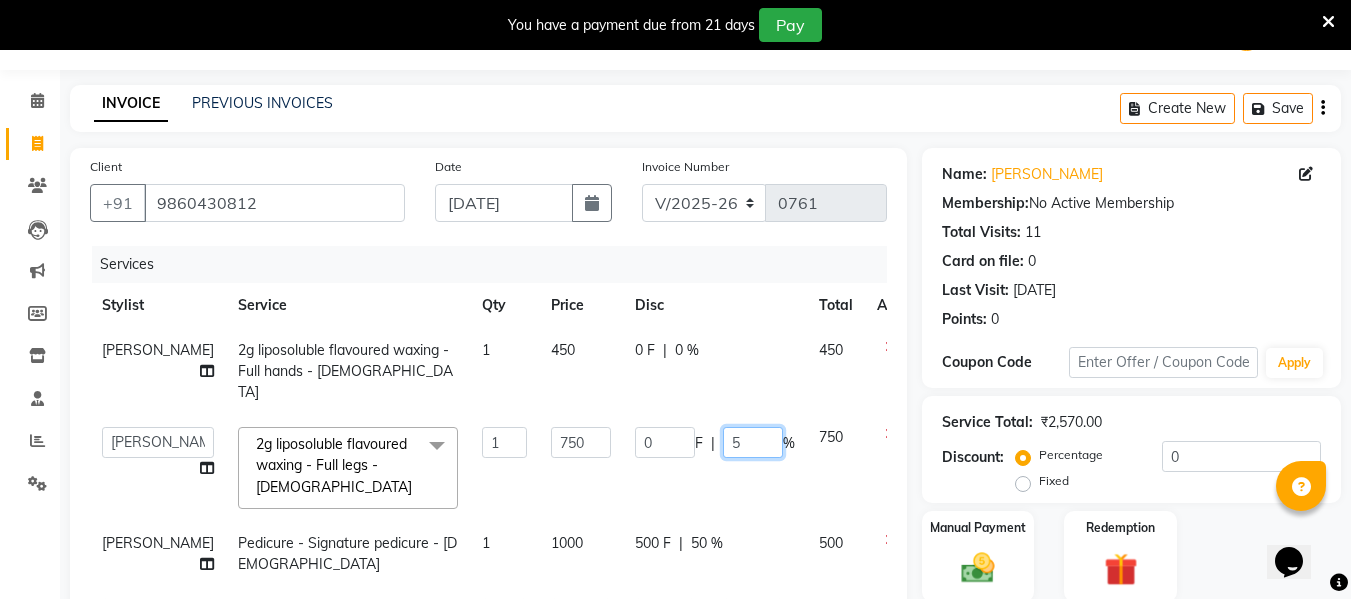 type on "50" 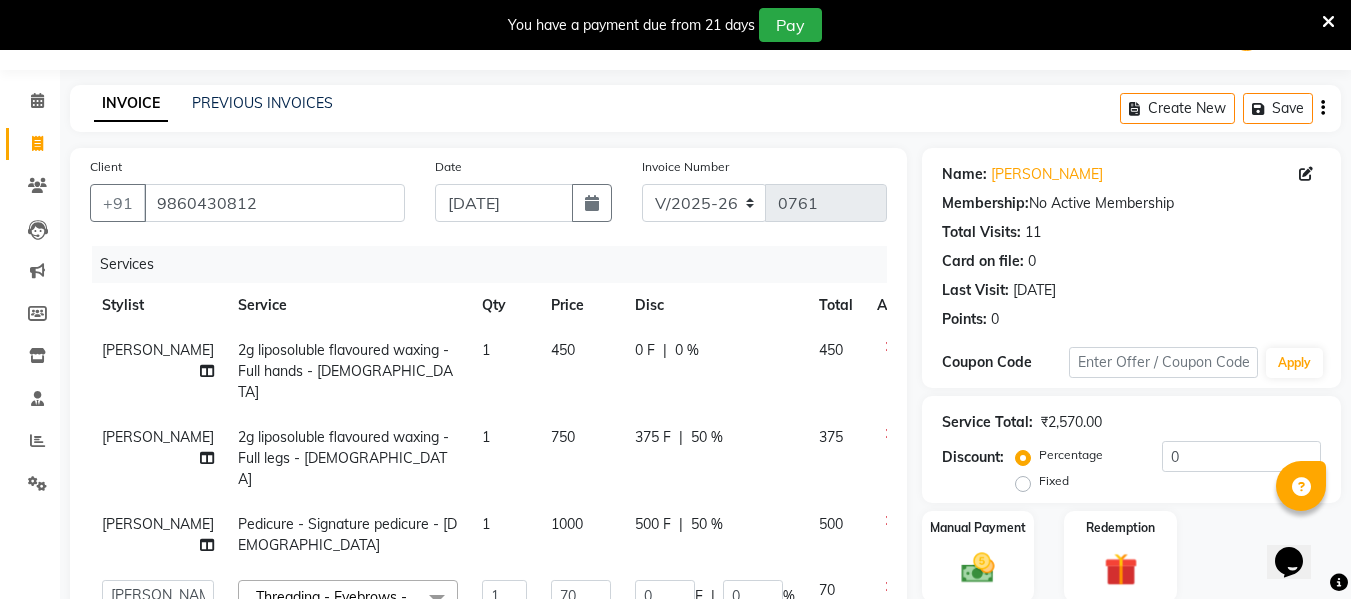 click on "0 %" 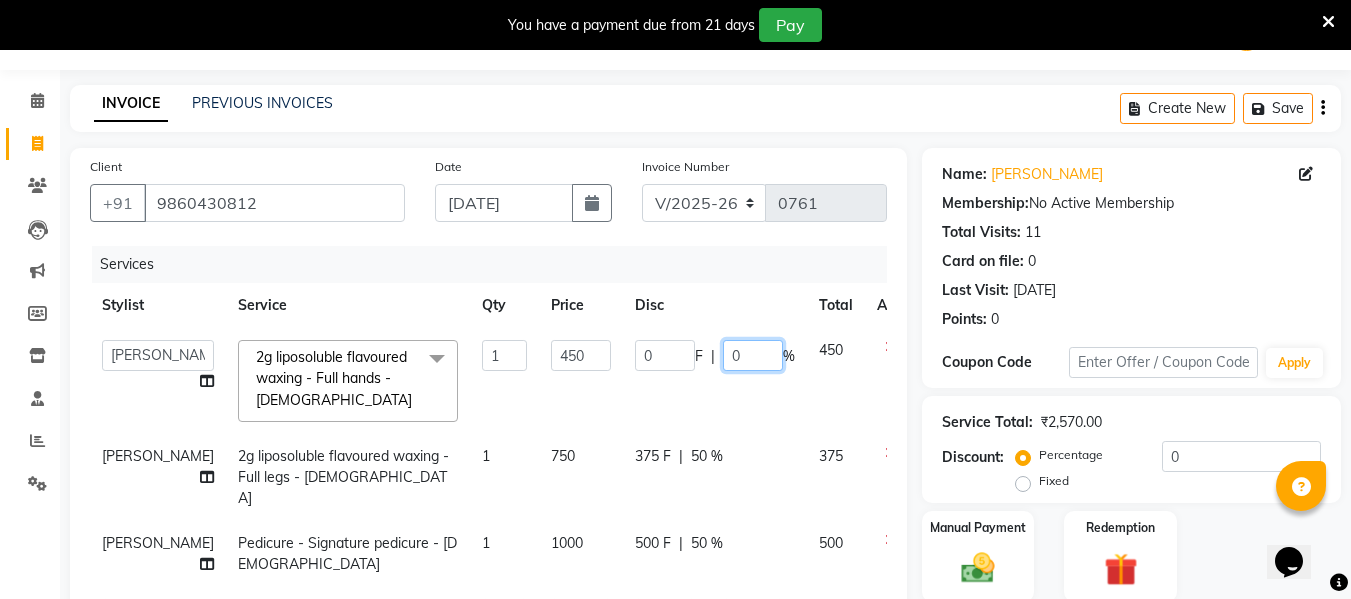 click on "0" 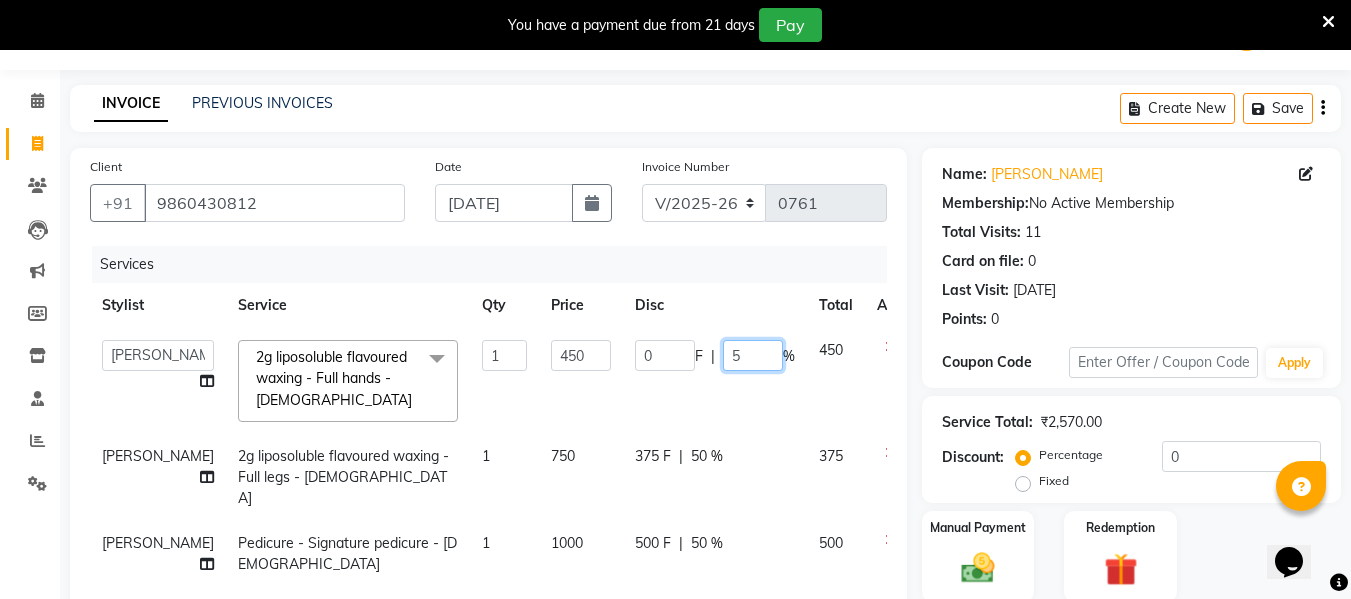 type on "50" 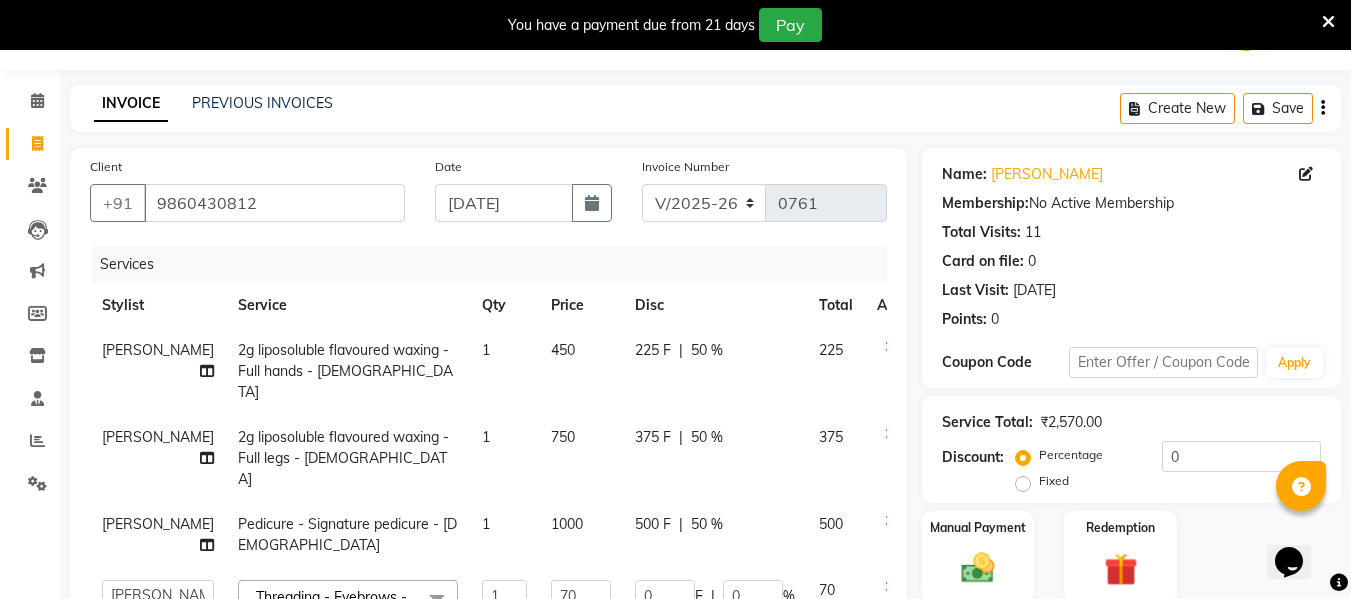 drag, startPoint x: 681, startPoint y: 483, endPoint x: 653, endPoint y: 518, distance: 44.82187 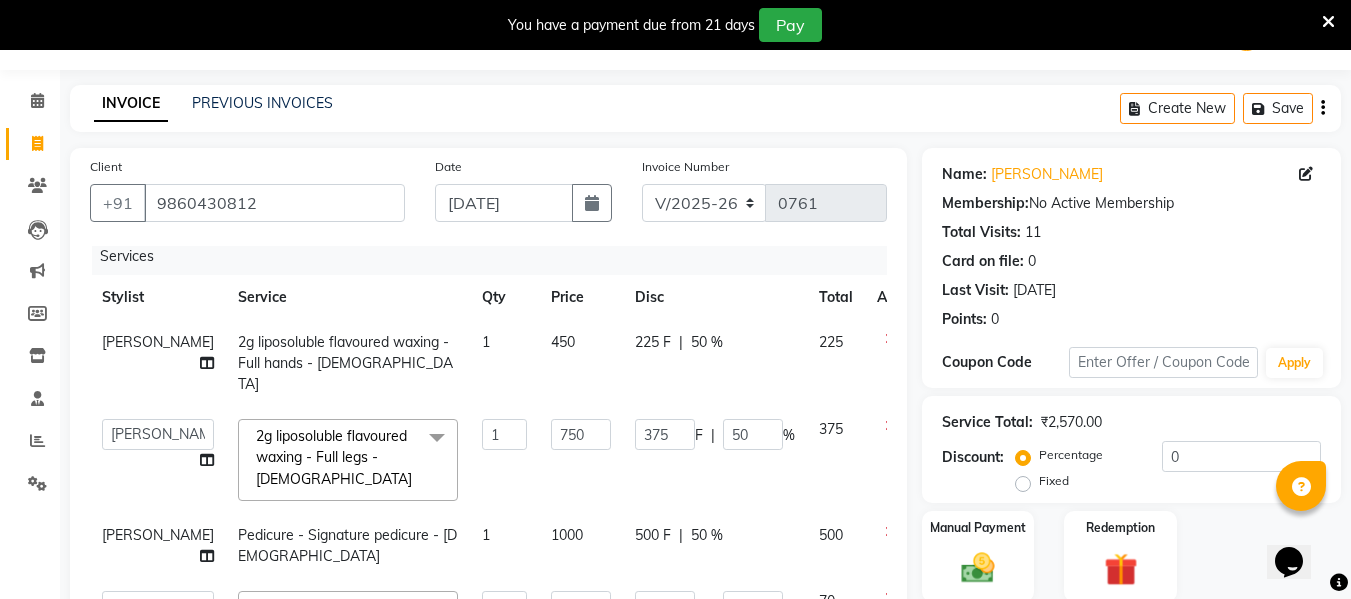 scroll, scrollTop: 65, scrollLeft: 0, axis: vertical 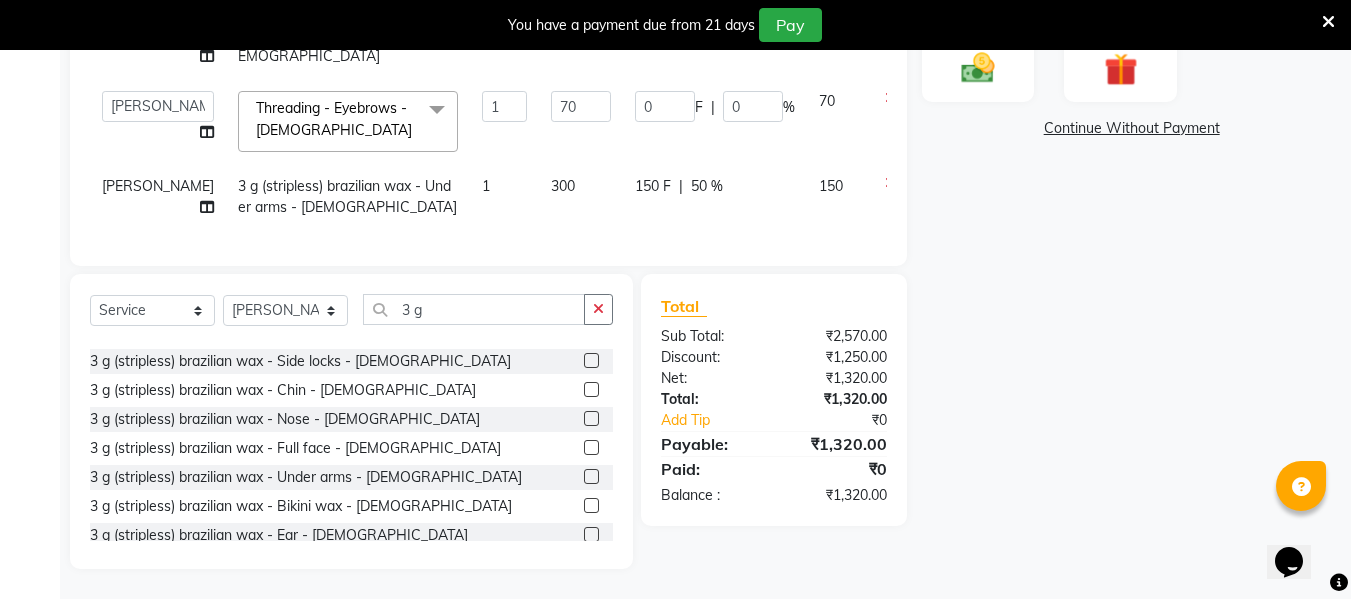 click on "Name: [PERSON_NAME] Membership:  No Active Membership  Total Visits:  11 Card on file:  0 Last Visit:   [DATE] Points:   0  Coupon Code Apply Service Total:  ₹2,570.00  Discount:  Percentage   Fixed  0 Manual Payment Redemption  Continue Without Payment" 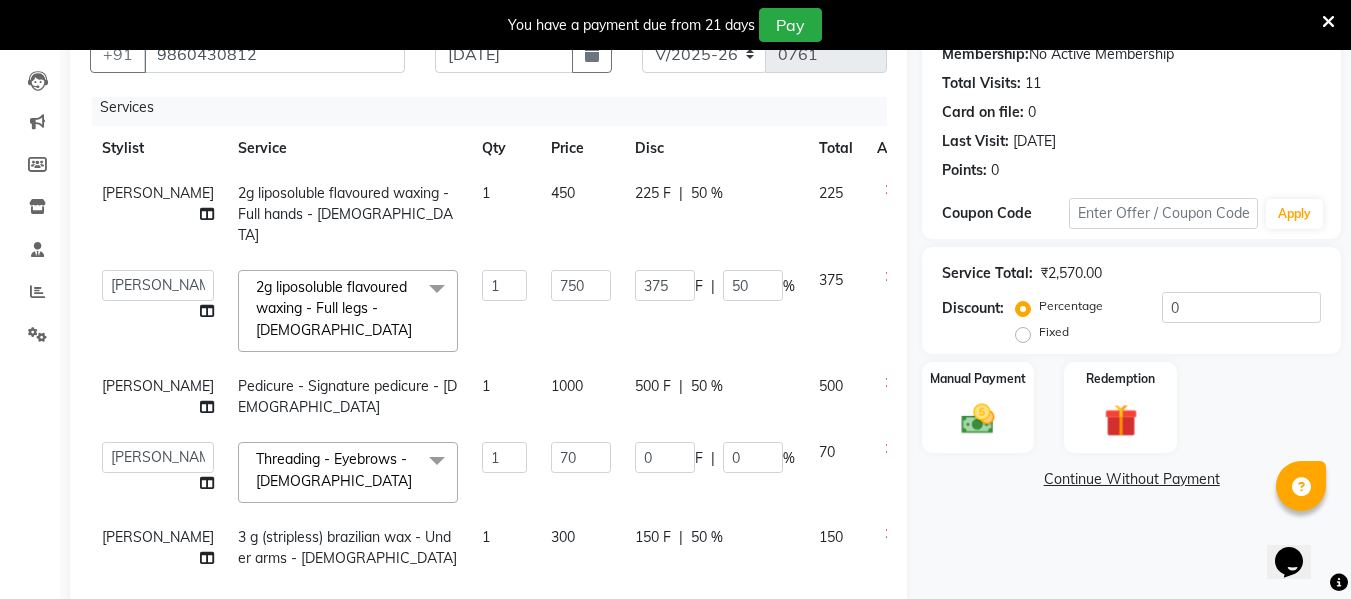 scroll, scrollTop: 152, scrollLeft: 0, axis: vertical 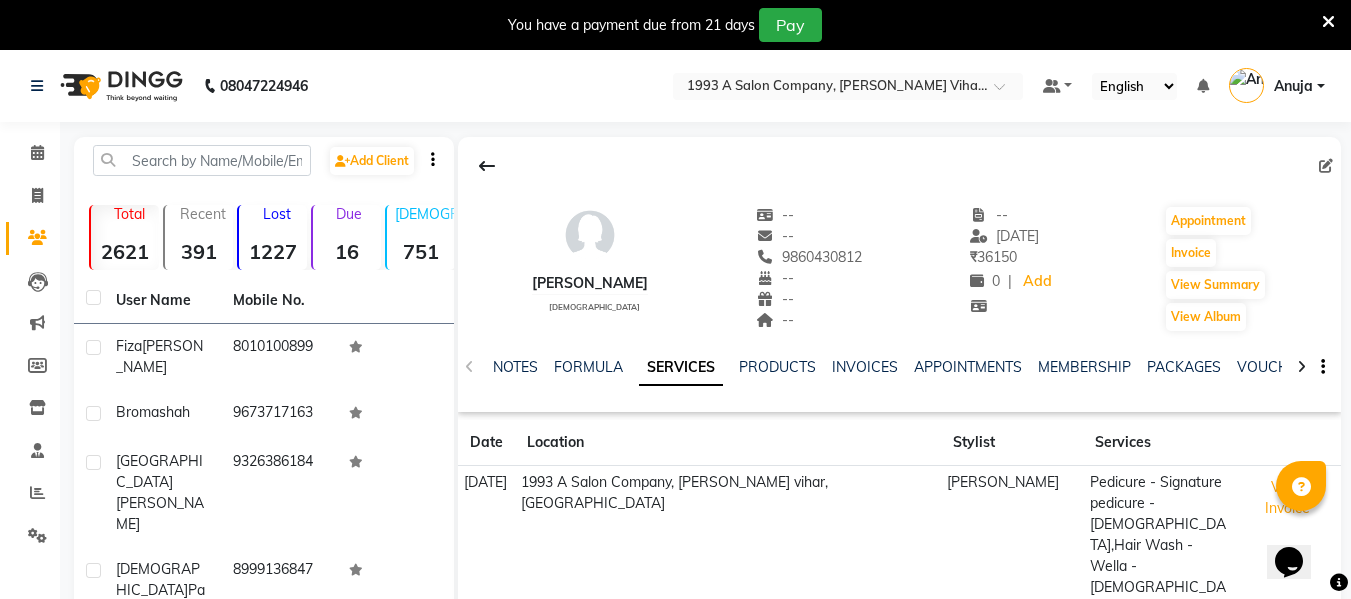 click 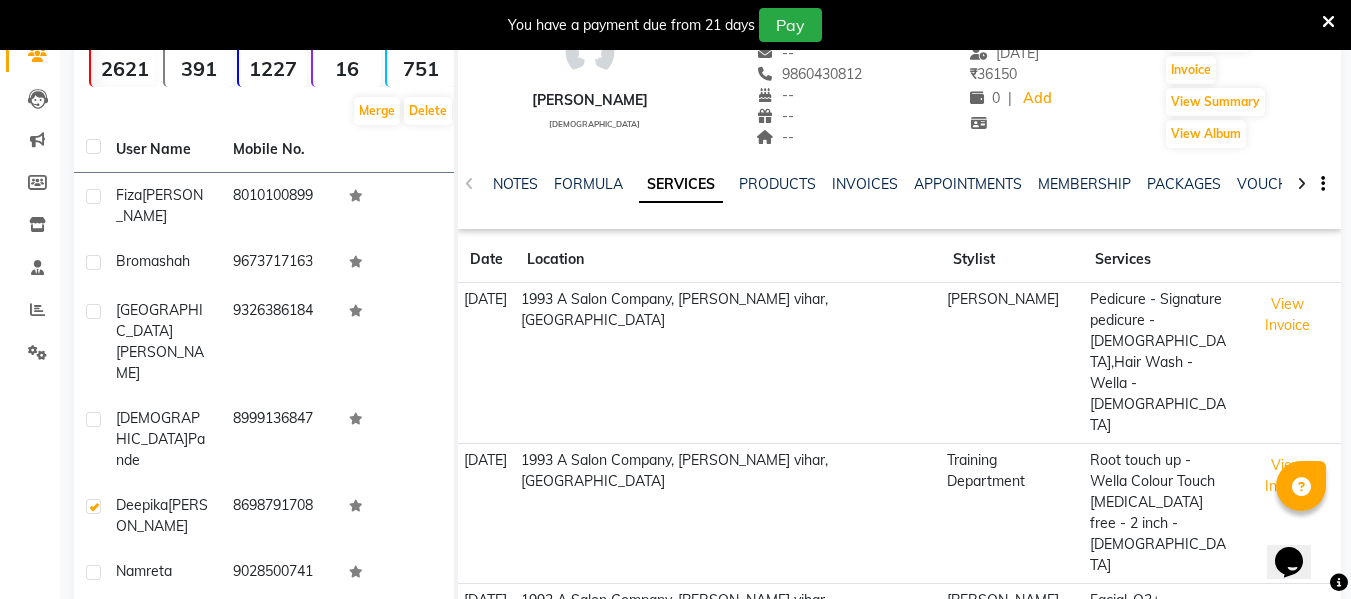 scroll, scrollTop: 200, scrollLeft: 0, axis: vertical 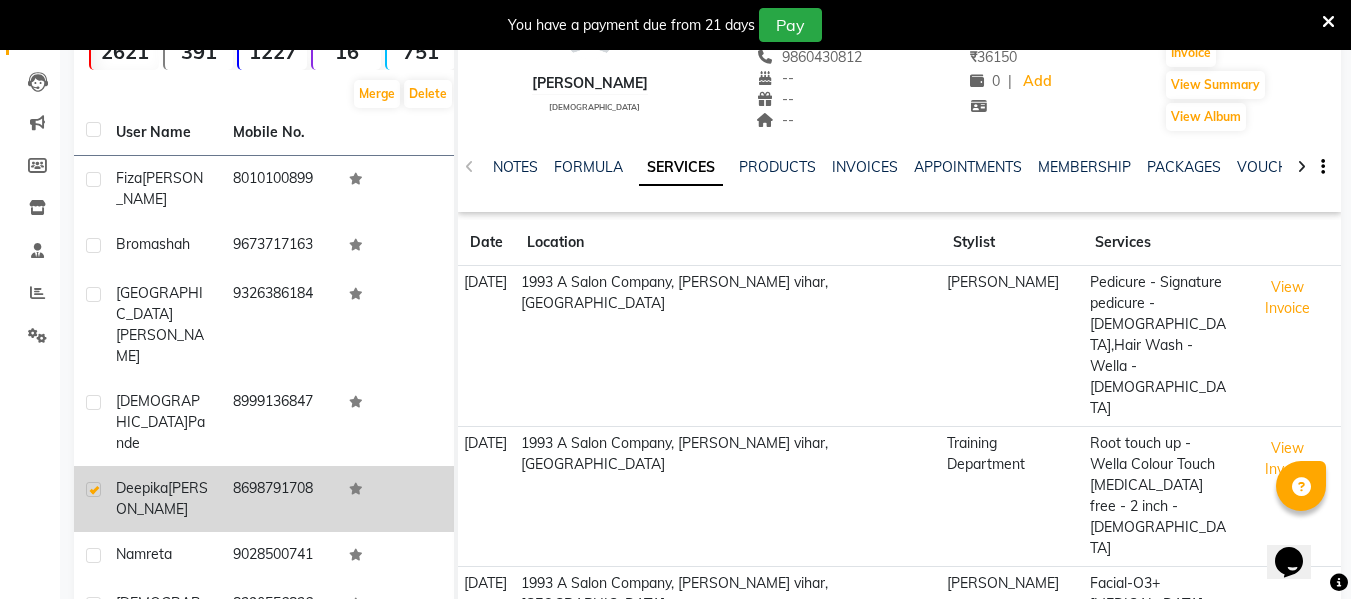 click on "8698791708" 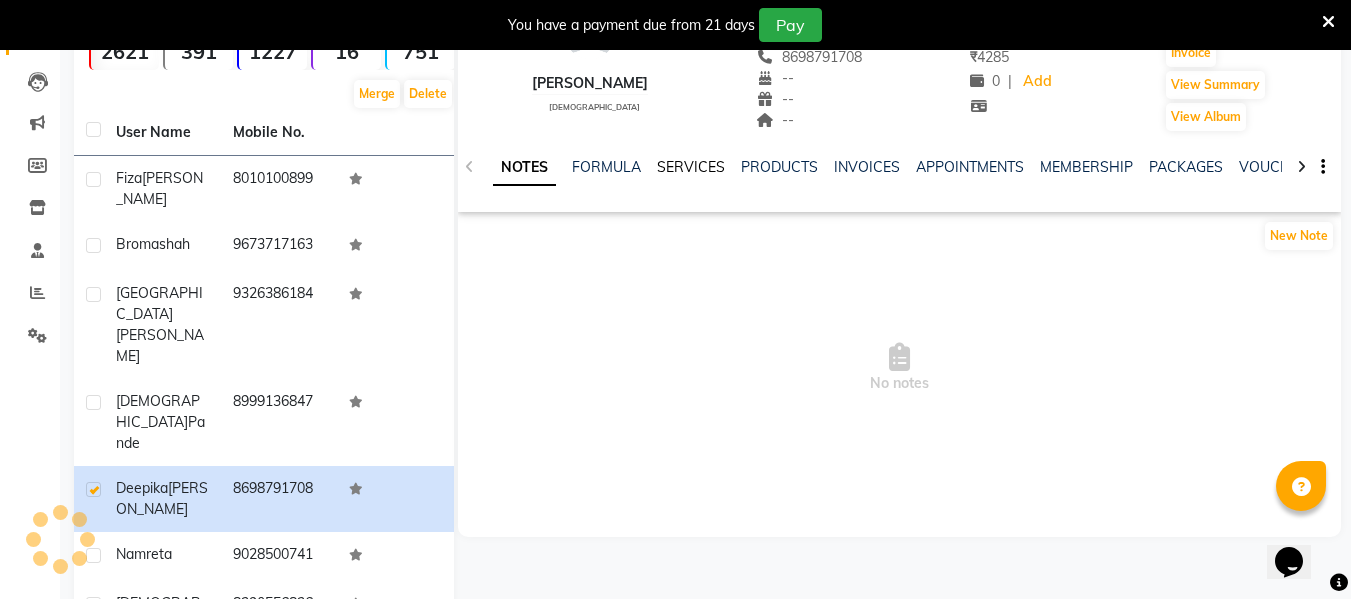 click on "SERVICES" 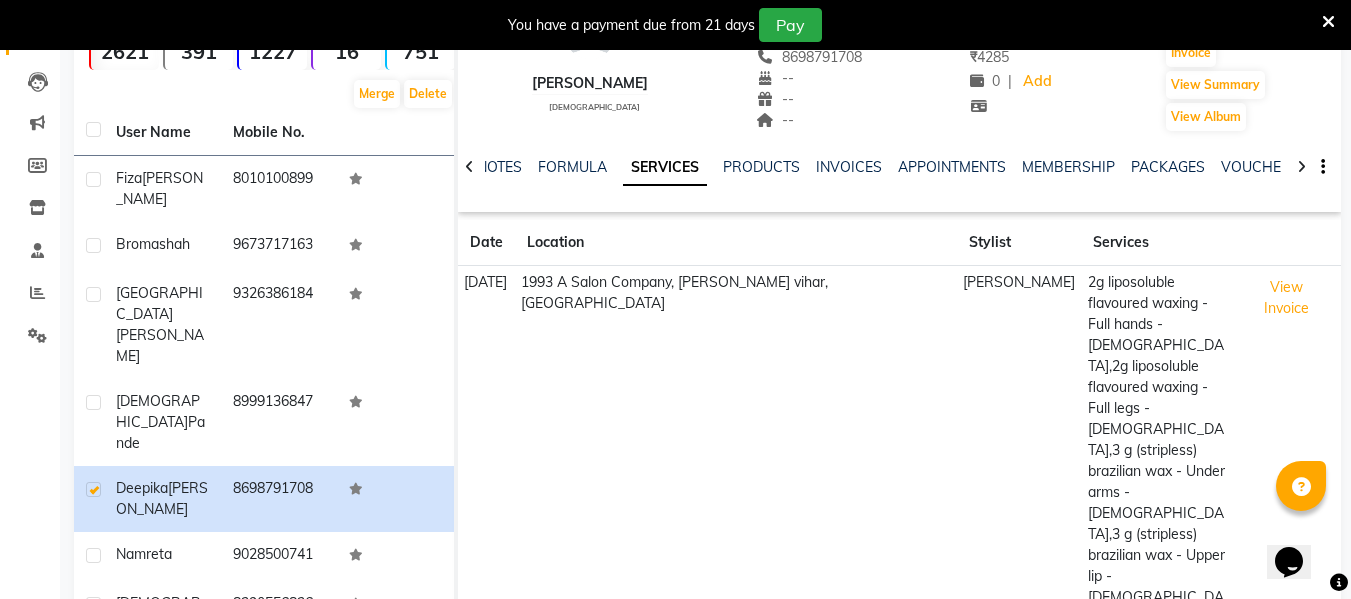 scroll, scrollTop: 0, scrollLeft: 0, axis: both 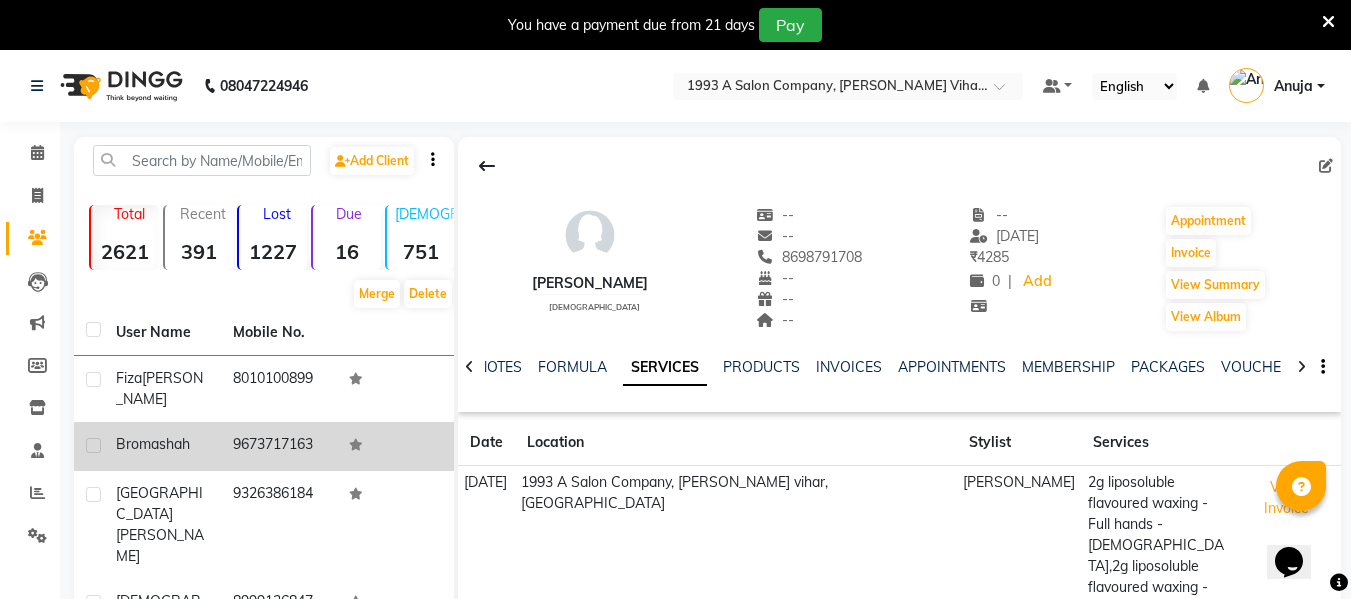 click 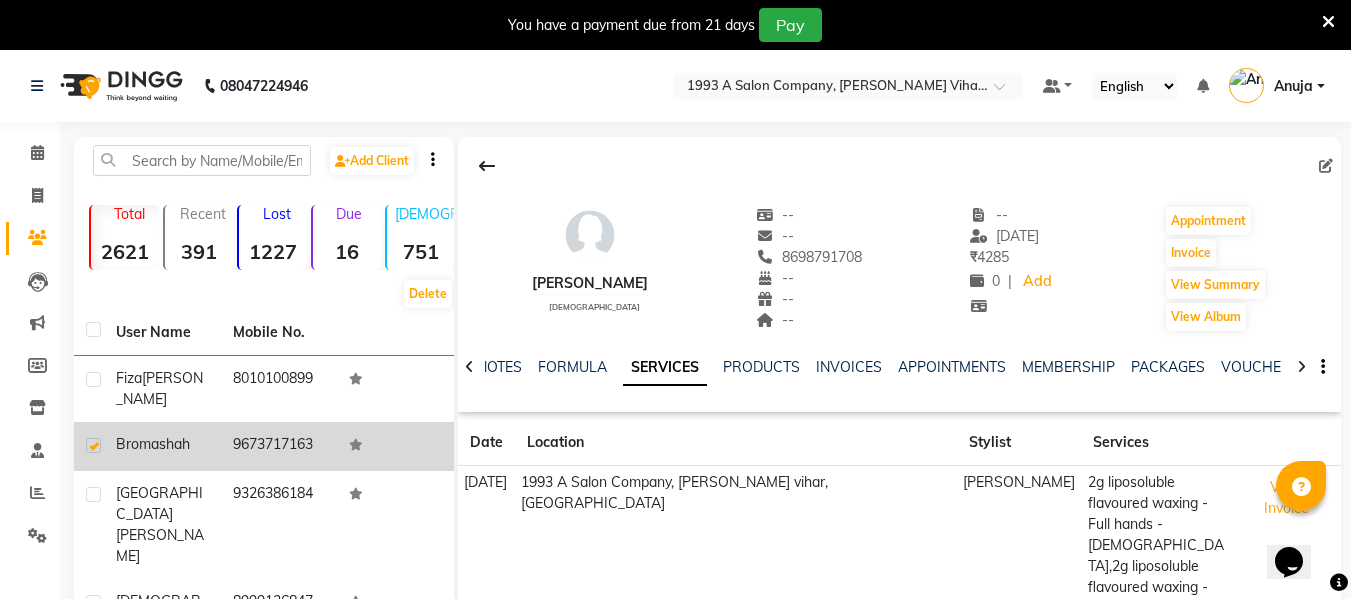 click on "9673717163" 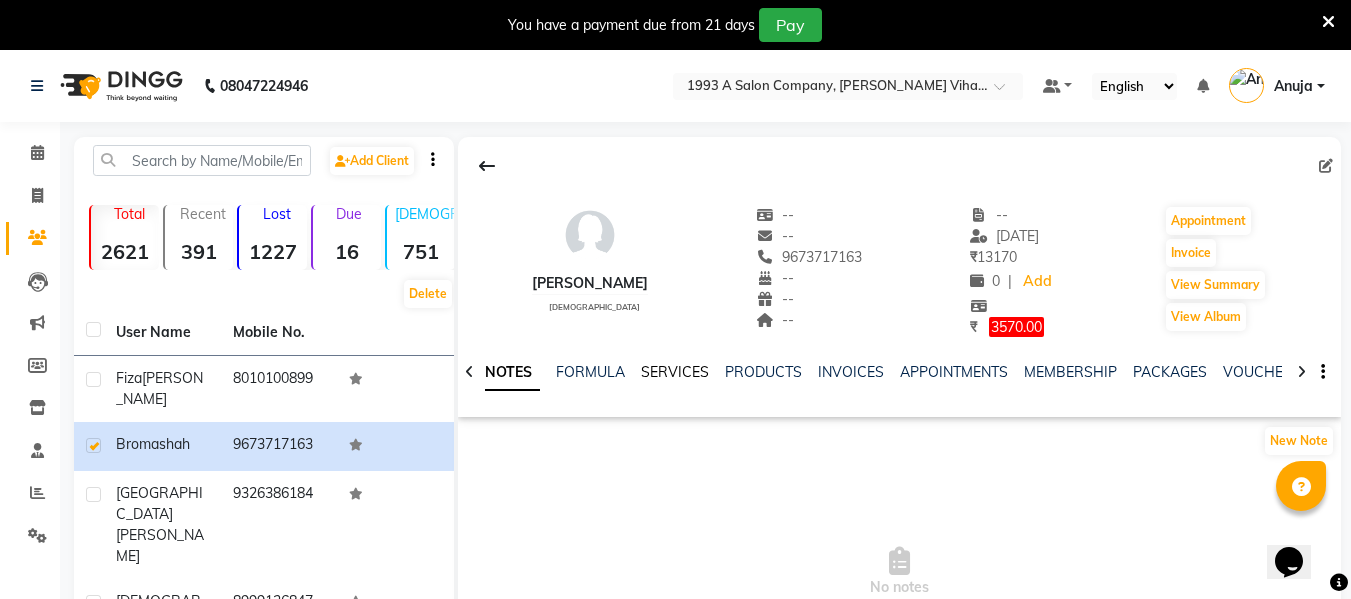 click on "SERVICES" 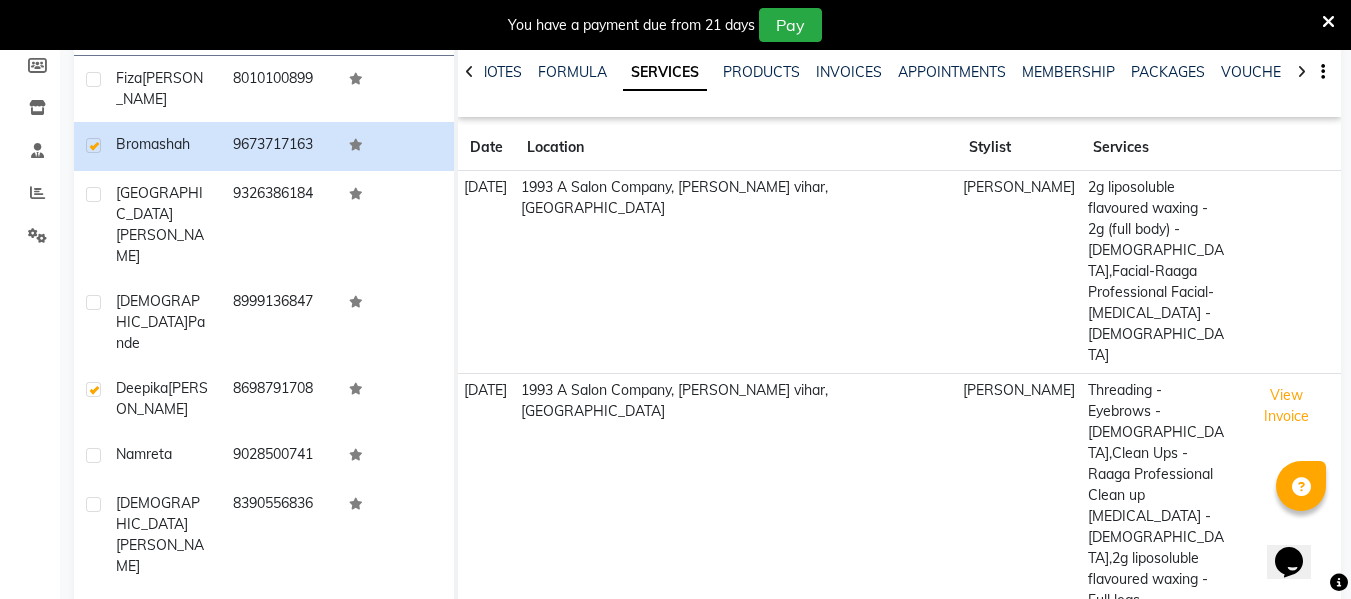 scroll, scrollTop: 400, scrollLeft: 0, axis: vertical 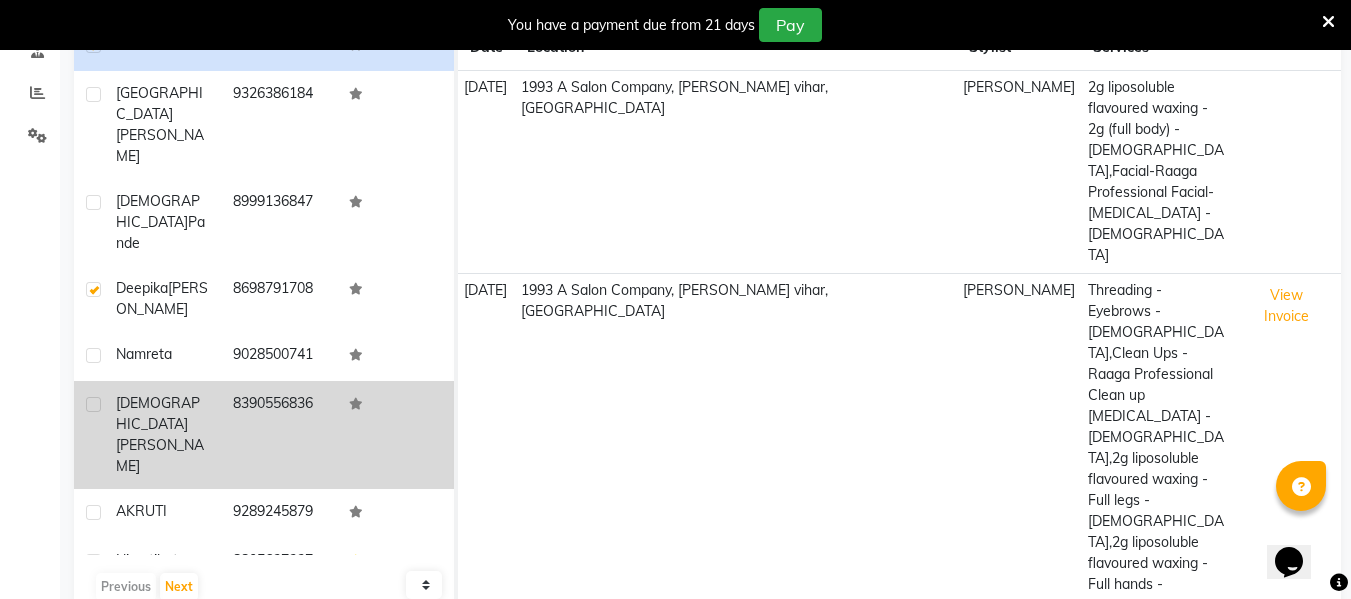 click 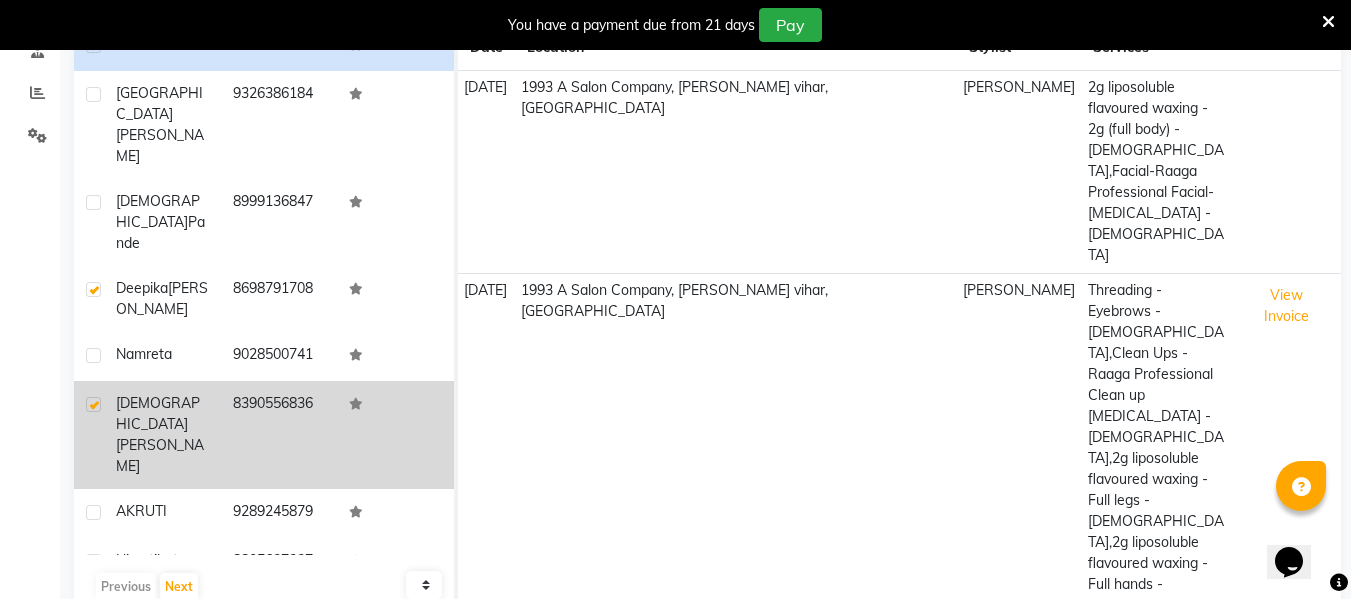 click 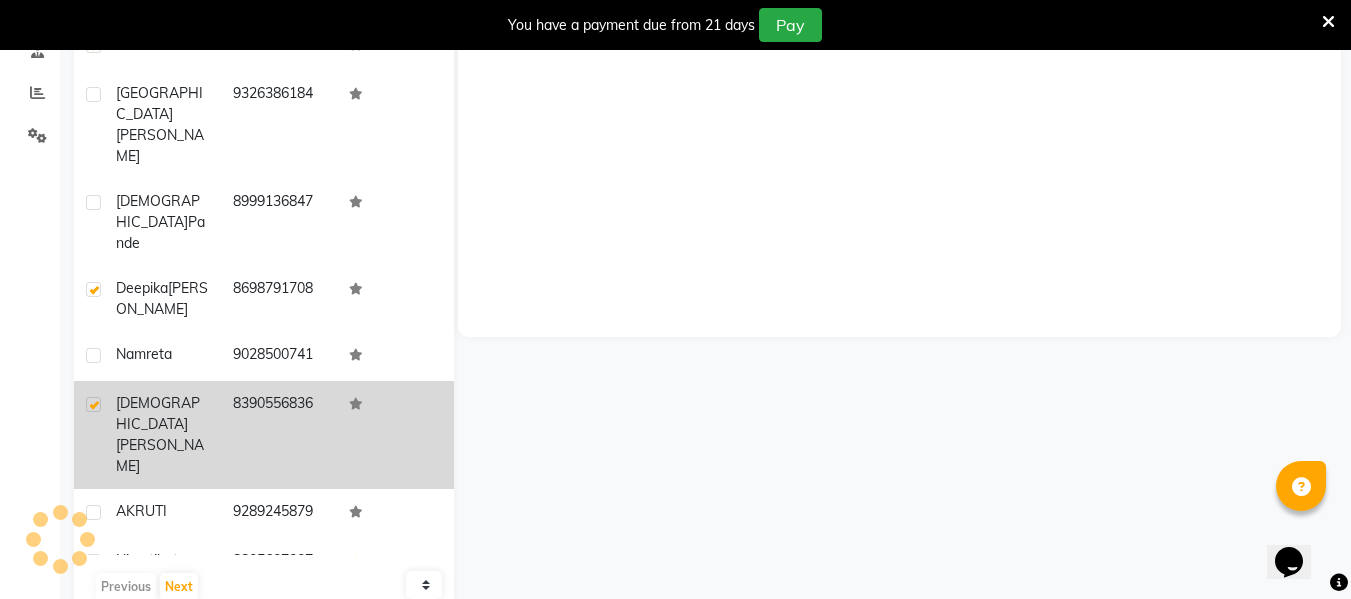 scroll, scrollTop: 367, scrollLeft: 0, axis: vertical 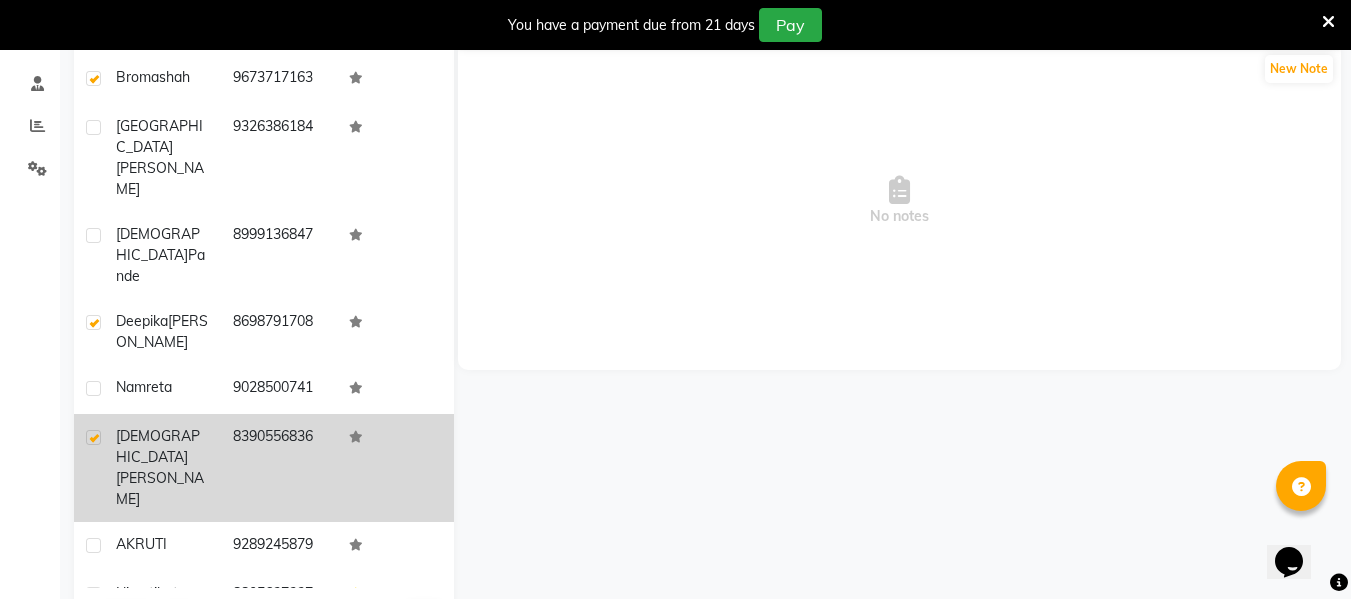 click 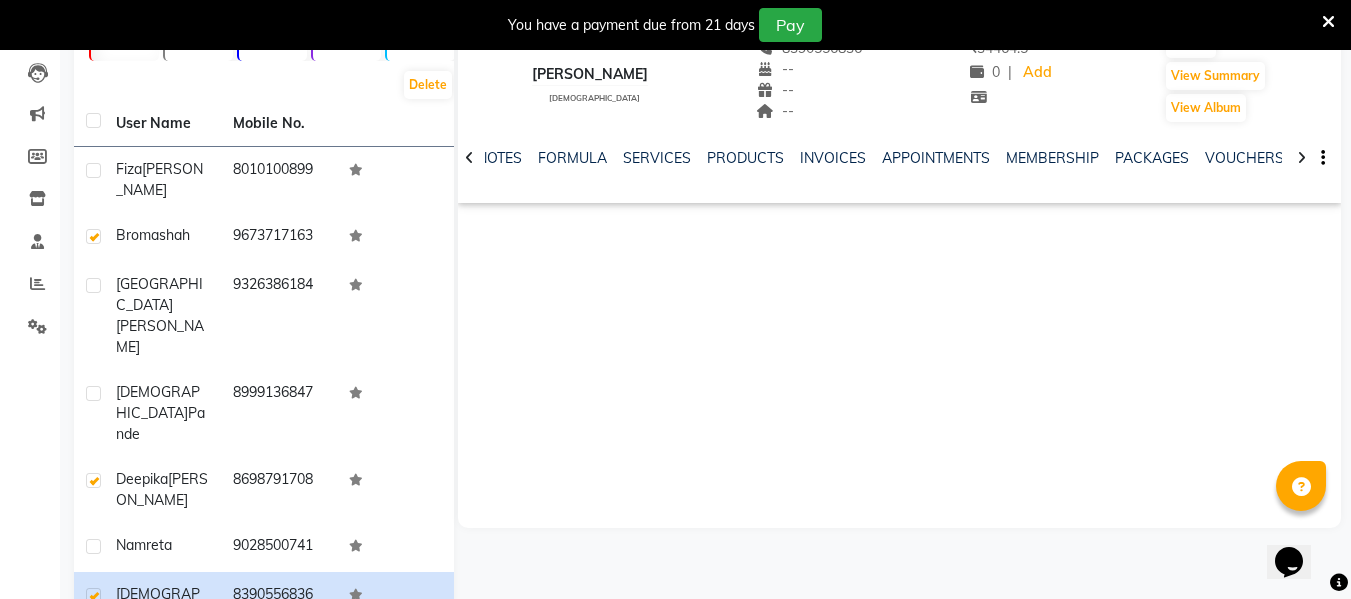 scroll, scrollTop: 67, scrollLeft: 0, axis: vertical 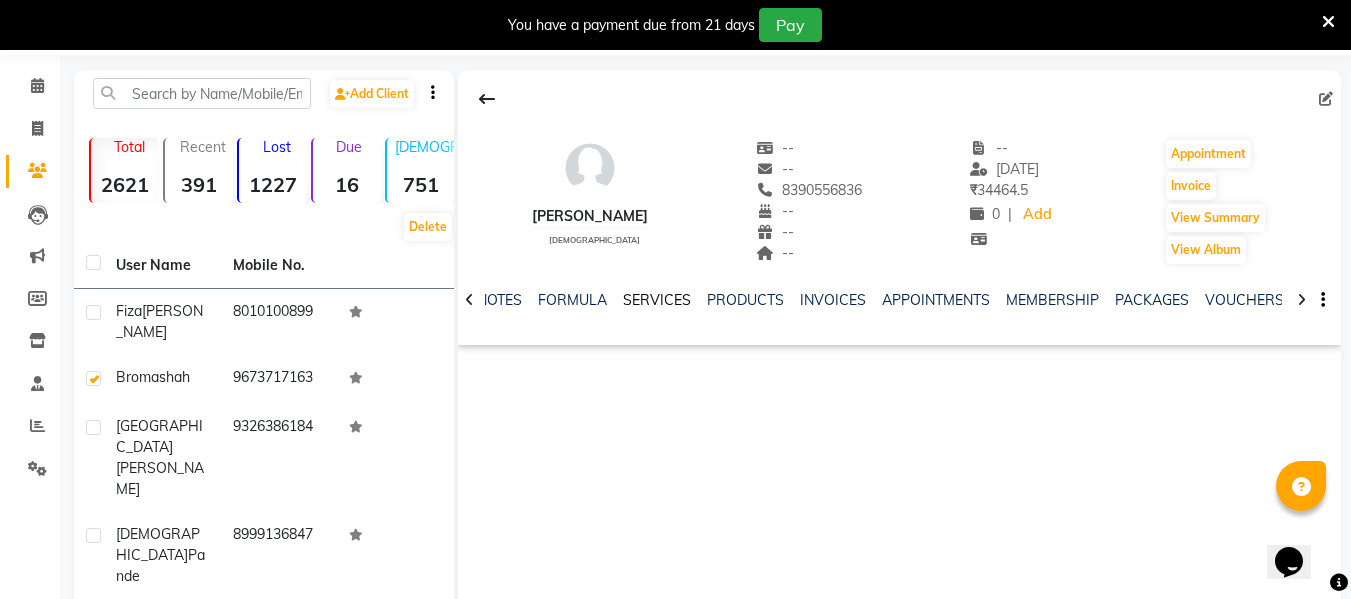 click on "SERVICES" 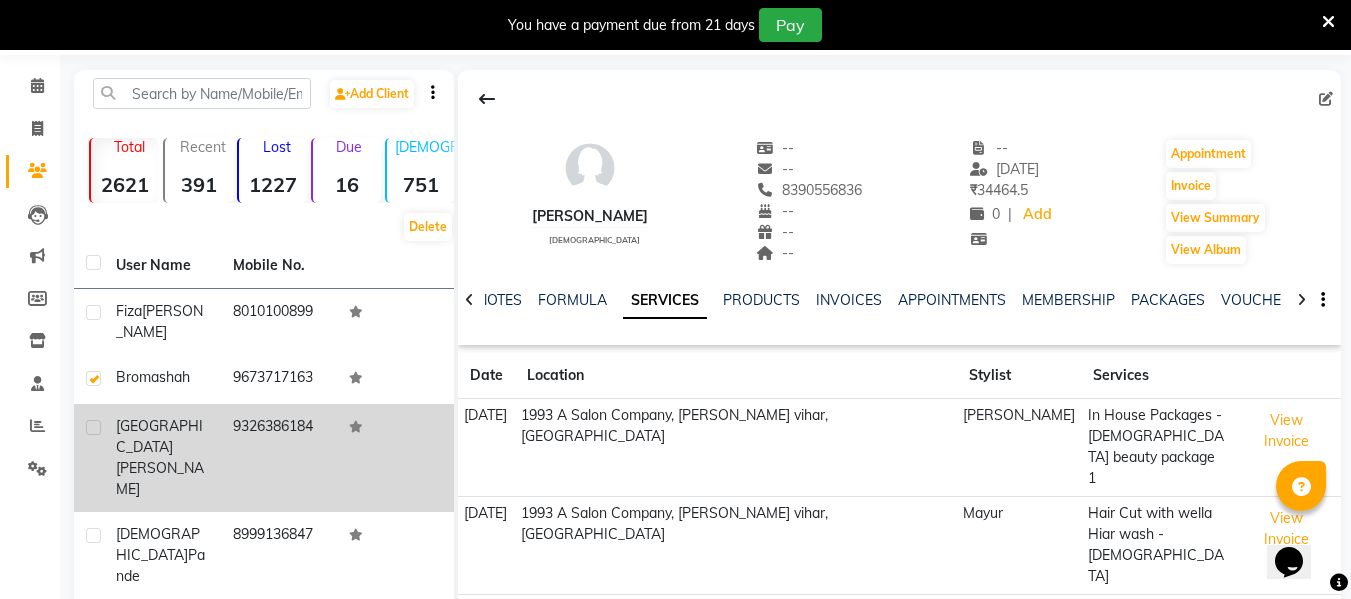 click 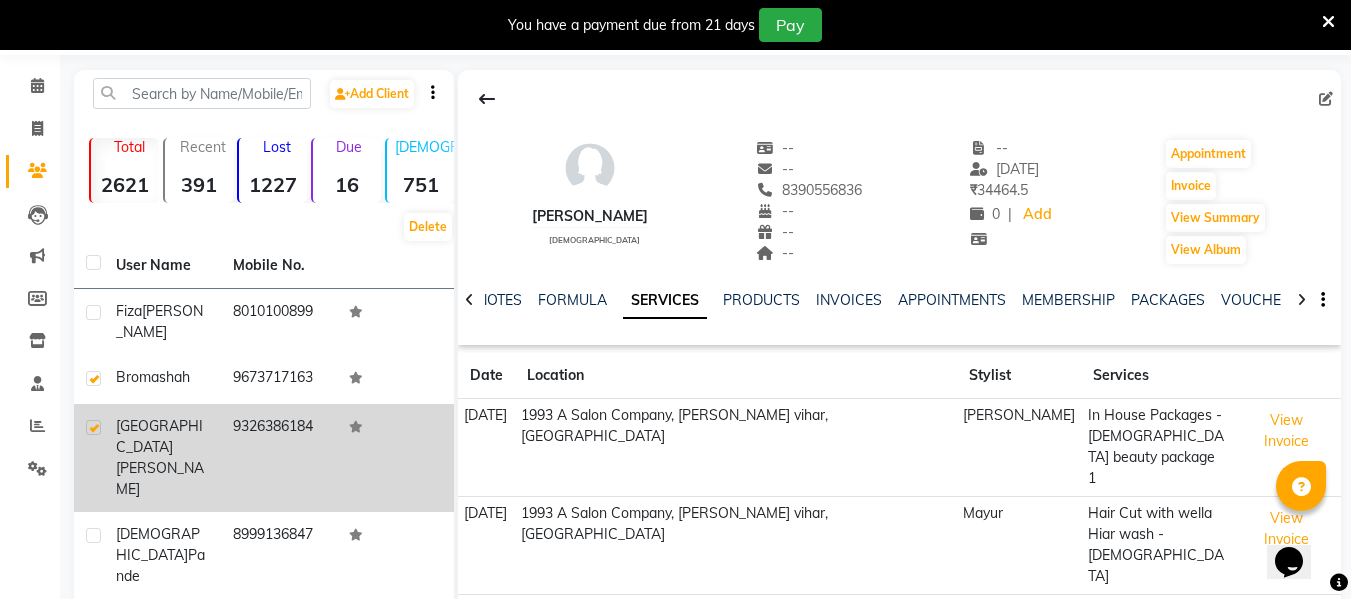 click 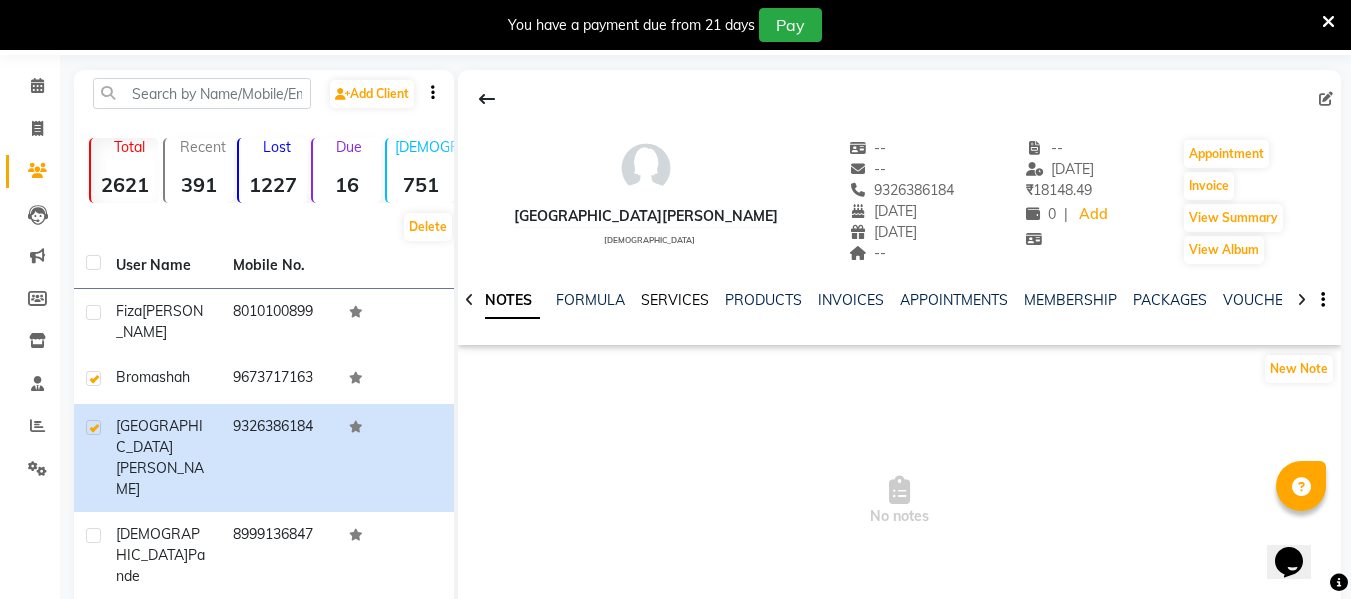 click on "SERVICES" 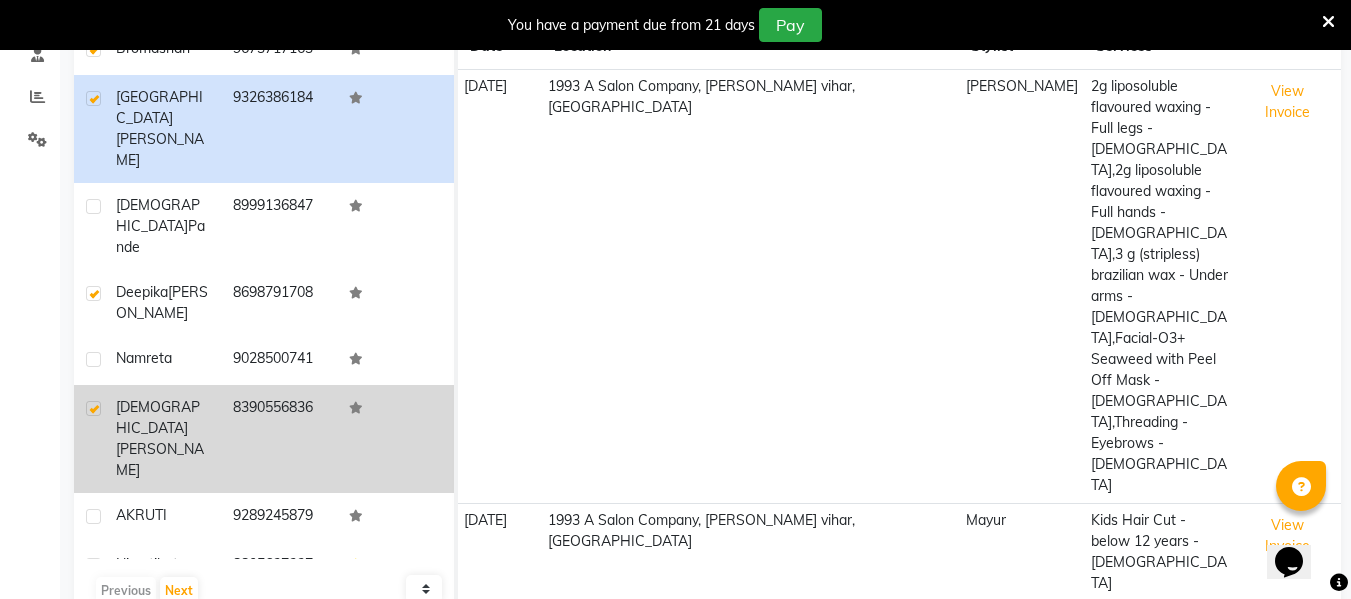 scroll, scrollTop: 400, scrollLeft: 0, axis: vertical 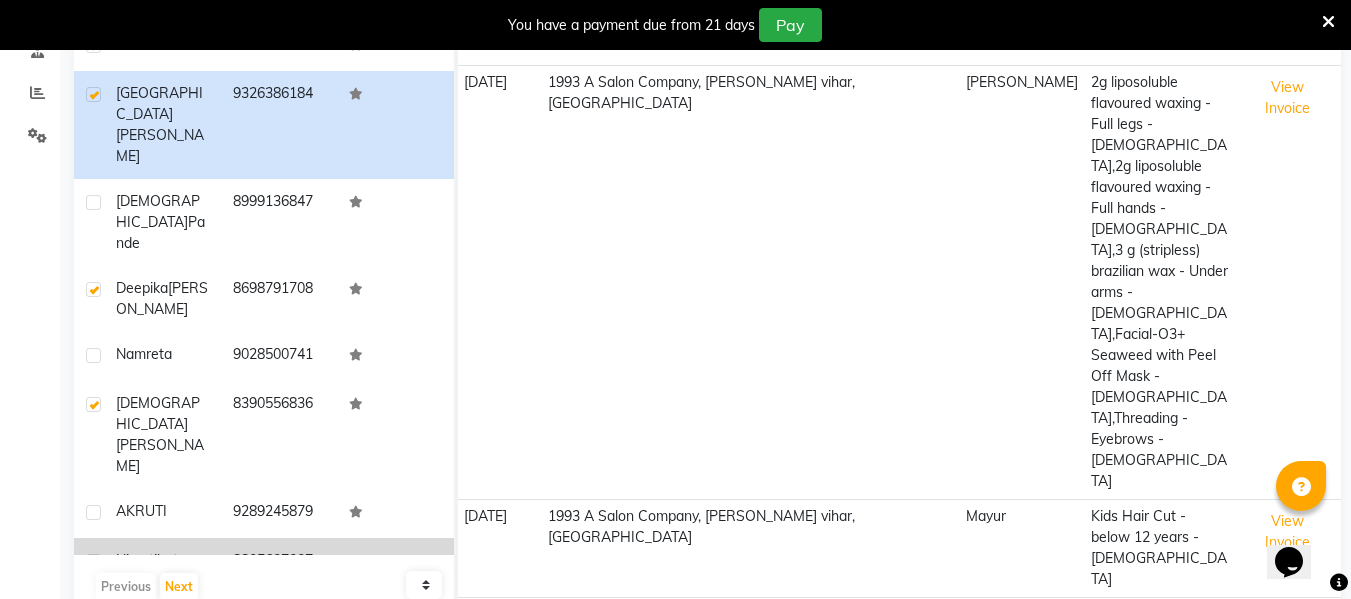 click 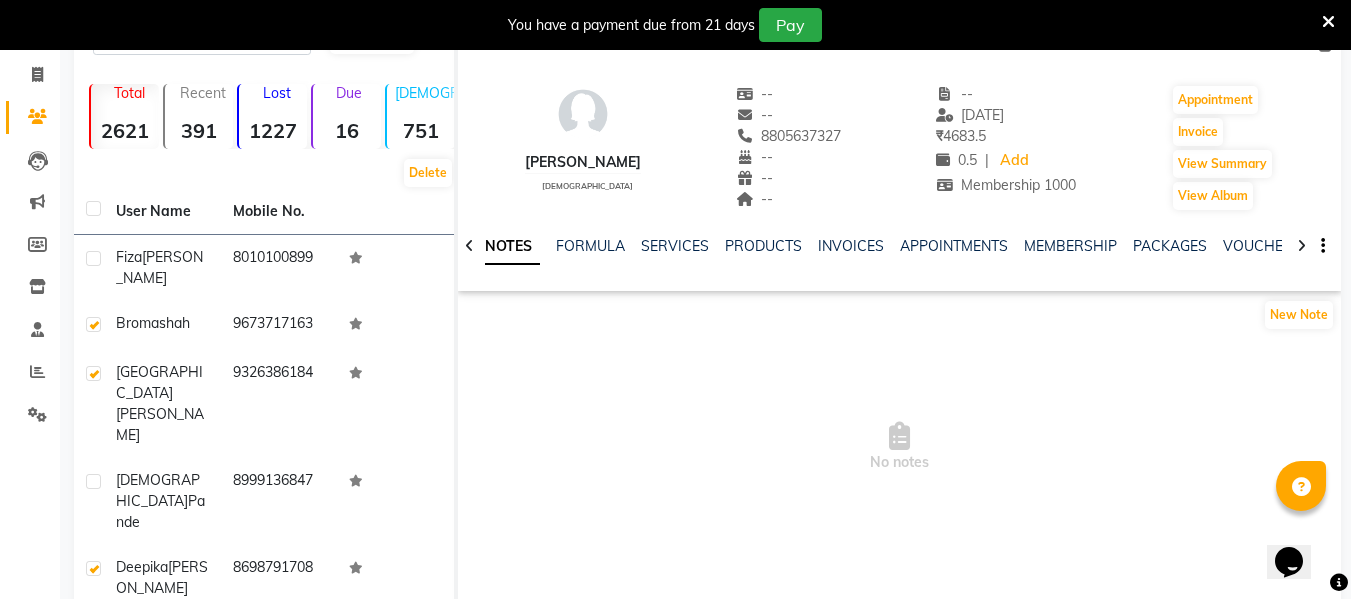 scroll, scrollTop: 67, scrollLeft: 0, axis: vertical 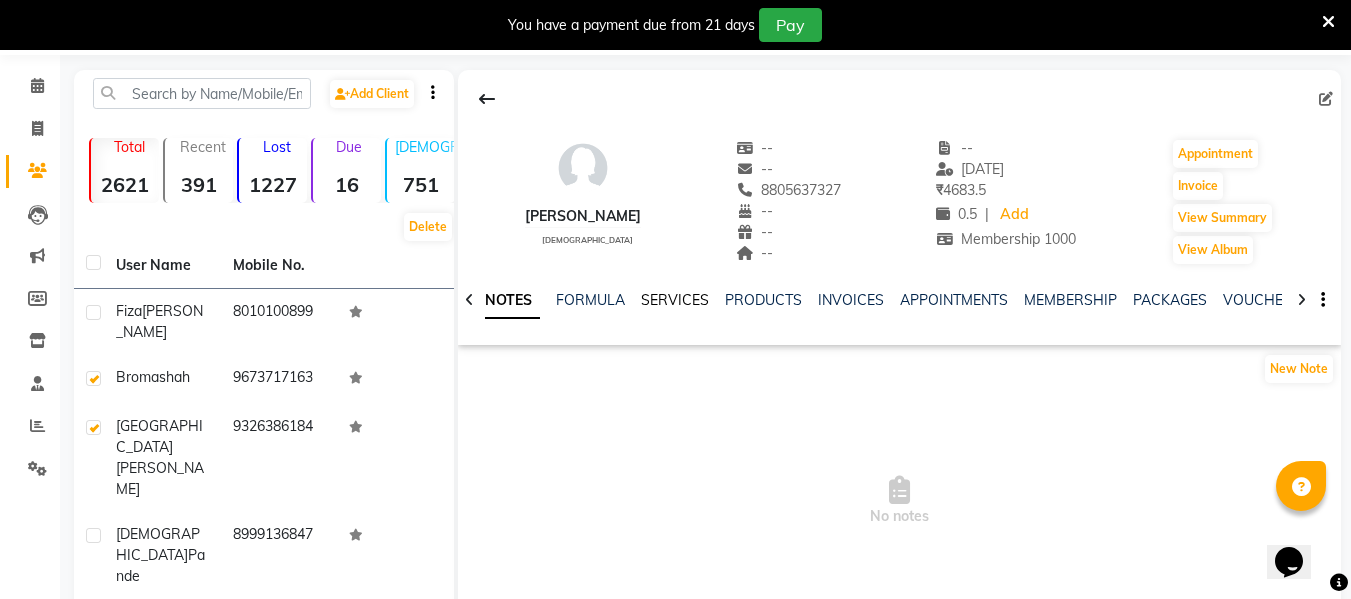 click on "SERVICES" 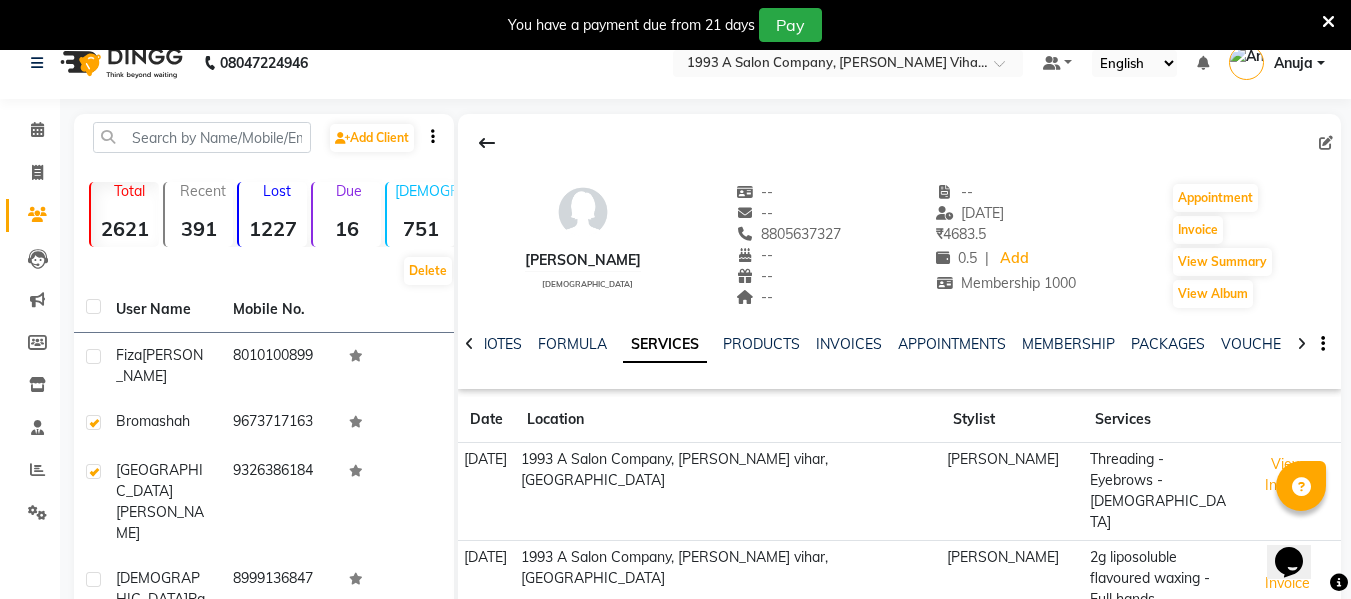 scroll, scrollTop: 0, scrollLeft: 0, axis: both 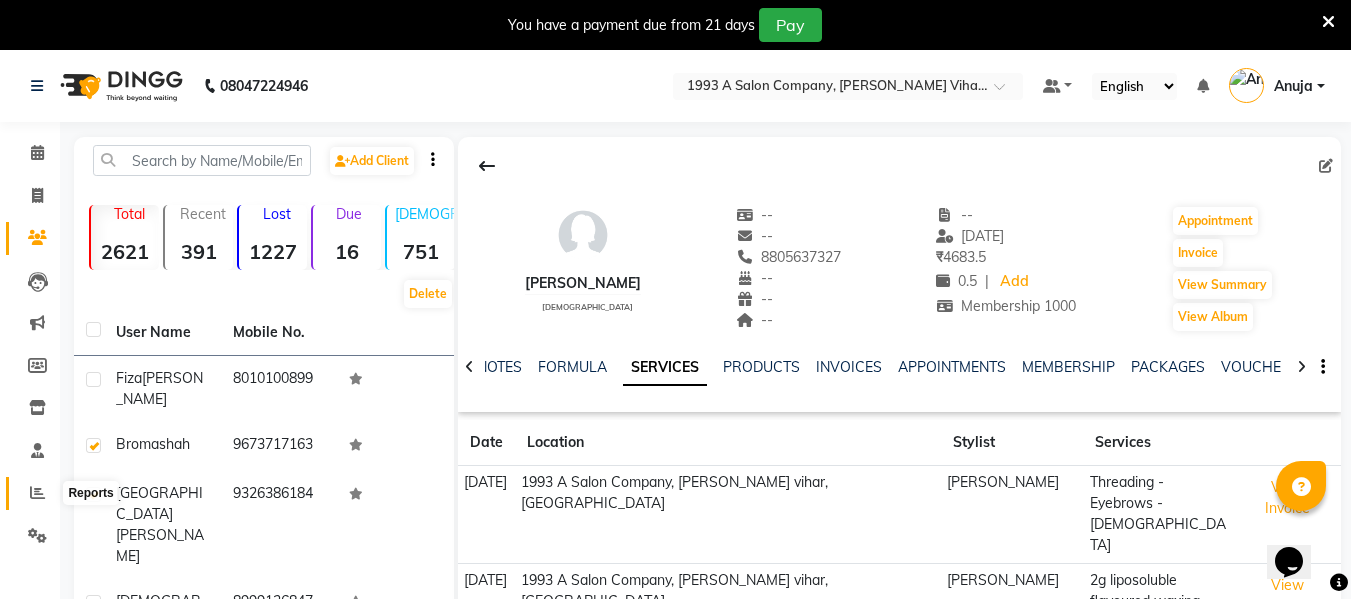 click 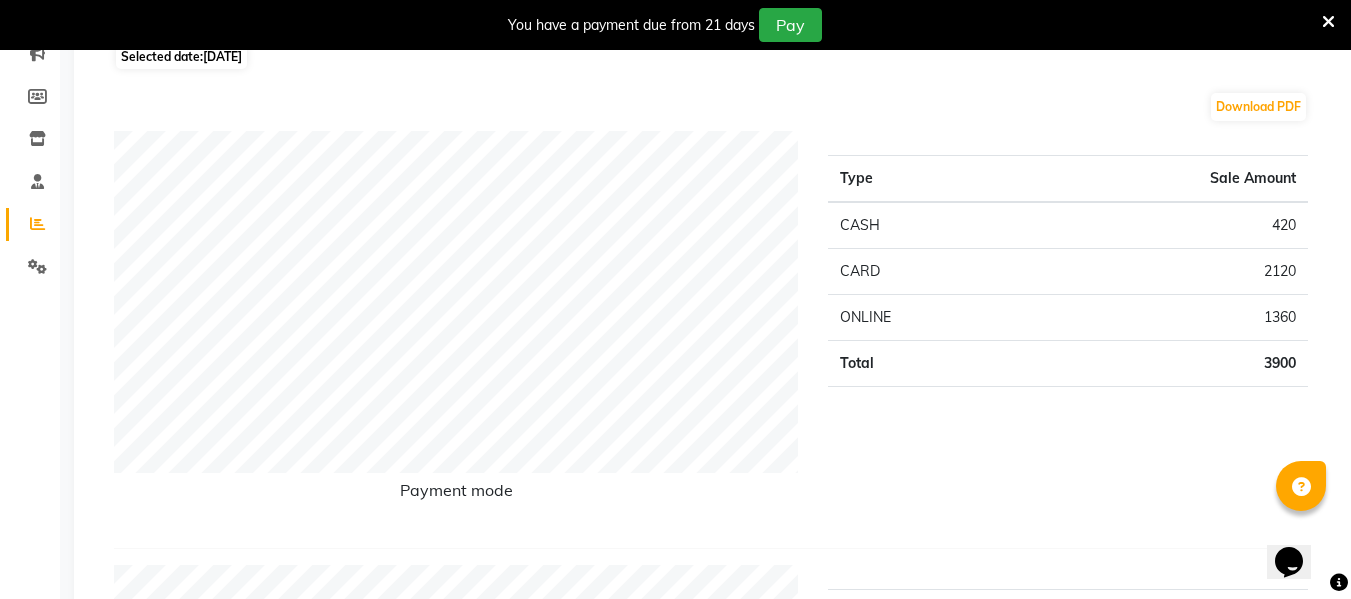 scroll, scrollTop: 33, scrollLeft: 0, axis: vertical 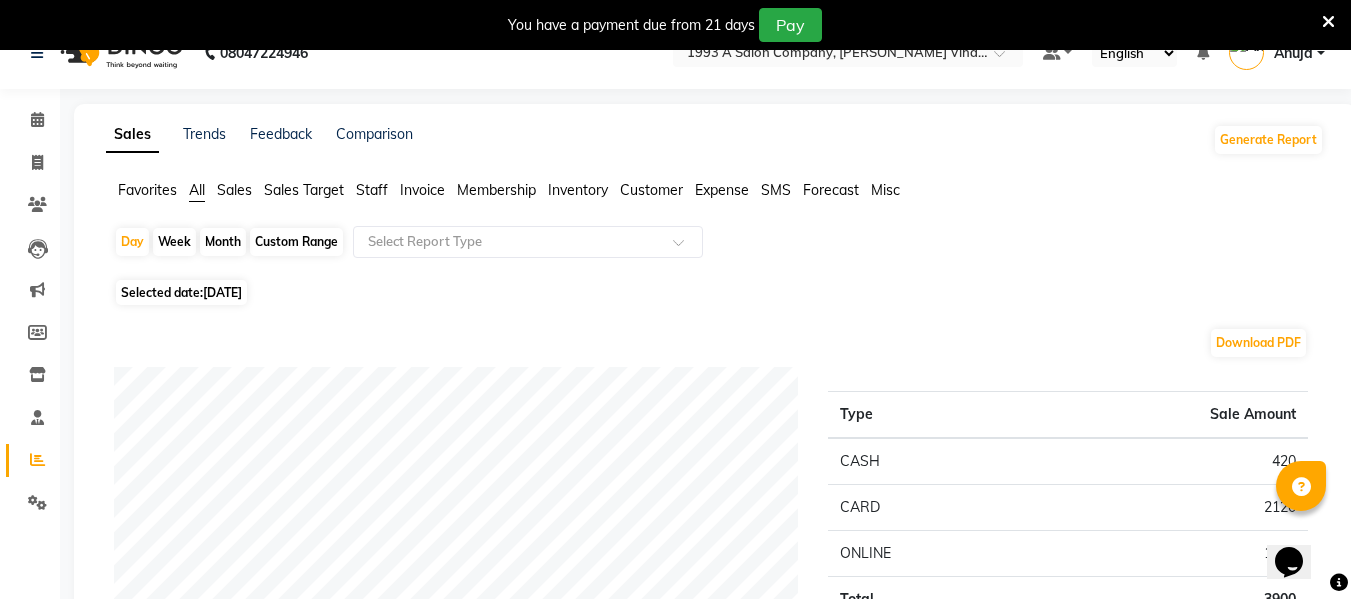 click on "Sales" 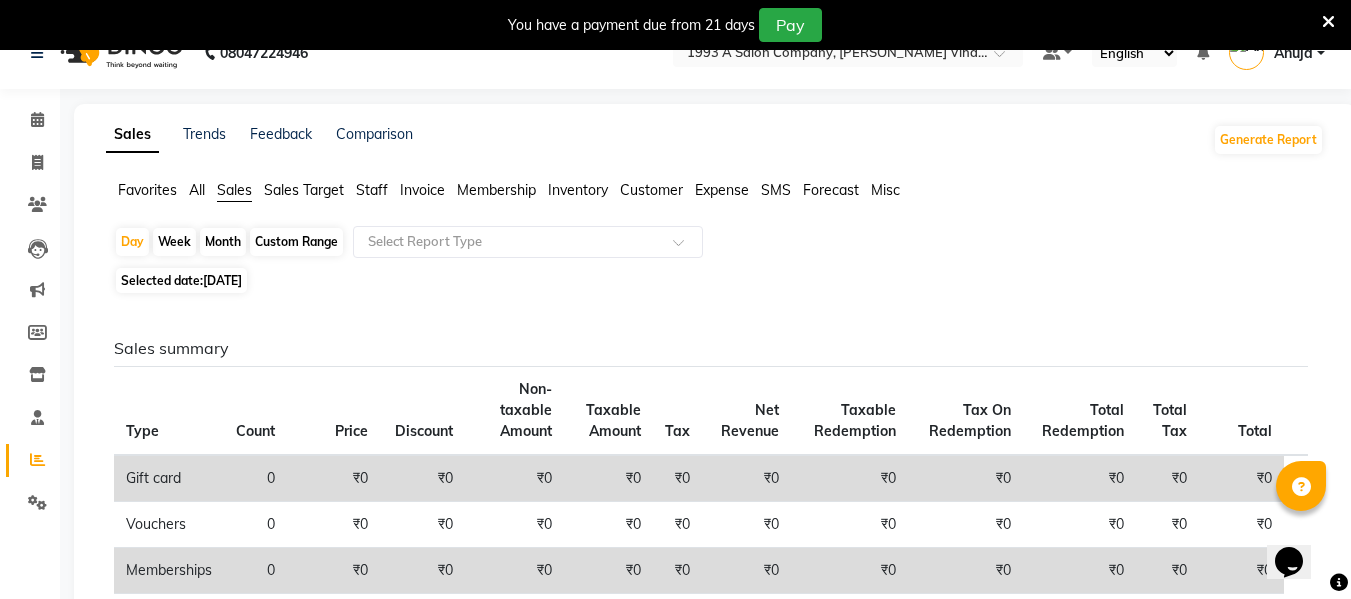 click on "Sales Target" 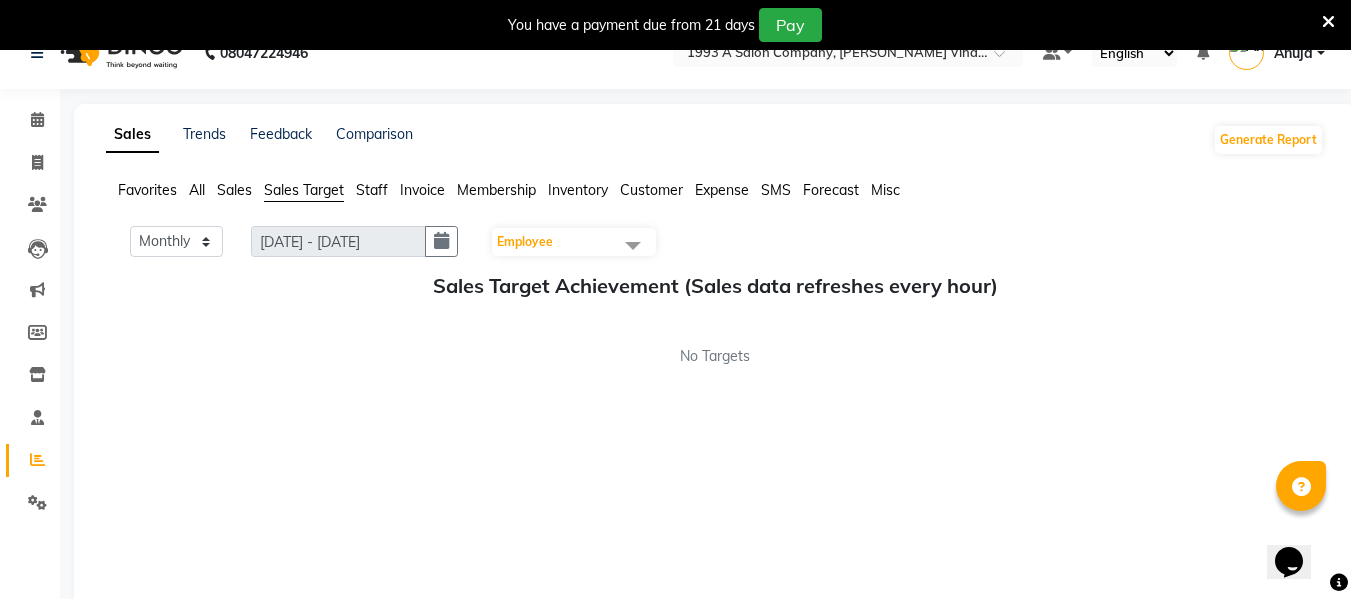 click on "Sales Target" 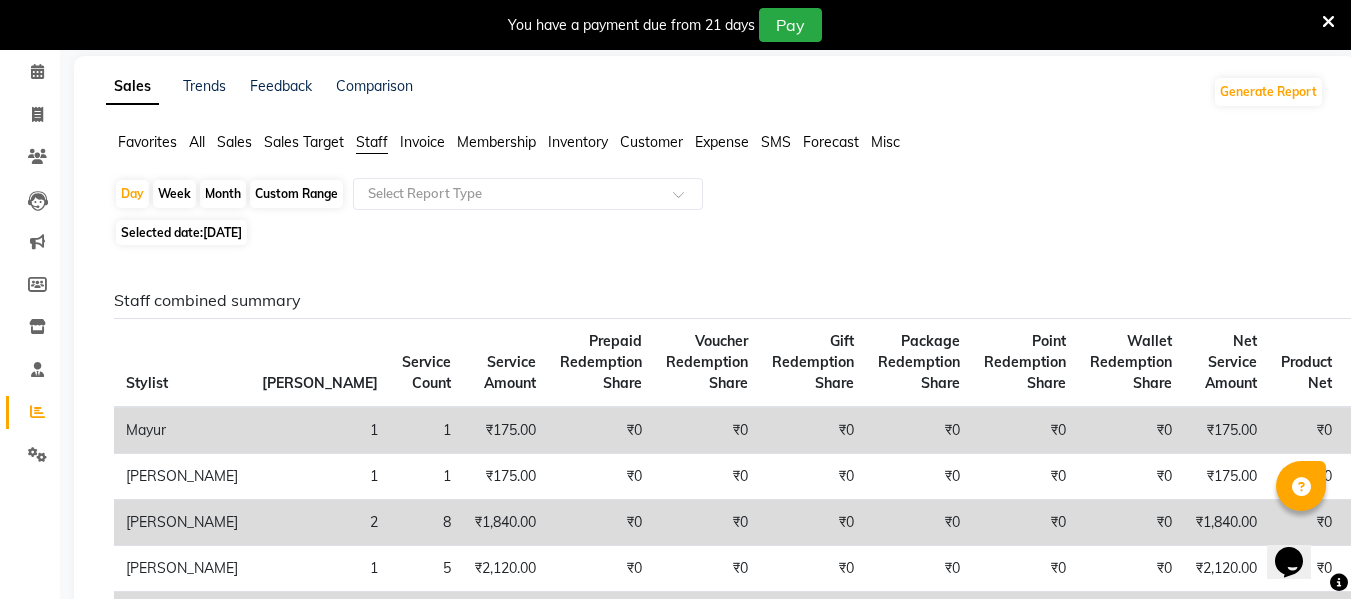 scroll, scrollTop: 33, scrollLeft: 0, axis: vertical 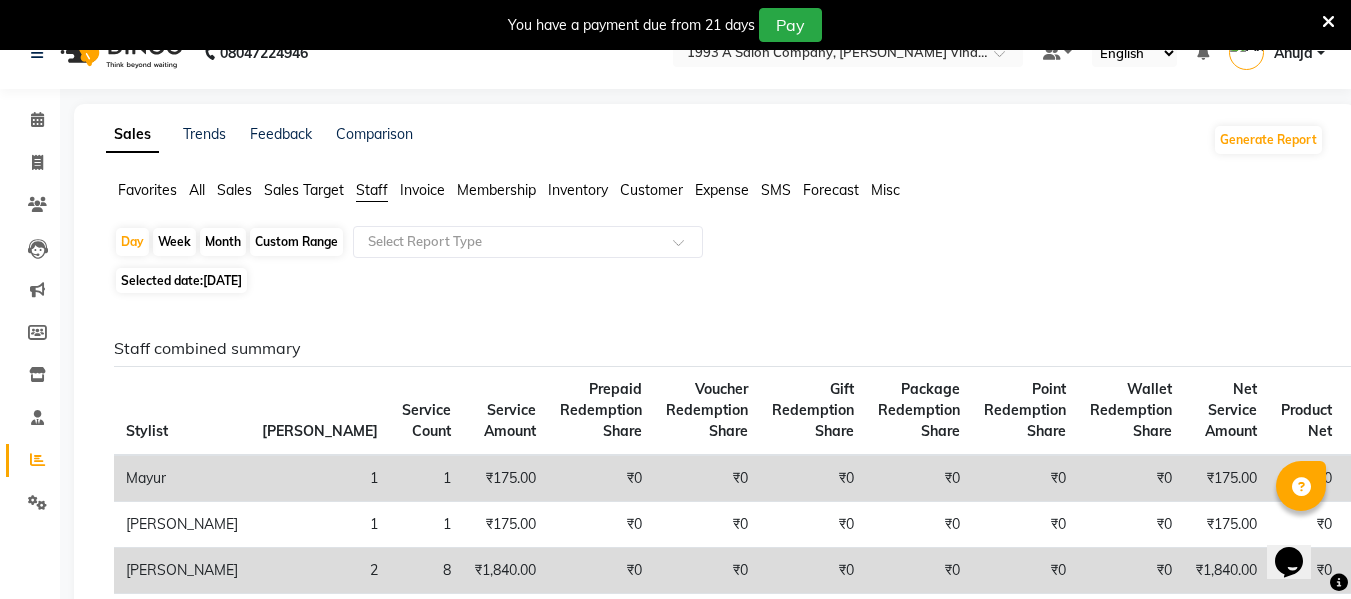 click on "Invoice" 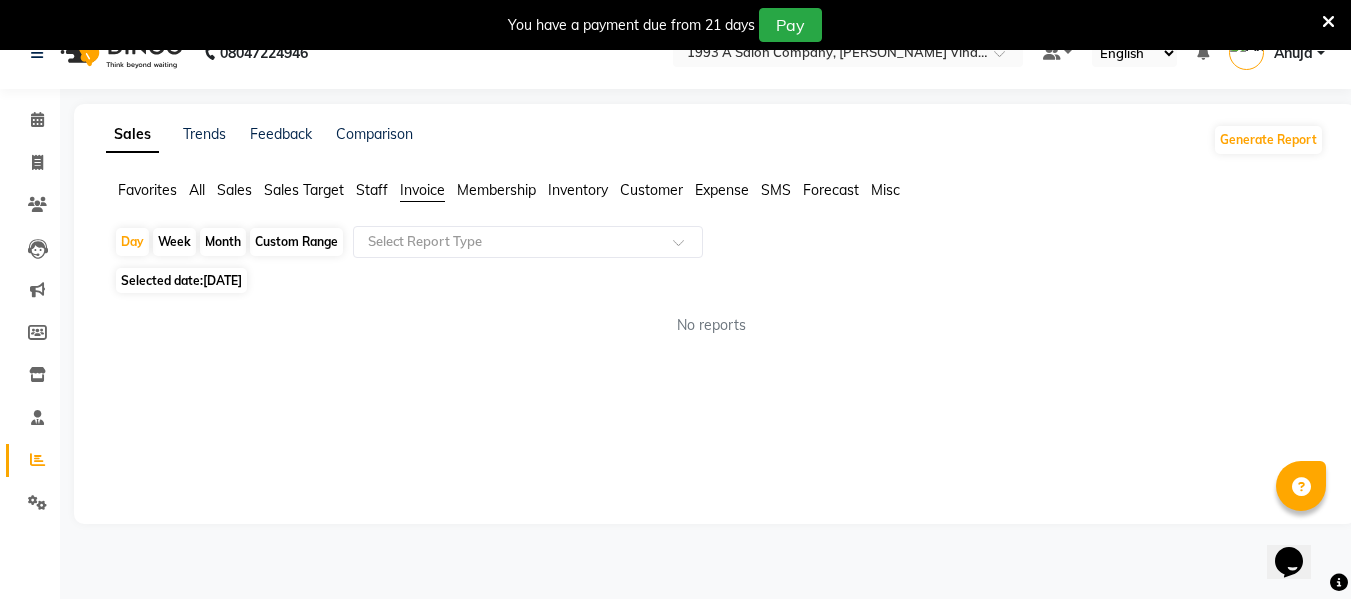 click on "Week" 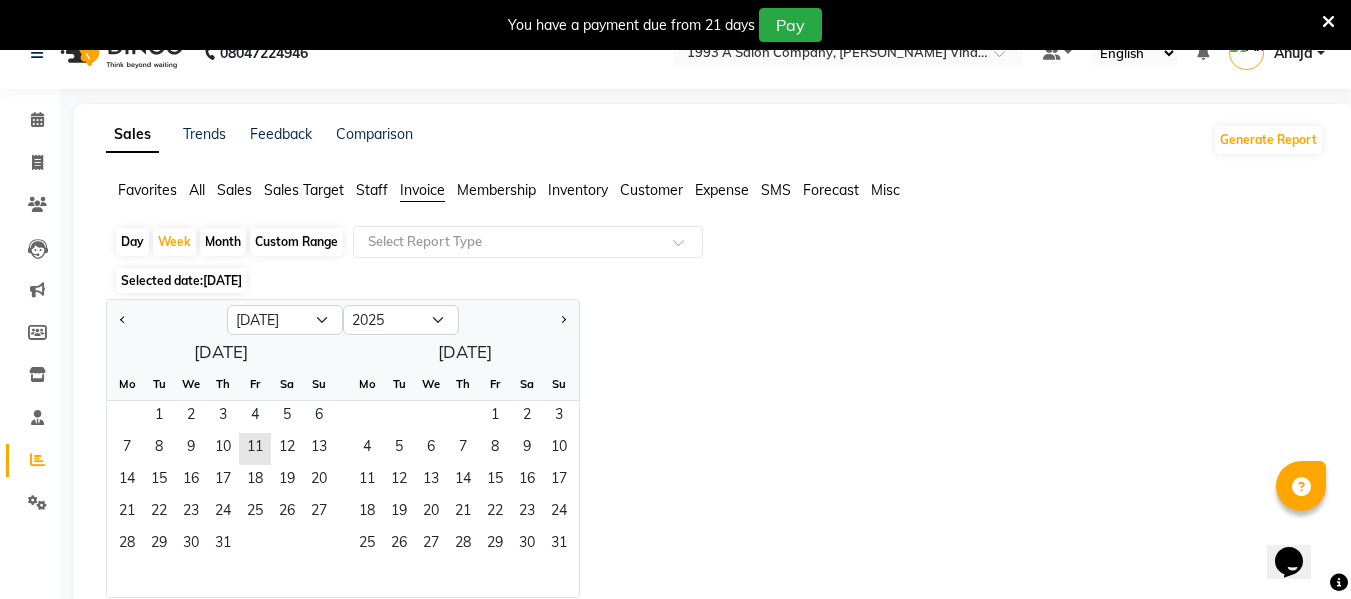 click on "Custom Range" 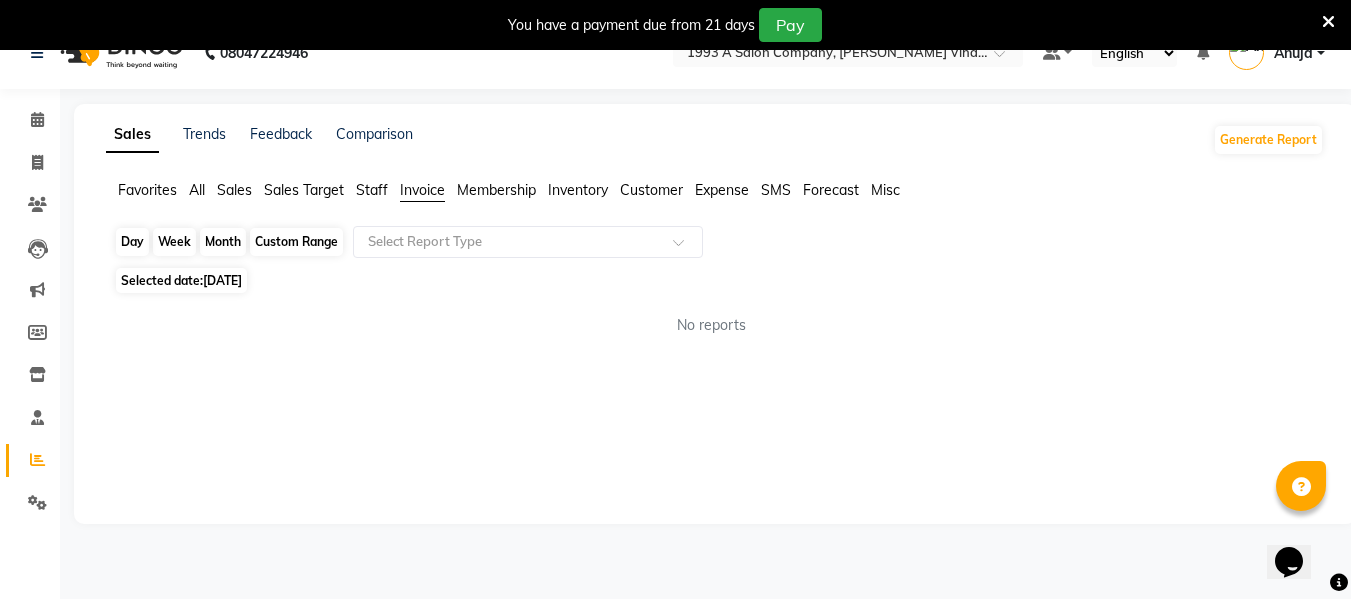 click on "Custom Range" 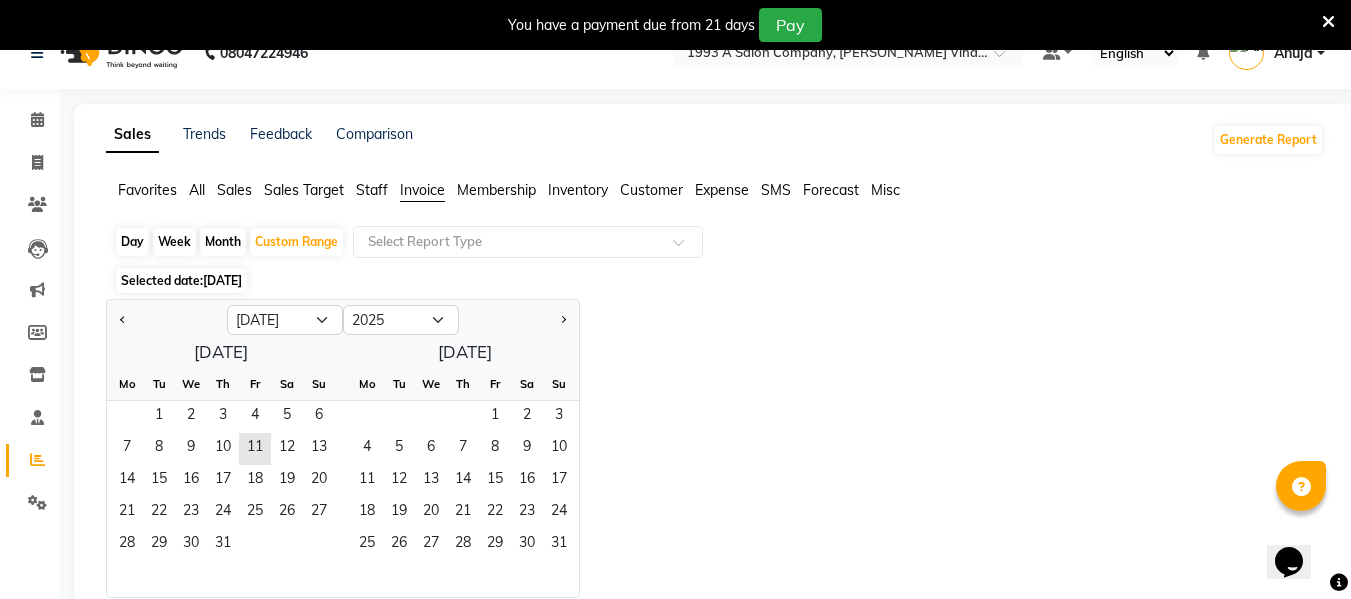 click on "Favorites" 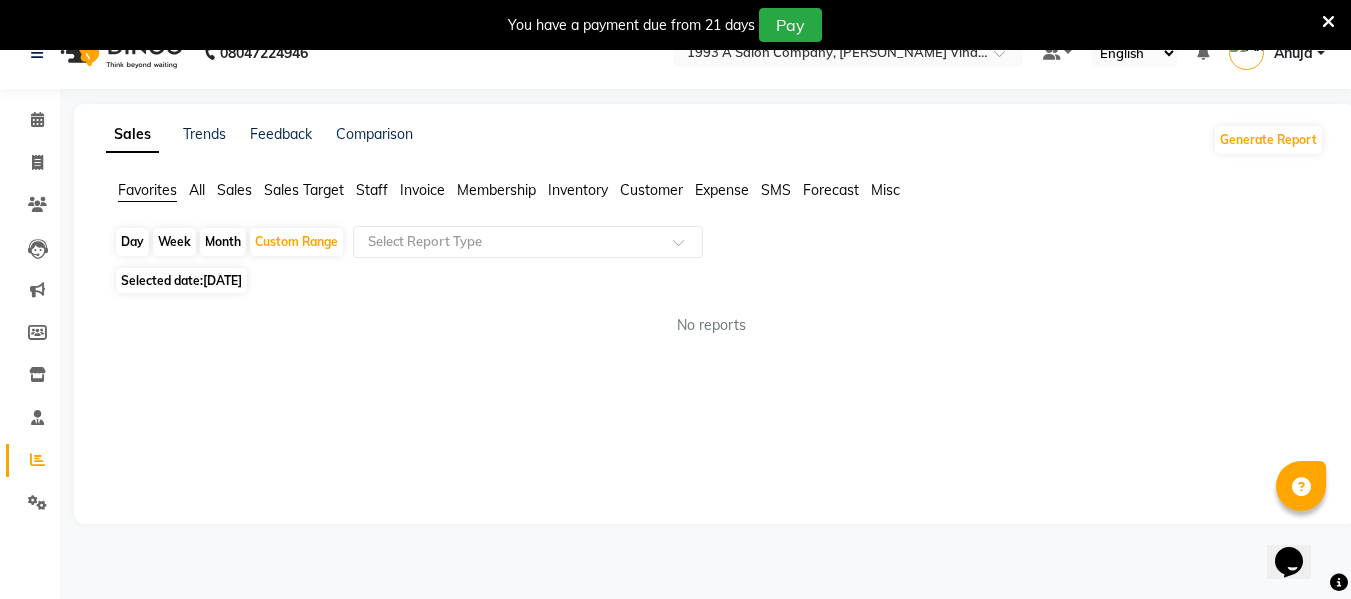 click on "All" 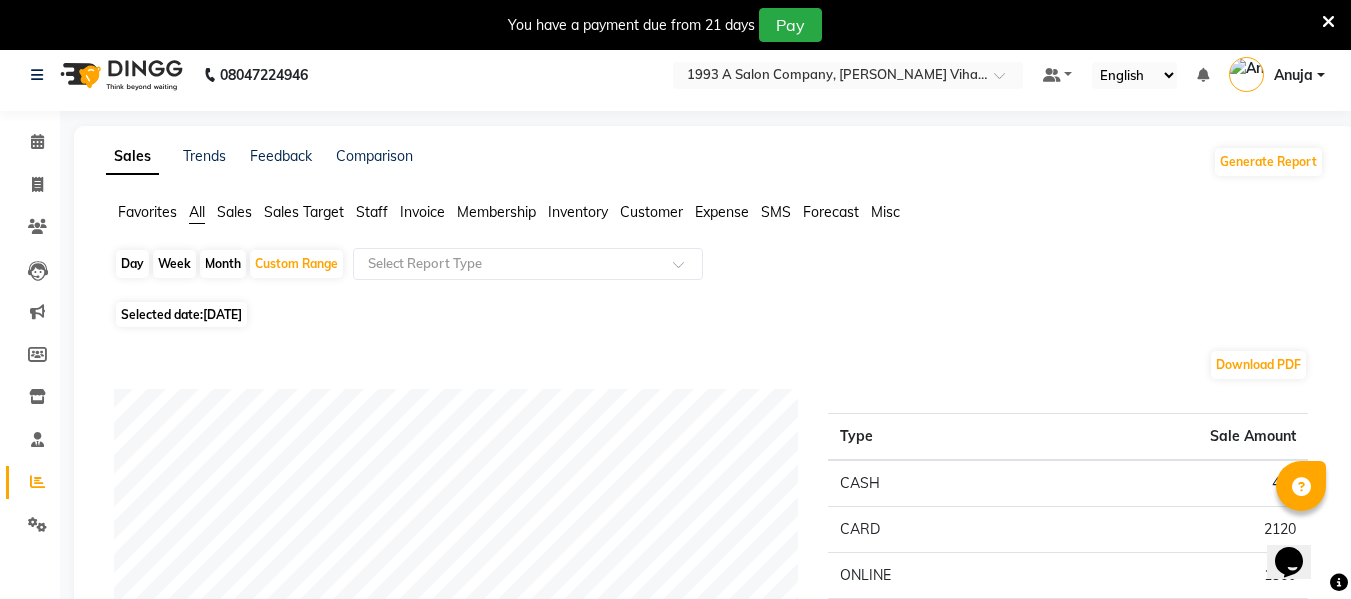 scroll, scrollTop: 0, scrollLeft: 0, axis: both 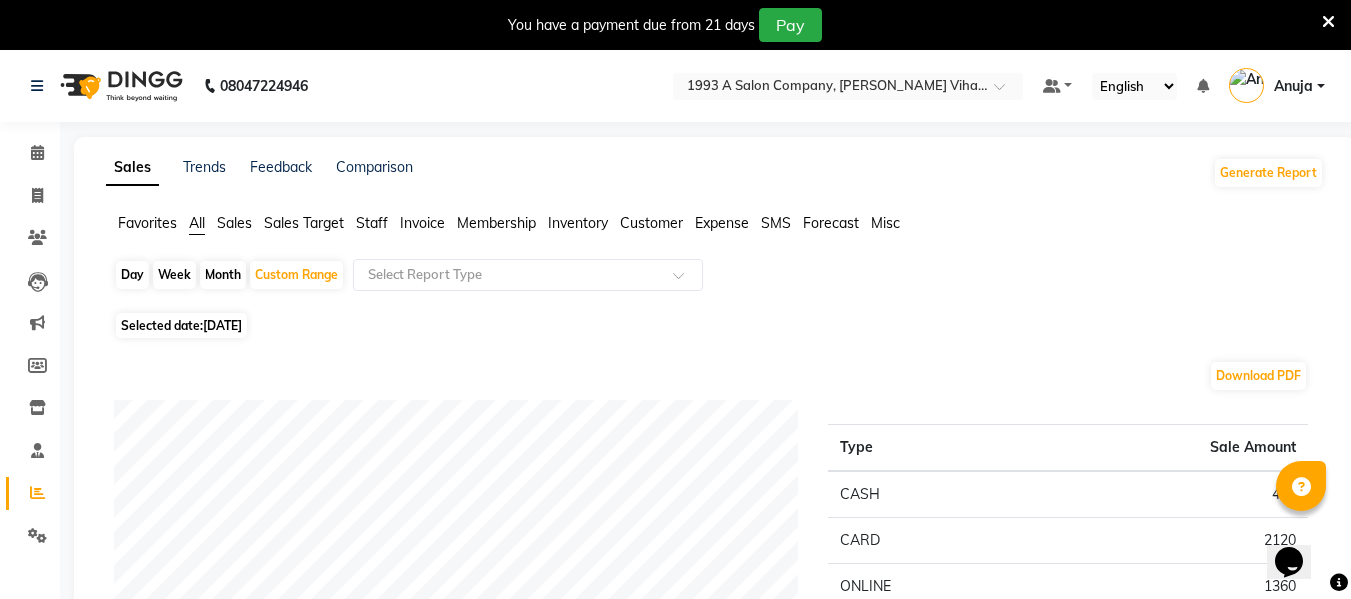 click on "Day" 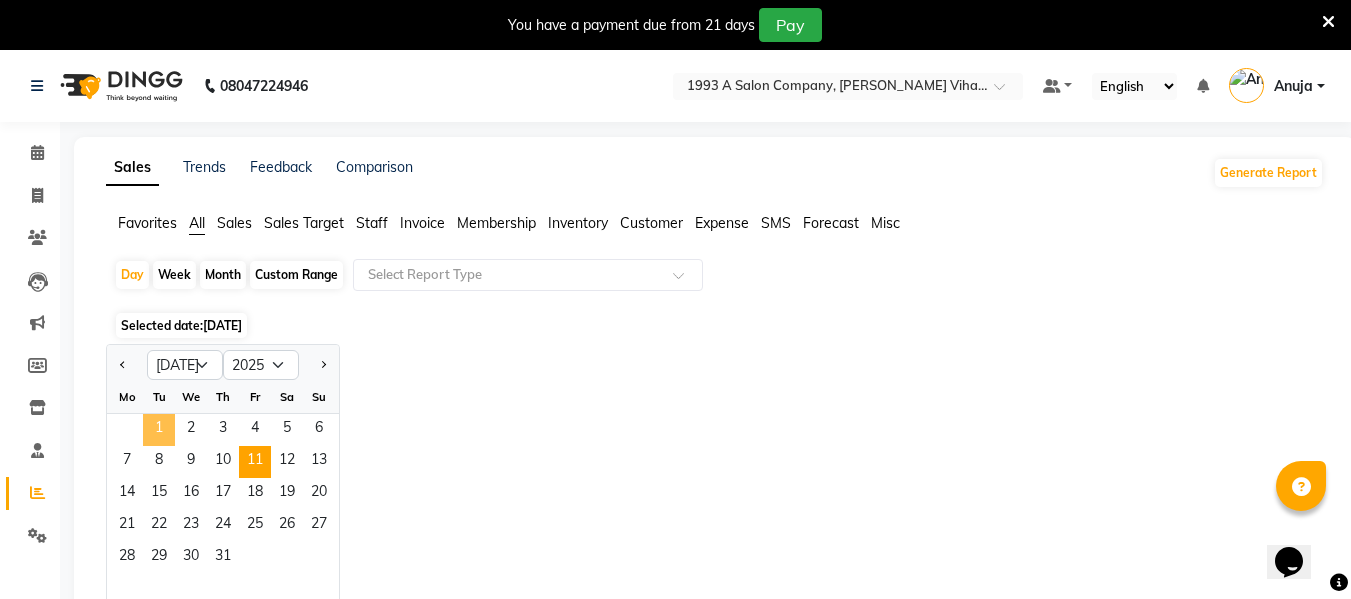 click on "1" 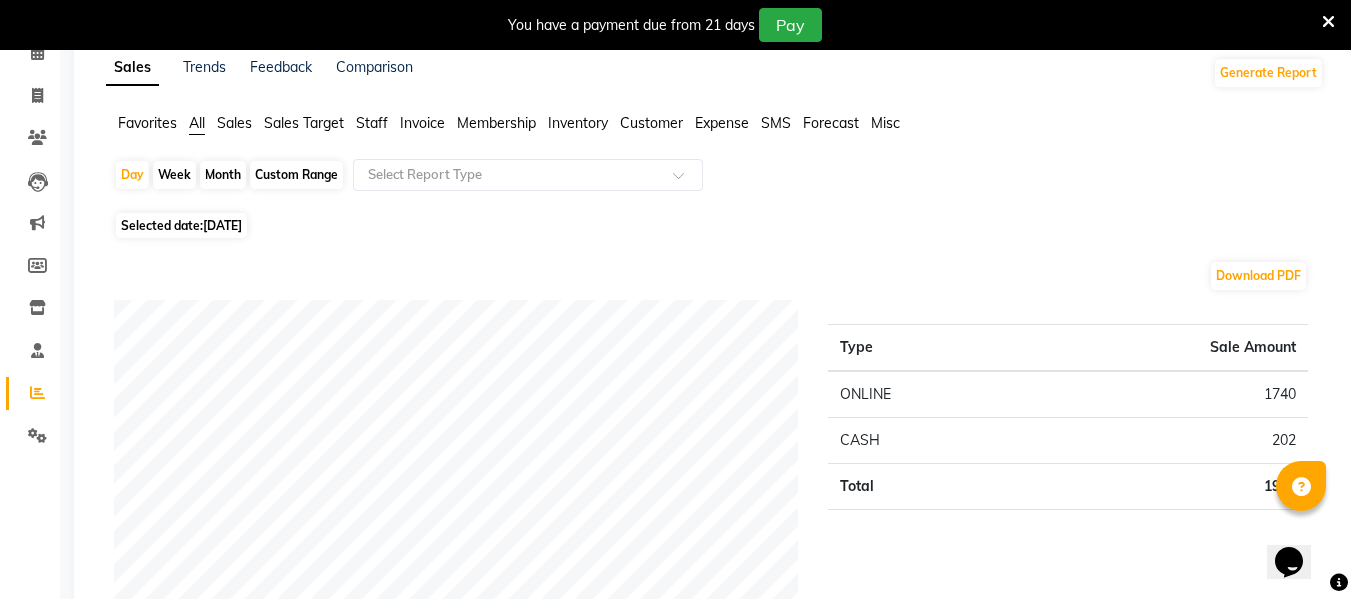 scroll, scrollTop: 0, scrollLeft: 0, axis: both 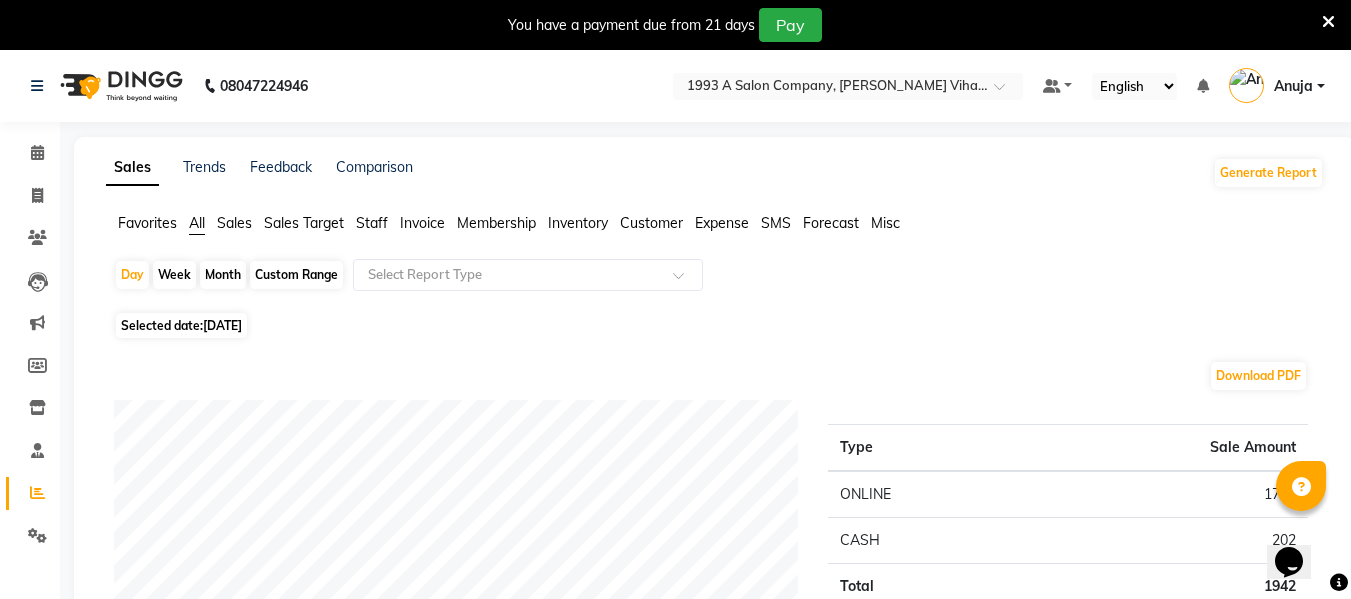 click on "Week" 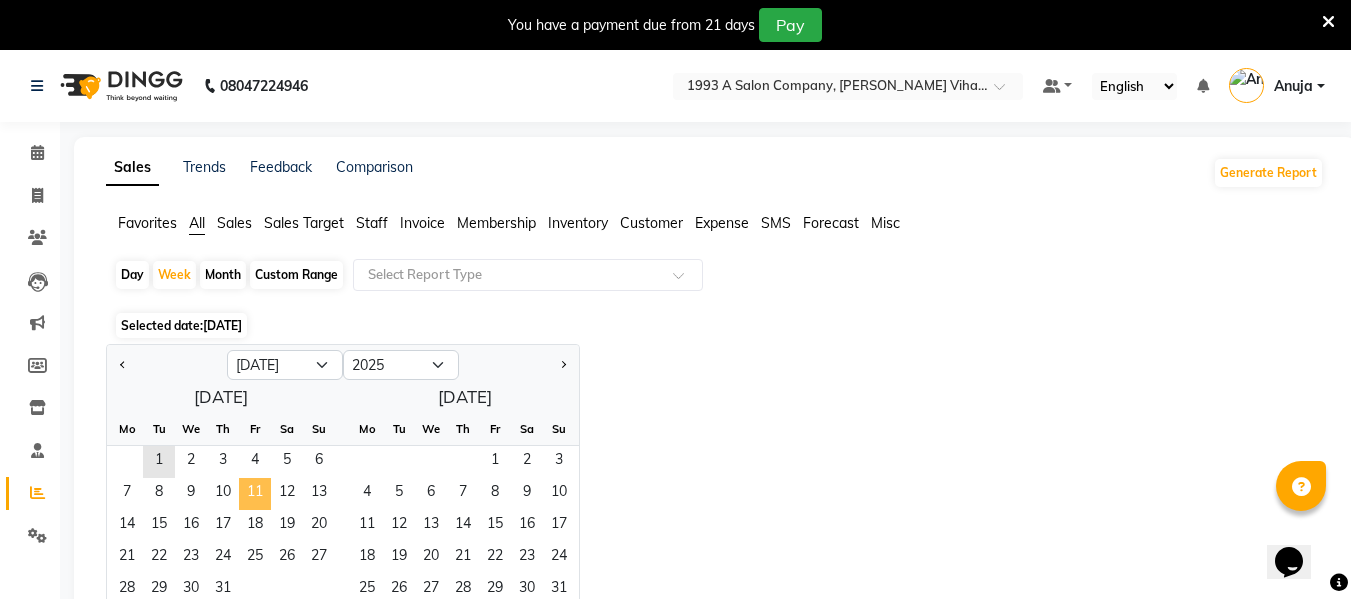 click on "11" 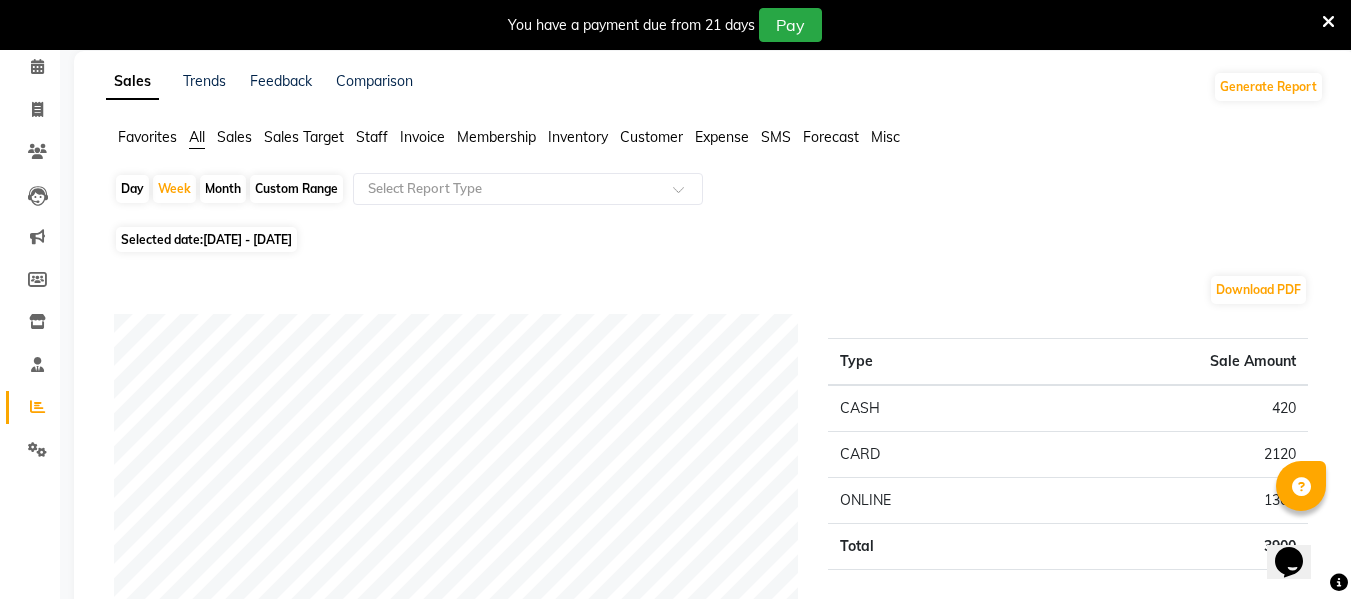 scroll, scrollTop: 0, scrollLeft: 0, axis: both 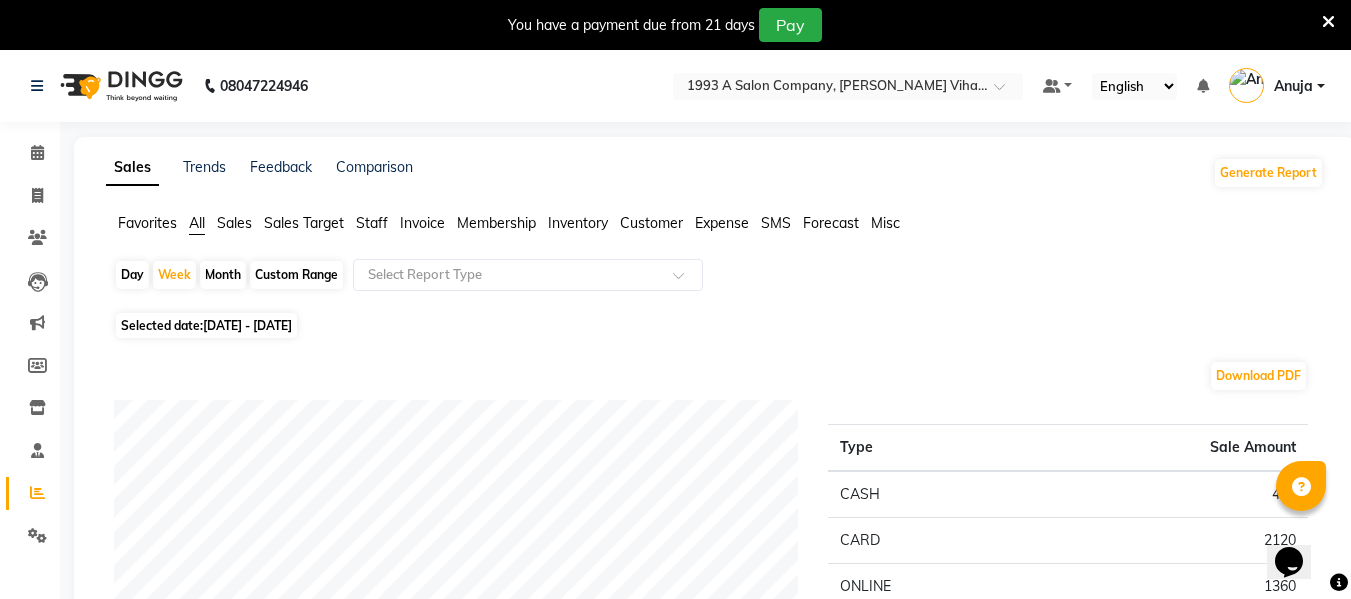 click on "Month" 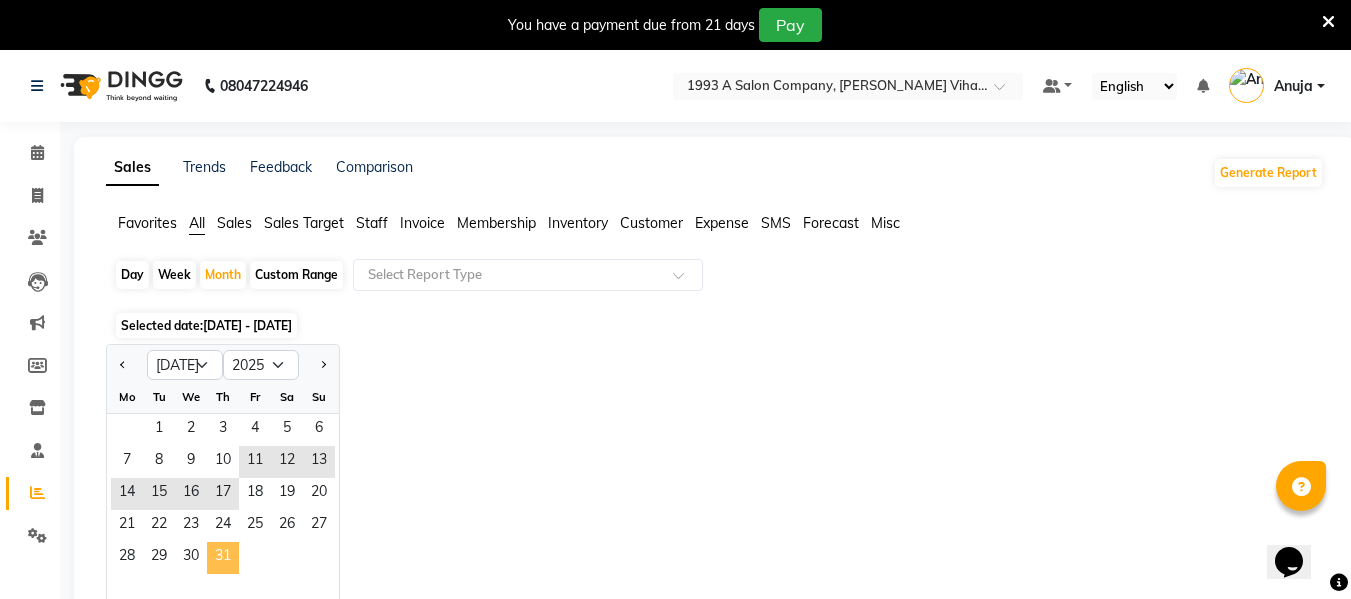 drag, startPoint x: 166, startPoint y: 420, endPoint x: 235, endPoint y: 547, distance: 144.53374 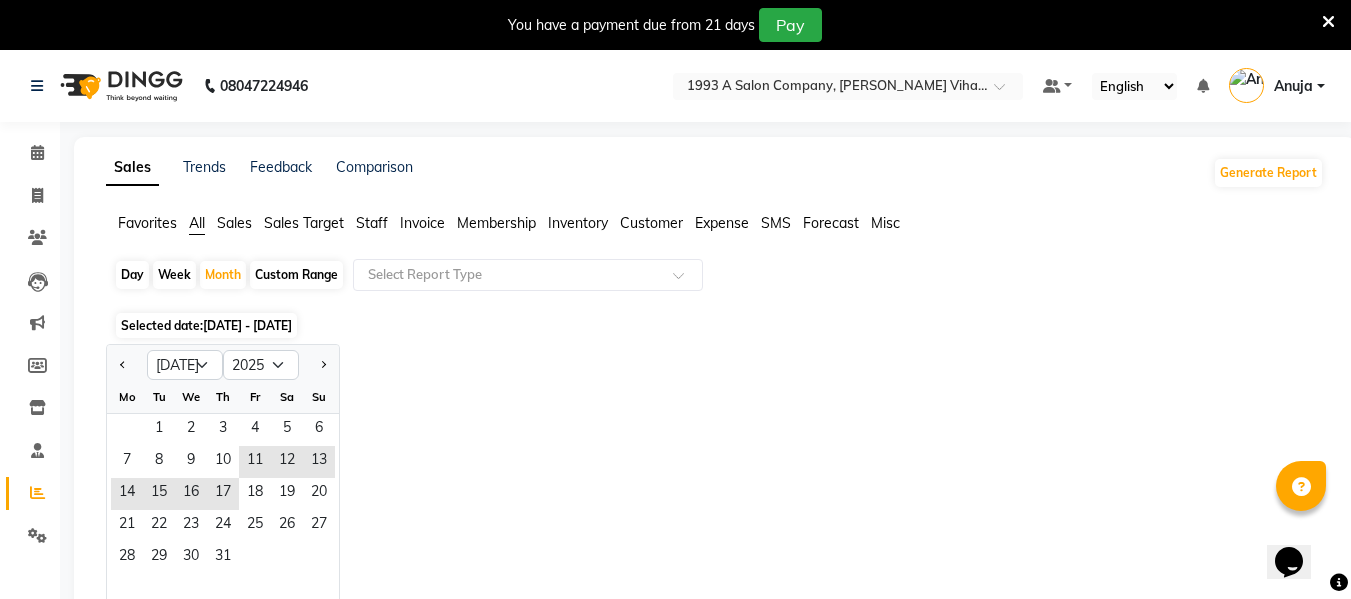 click on "Jan Feb Mar Apr May Jun [DATE] Aug Sep Oct Nov [DATE] 2016 2017 2018 2019 2020 2021 2022 2023 2024 2025 2026 2027 2028 2029 2030 2031 2032 2033 2034 2035 Mo Tu We Th Fr Sa Su  1   2   3   4   5   6   7   8   9   10   11   12   13   14   15   16   17   18   19   20   21   22   23   24   25   26   27   28   29   30   31" 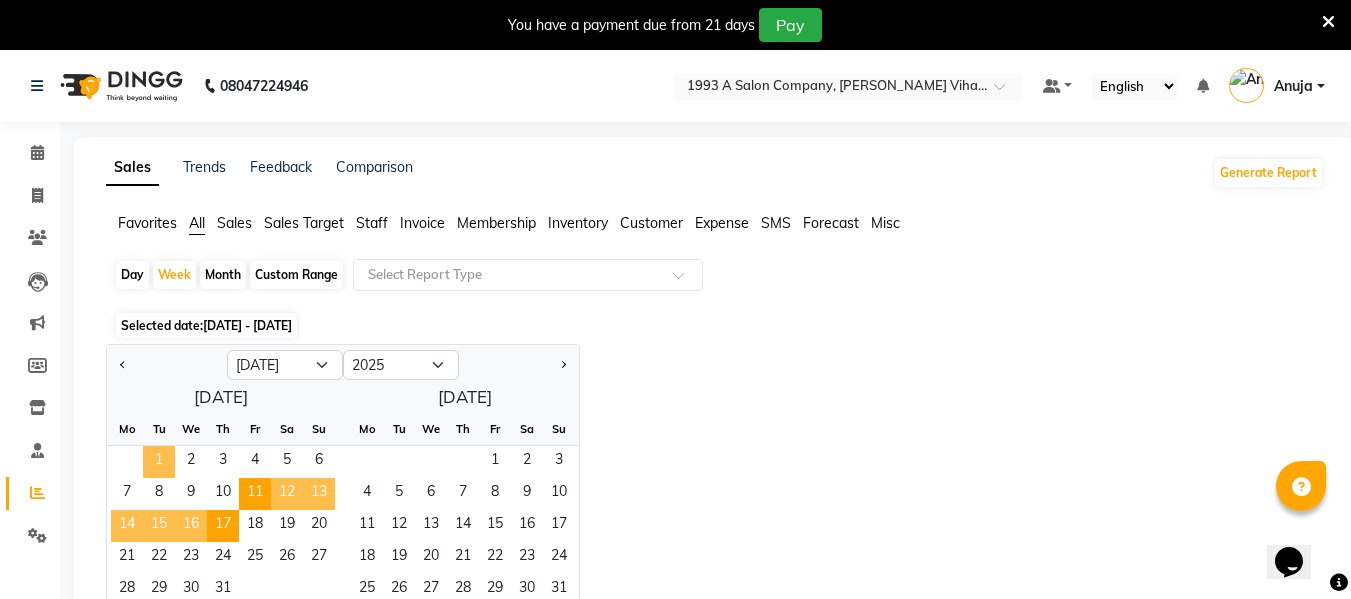 click on "1" 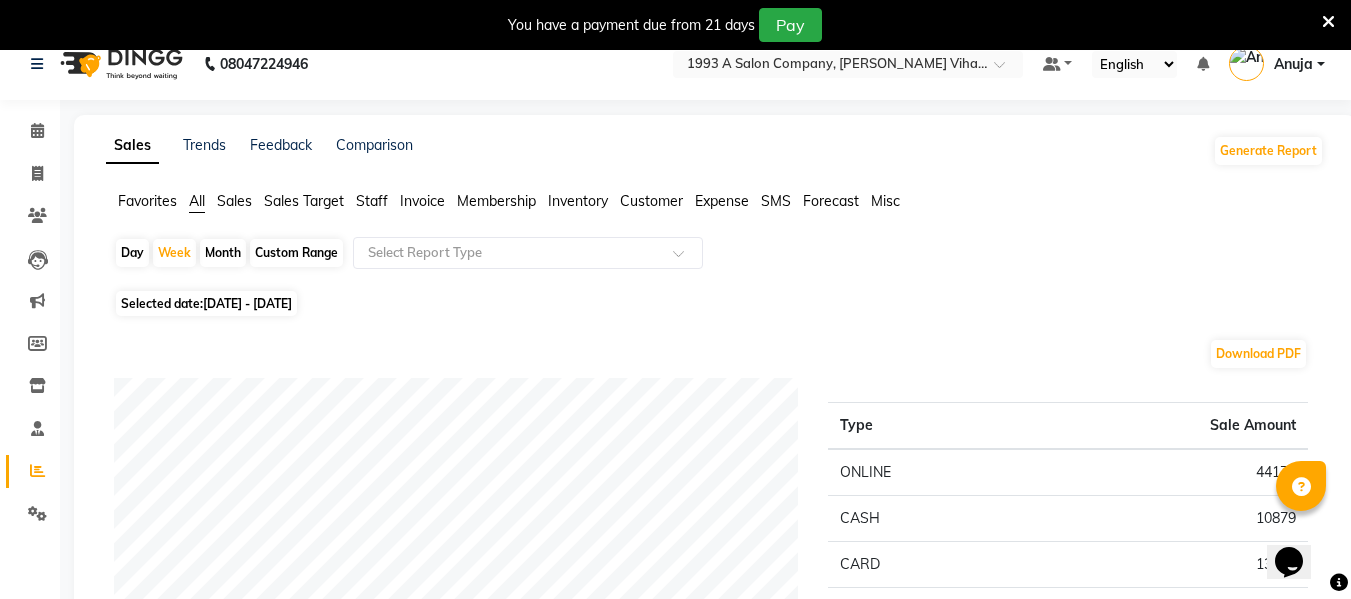 scroll, scrollTop: 0, scrollLeft: 0, axis: both 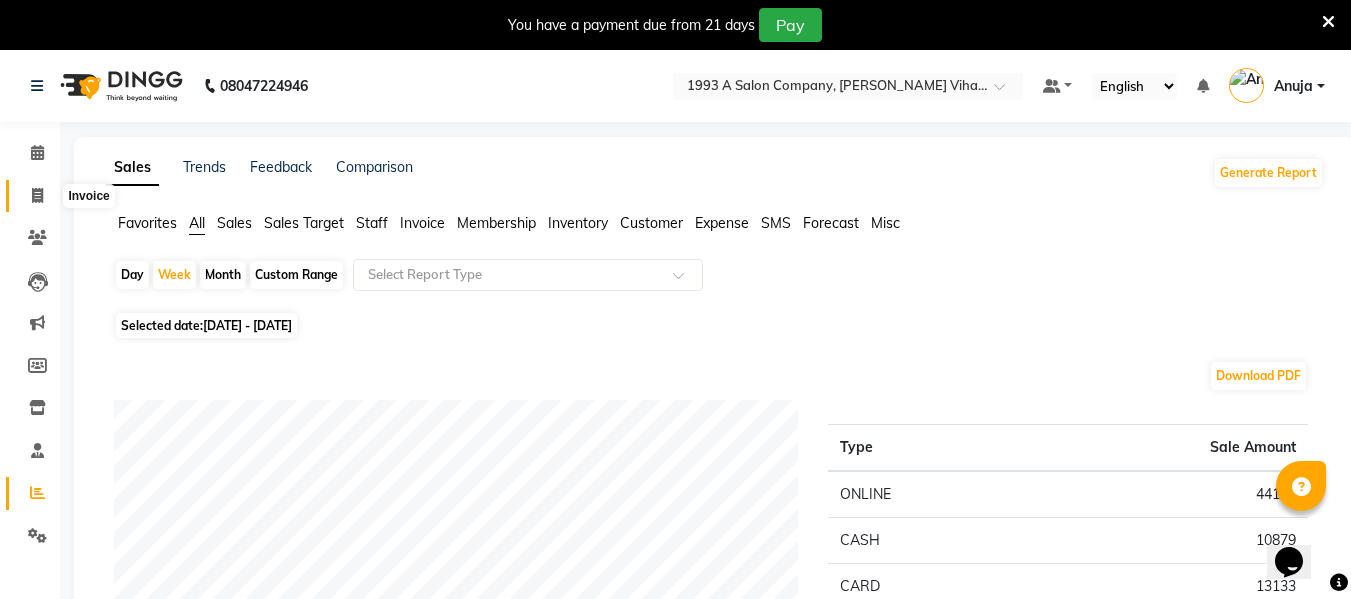 click 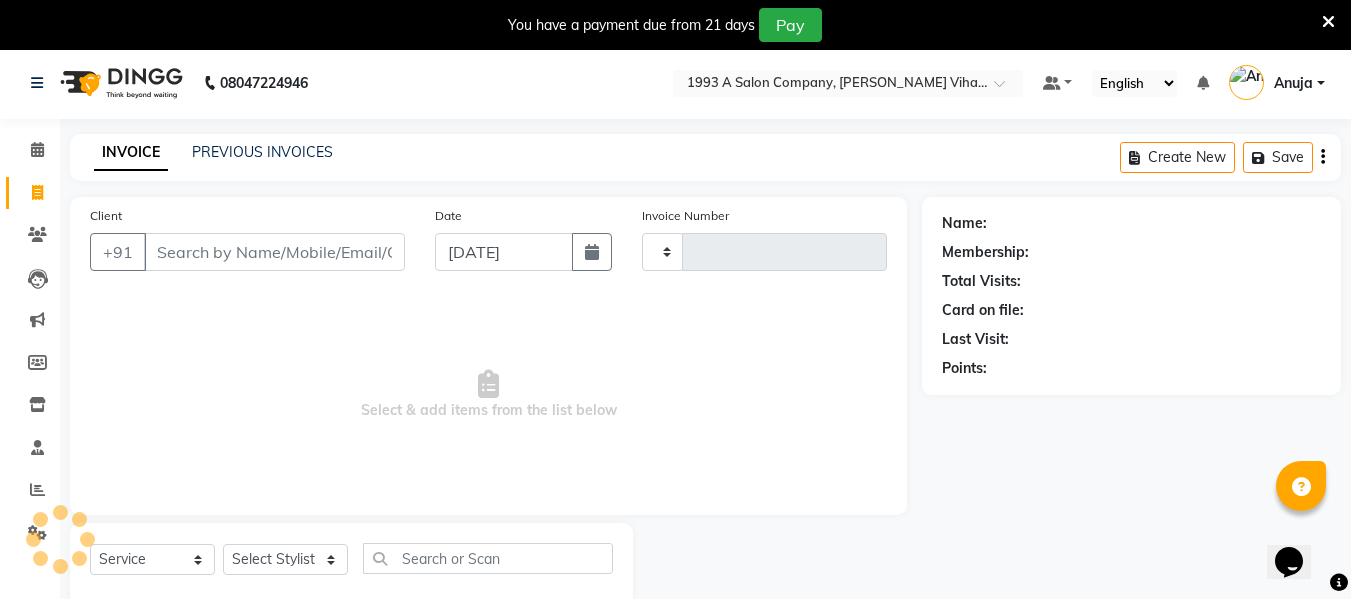 type on "0761" 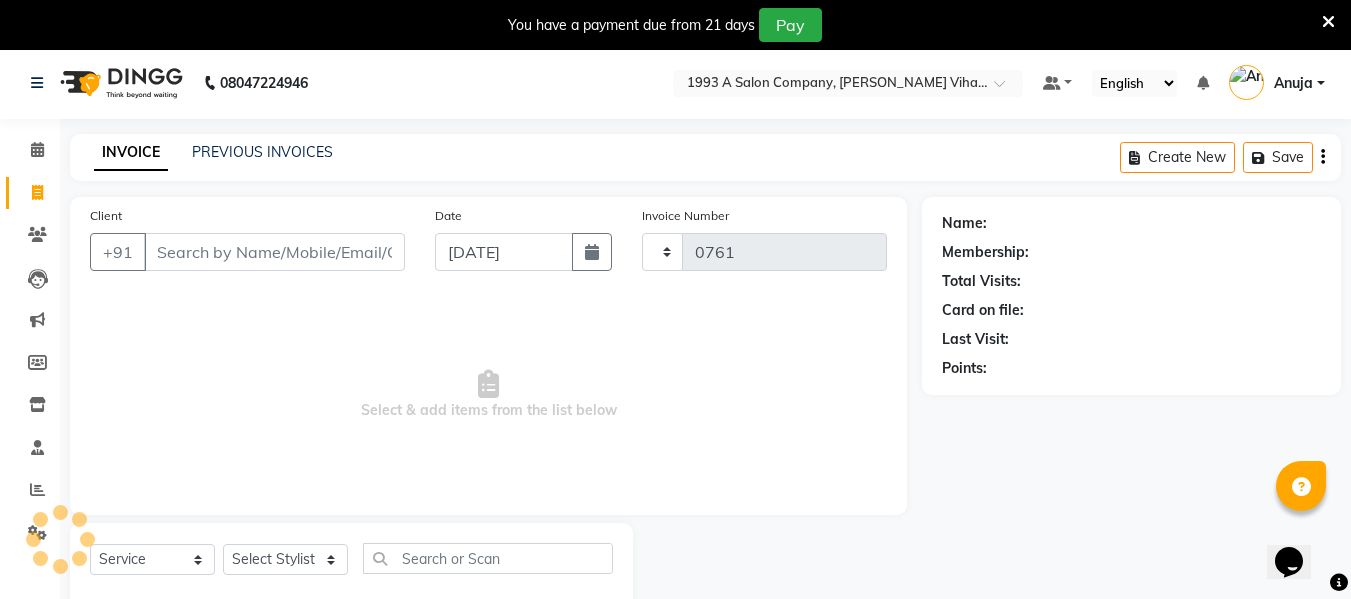 scroll, scrollTop: 52, scrollLeft: 0, axis: vertical 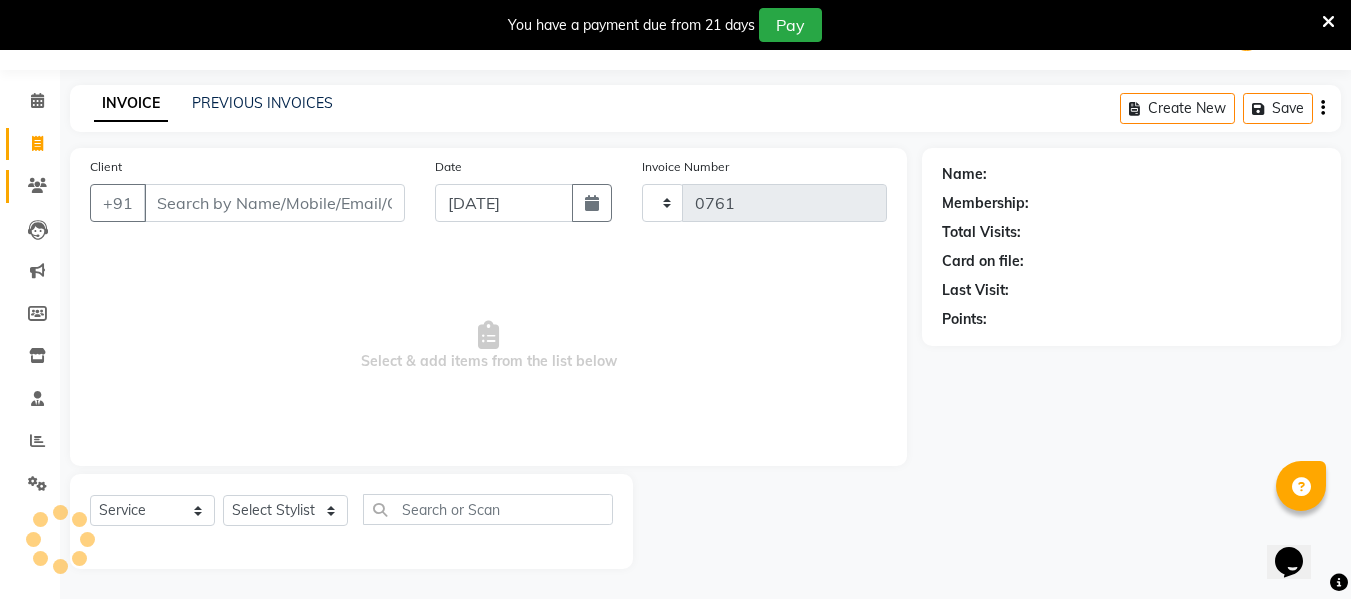 select on "4955" 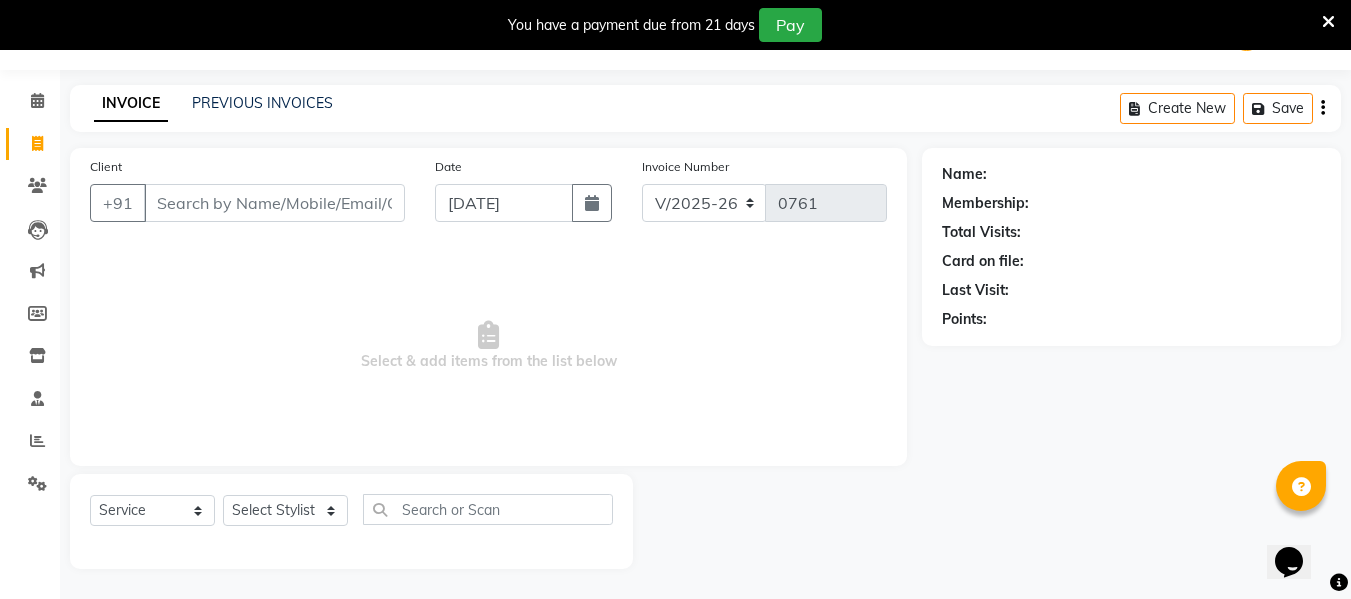 click on "Client" at bounding box center [274, 203] 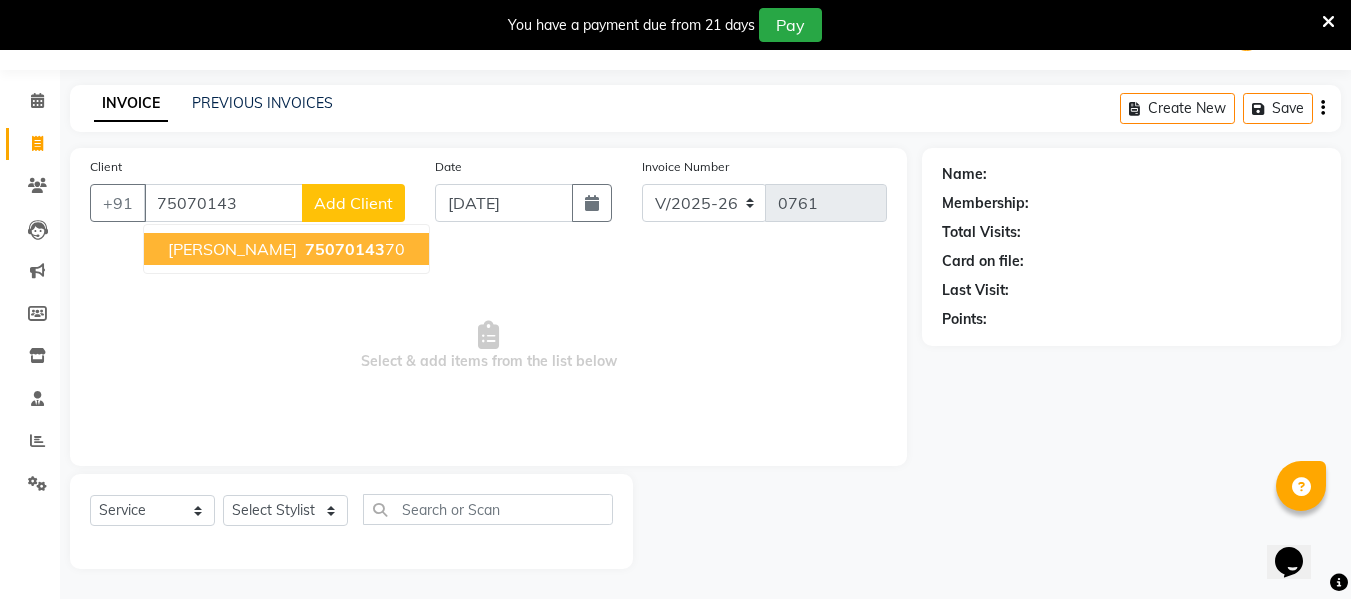 click on "75070143" at bounding box center (345, 249) 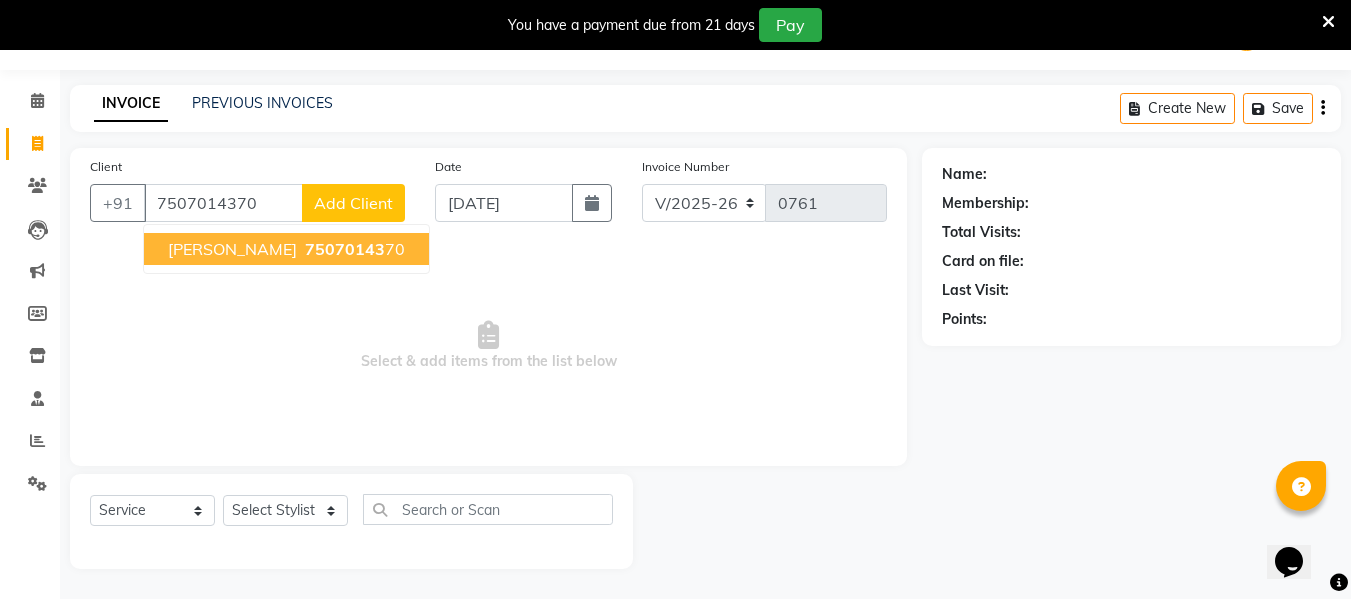 type on "7507014370" 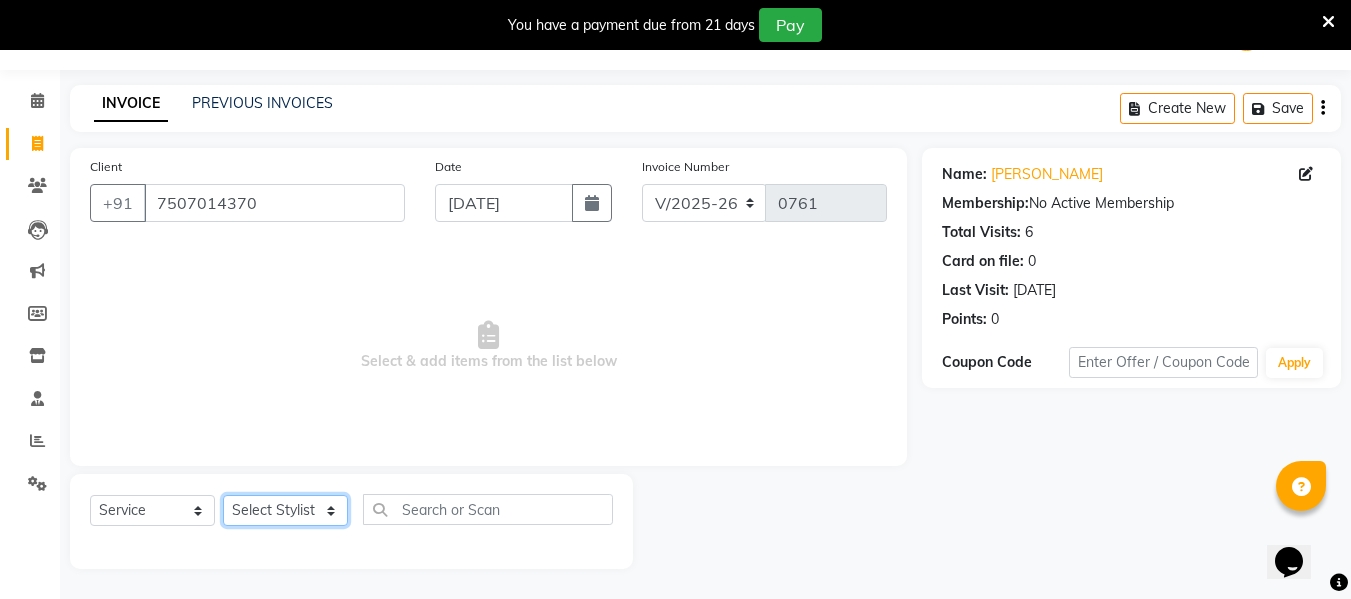 click on "Select Stylist [PERSON_NAME] [PERSON_NAME] [PERSON_NAME]  [PERSON_NAME] Rakhi Mandal  Shanti Palkonda Training Department" 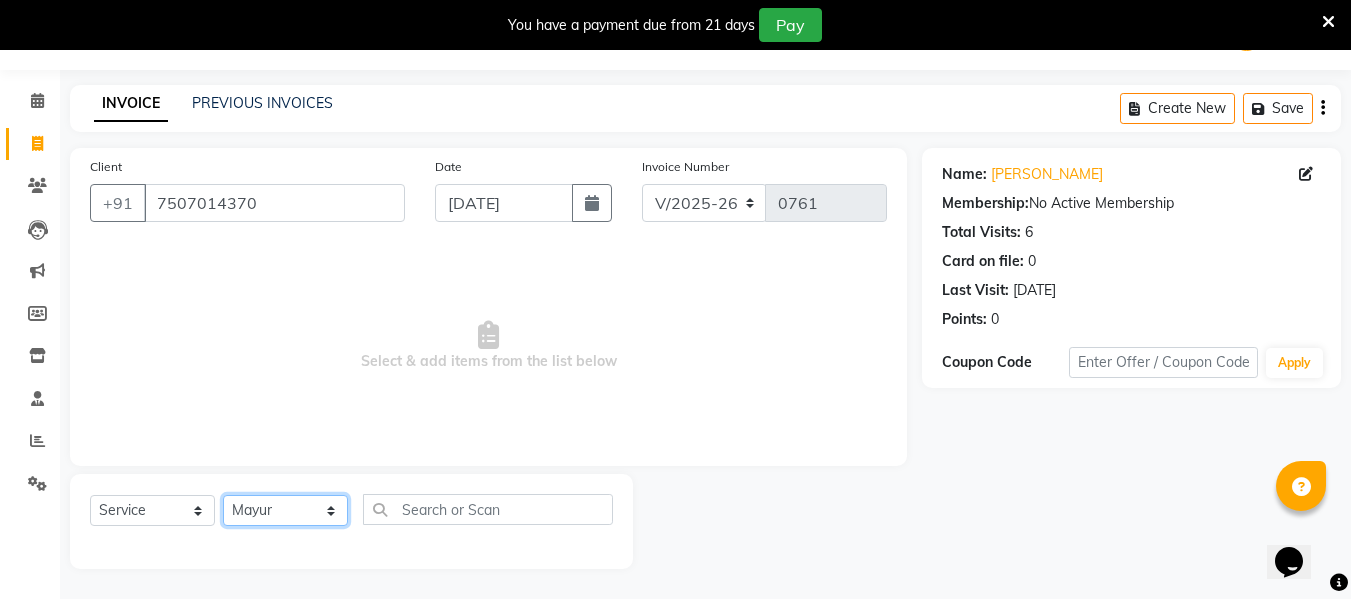 click on "Select Stylist [PERSON_NAME] [PERSON_NAME] [PERSON_NAME]  [PERSON_NAME] Rakhi Mandal  Shanti Palkonda Training Department" 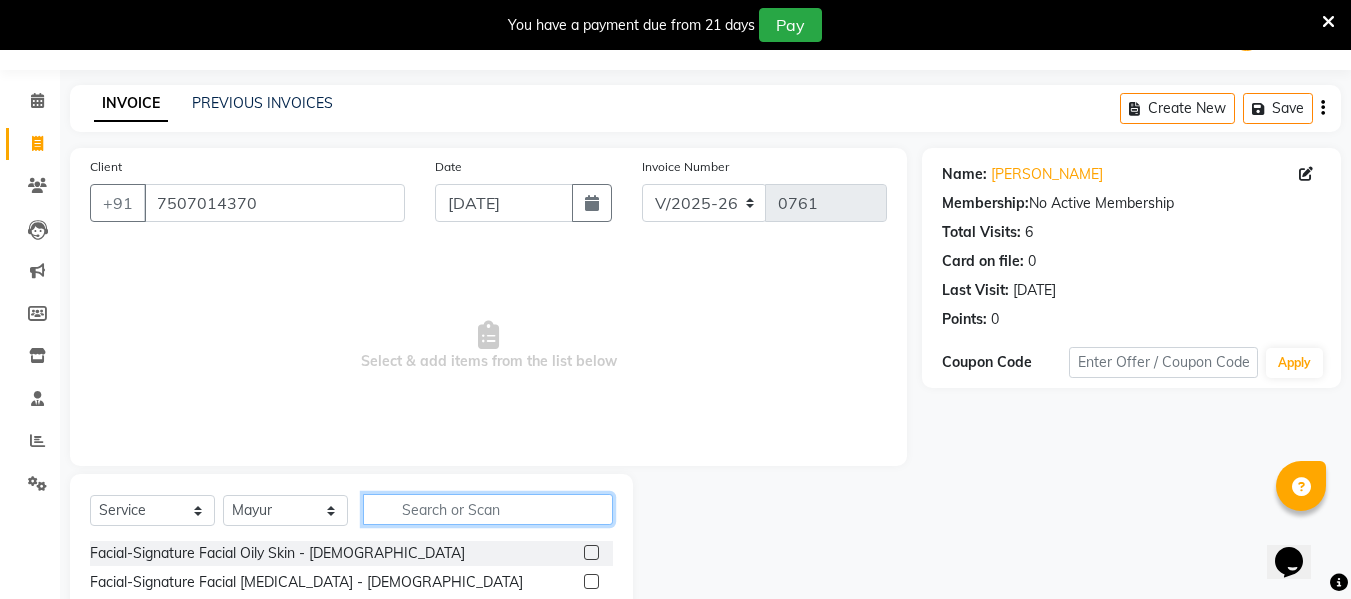 click 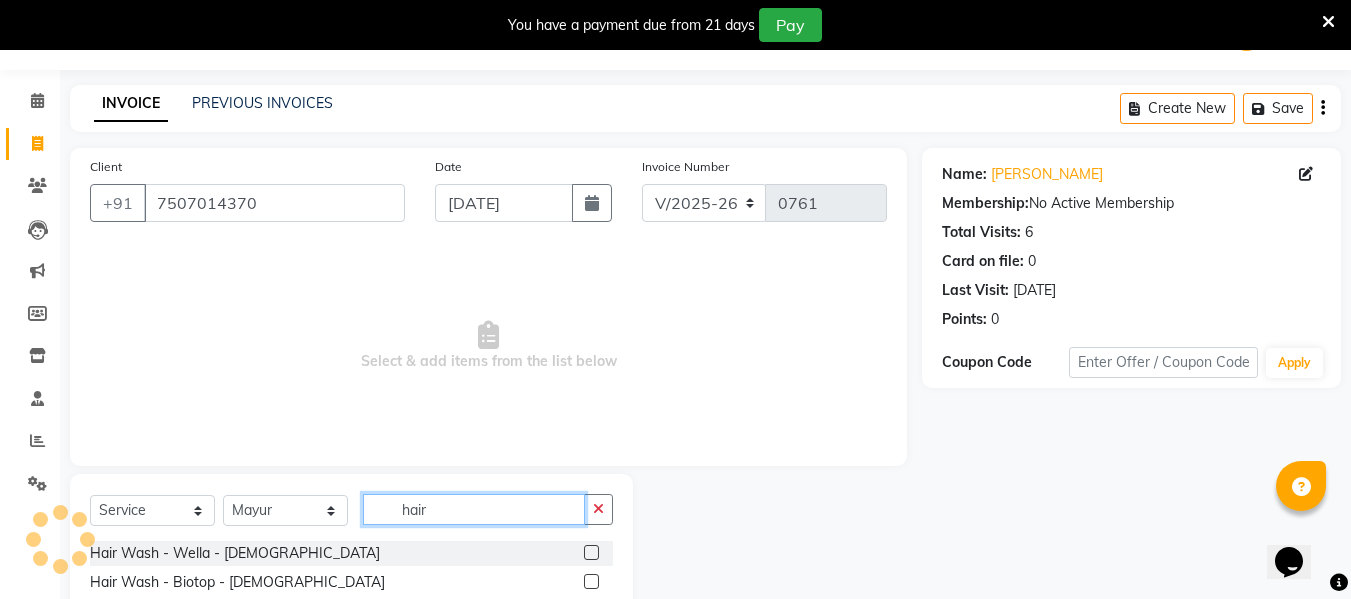 type on "hair" 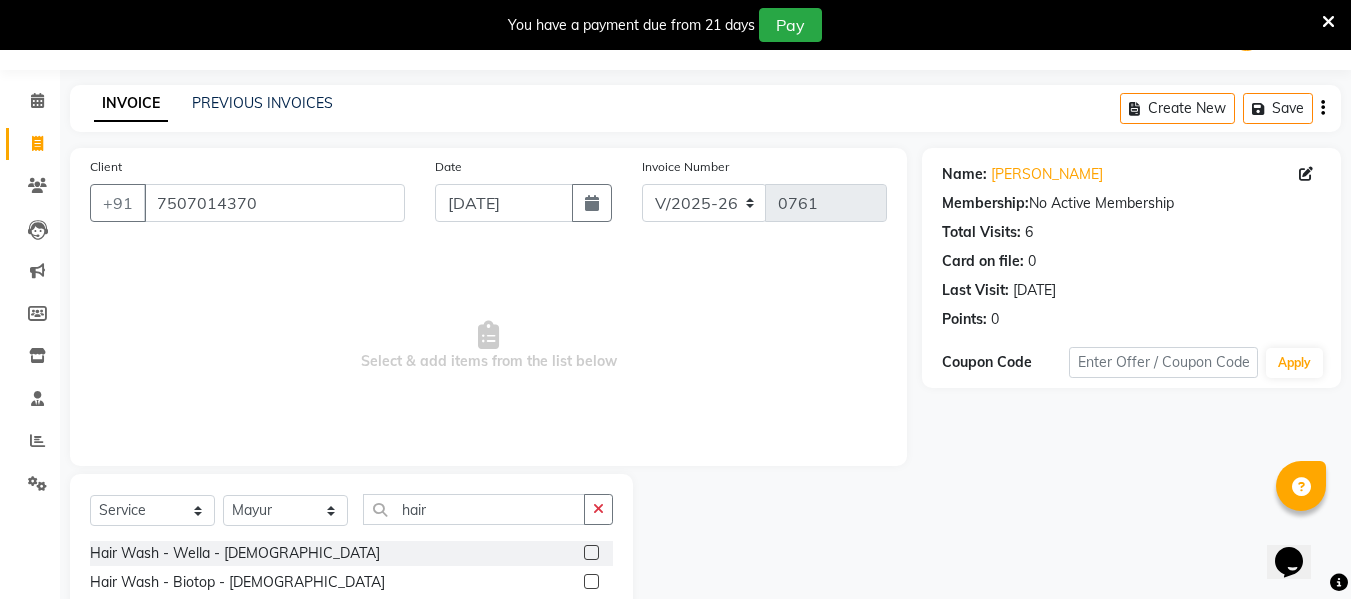 click 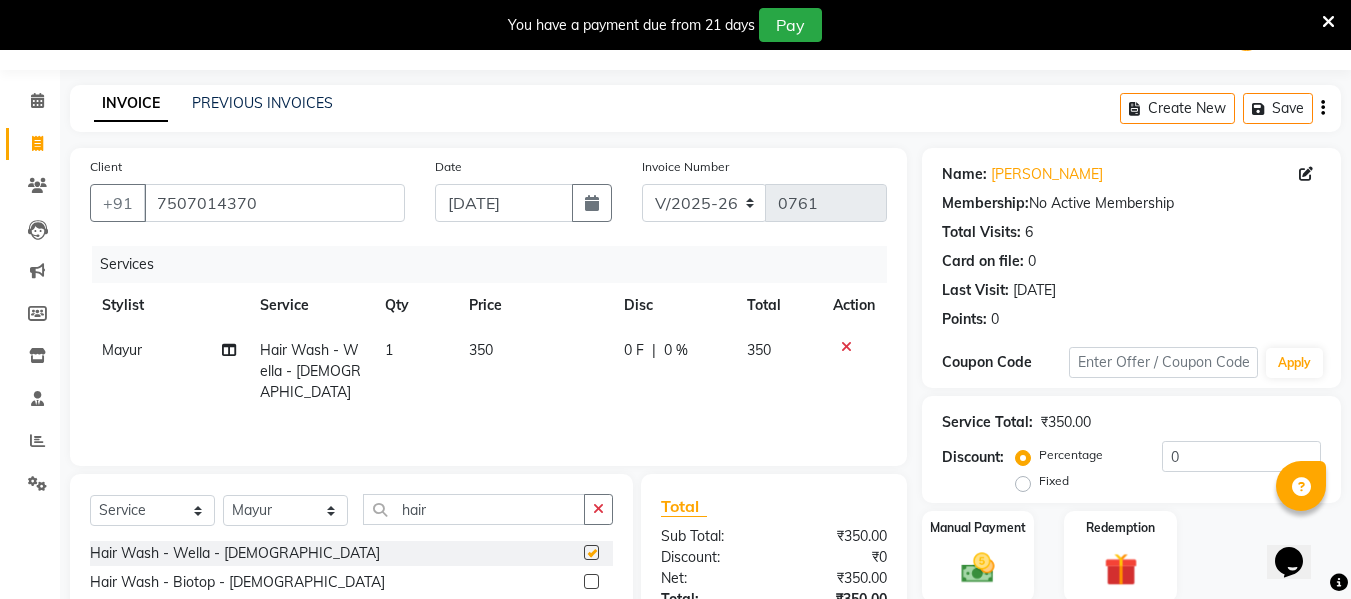 checkbox on "false" 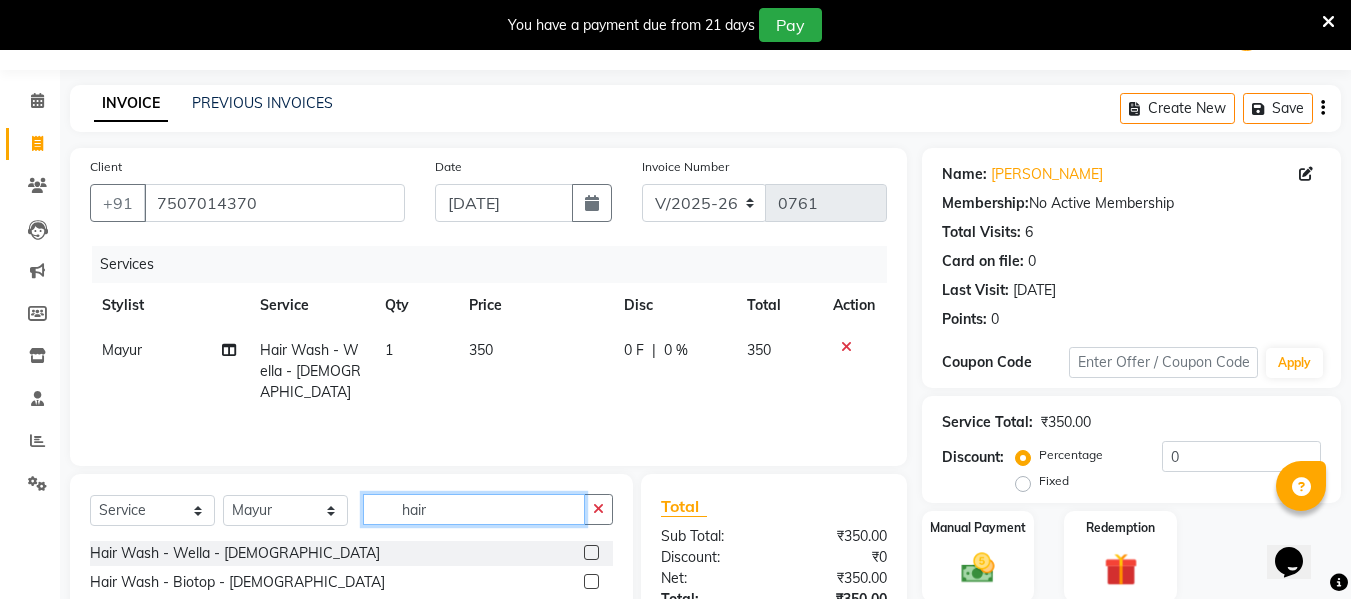 click on "hair" 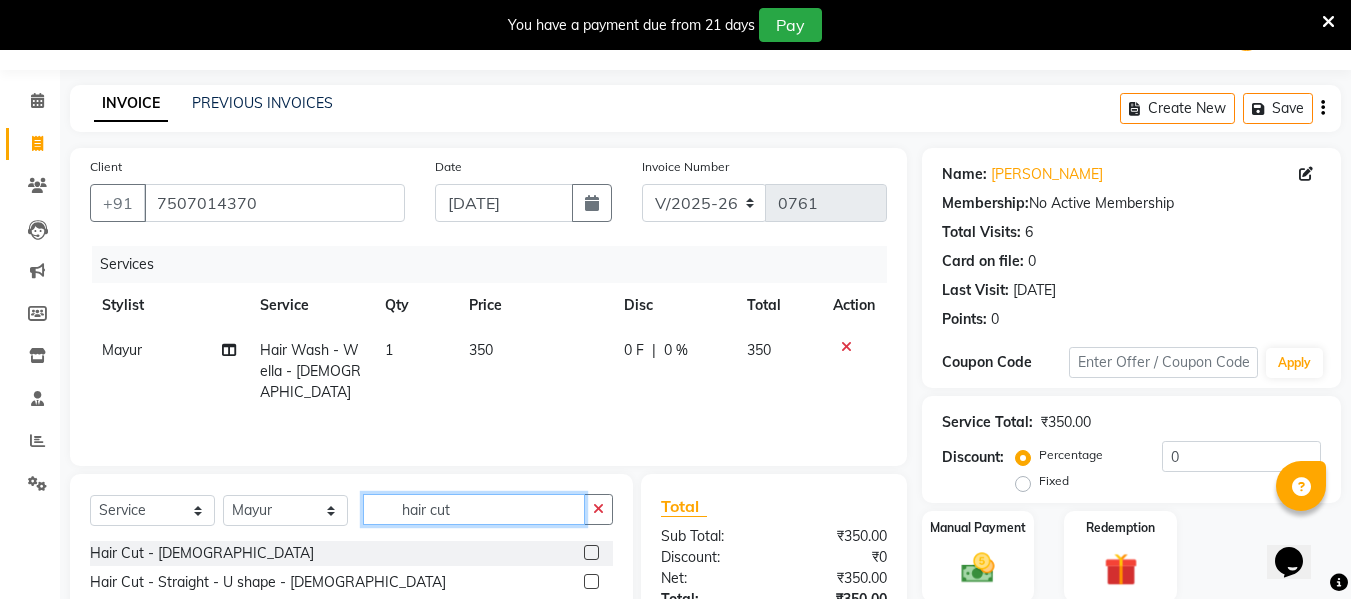 scroll, scrollTop: 152, scrollLeft: 0, axis: vertical 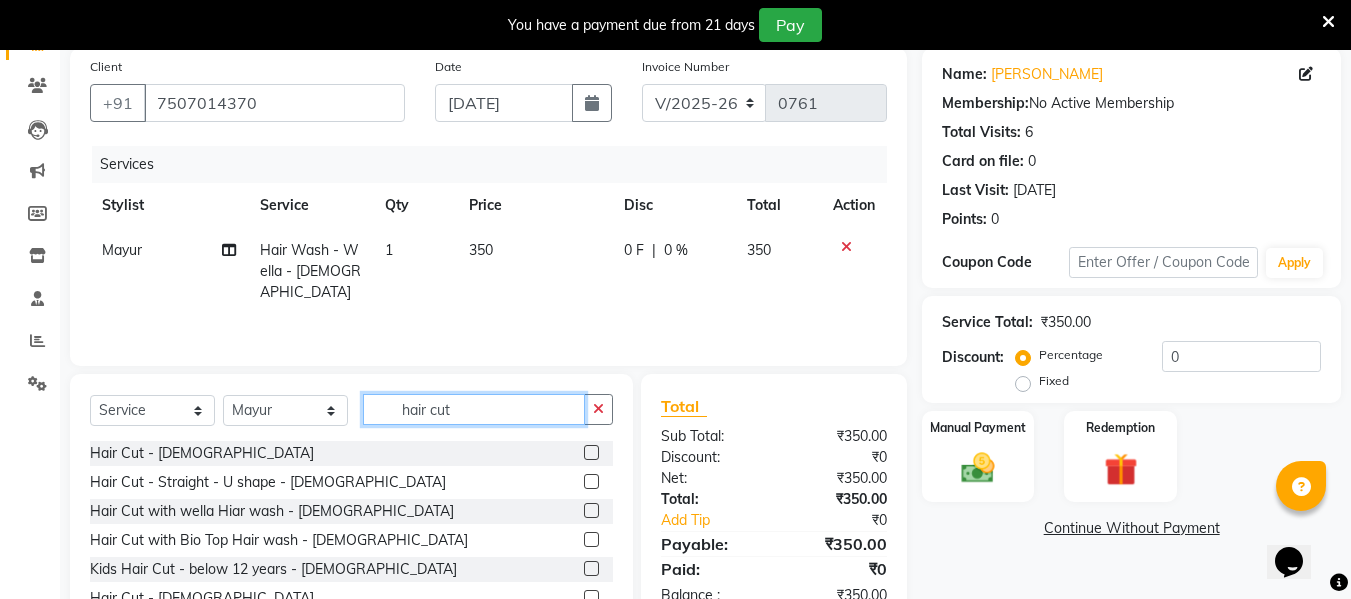 type on "hair cut" 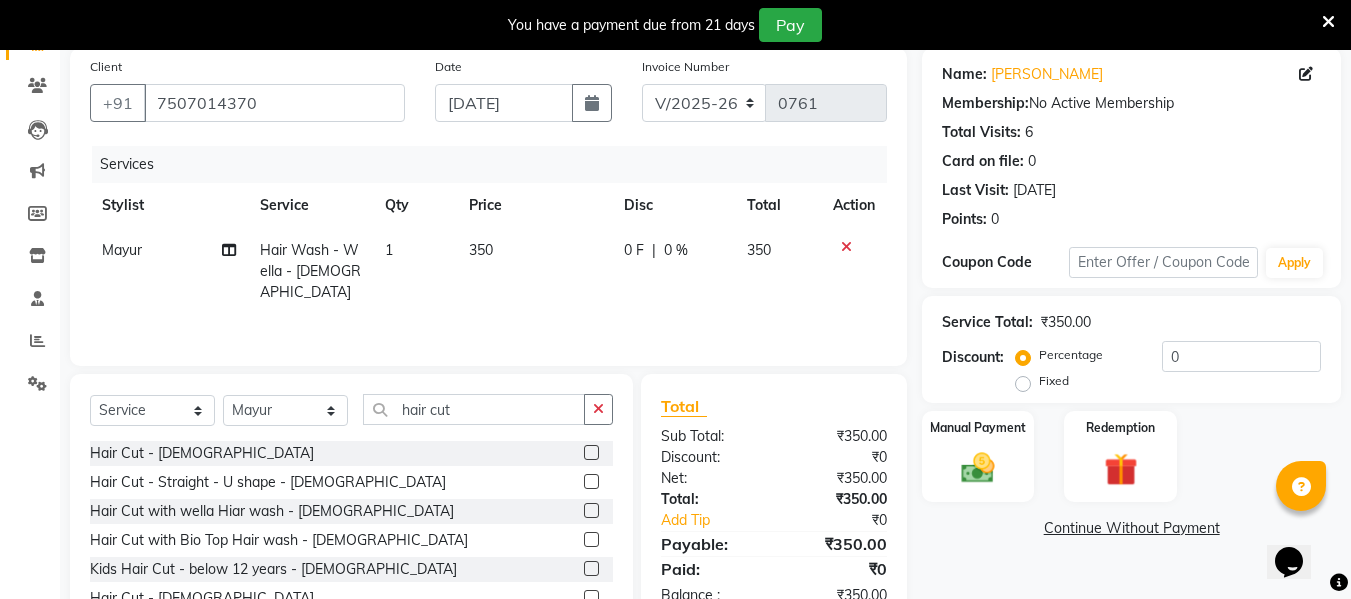 click 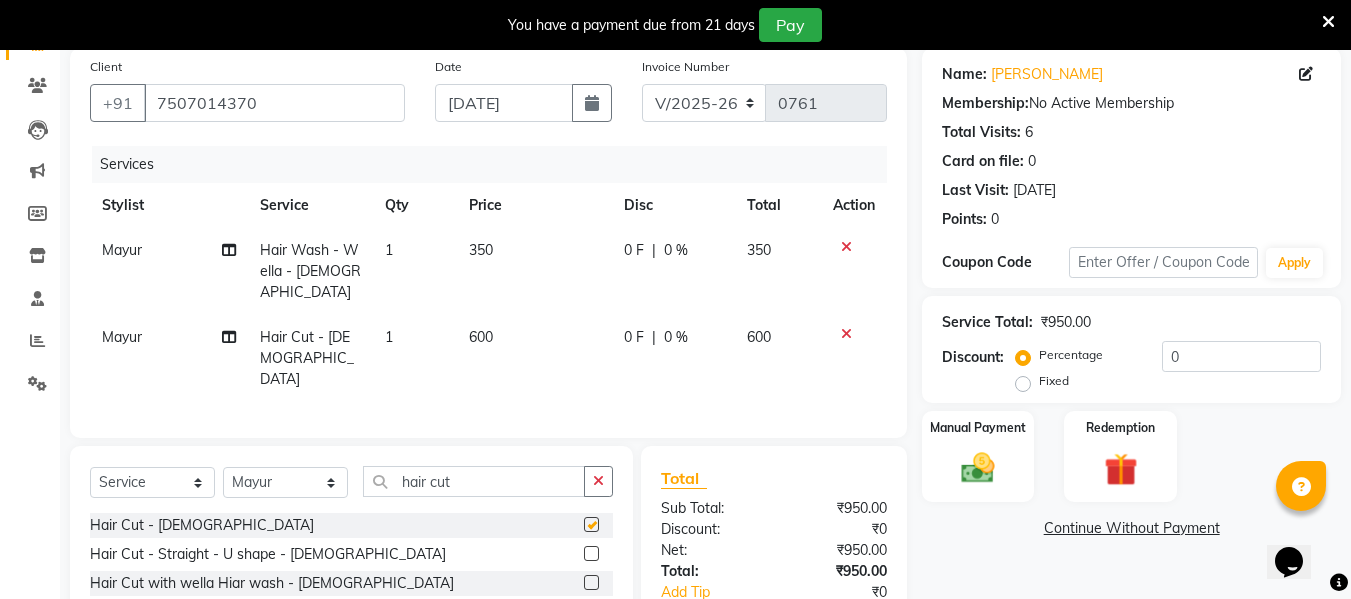 checkbox on "false" 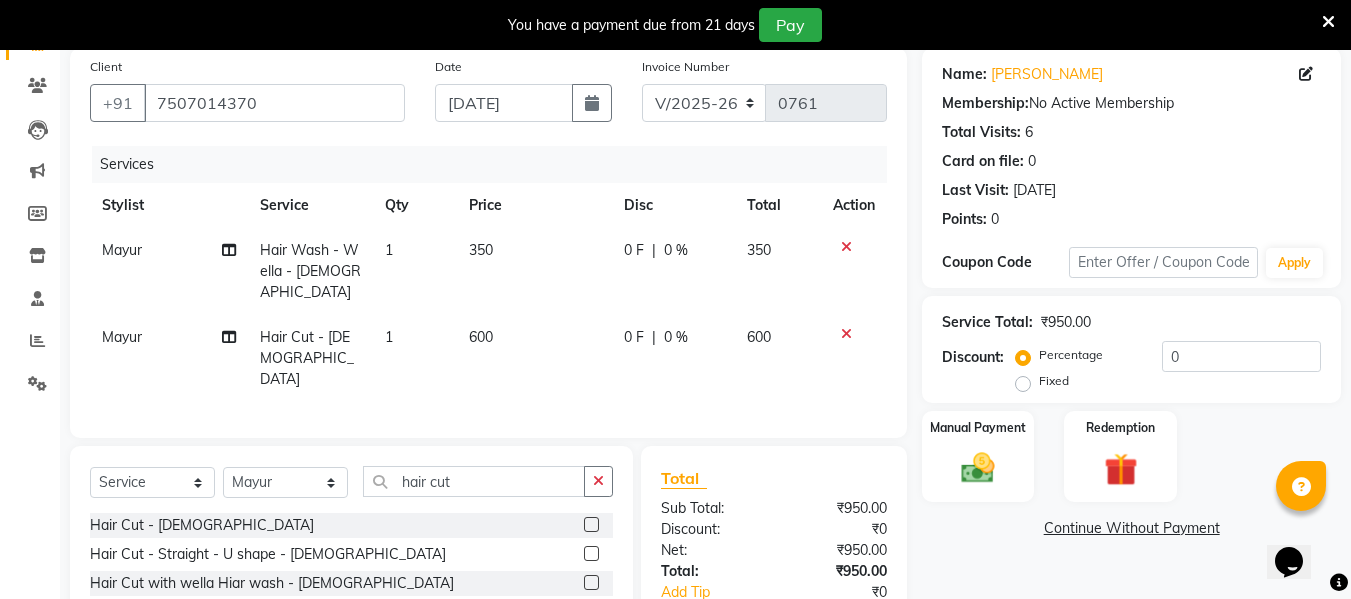 click on "0 %" 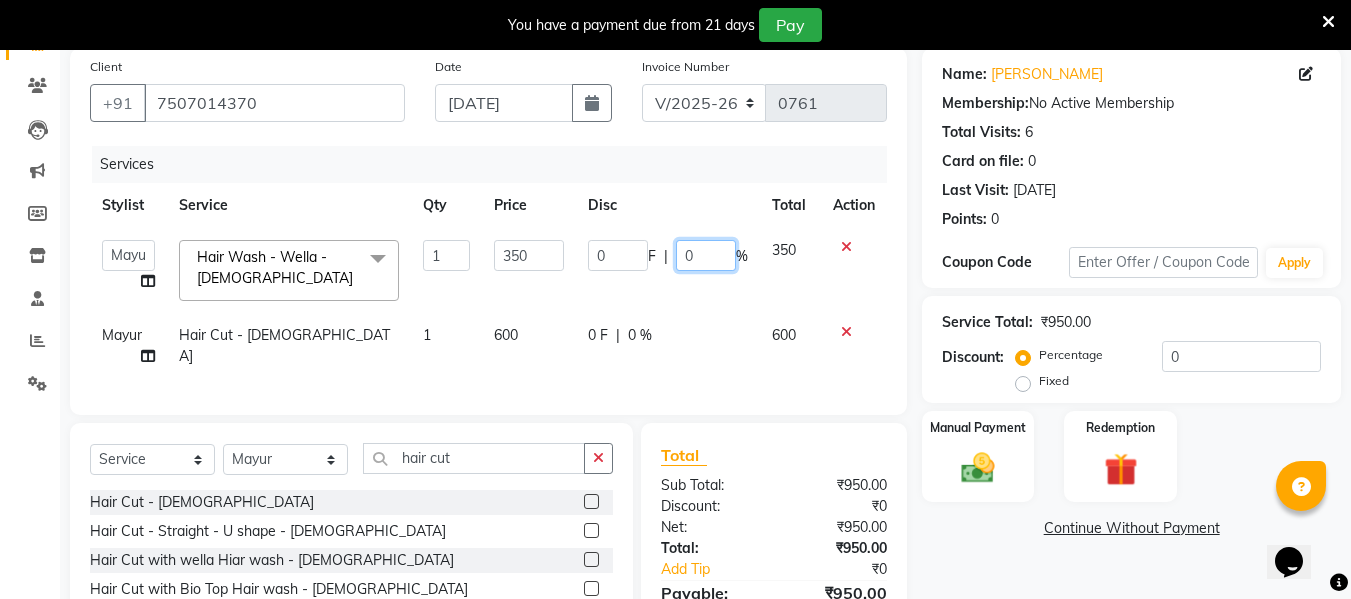 click on "0" 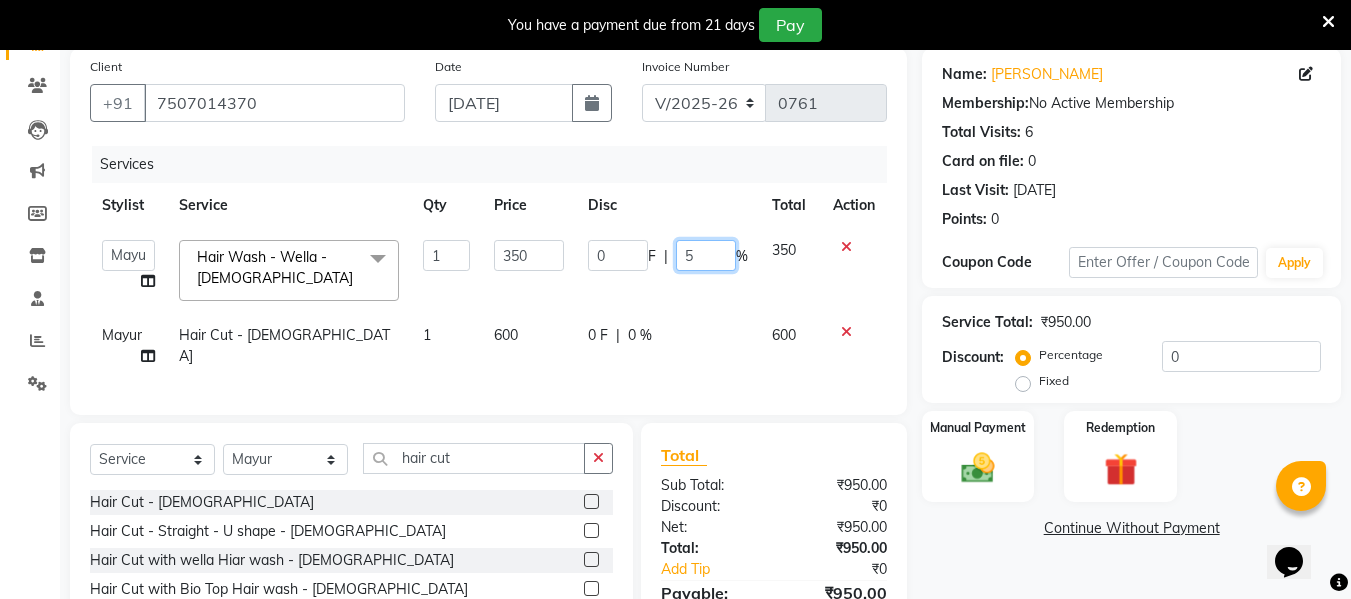type on "50" 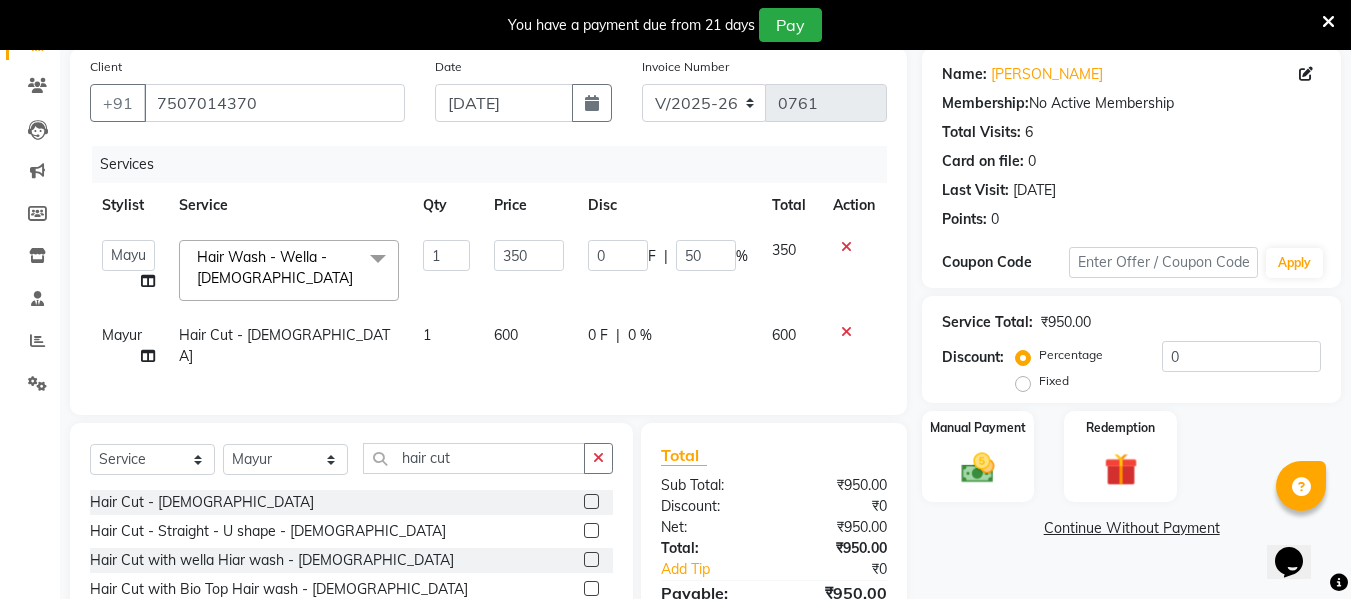 click on "0 F | 0 %" 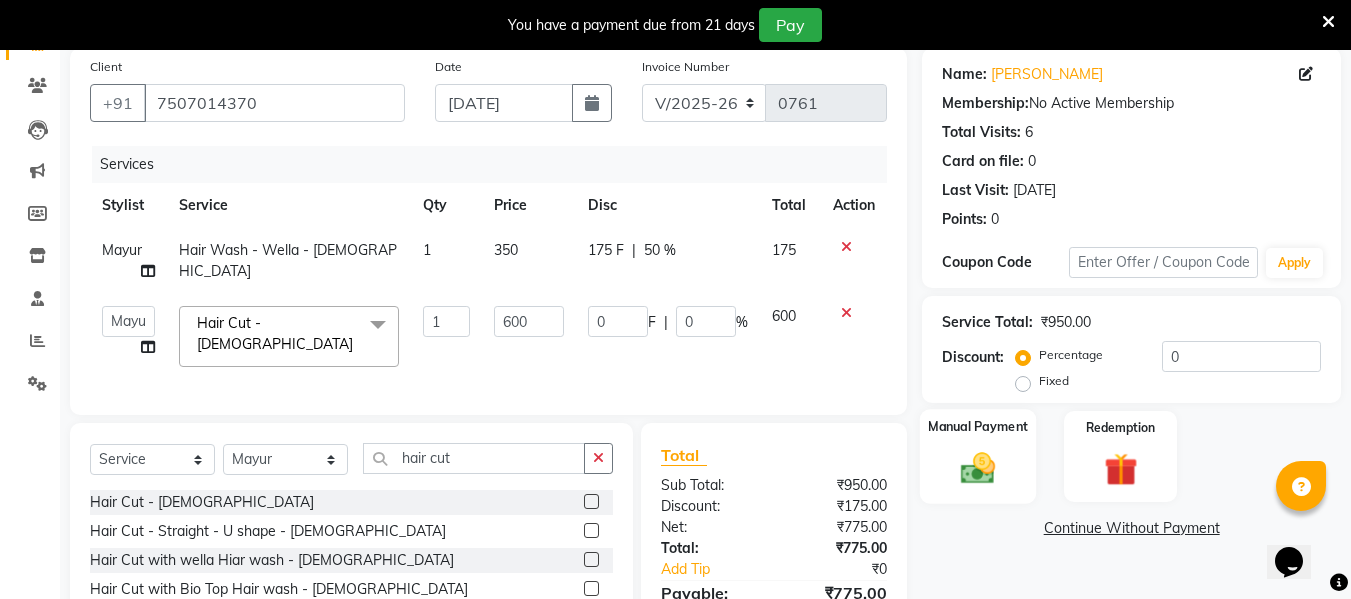 click on "Manual Payment" 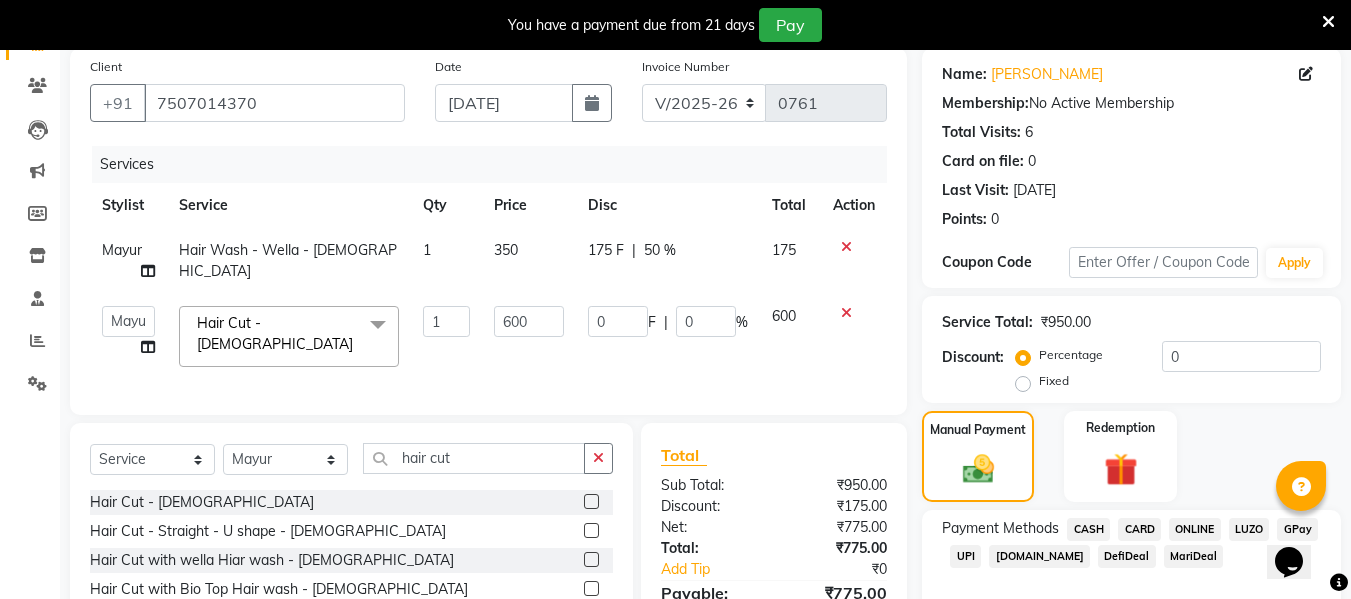 click on "ONLINE" 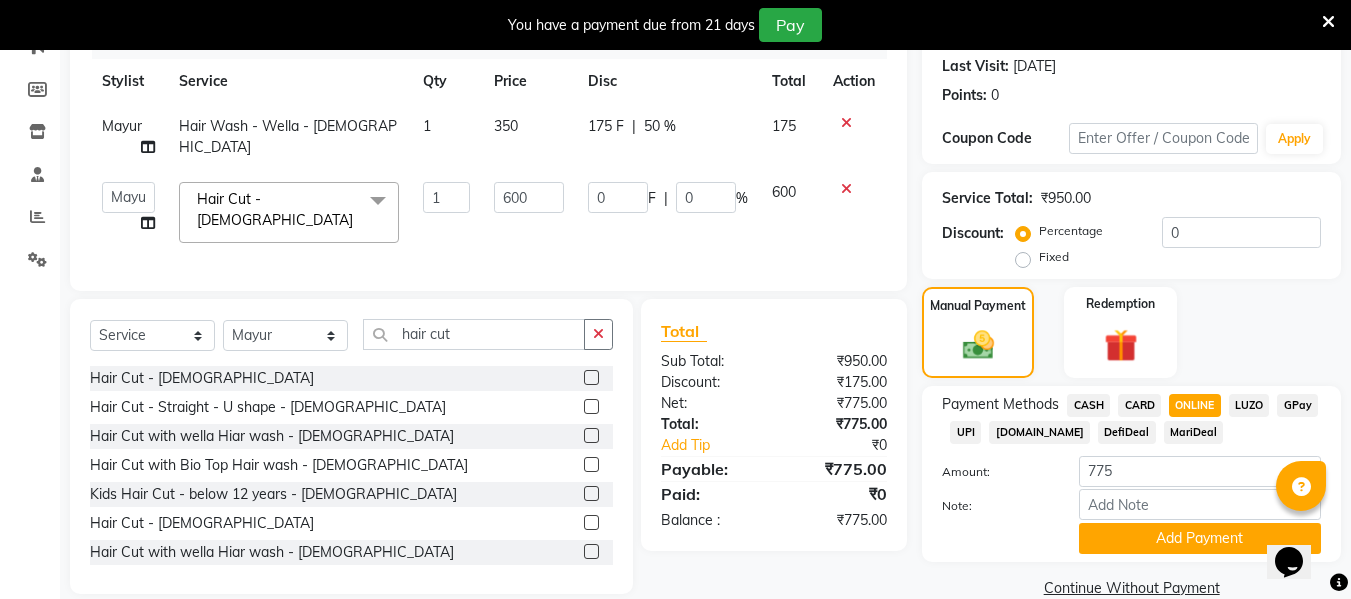 scroll, scrollTop: 310, scrollLeft: 0, axis: vertical 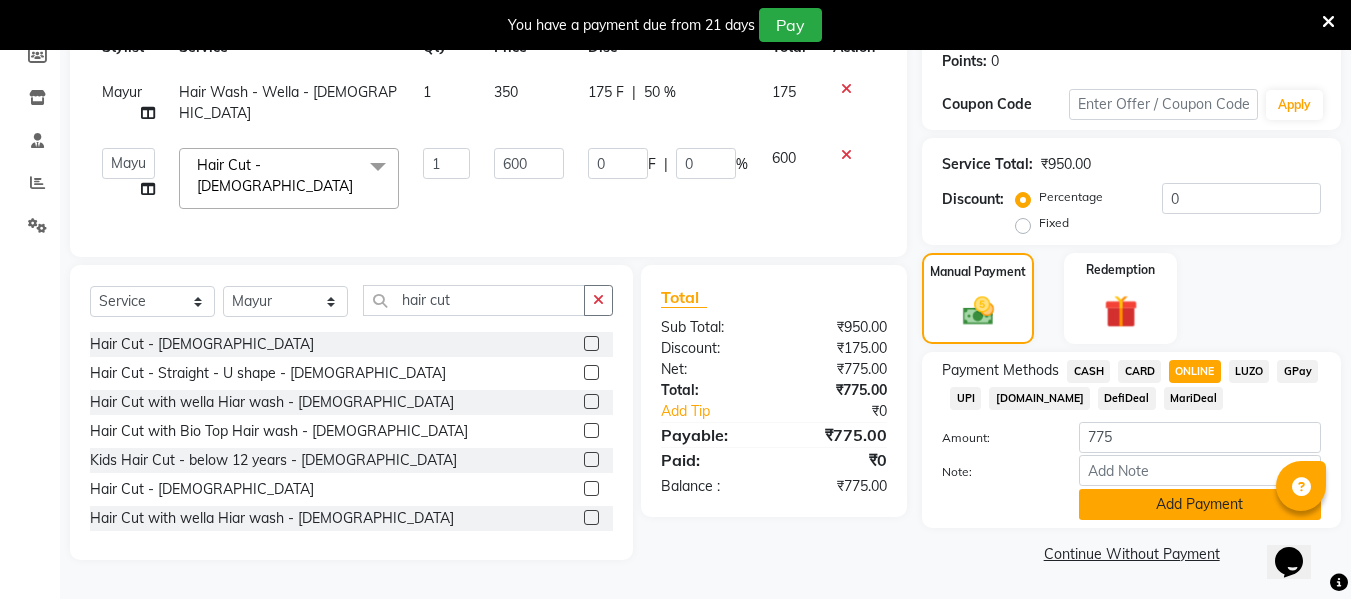 click on "Add Payment" 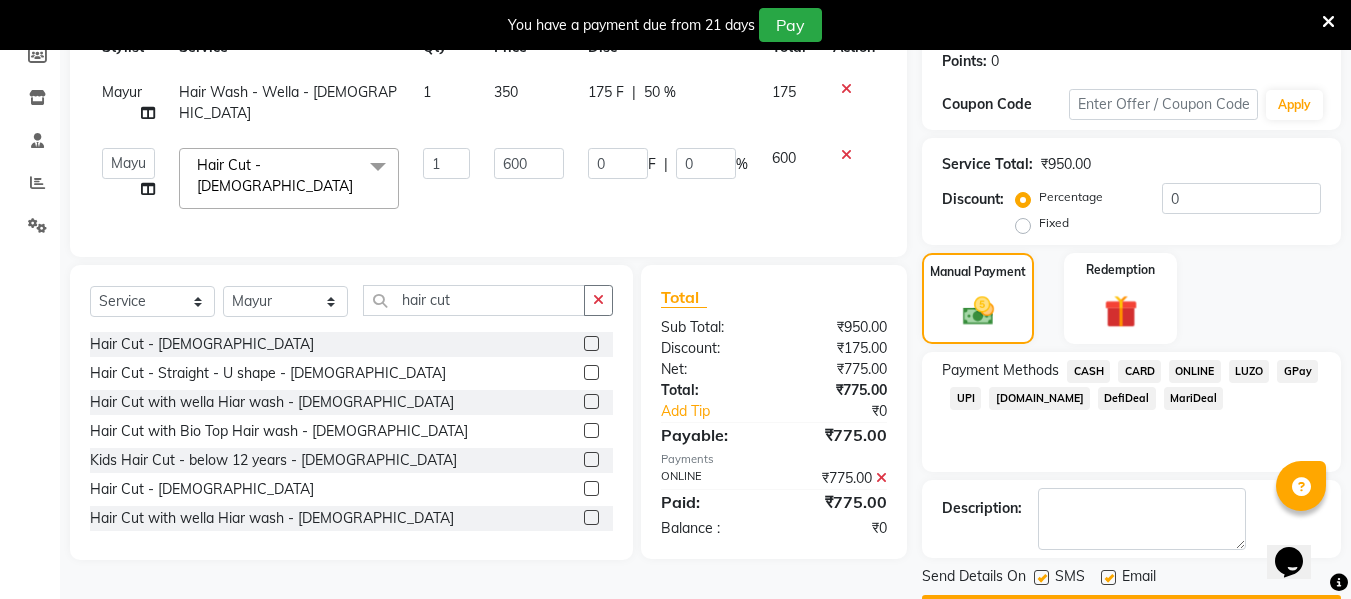 click 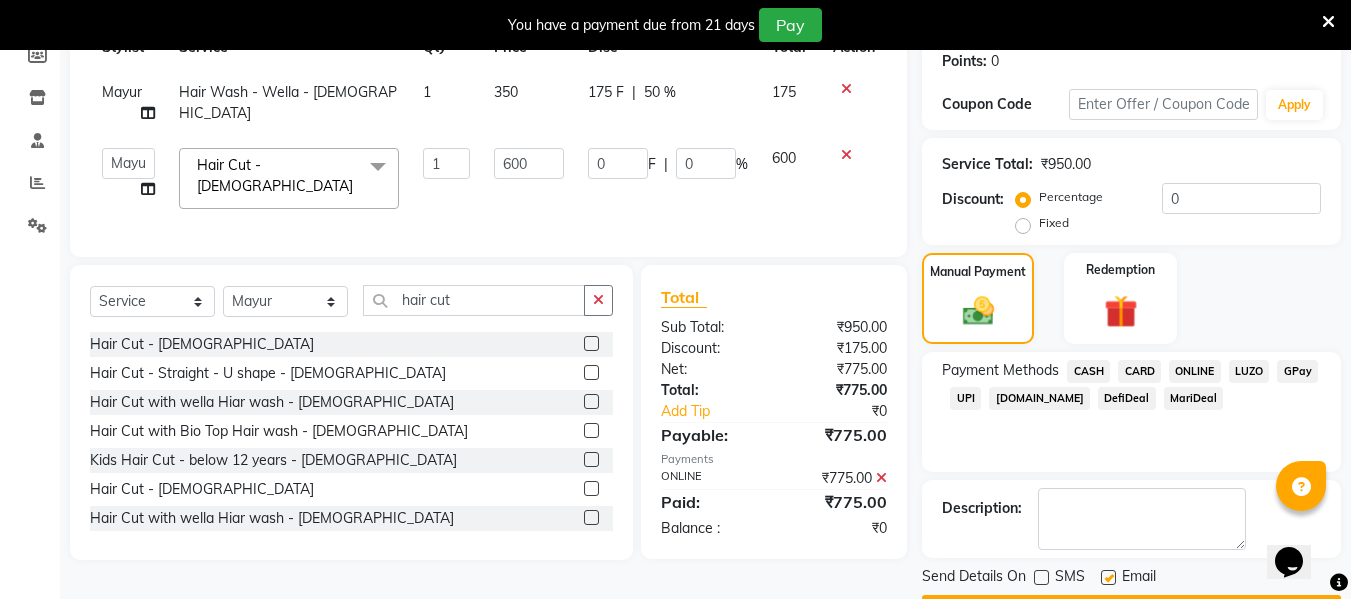 click 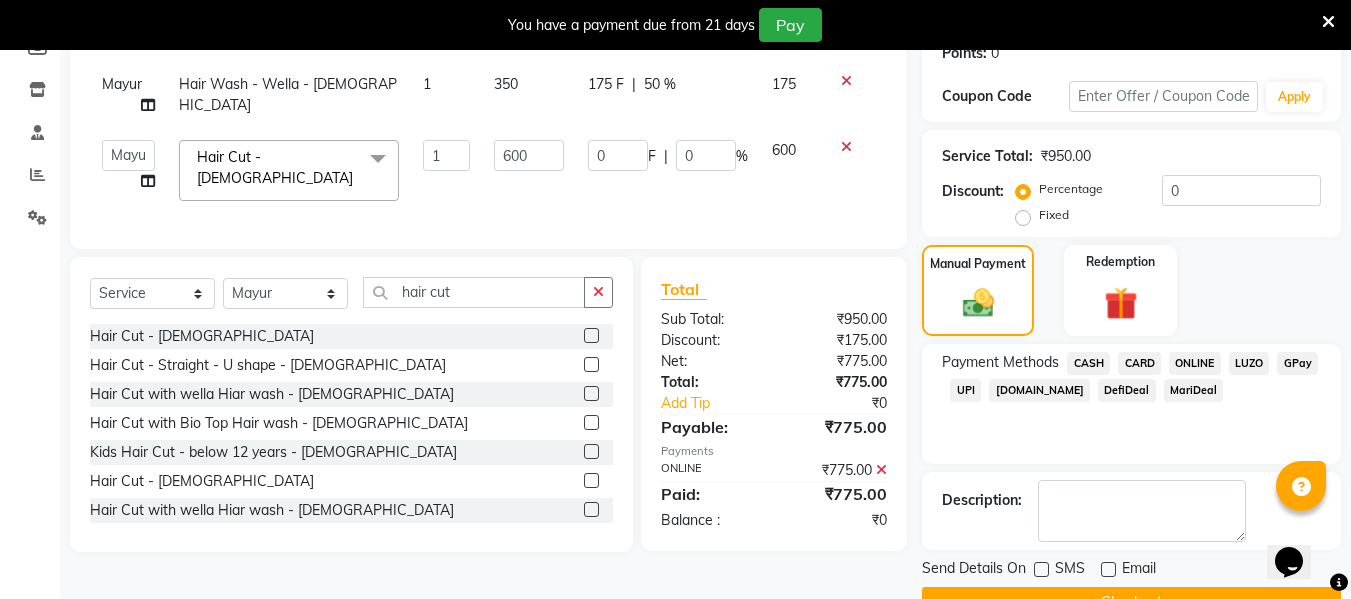 scroll, scrollTop: 367, scrollLeft: 0, axis: vertical 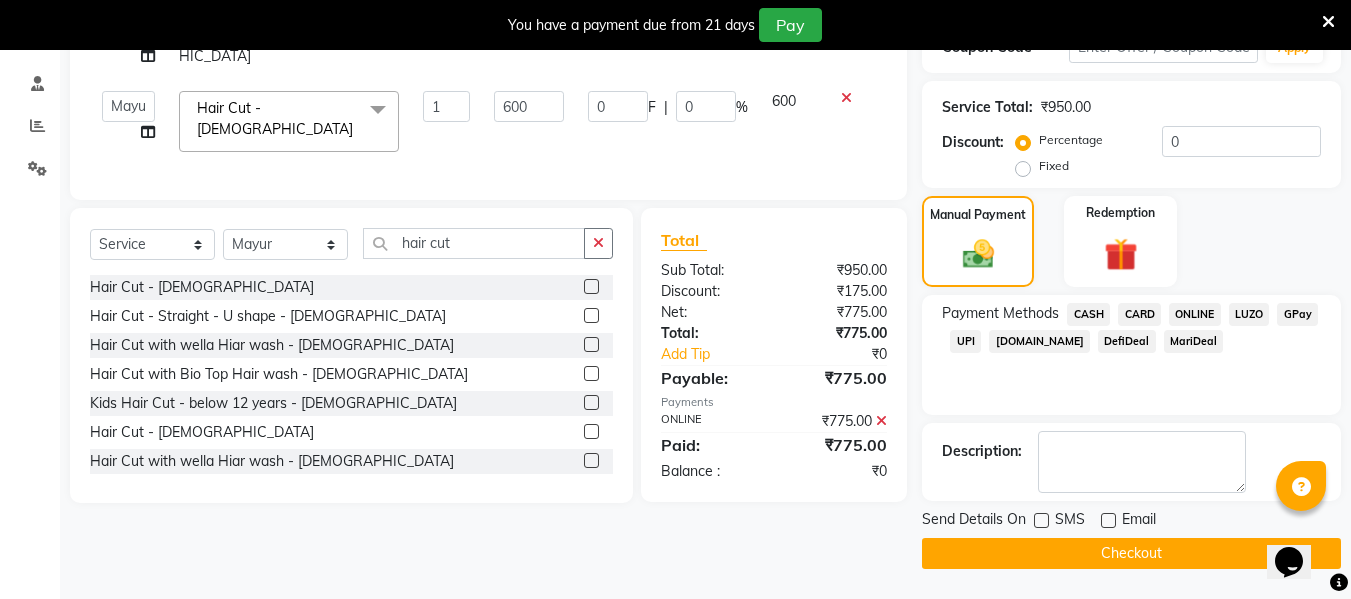 click on "Checkout" 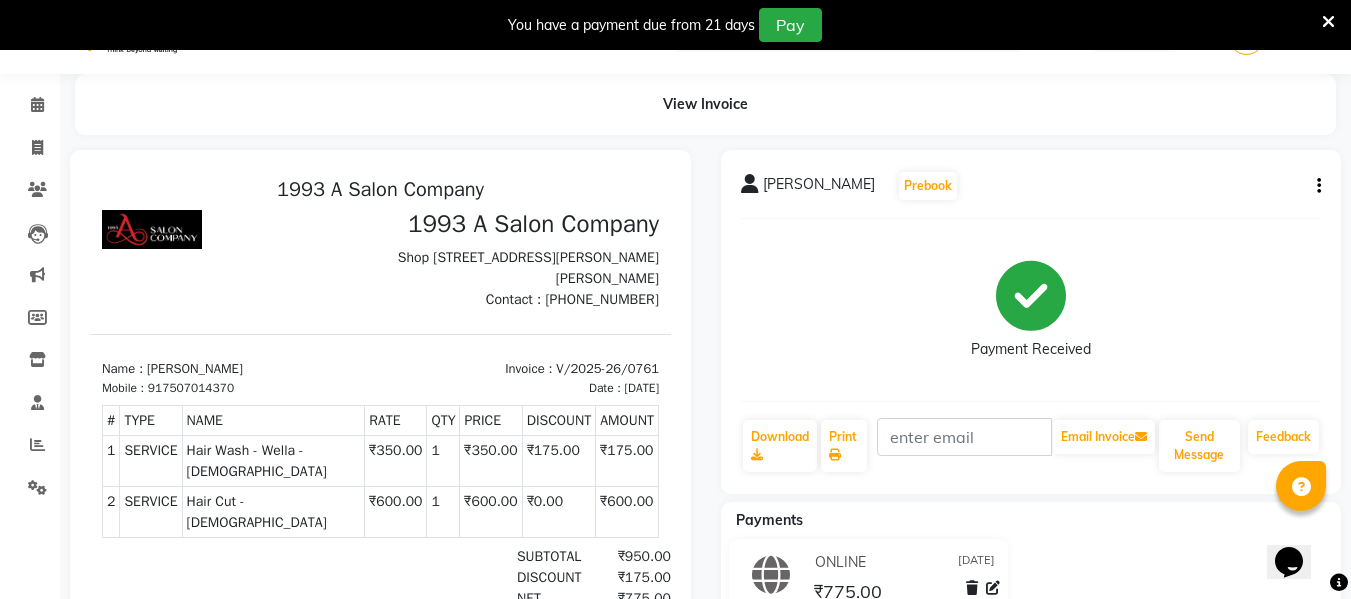 scroll, scrollTop: 0, scrollLeft: 0, axis: both 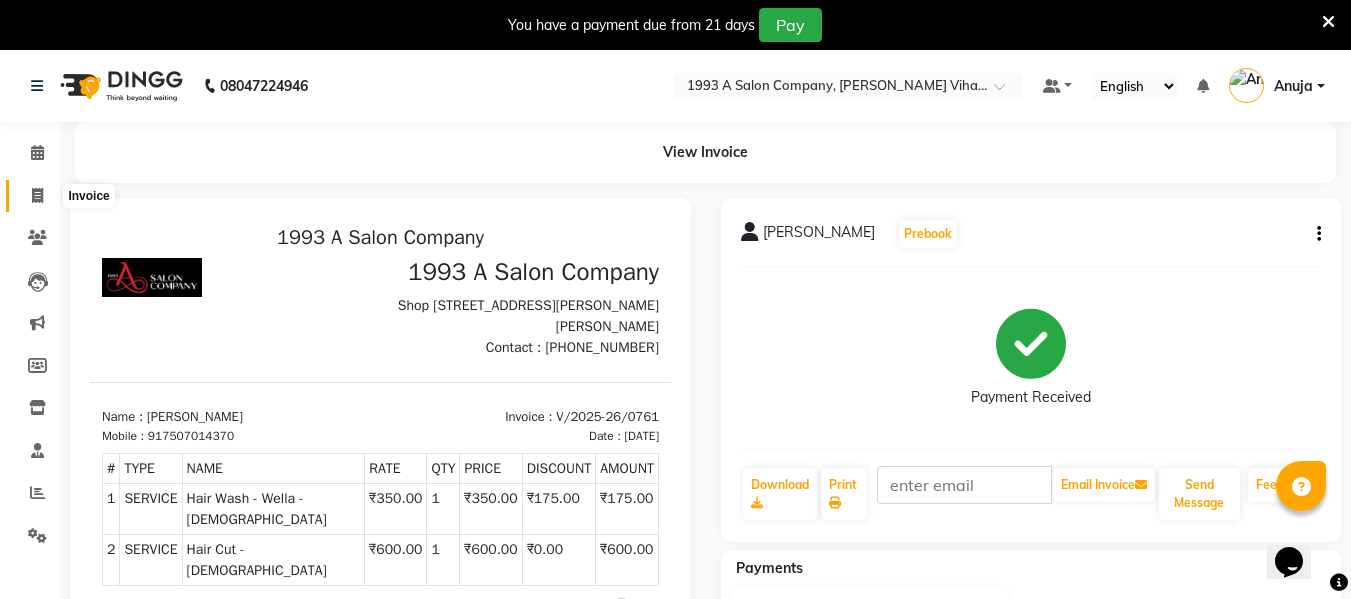 click 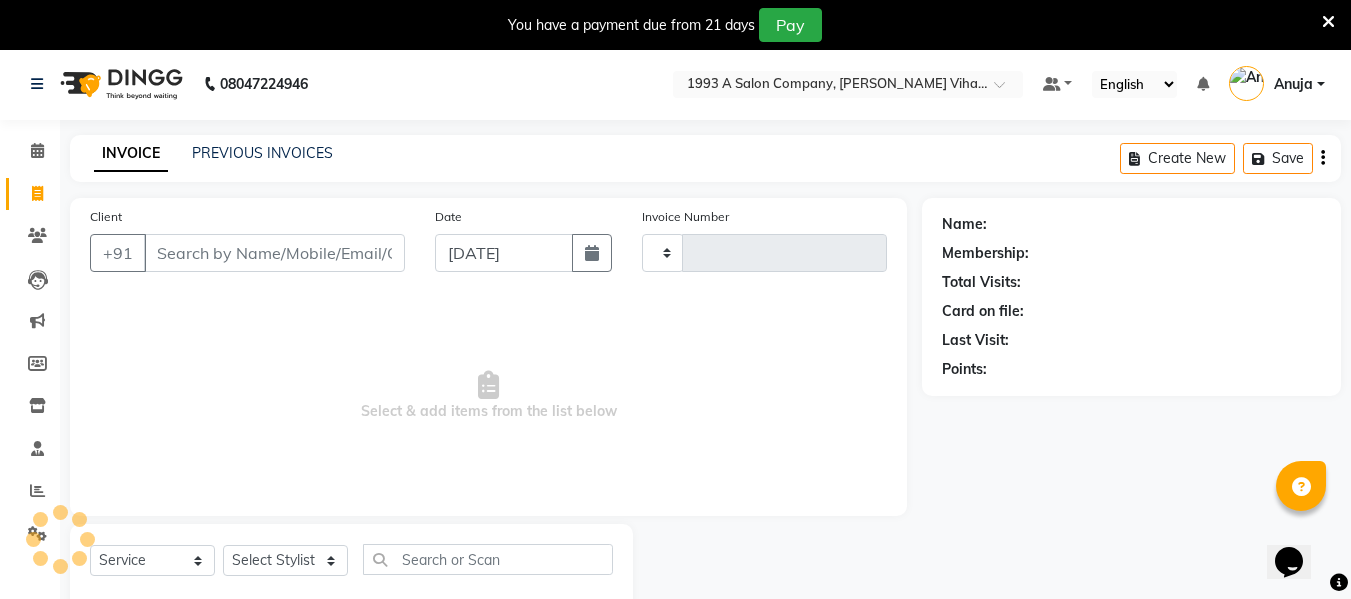 type on "0762" 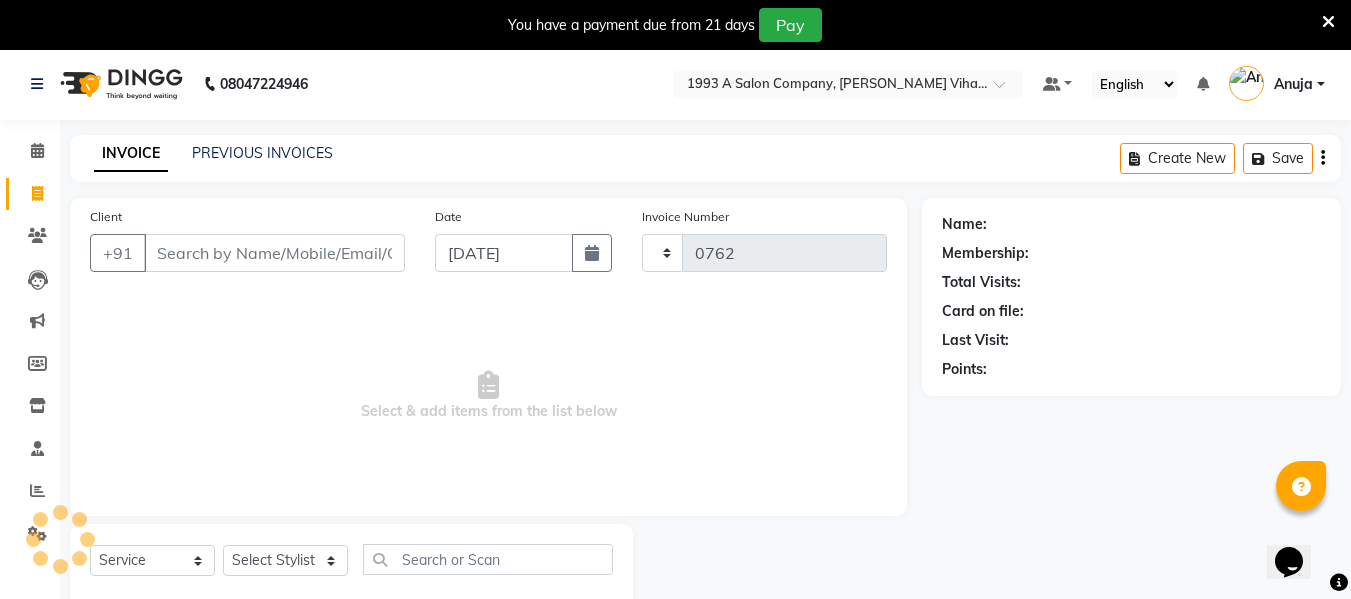 scroll, scrollTop: 52, scrollLeft: 0, axis: vertical 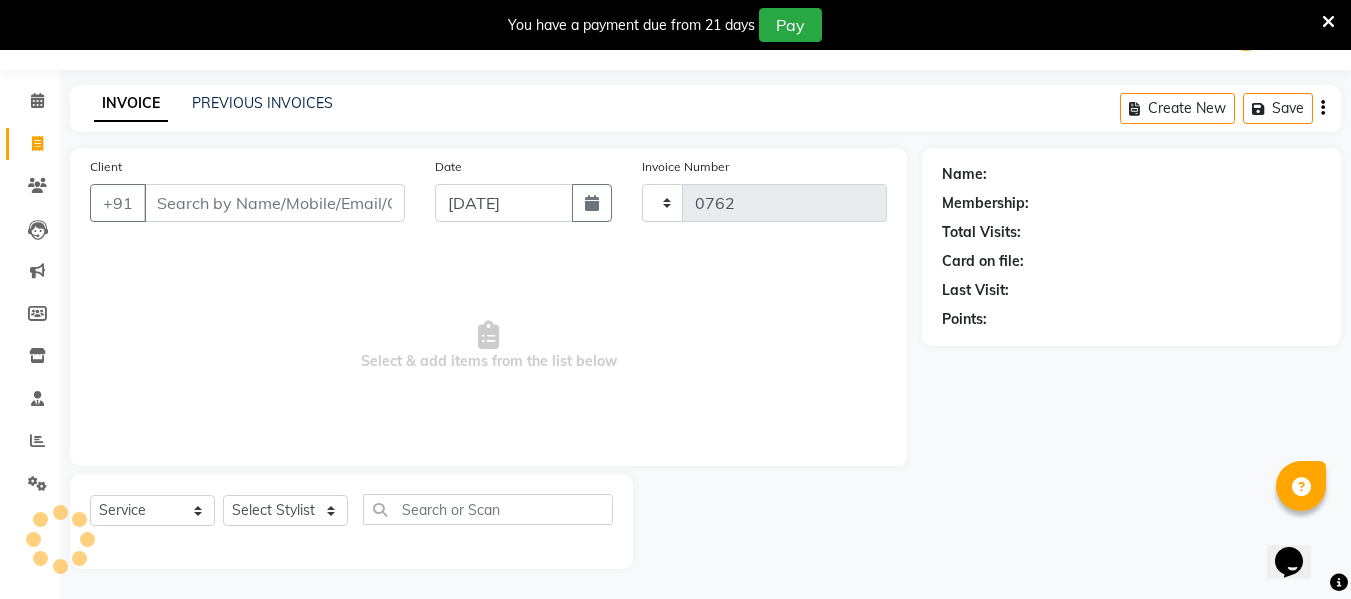 select on "4955" 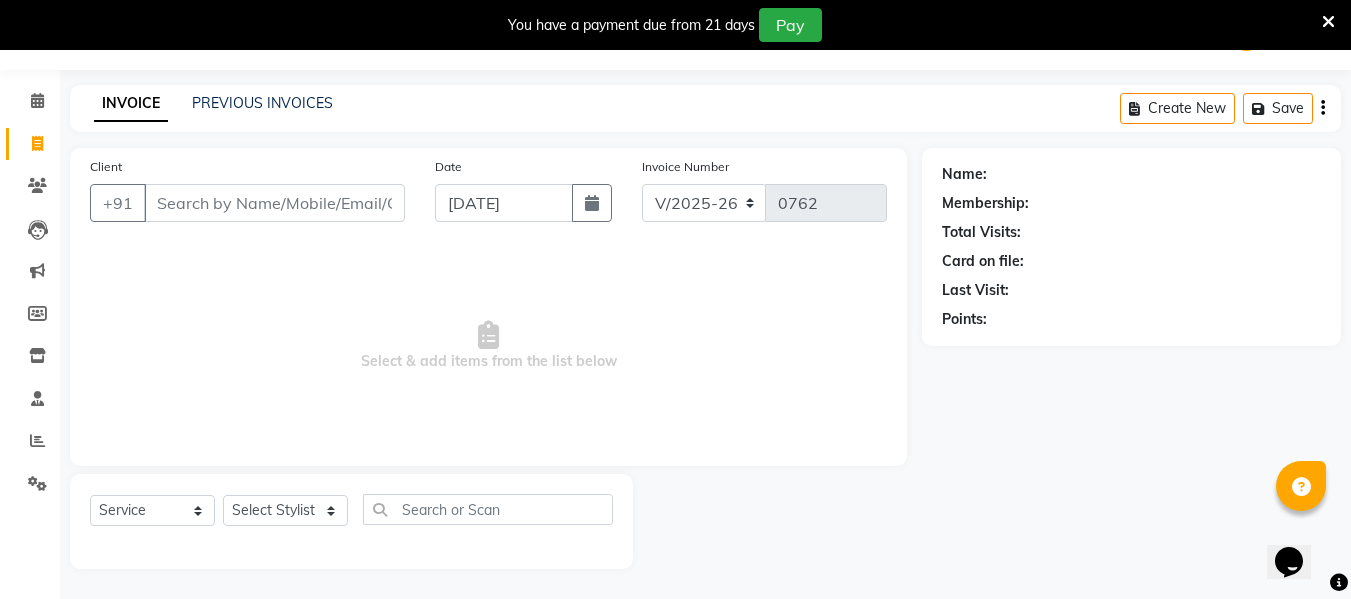 click on "Client" at bounding box center (274, 203) 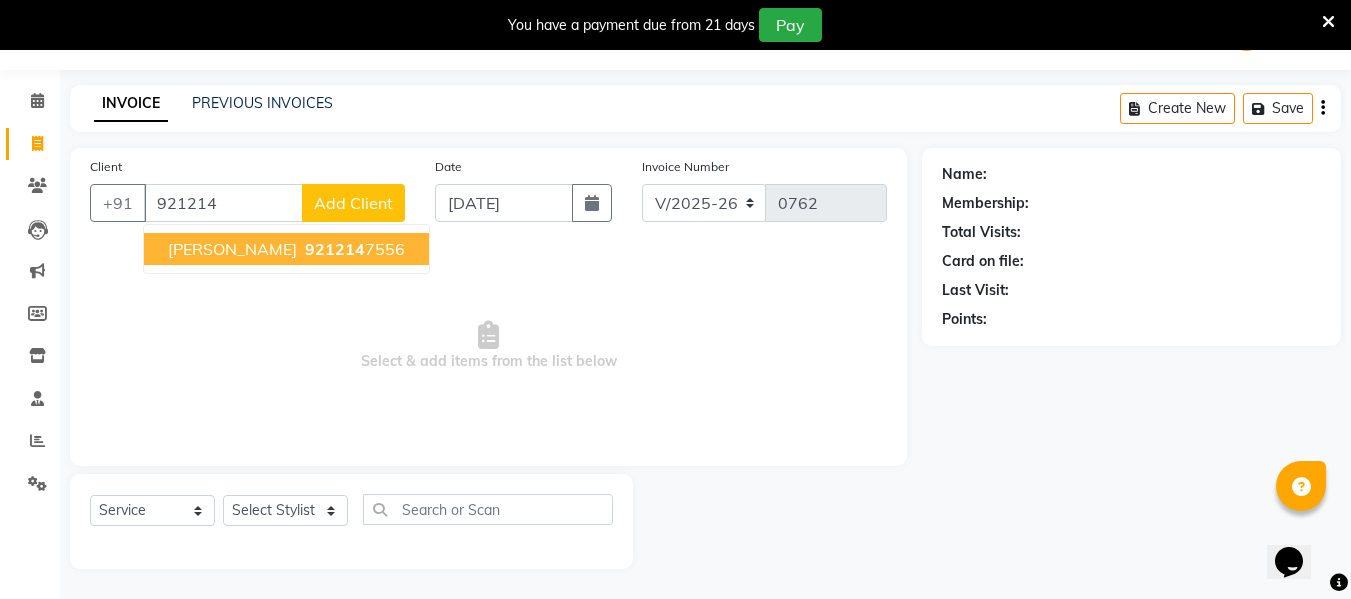 click on "[PERSON_NAME]" at bounding box center [232, 249] 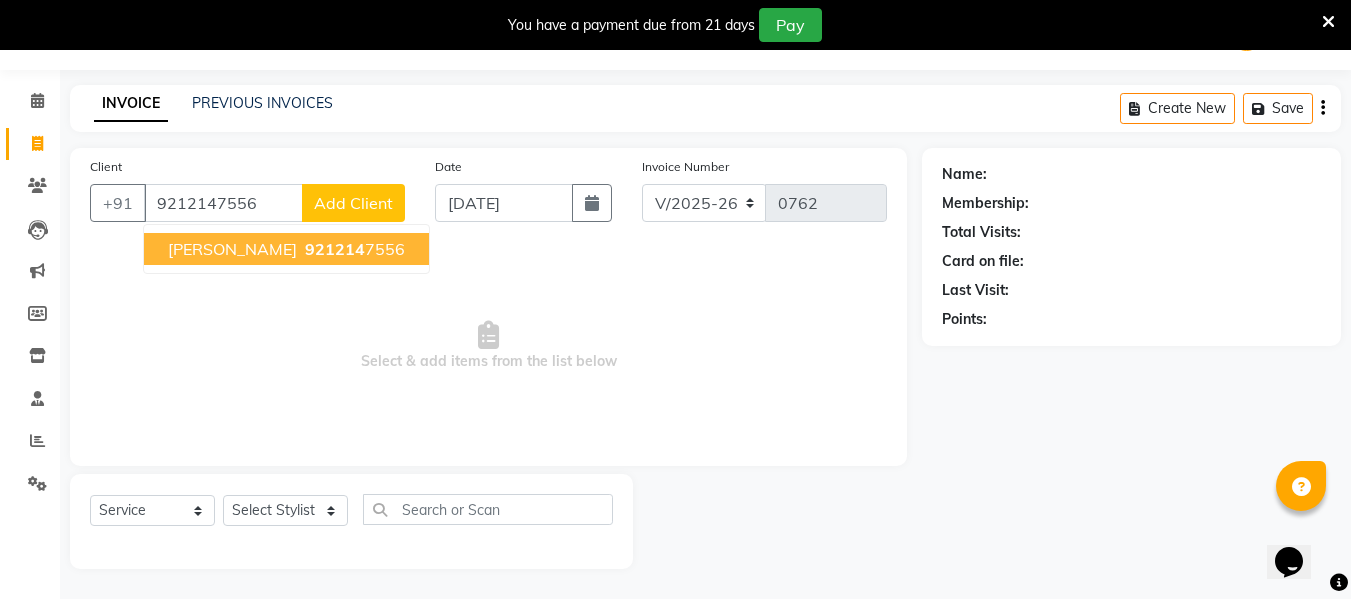 type on "9212147556" 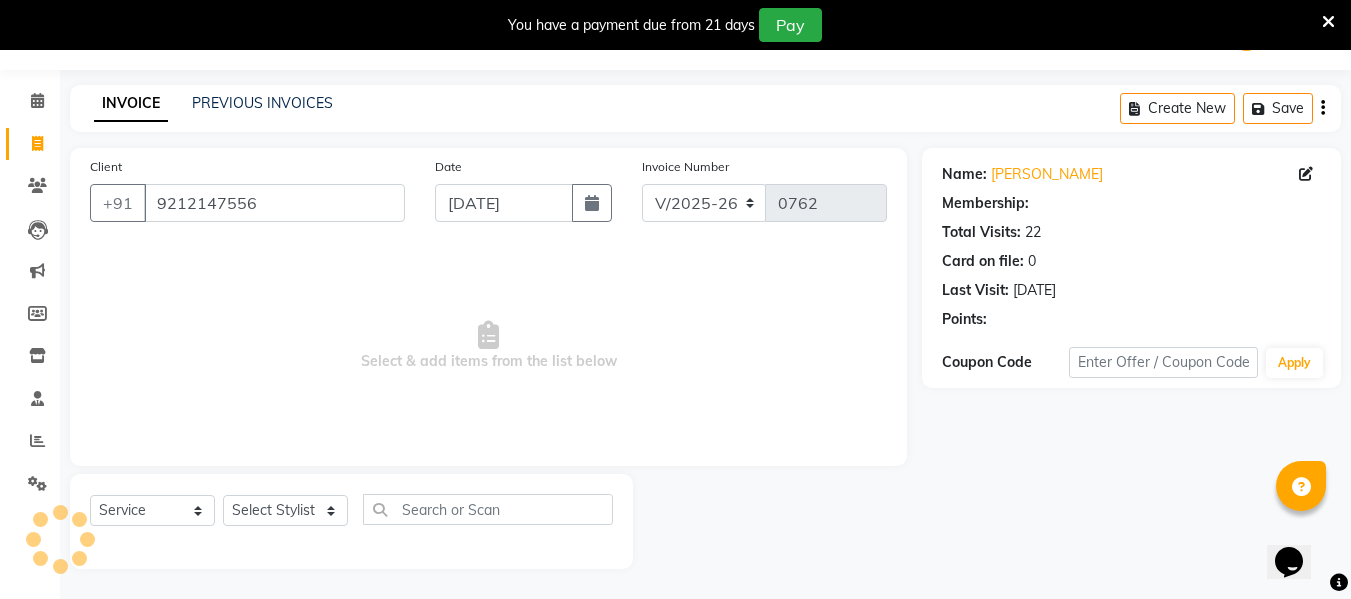 select on "1: Object" 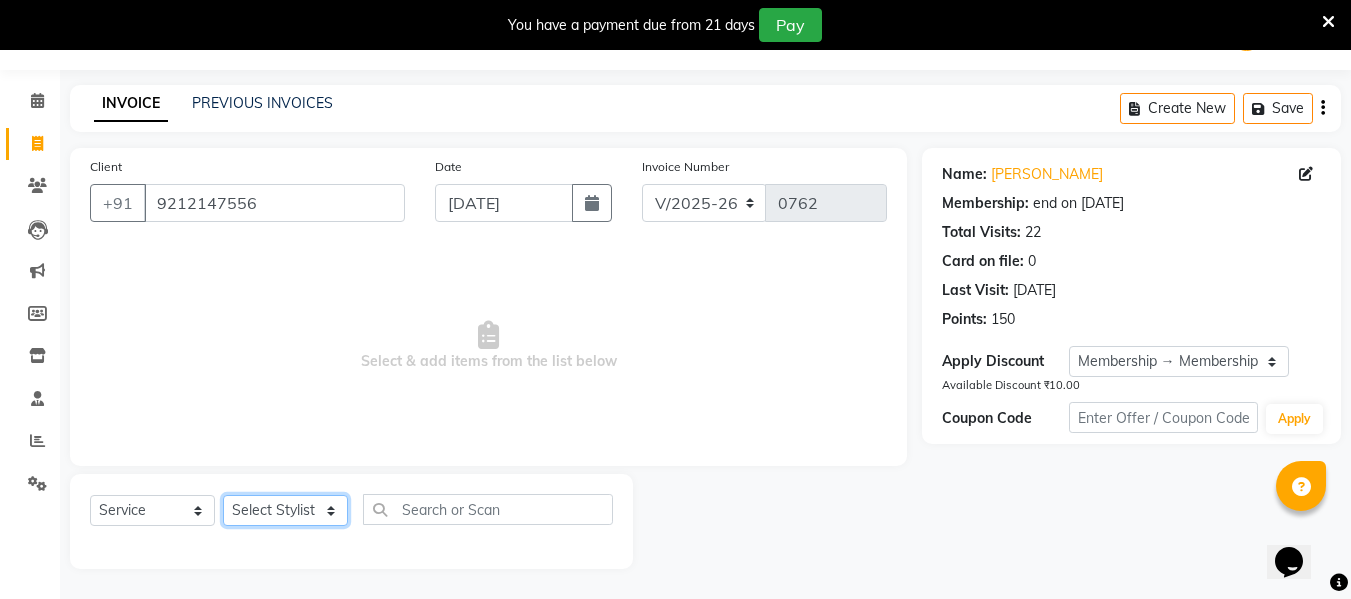 click on "Select Stylist [PERSON_NAME] [PERSON_NAME] [PERSON_NAME]  [PERSON_NAME] Rakhi Mandal  Shanti Palkonda Training Department" 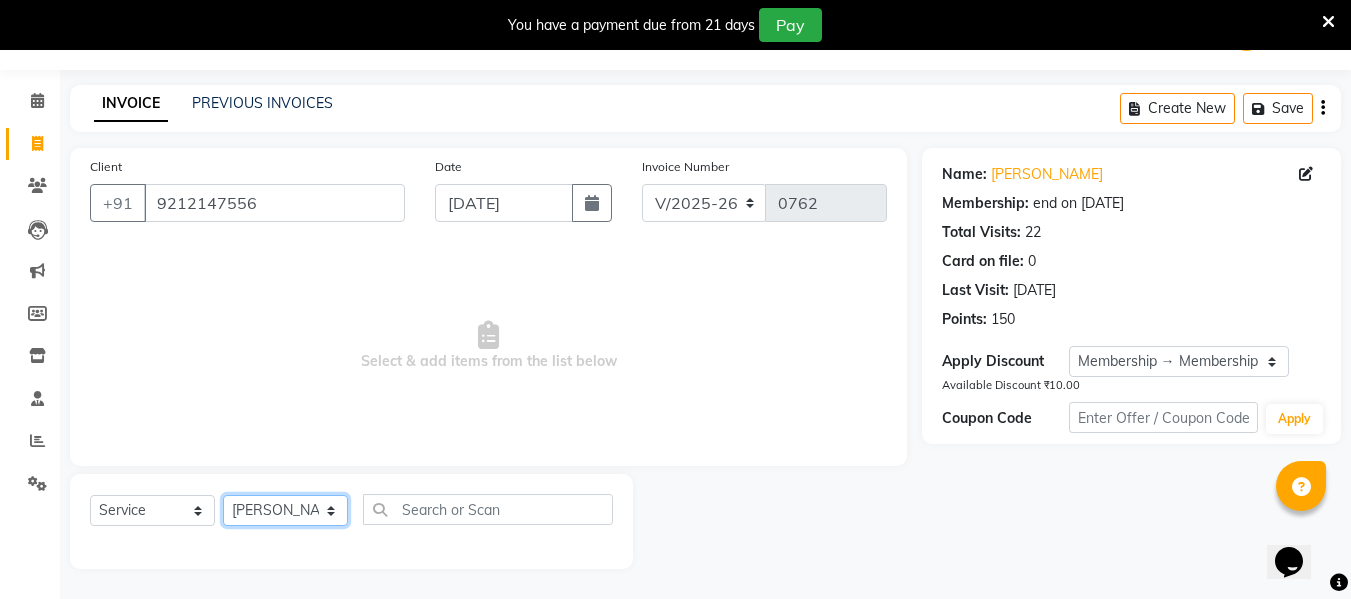 click on "Select Stylist [PERSON_NAME] [PERSON_NAME] [PERSON_NAME]  [PERSON_NAME] Rakhi Mandal  Shanti Palkonda Training Department" 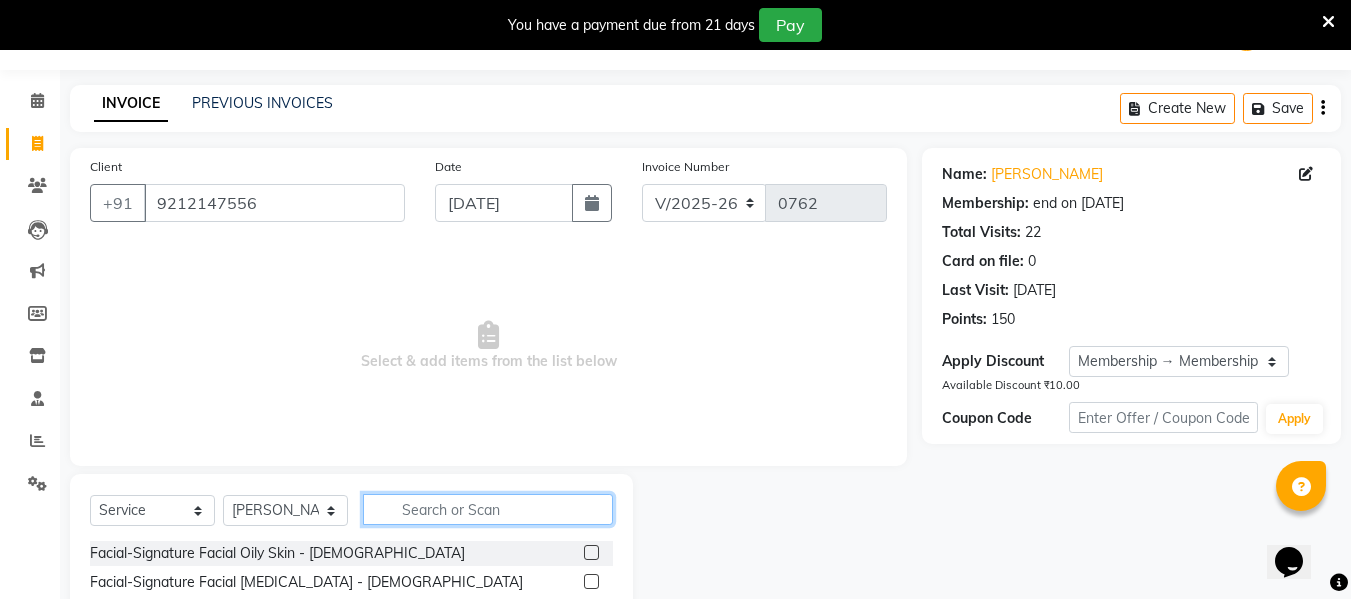 click 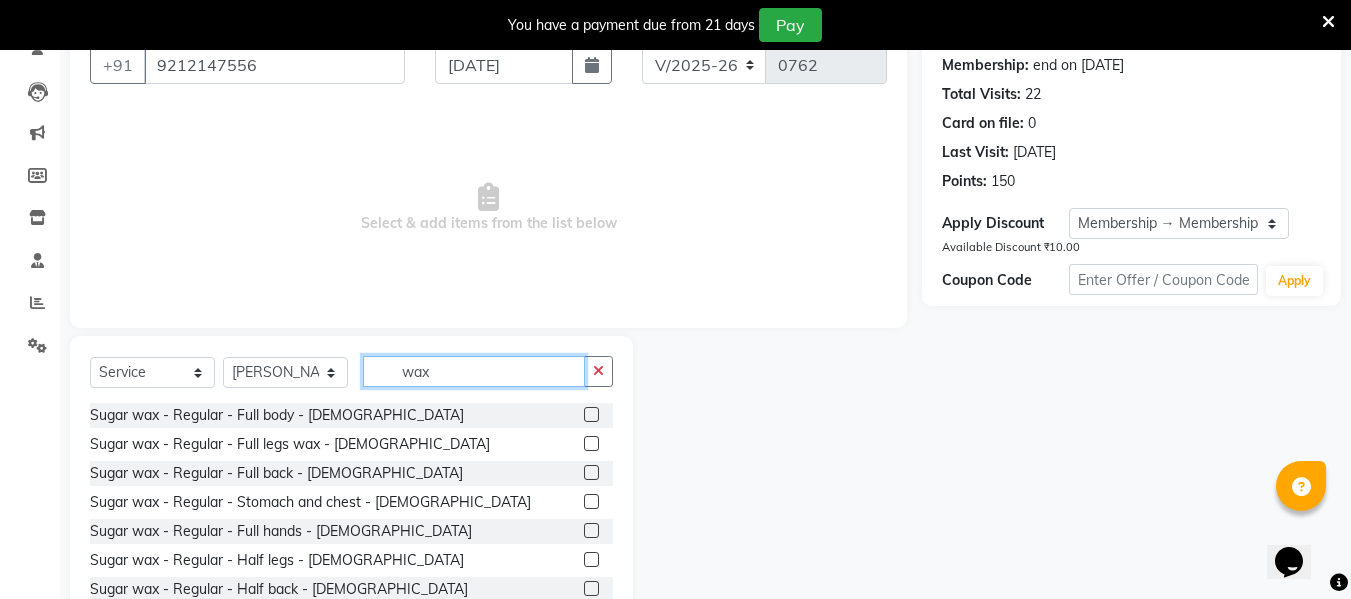 scroll, scrollTop: 252, scrollLeft: 0, axis: vertical 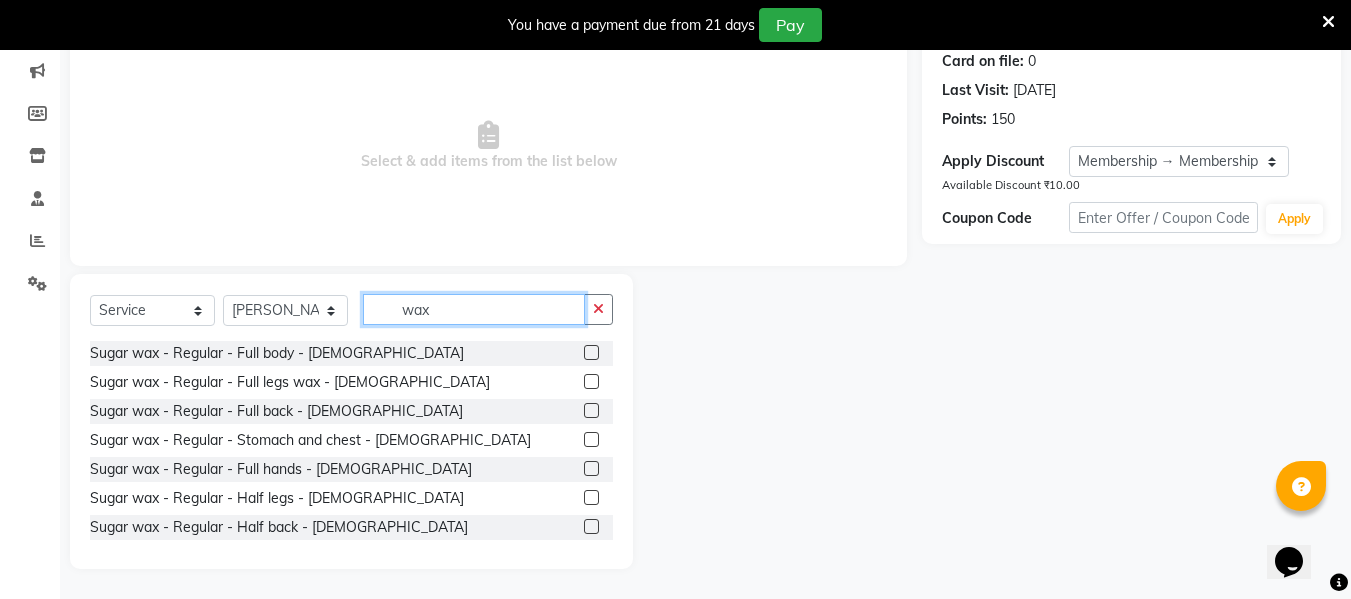 type on "wax" 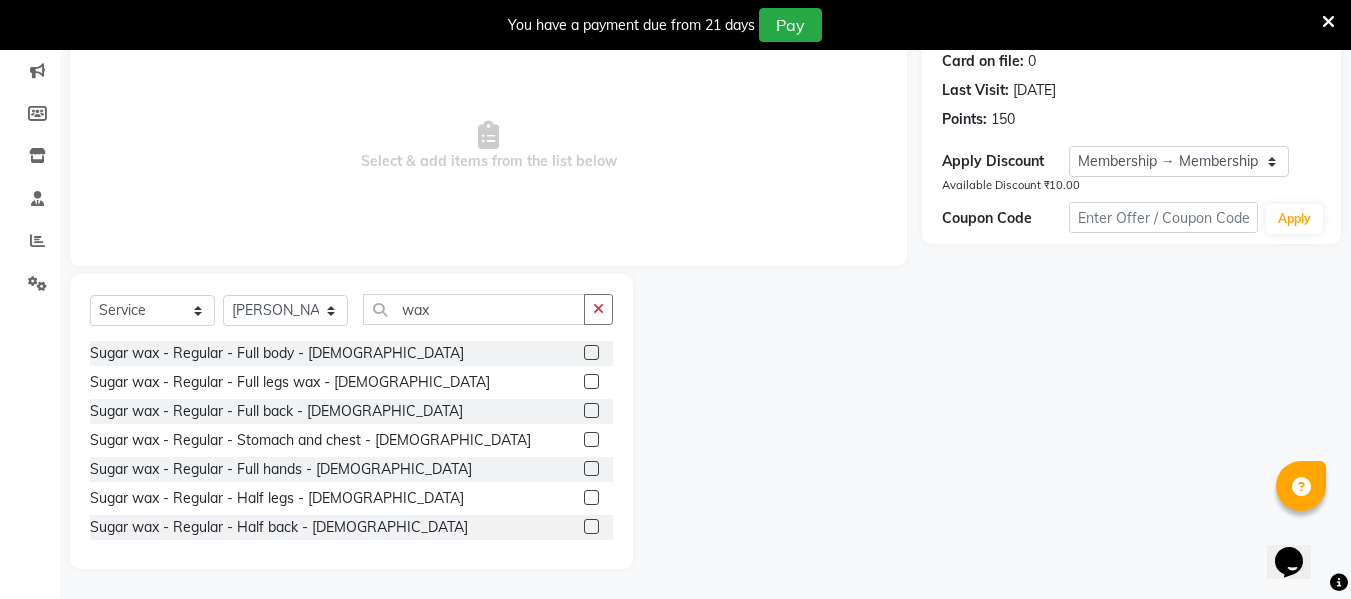 click 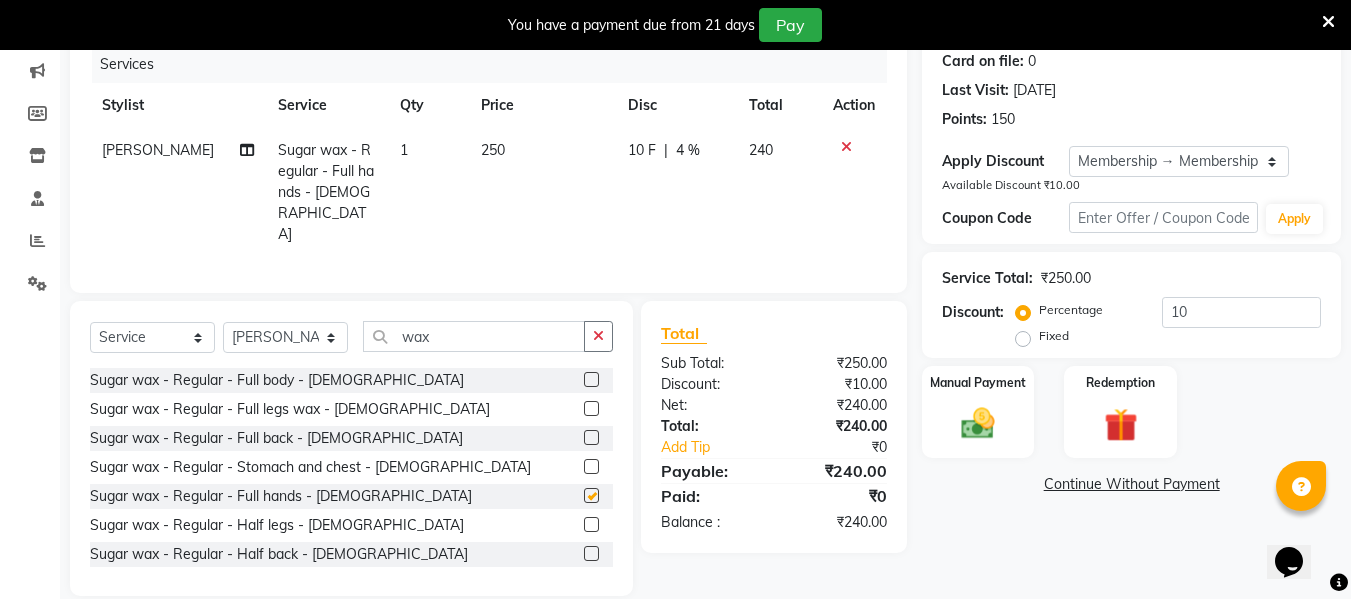 checkbox on "false" 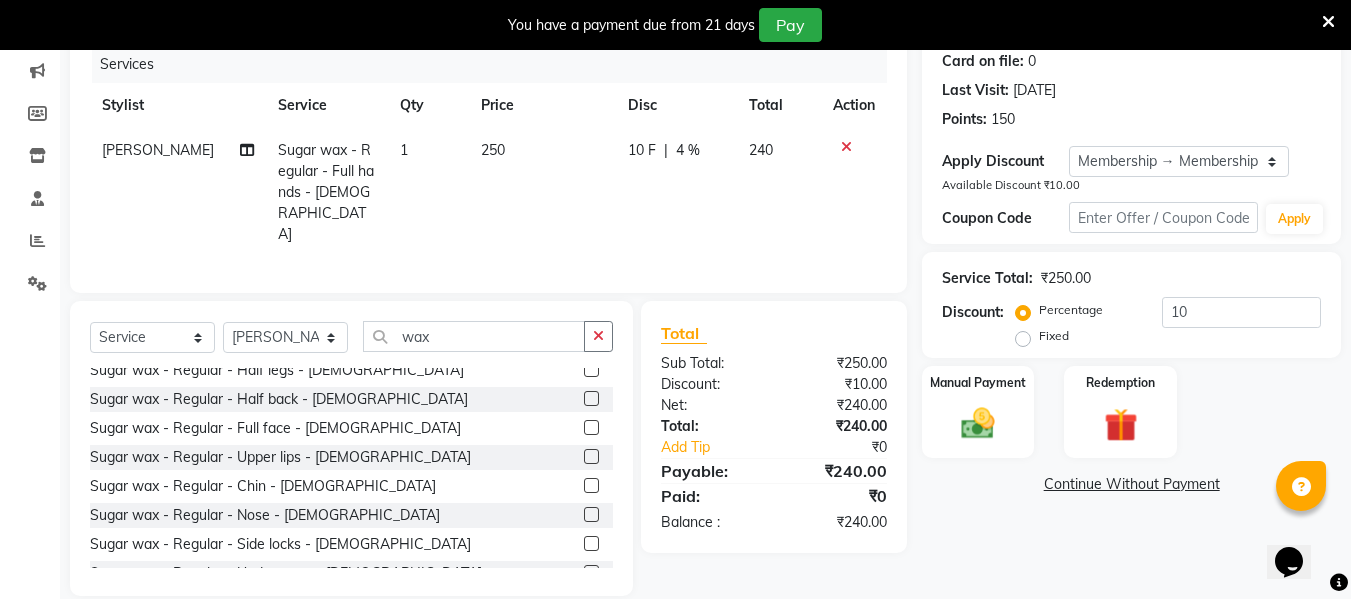scroll, scrollTop: 200, scrollLeft: 0, axis: vertical 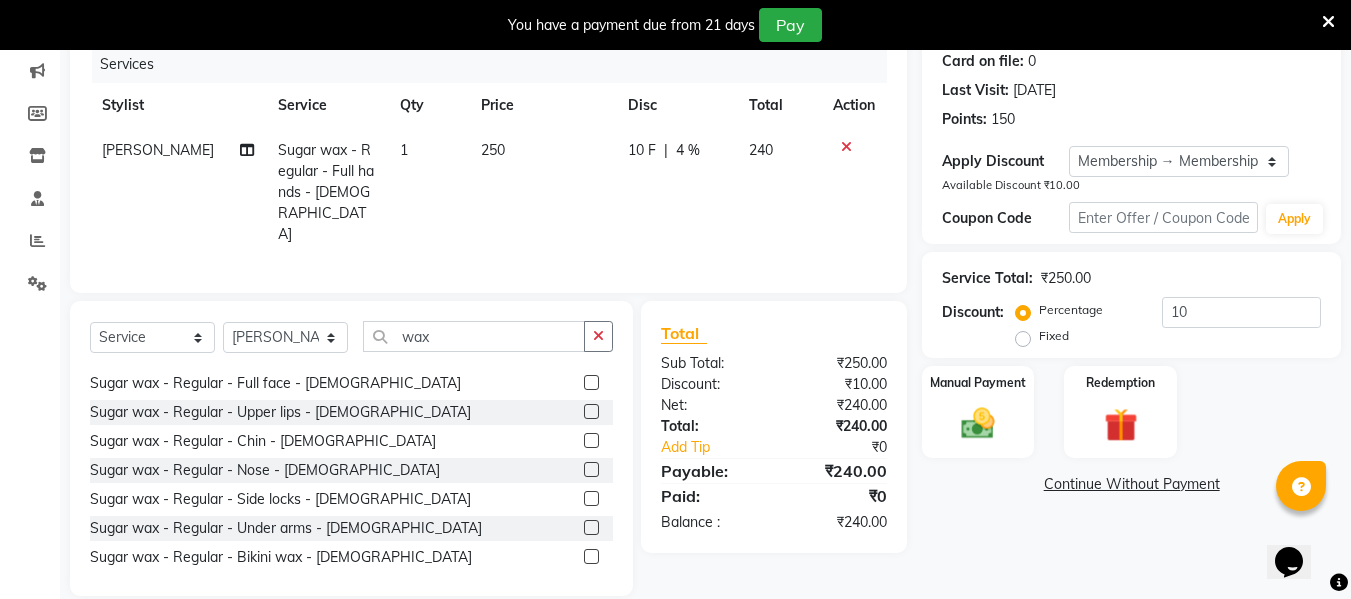 click 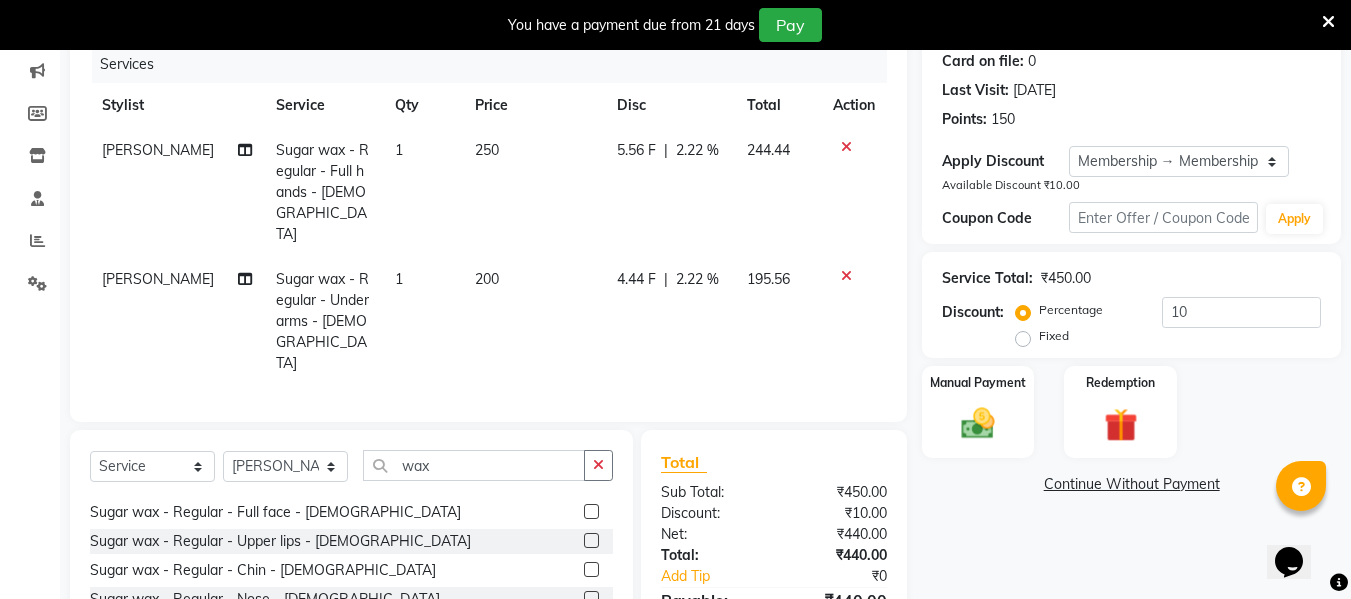 checkbox on "false" 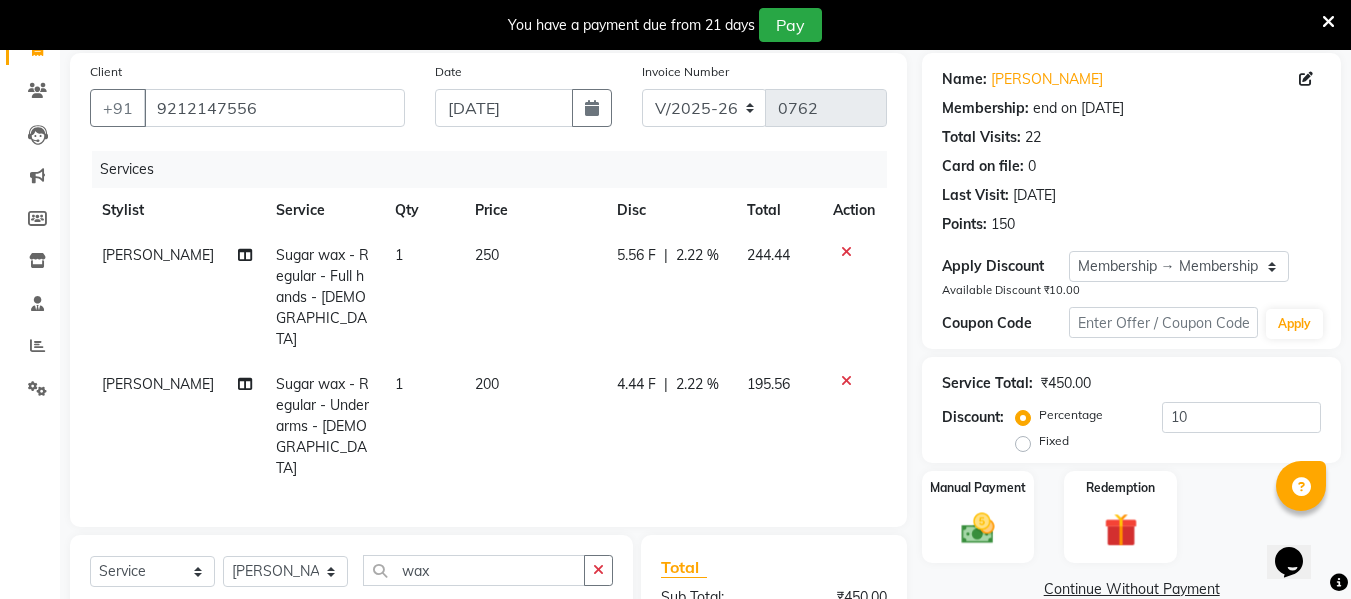 scroll, scrollTop: 52, scrollLeft: 0, axis: vertical 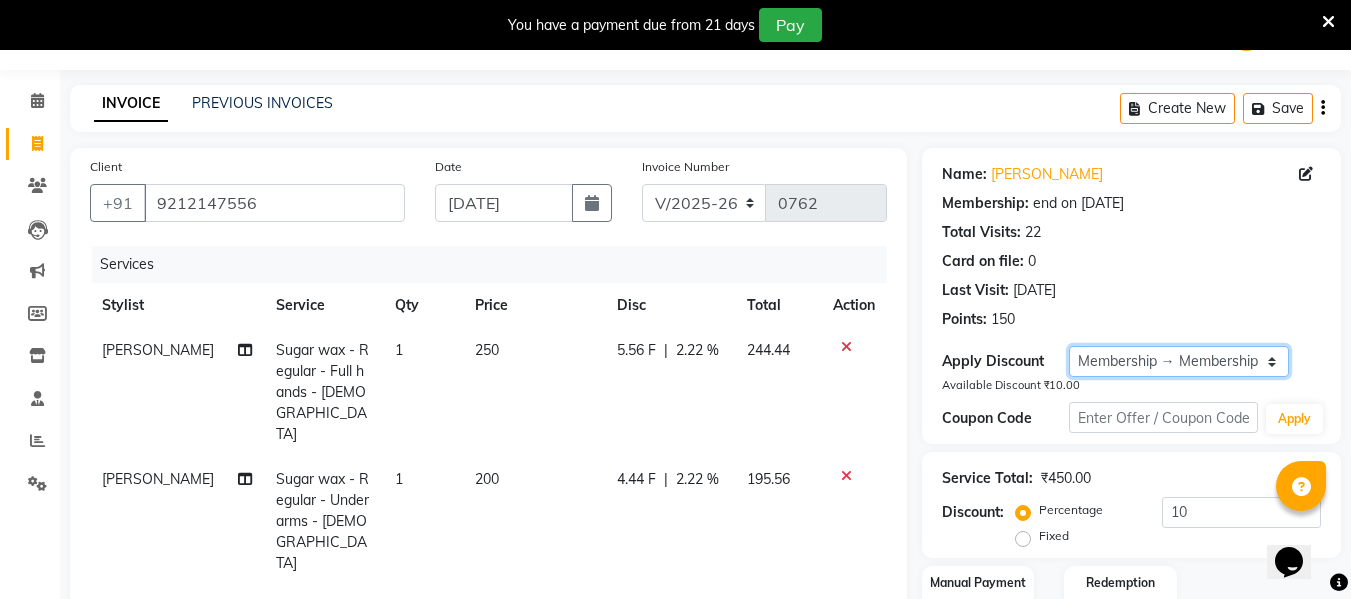 click on "Select Membership → Membership 500" 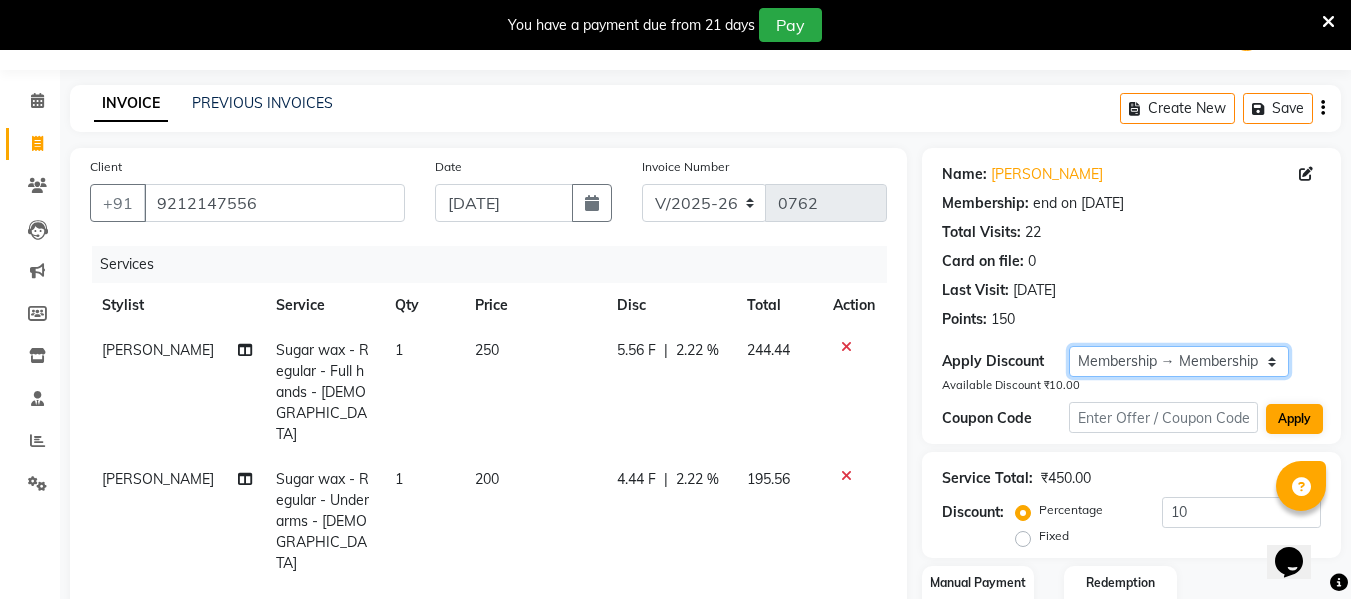 click on "Select Membership → Membership 500" 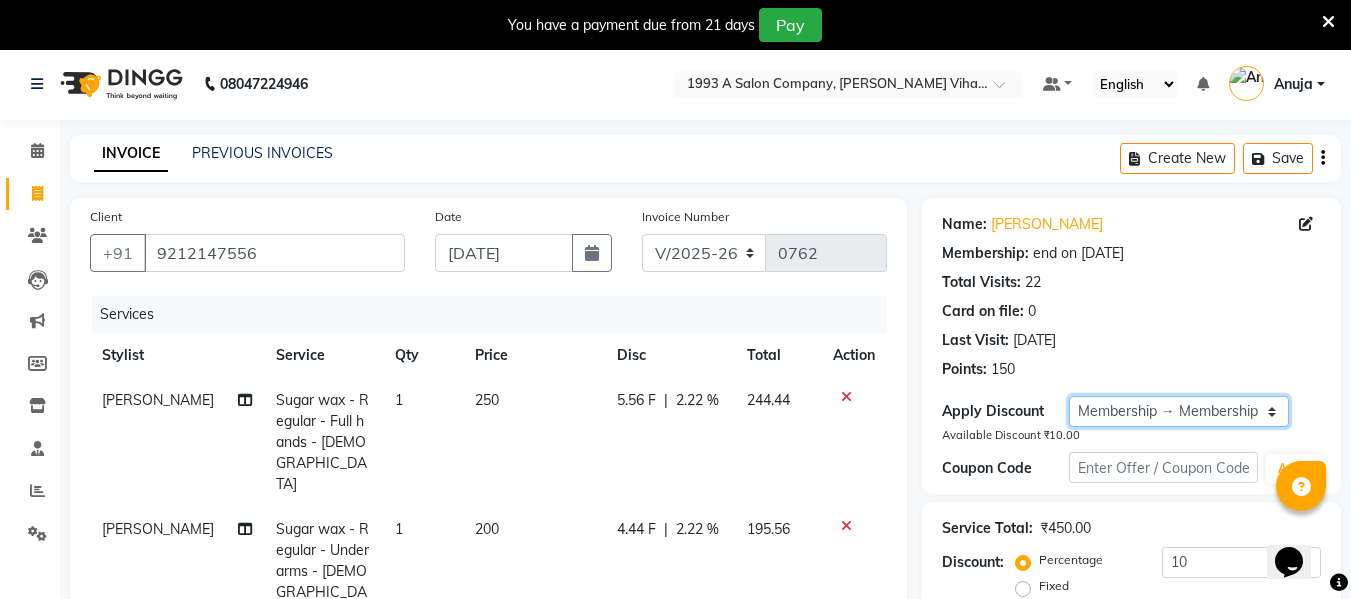 scroll, scrollTop: 0, scrollLeft: 0, axis: both 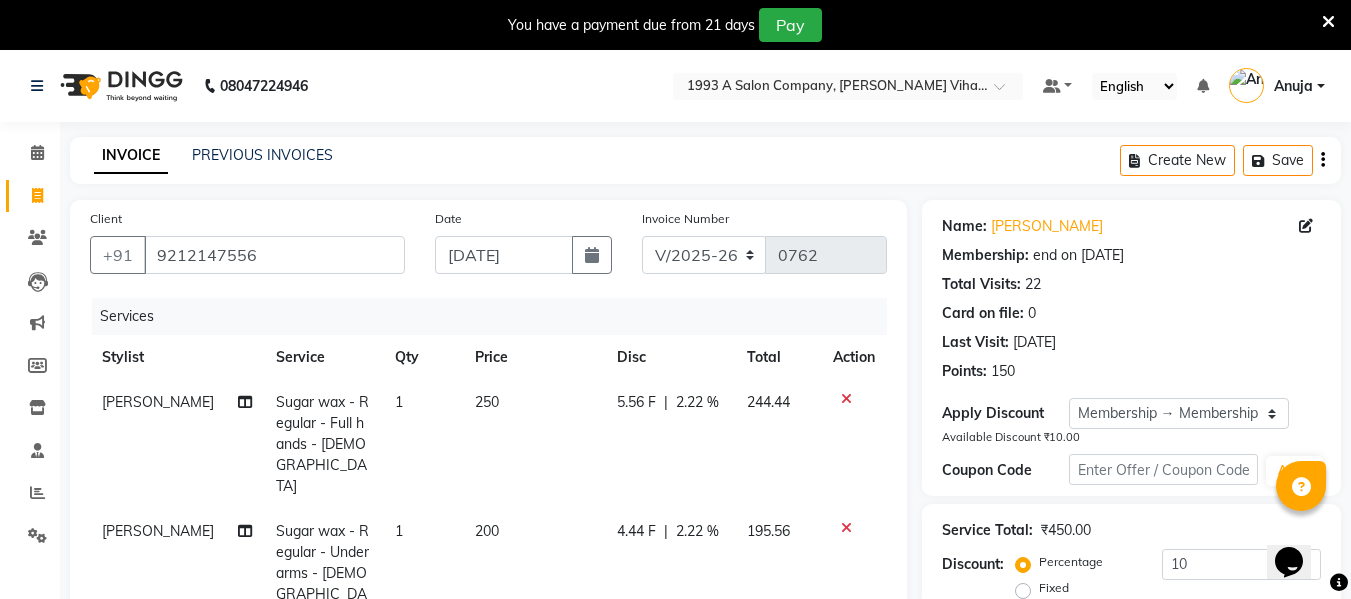 click on "2.22 %" 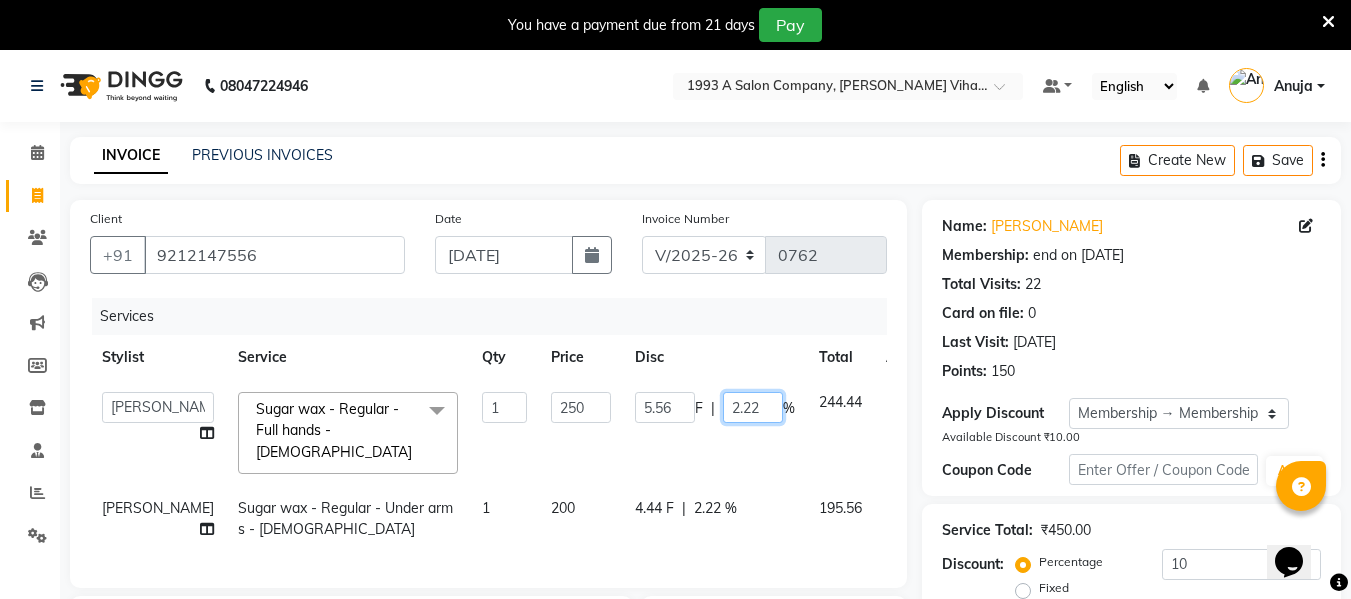 click on "2.22" 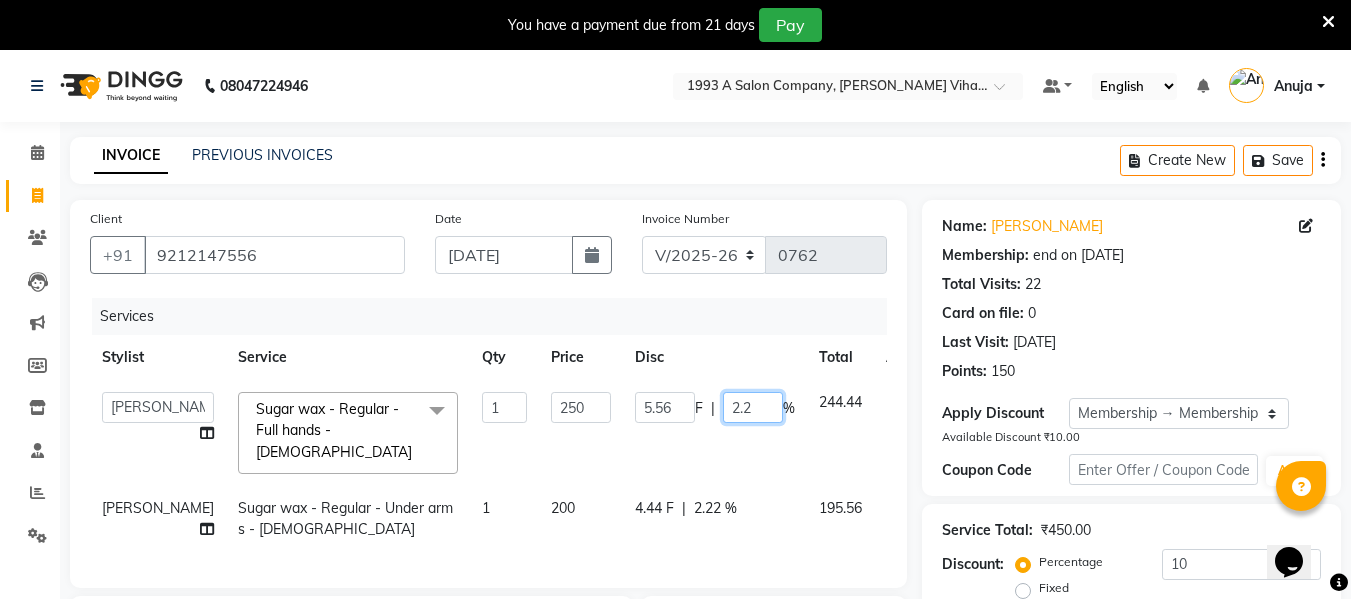 type on "2" 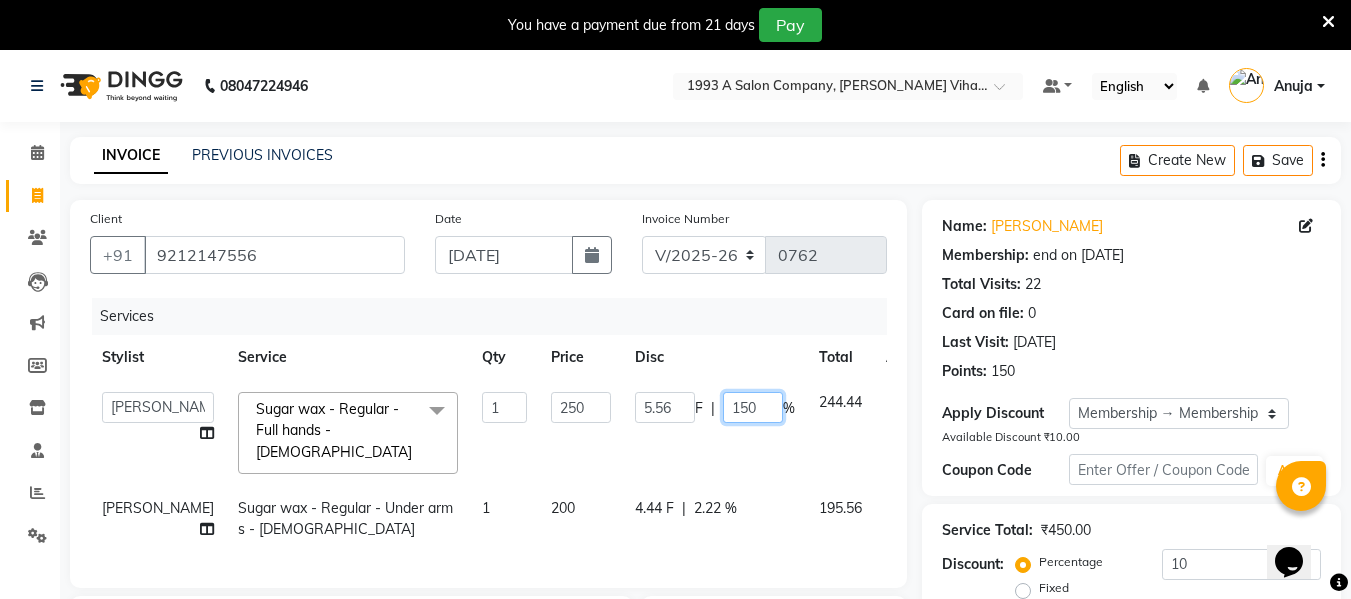 type on "15" 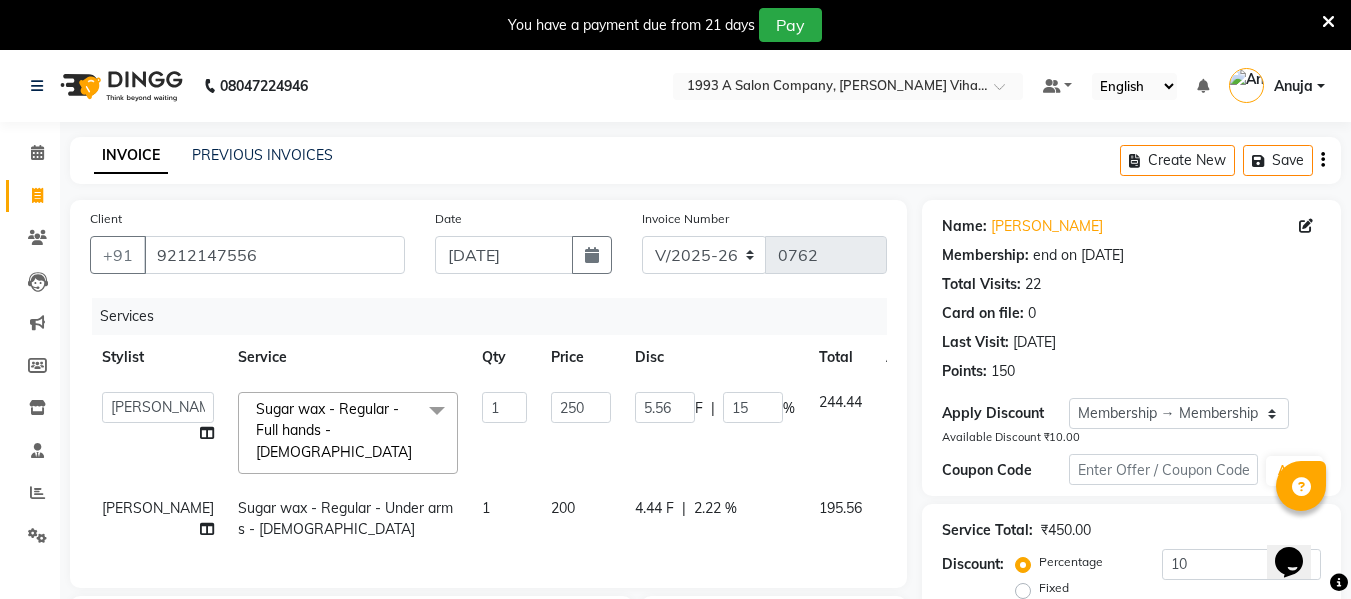 click on "Shanti Palkonda Sugar wax - Regular - Under arms - [DEMOGRAPHIC_DATA] 1 200 4.44 F | 2.22 % 195.56" 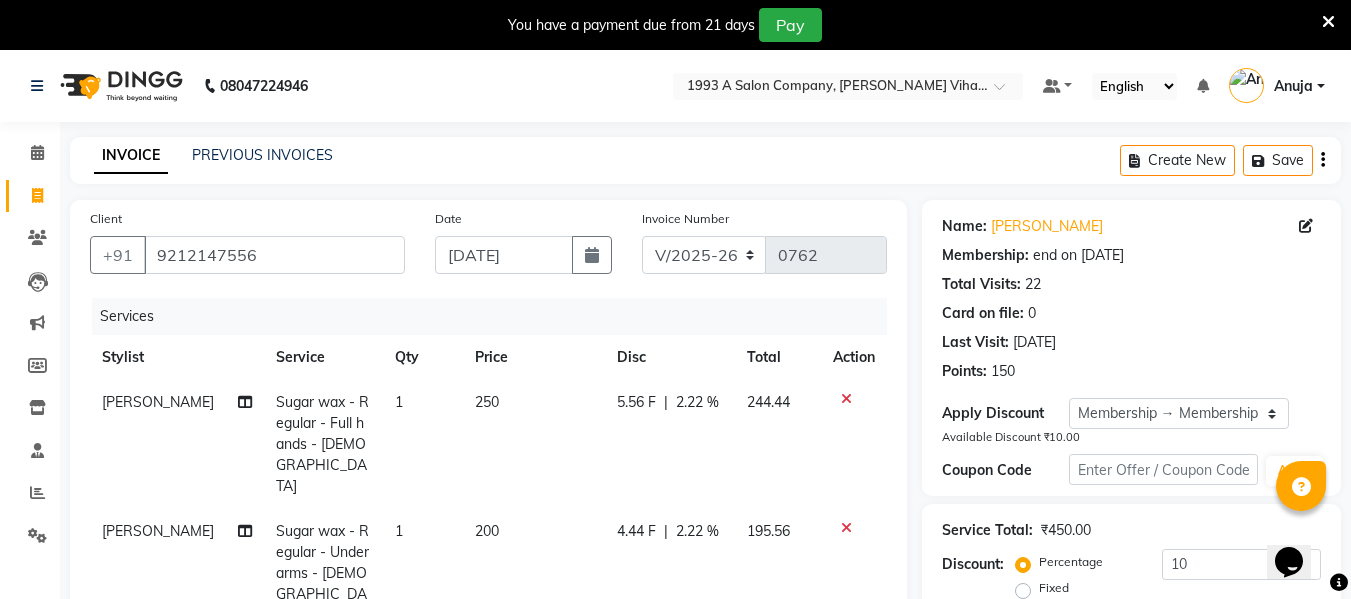 click on "2.22 %" 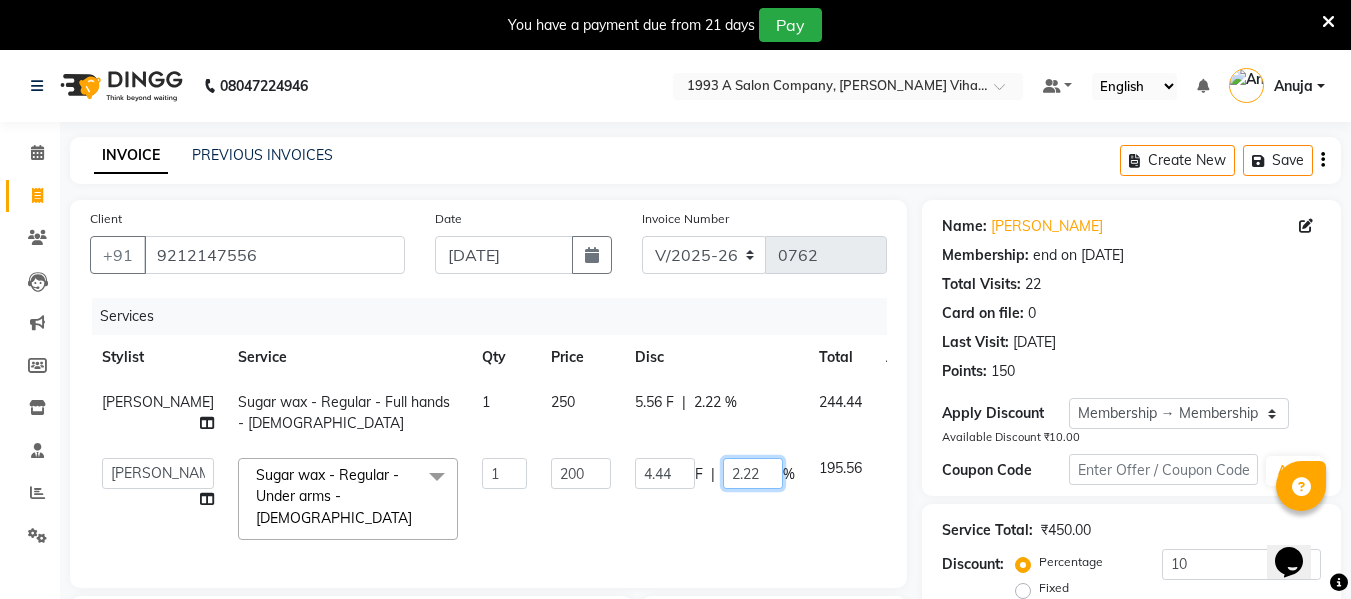 click on "2.22" 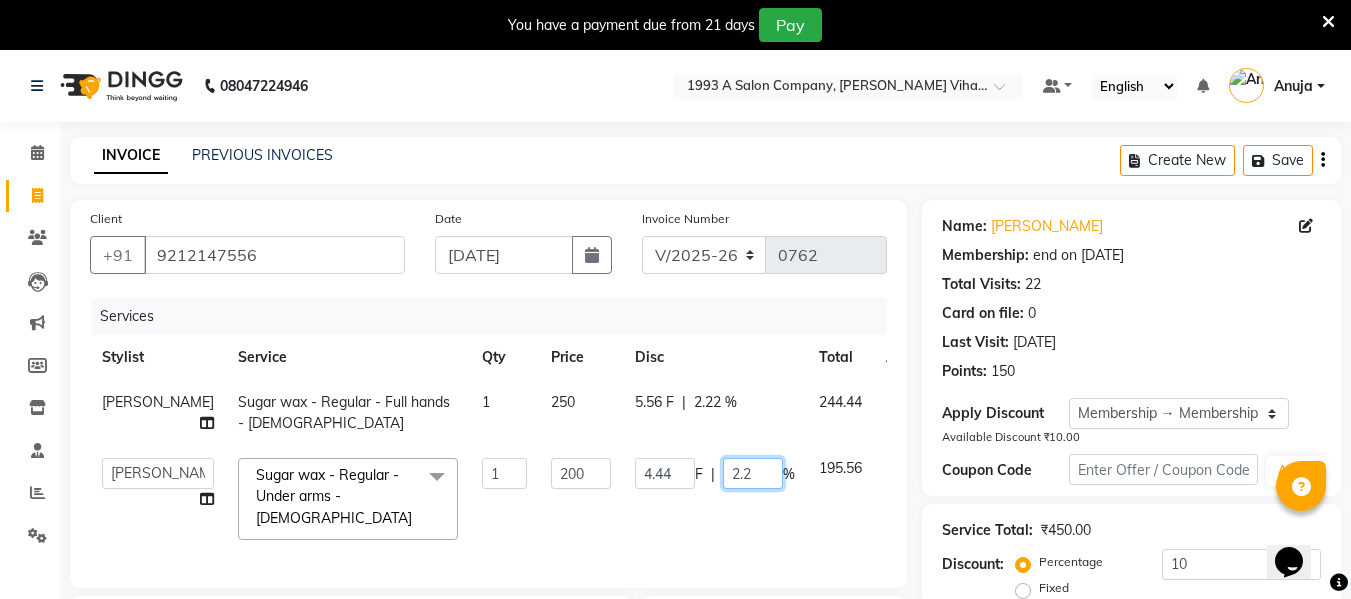 type on "2" 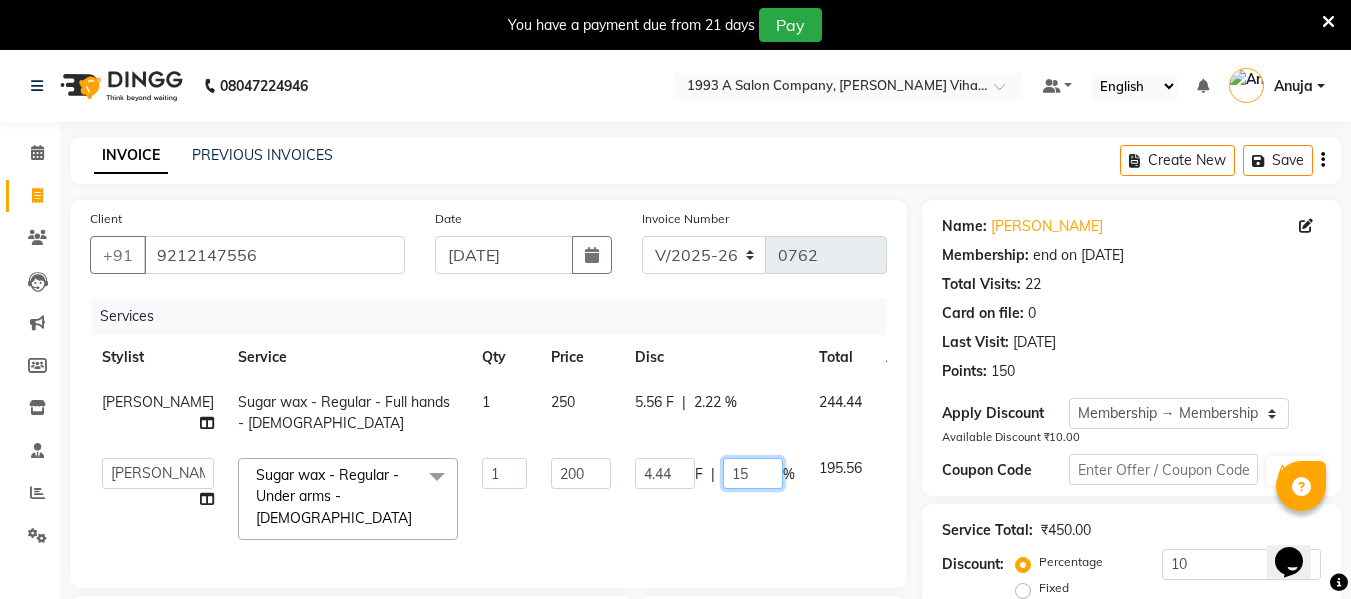 type on "14" 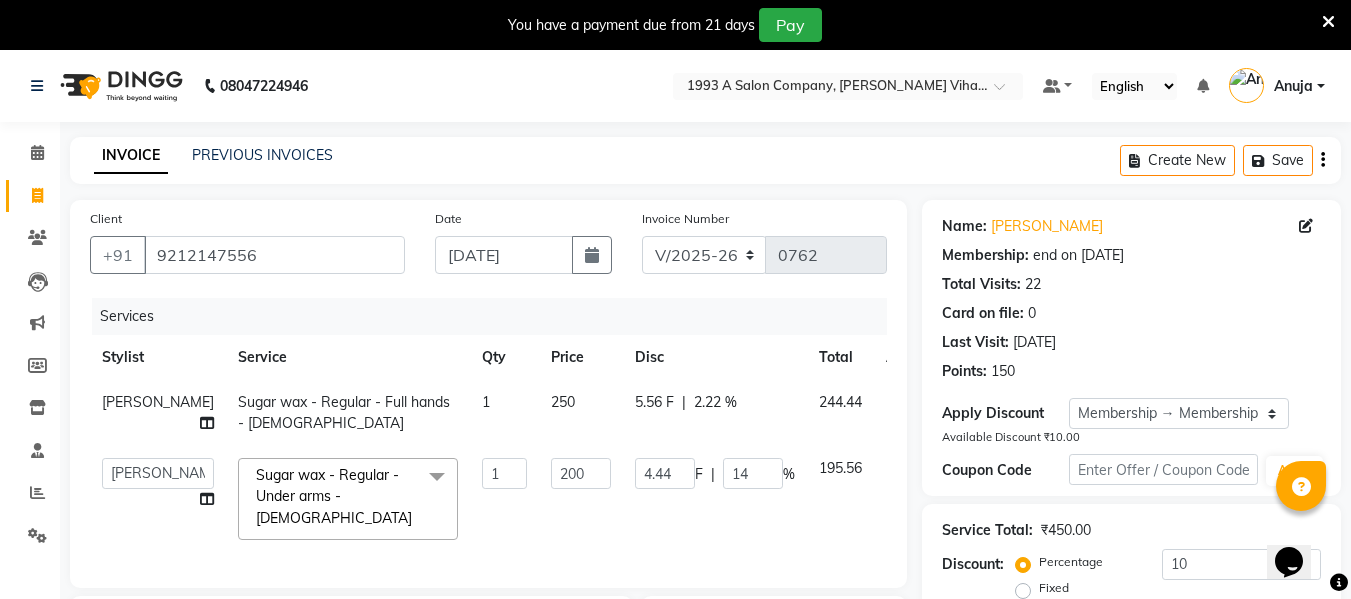 click on "5.56 F | 2.22 %" 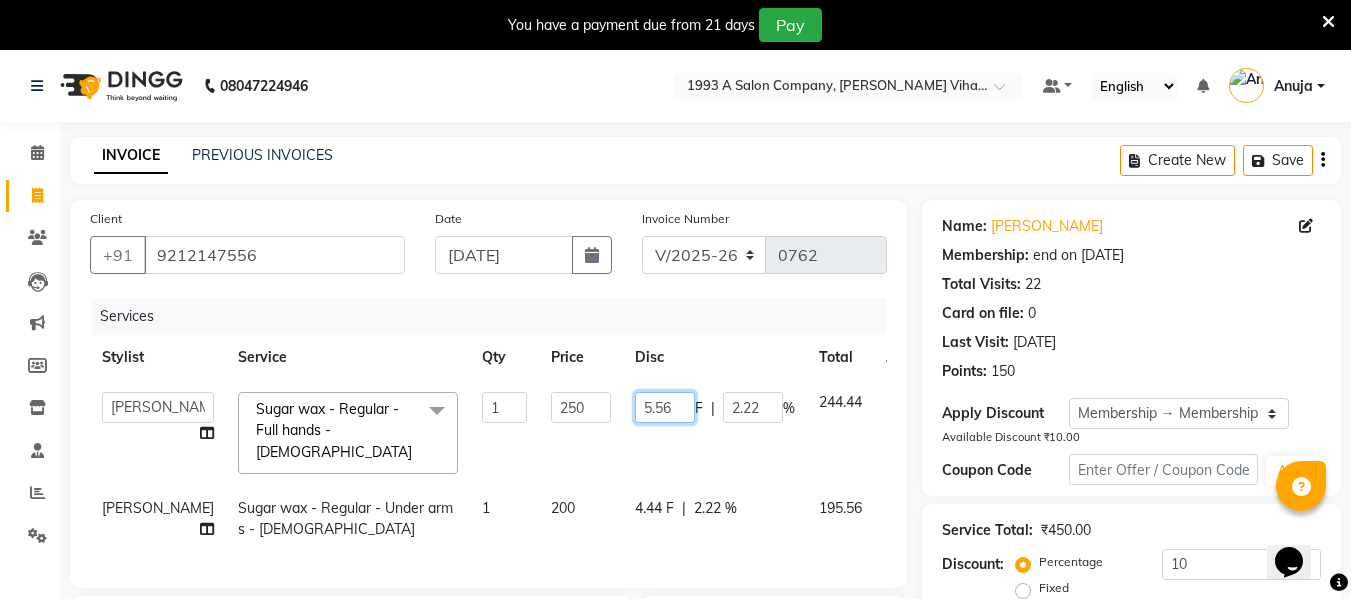 click on "5.56" 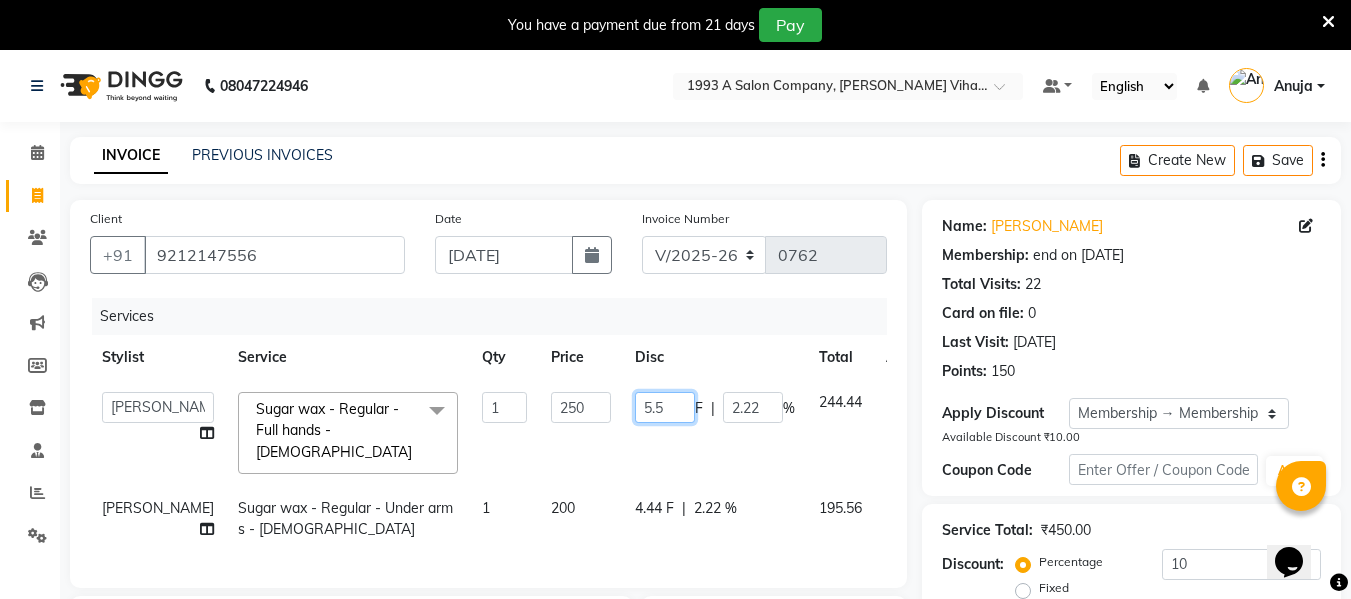 type on "5" 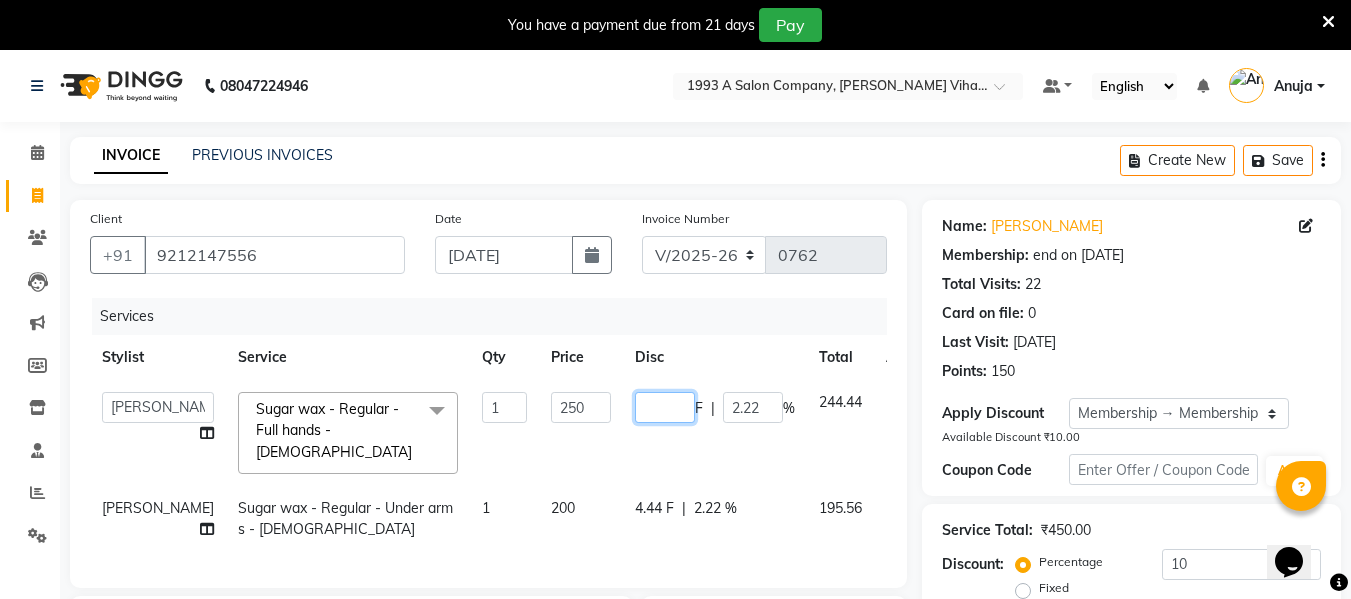 type on "0" 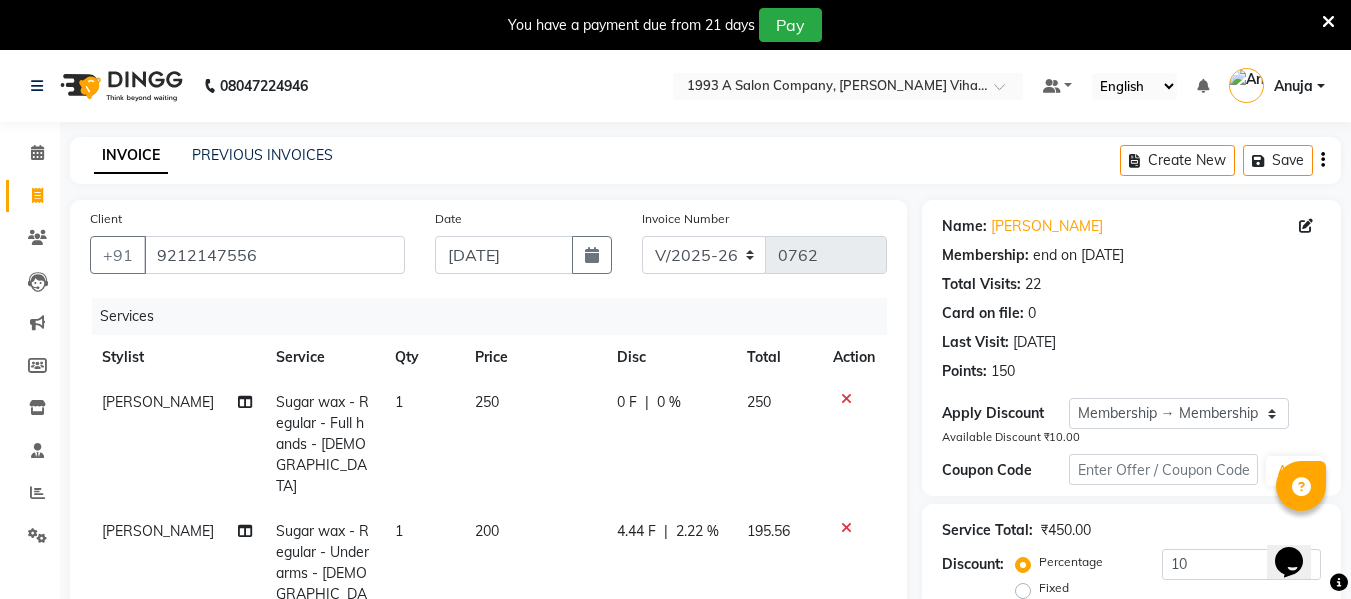 click on "0 F | 0 %" 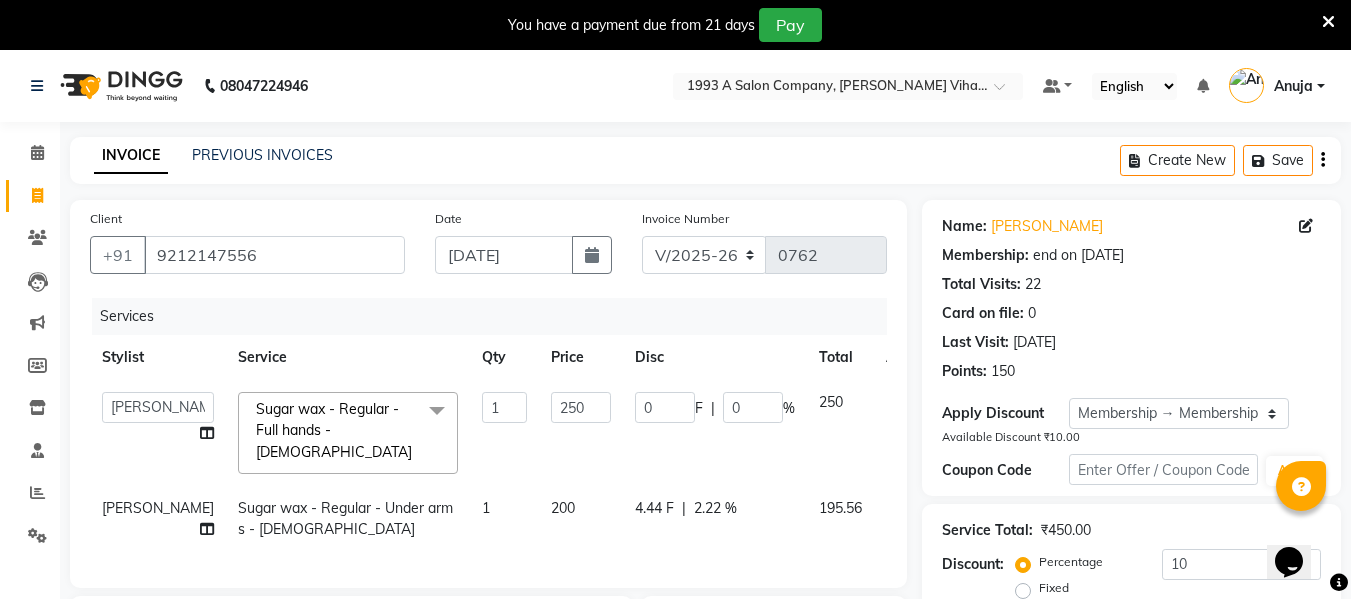 click on "4.44 F | 2.22 %" 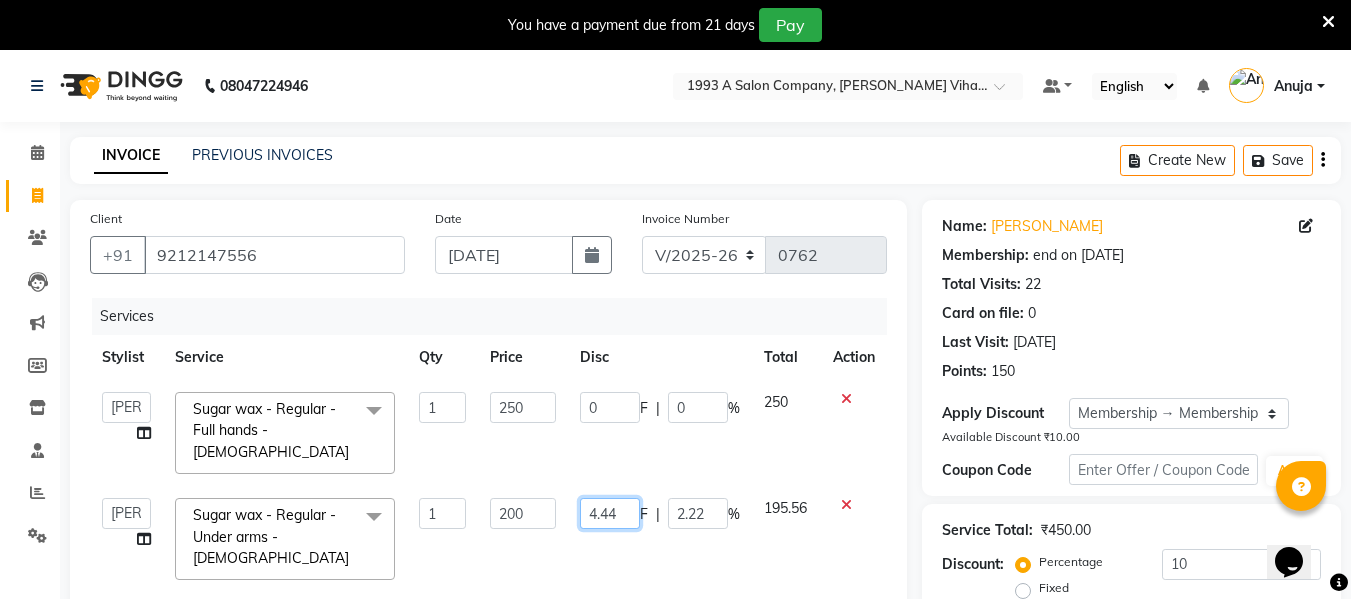 click on "4.44" 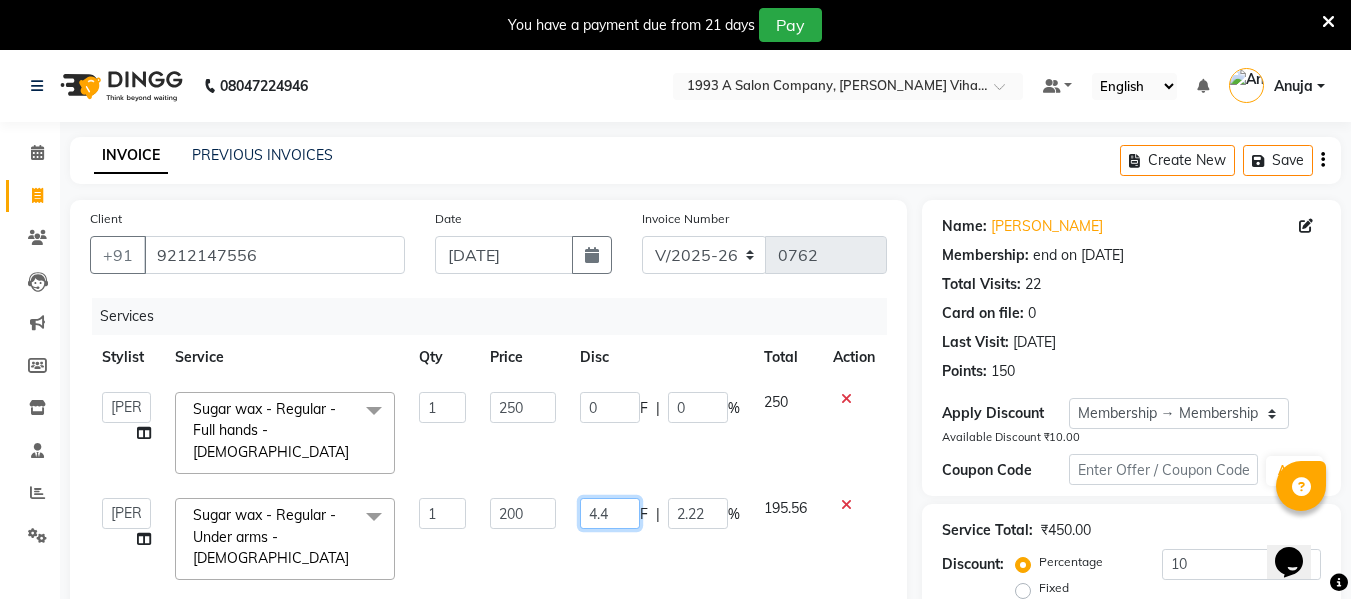 type on "4" 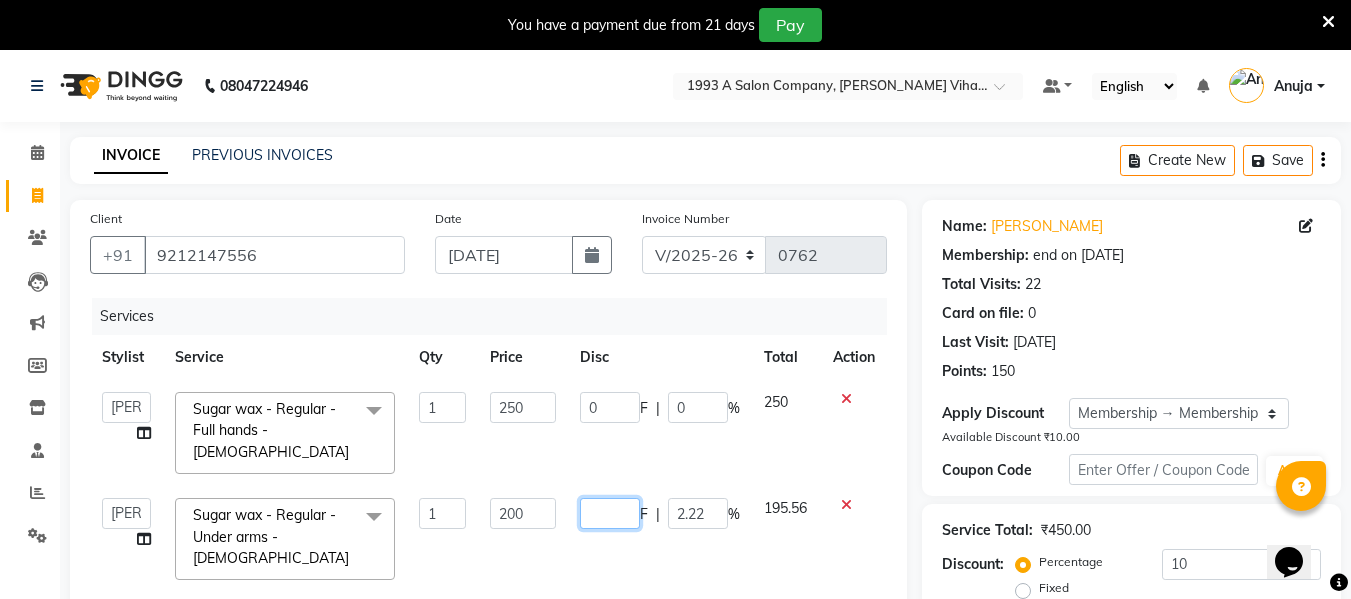 type on "0" 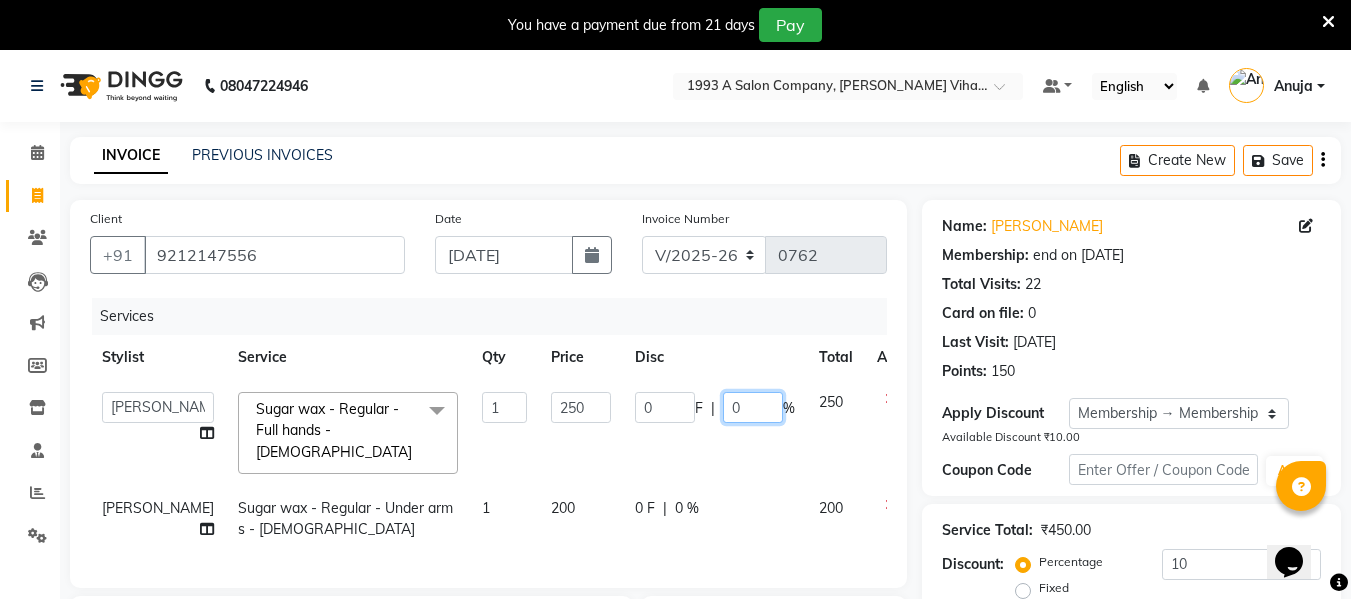 click on "0" 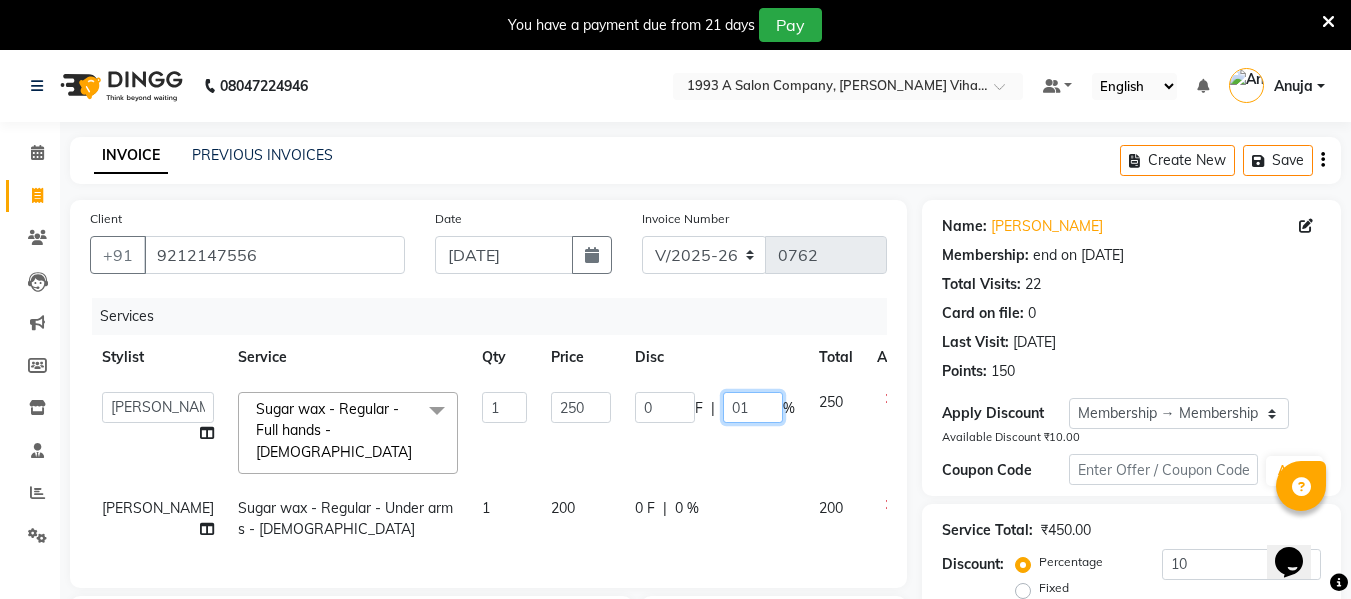 type on "0" 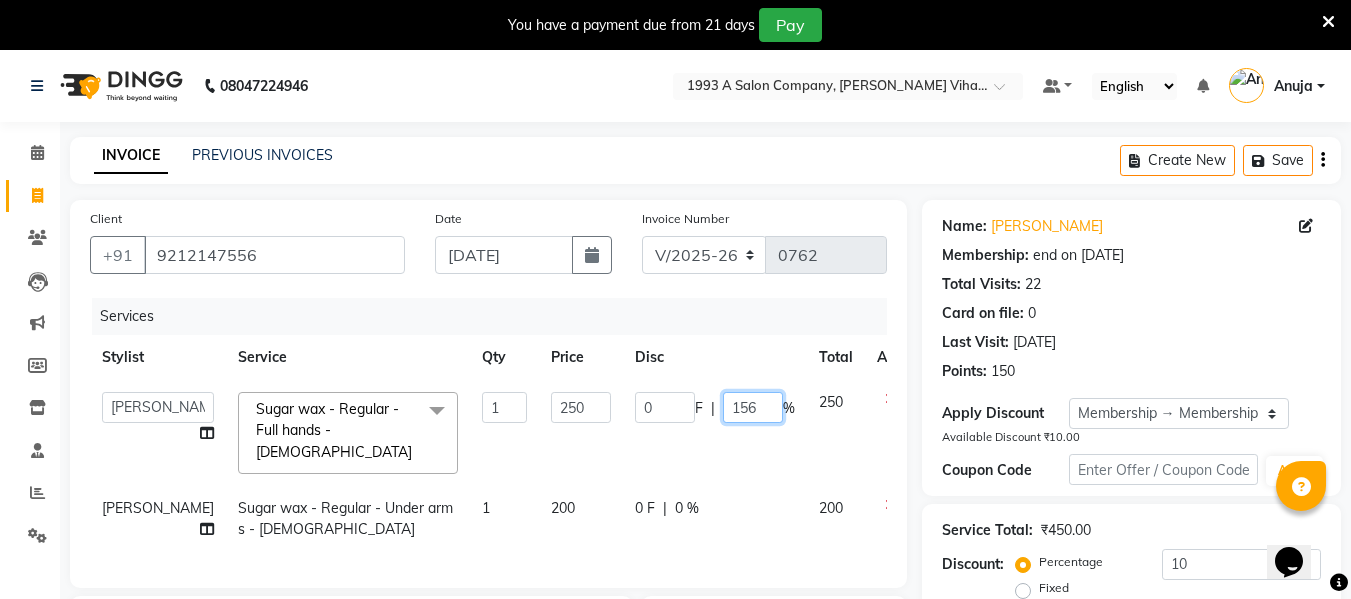 type on "15" 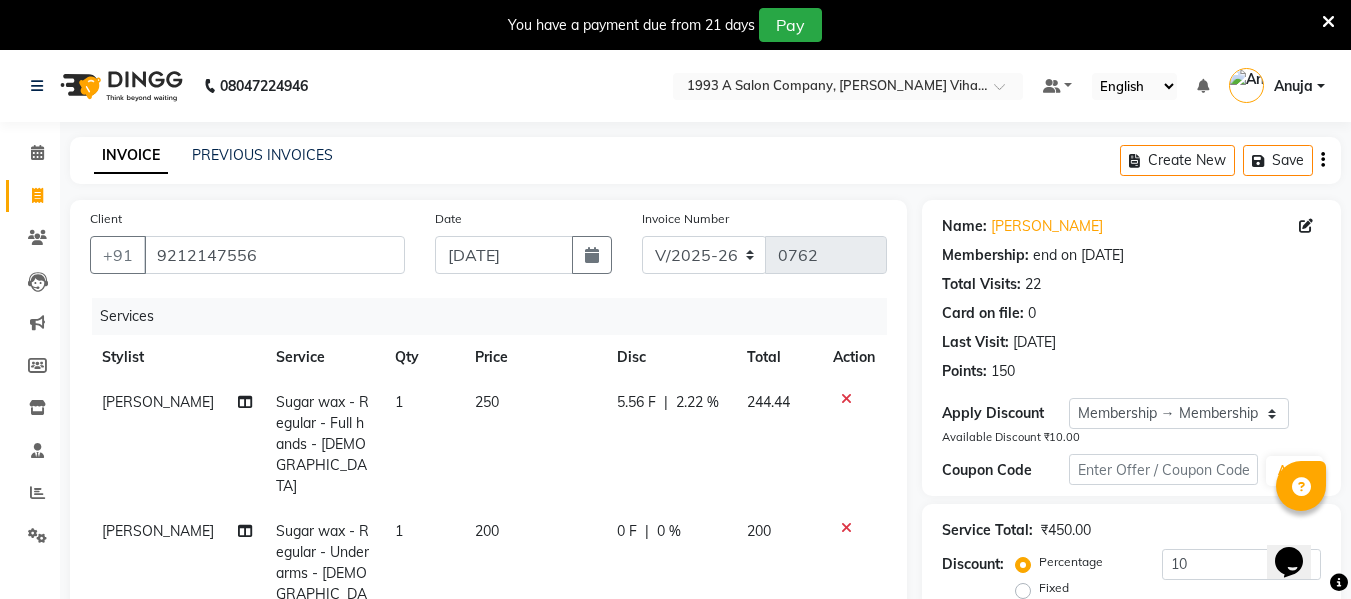 click on "0 F | 0 %" 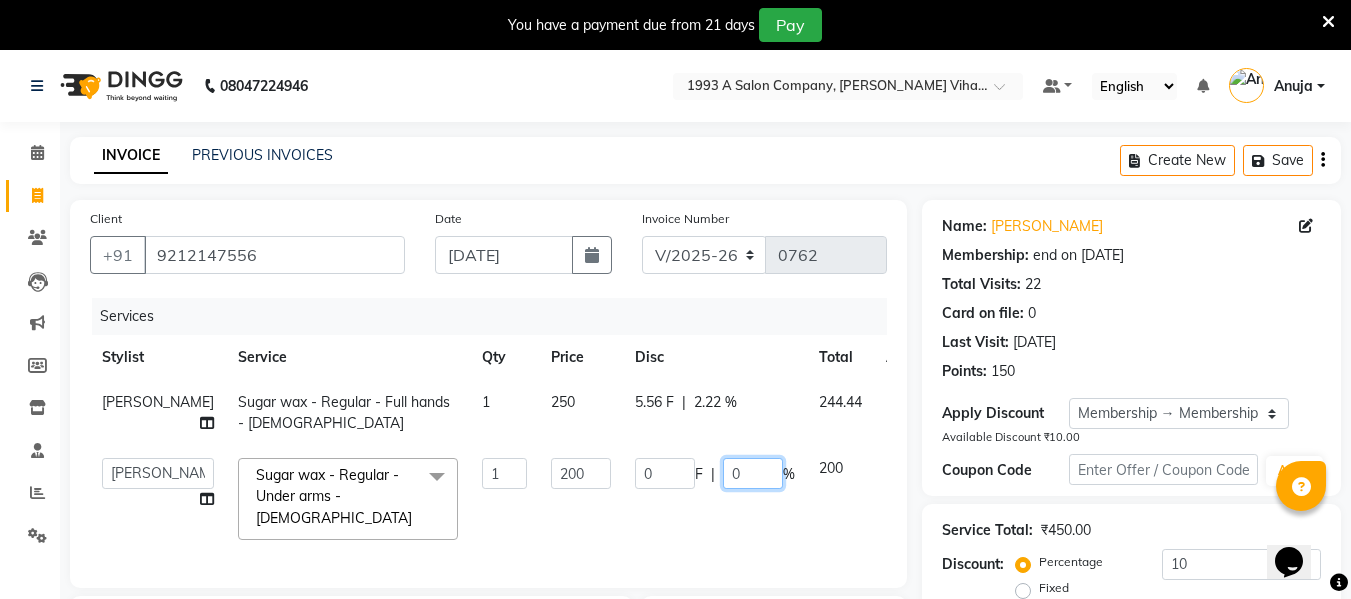 click on "0" 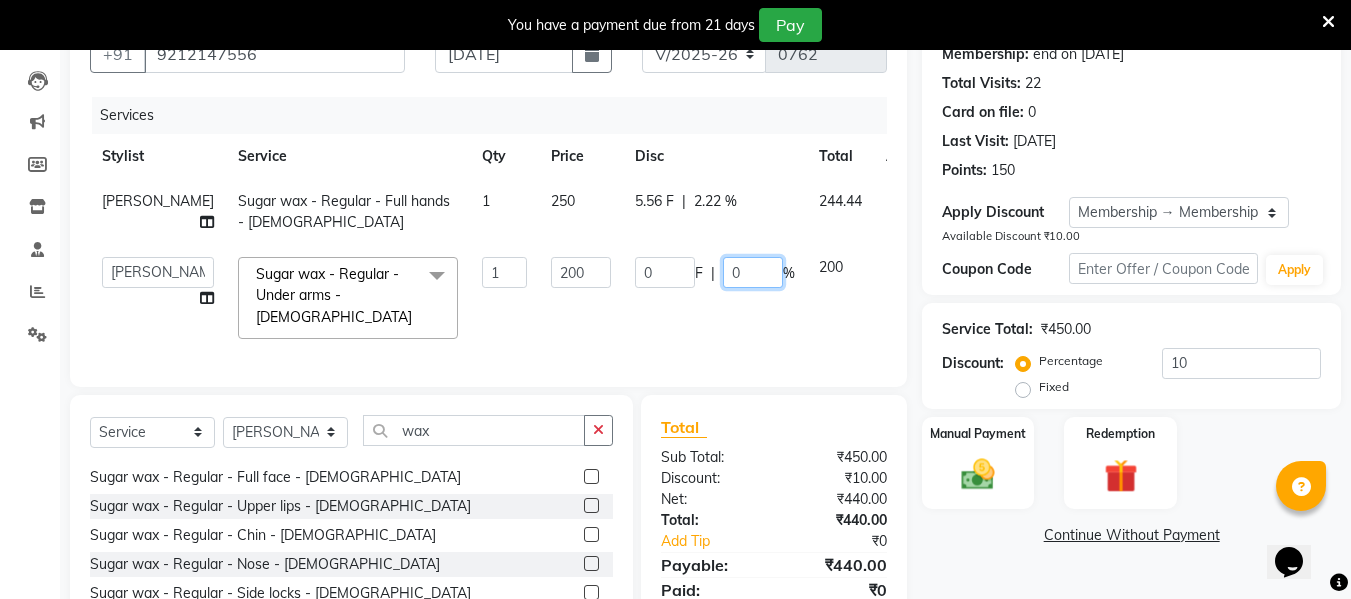 scroll, scrollTop: 200, scrollLeft: 0, axis: vertical 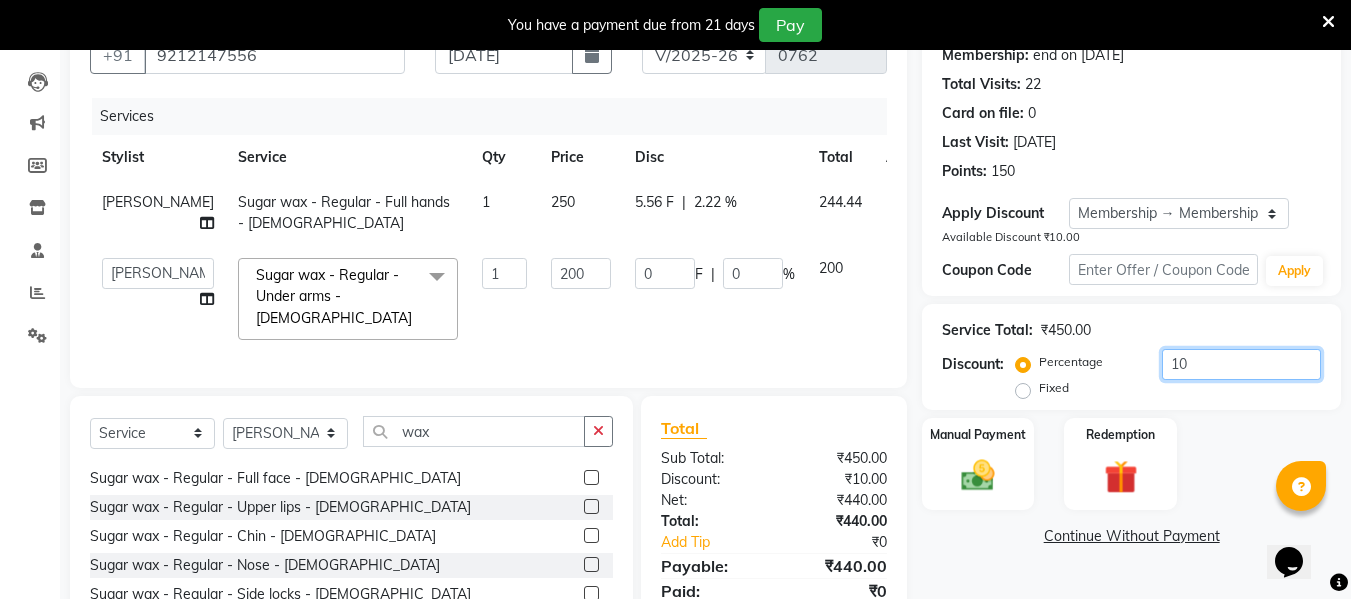click on "10" 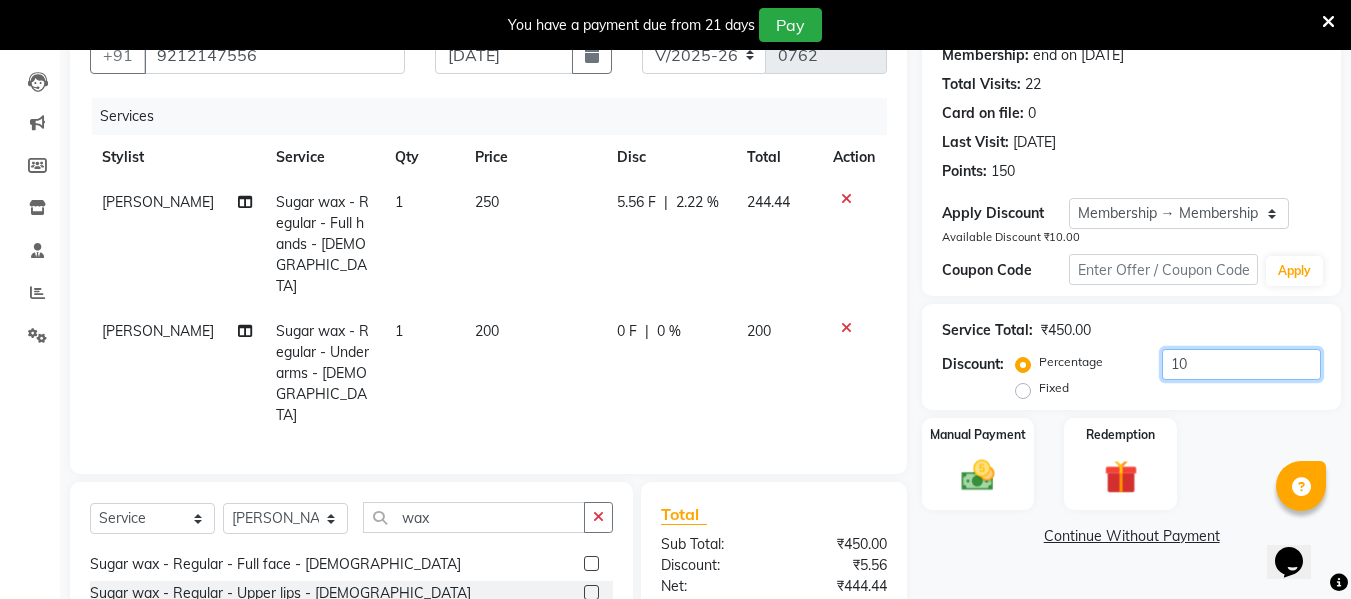 type on "1" 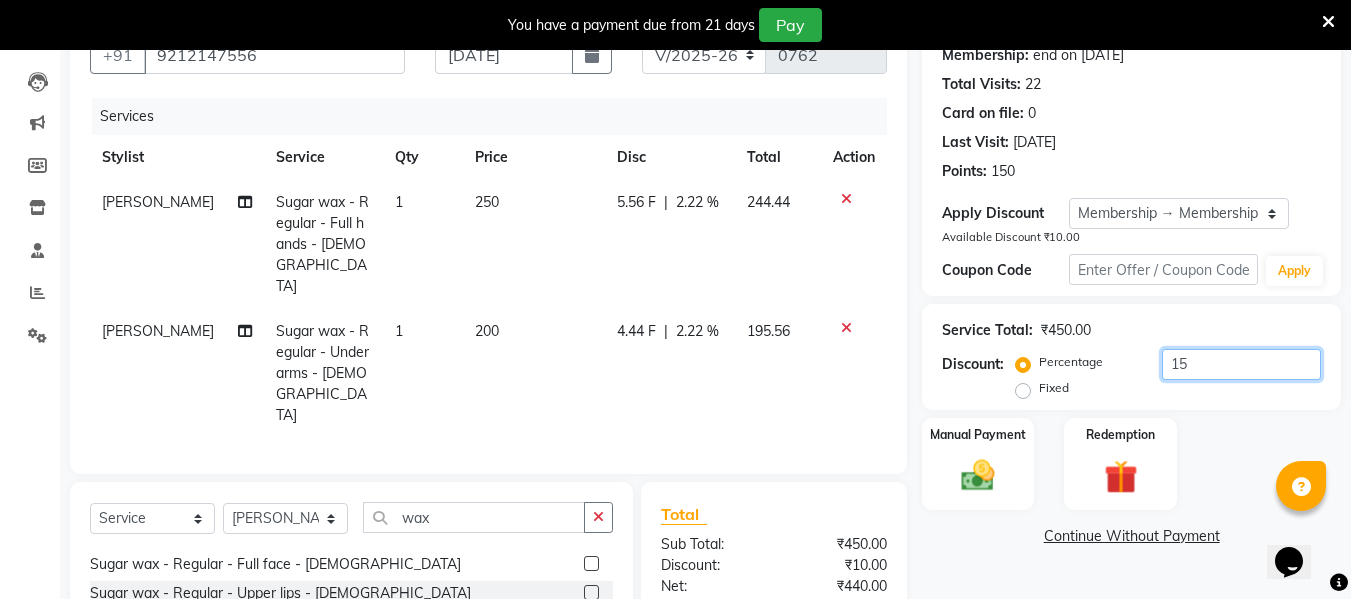 type on "15" 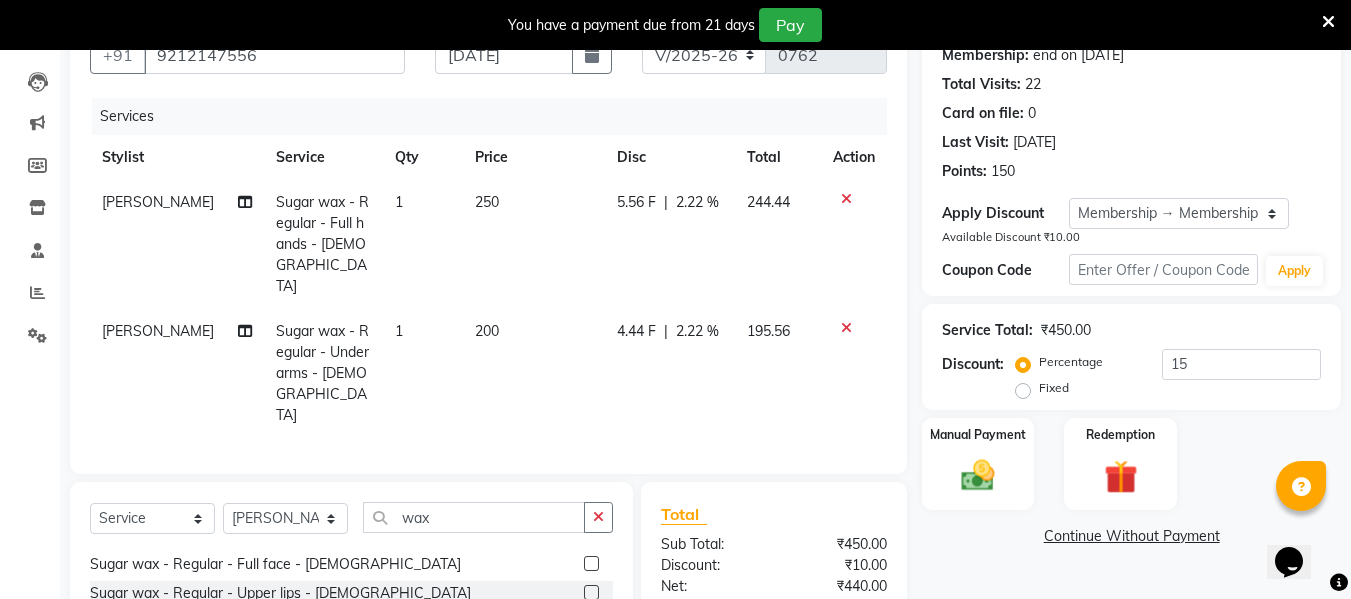 click on "Fixed" 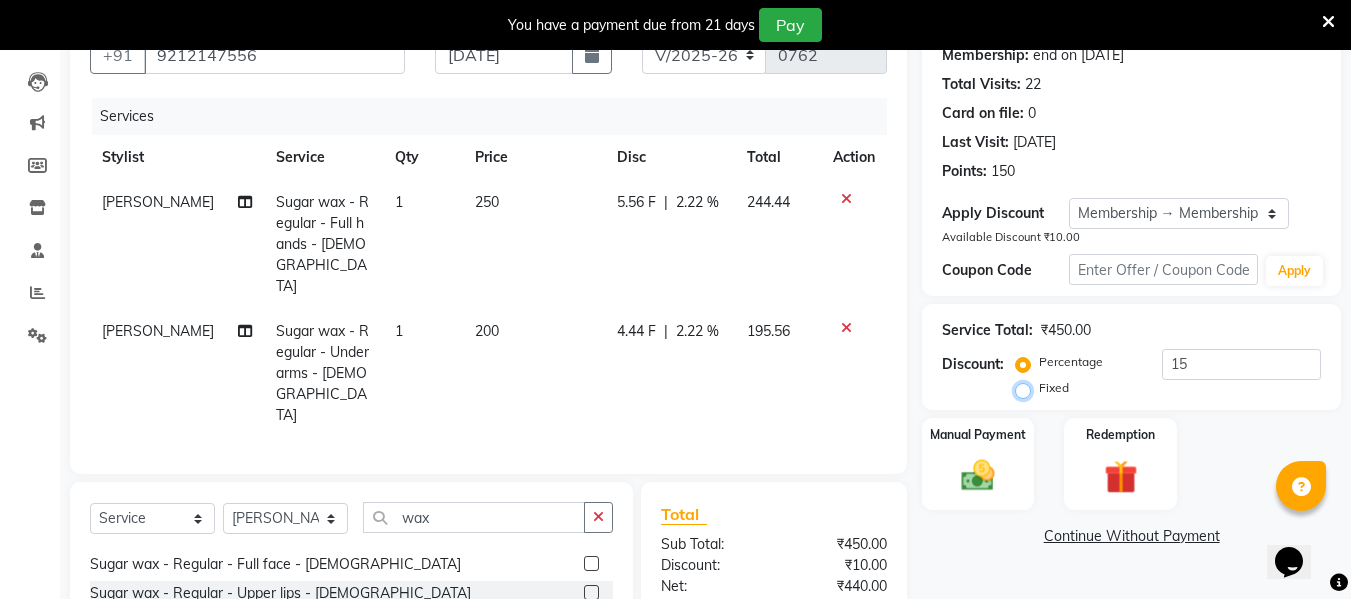 click on "Fixed" at bounding box center [1027, 388] 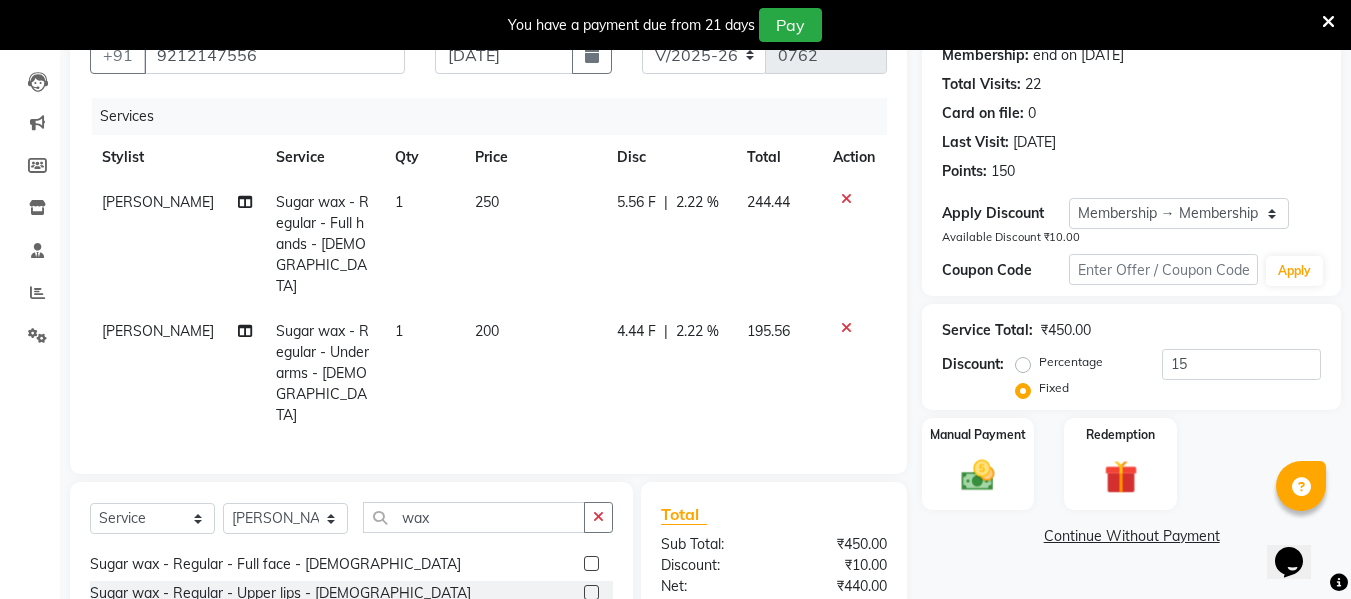 click on "195.56" 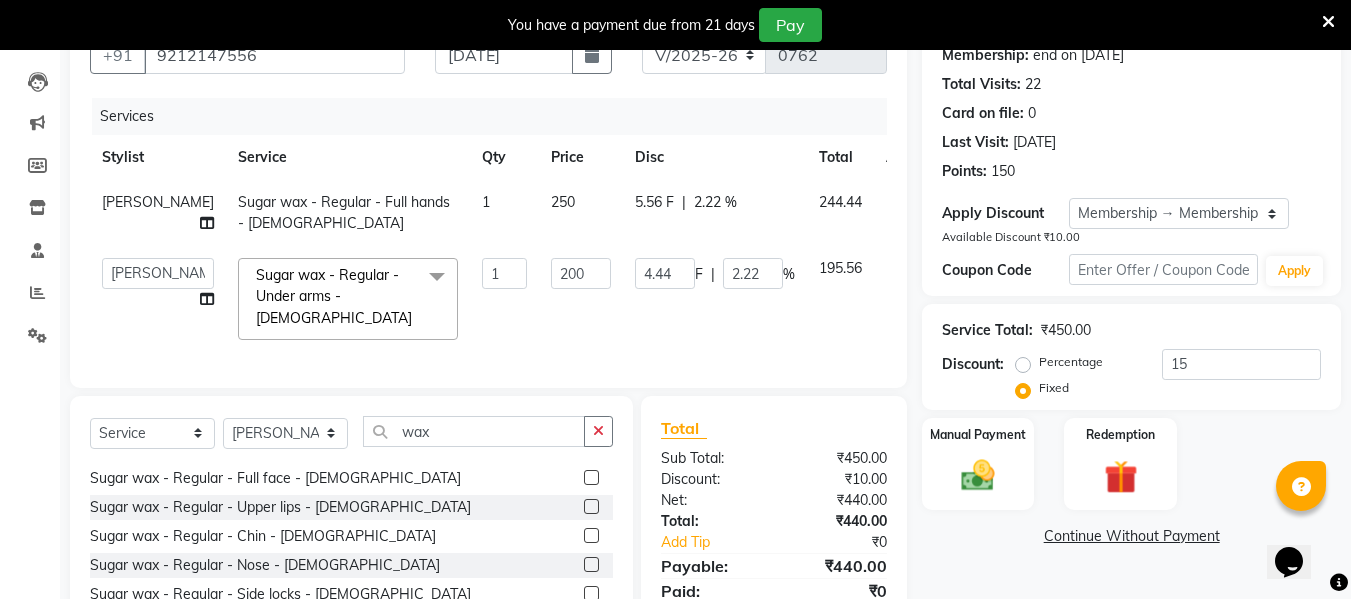 click on "195.56" 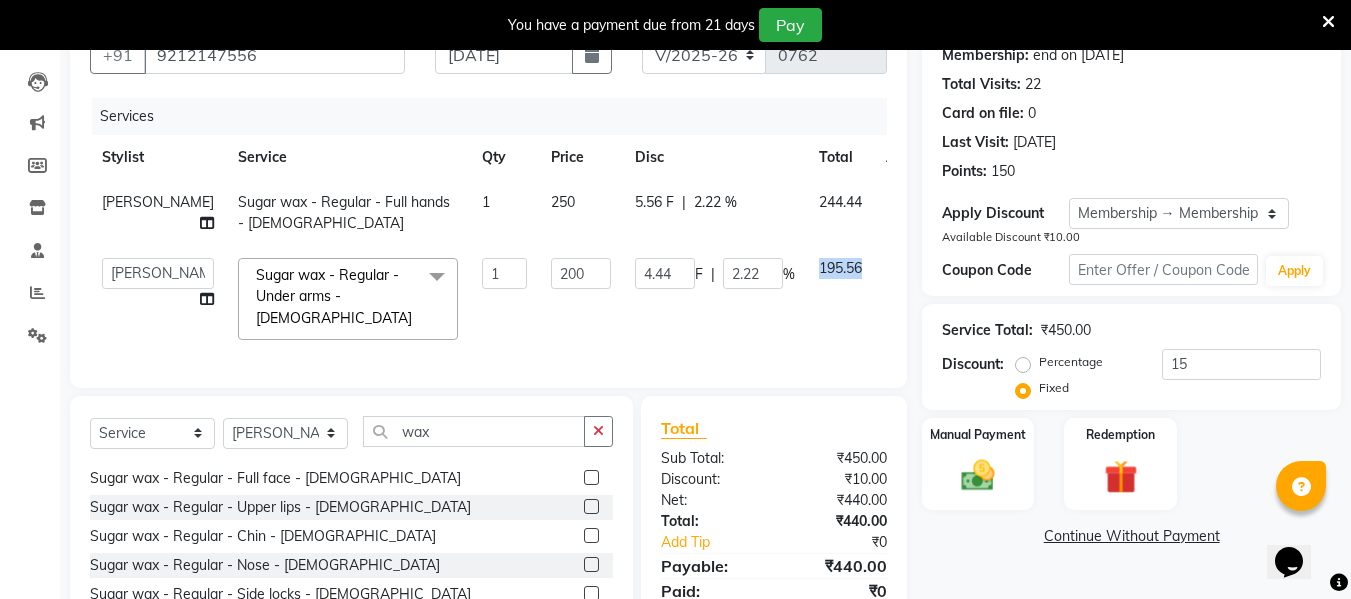click on "195.56" 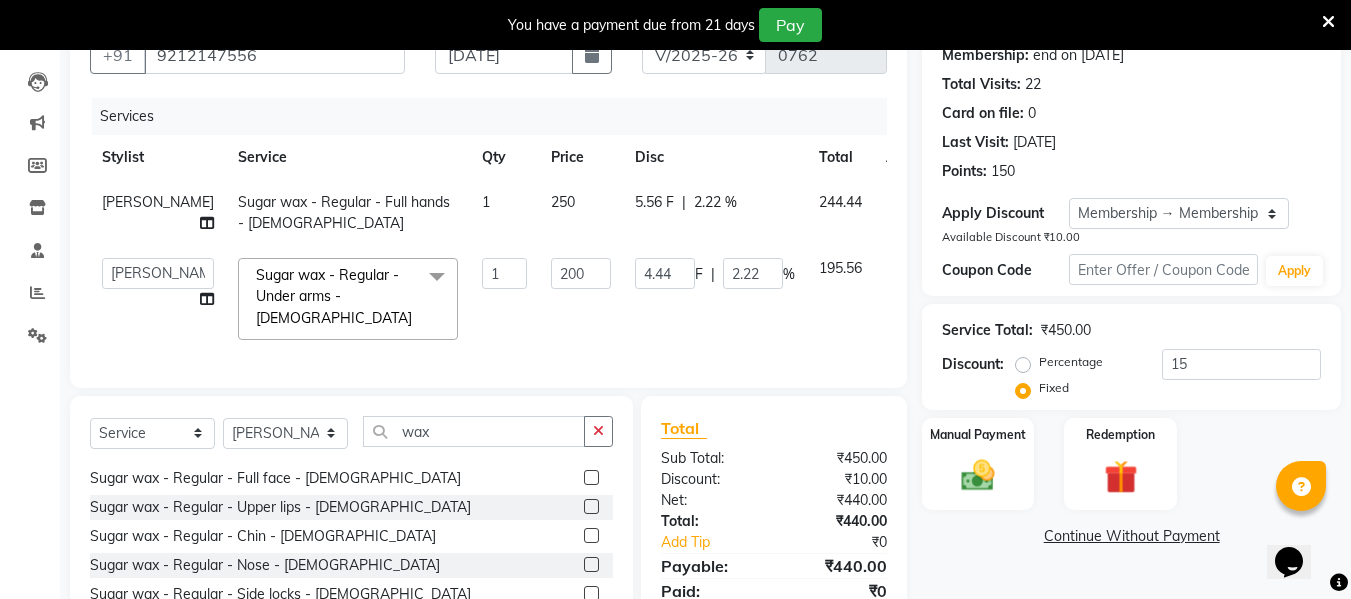 click on "5.56 F | 2.22 %" 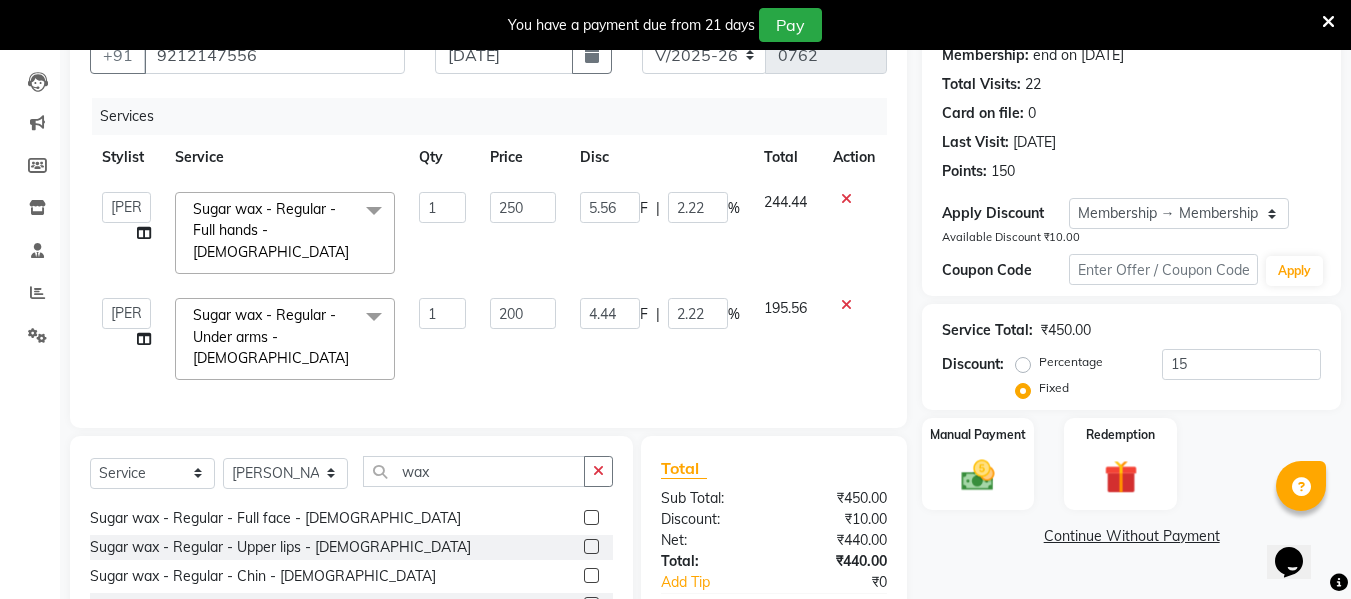 click on "5.56 F | 2.22 %" 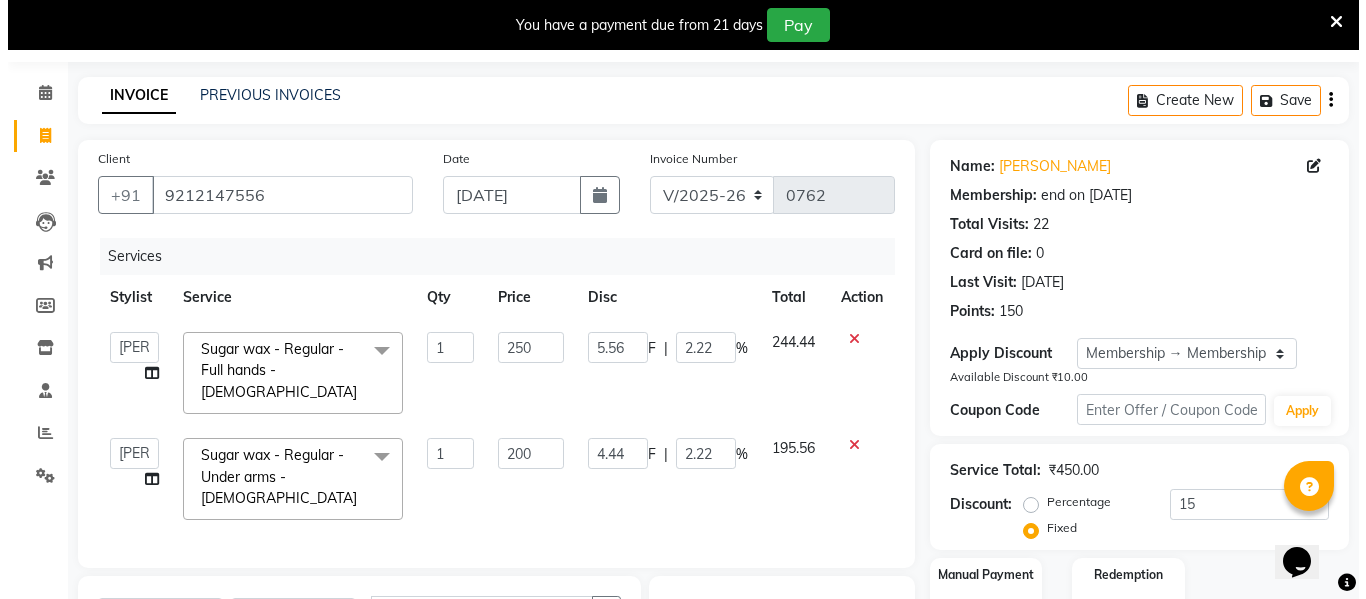 scroll, scrollTop: 0, scrollLeft: 0, axis: both 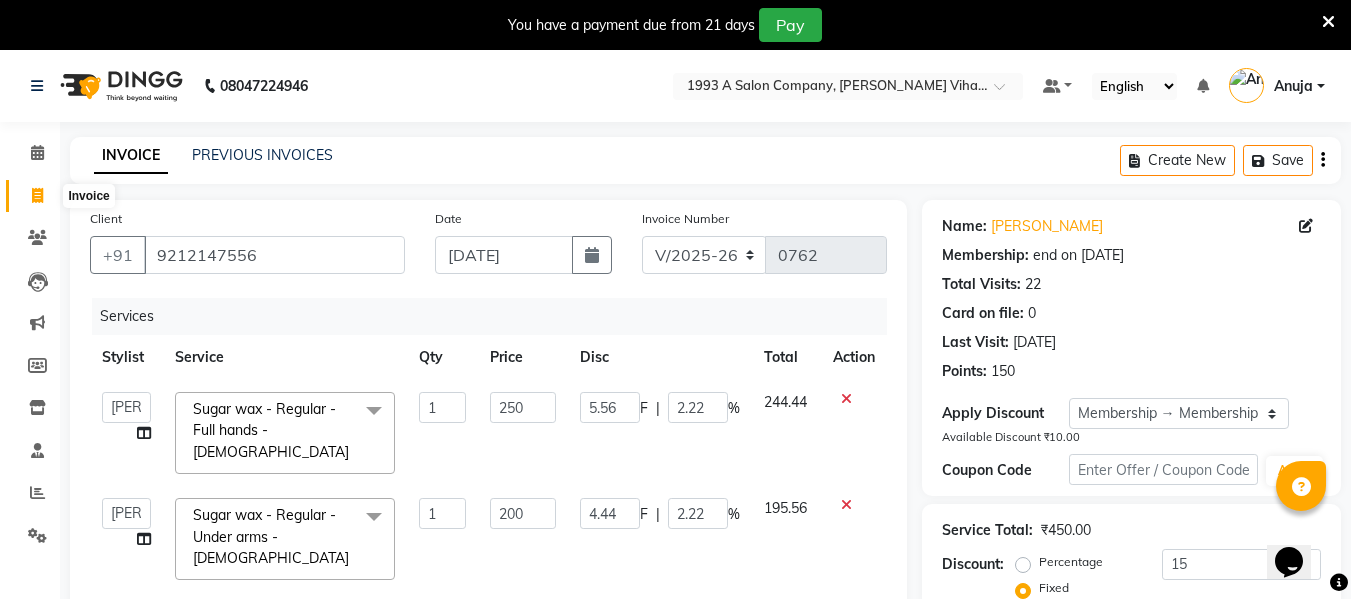 click 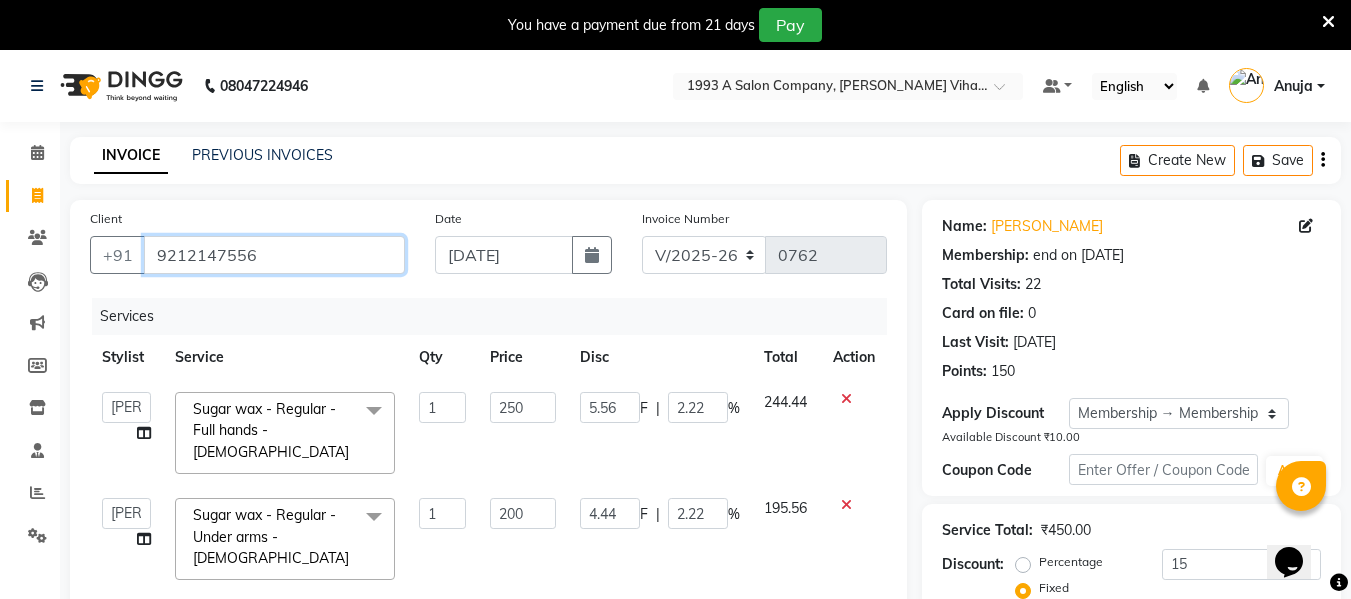 click on "9212147556" at bounding box center [274, 255] 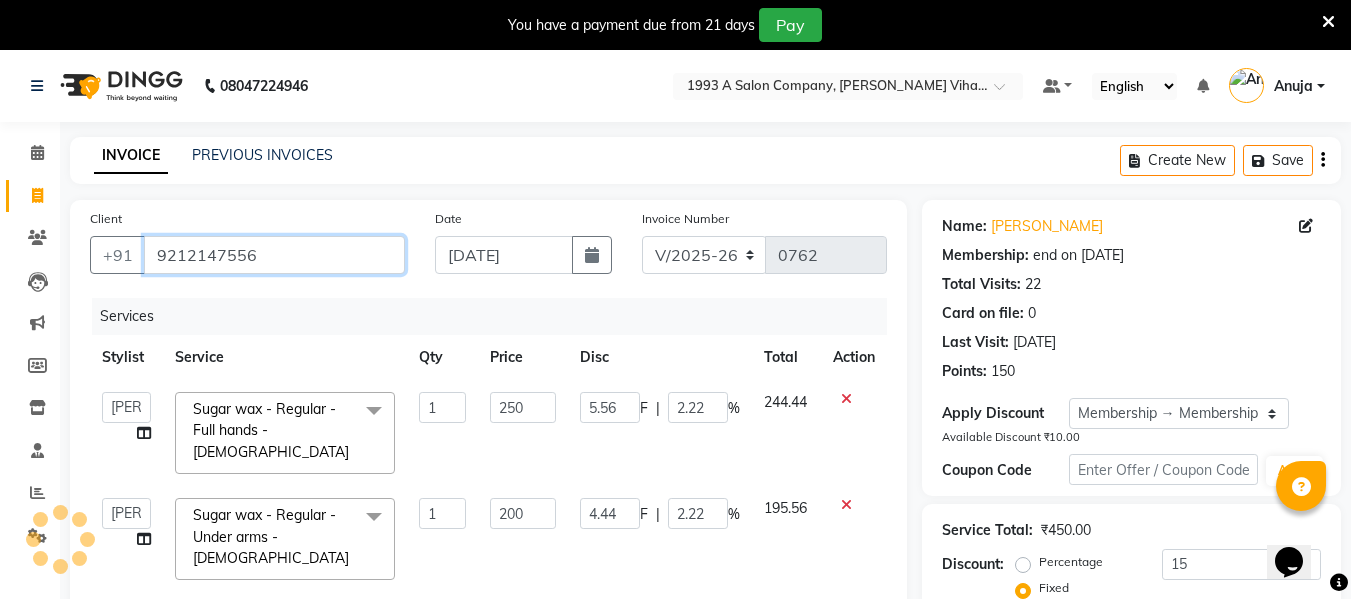 type on "921214755" 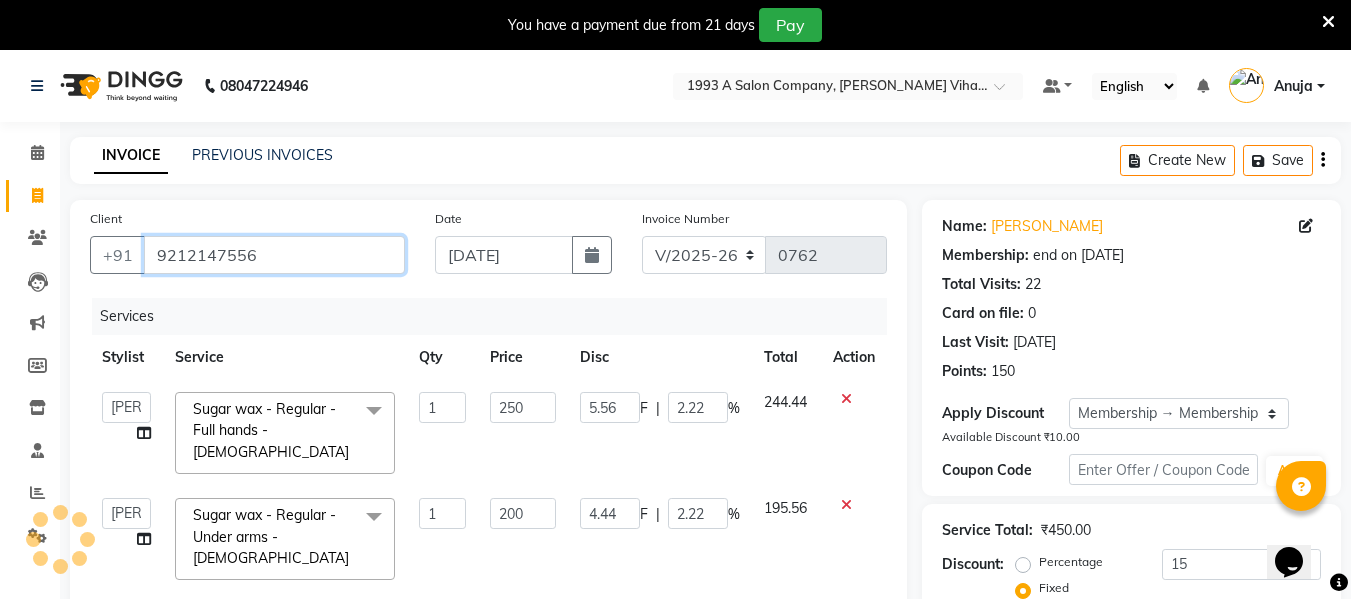 radio on "true" 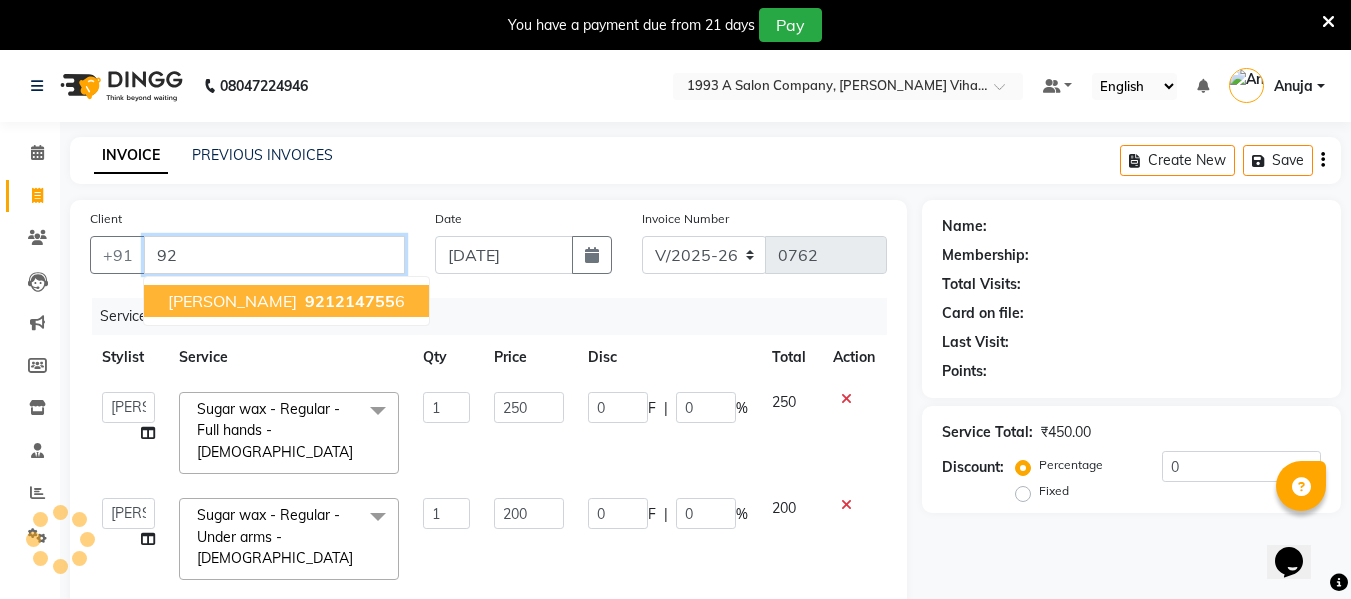 type on "9" 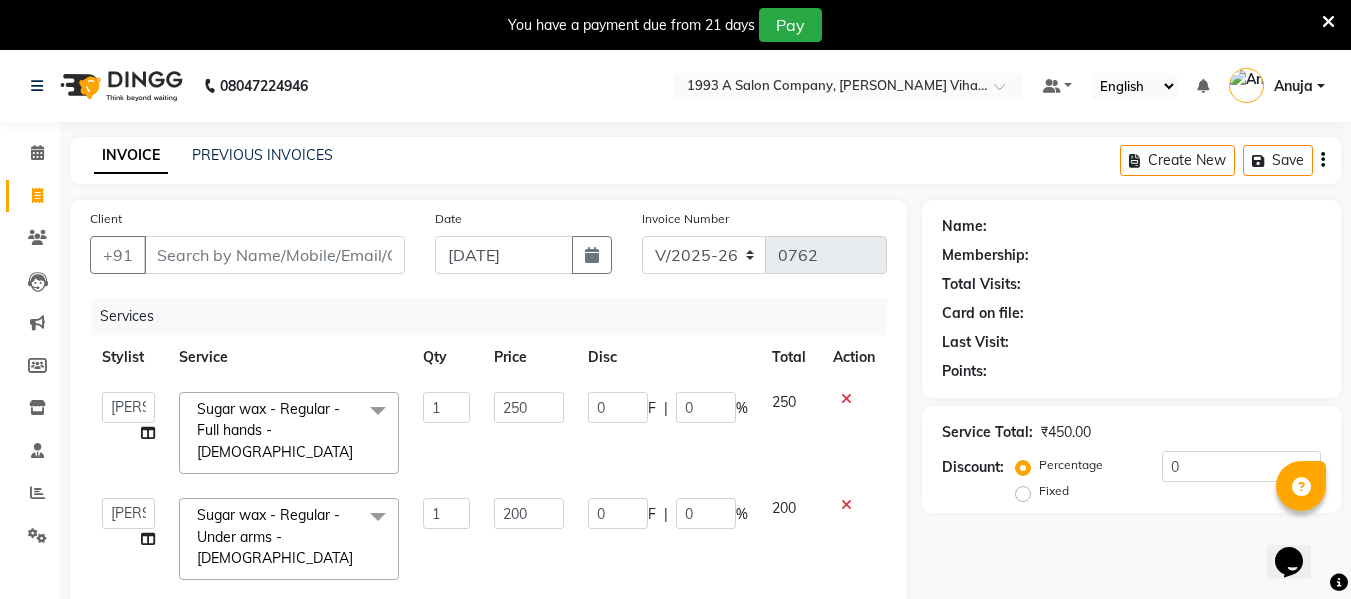 click 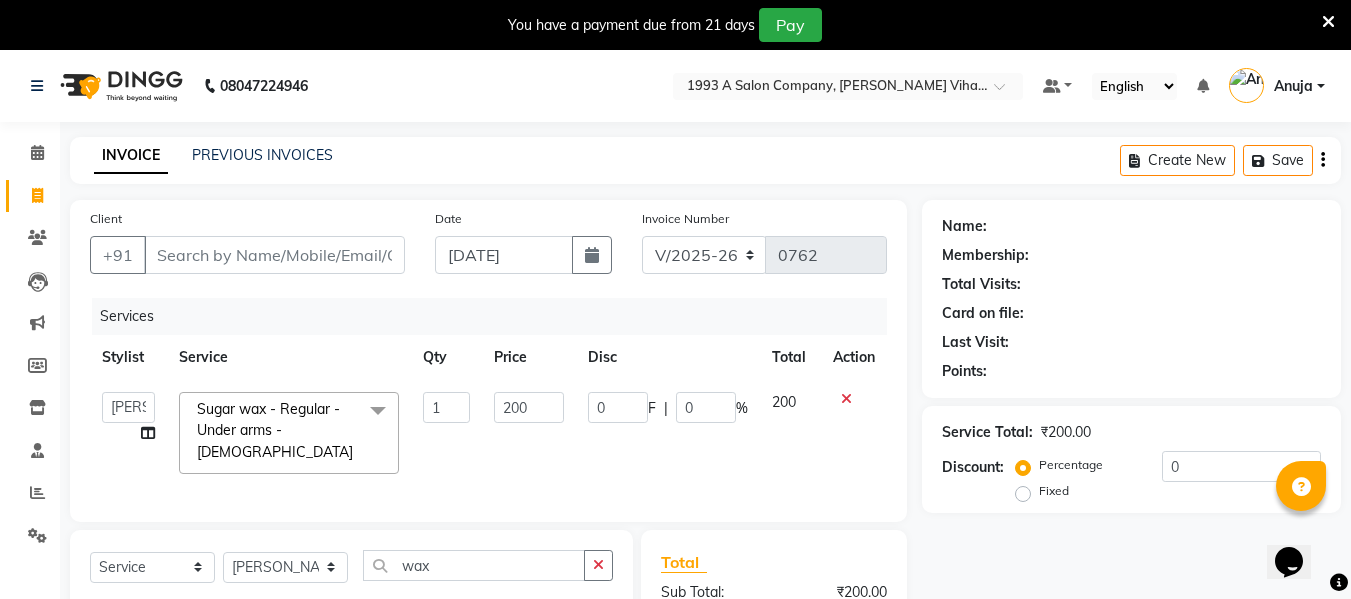 click 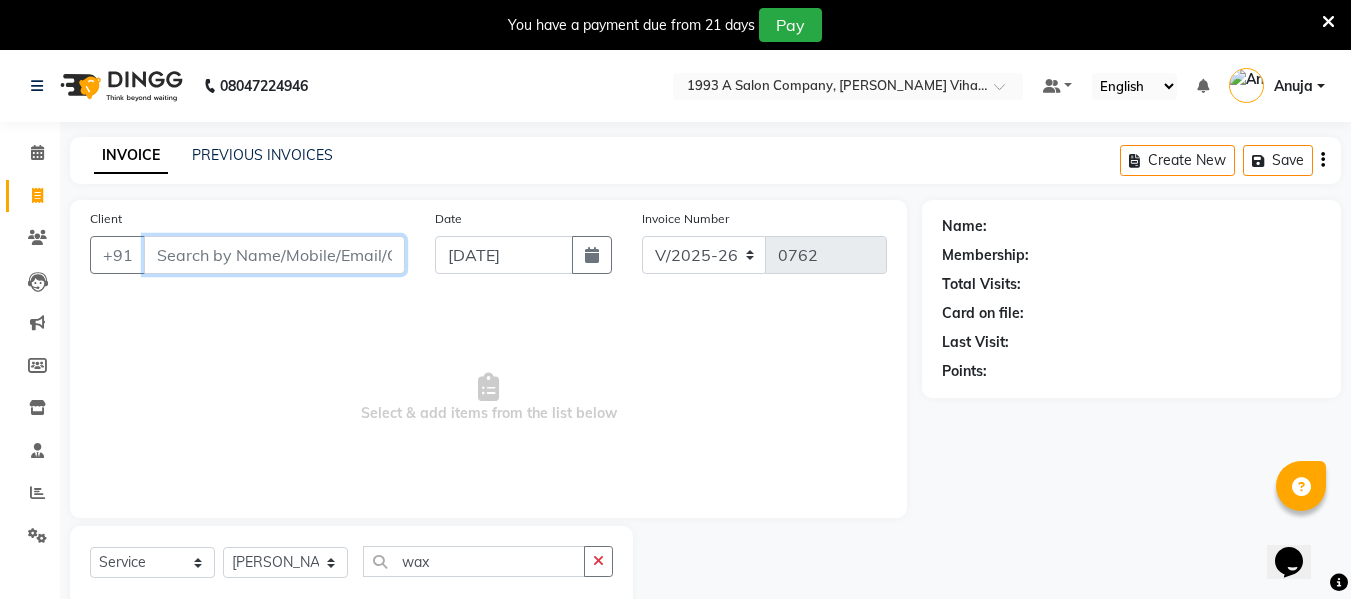 click on "Client" at bounding box center (274, 255) 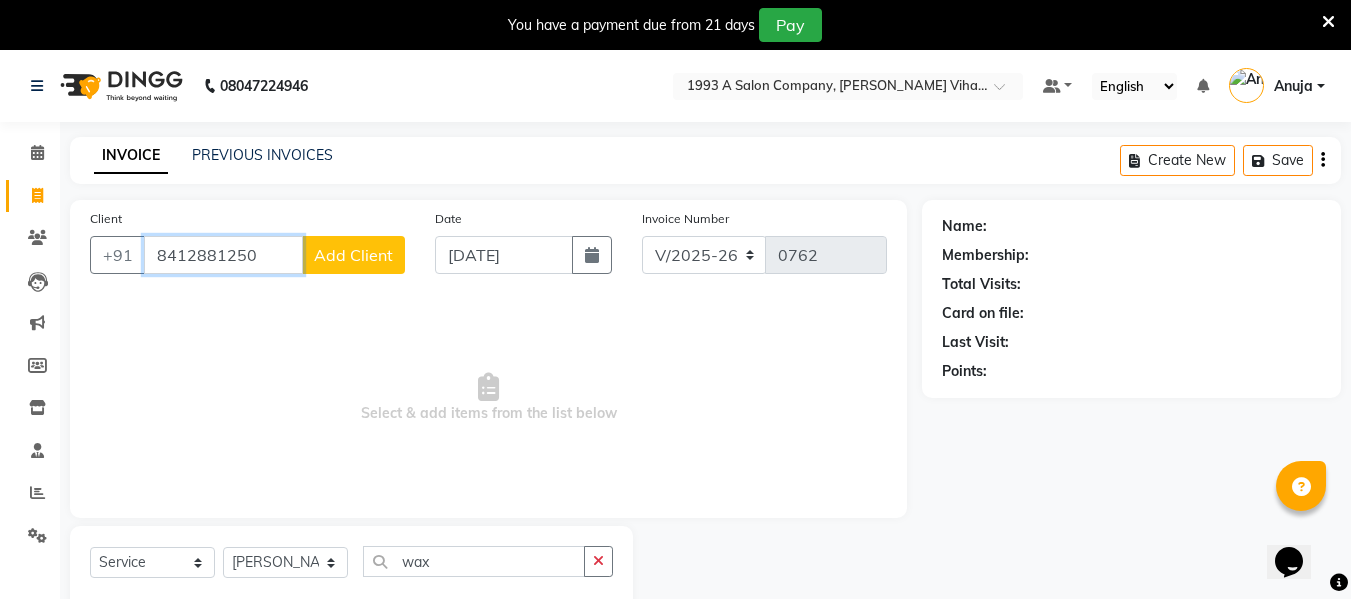 type on "8412881250" 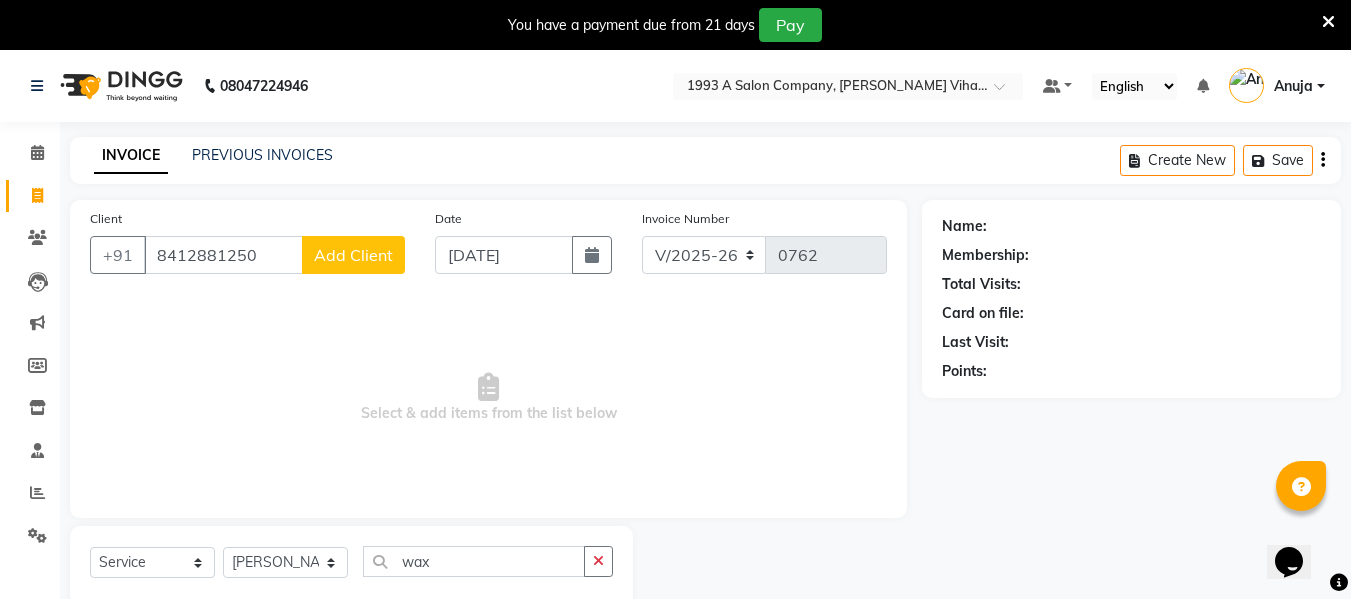 click on "Add Client" 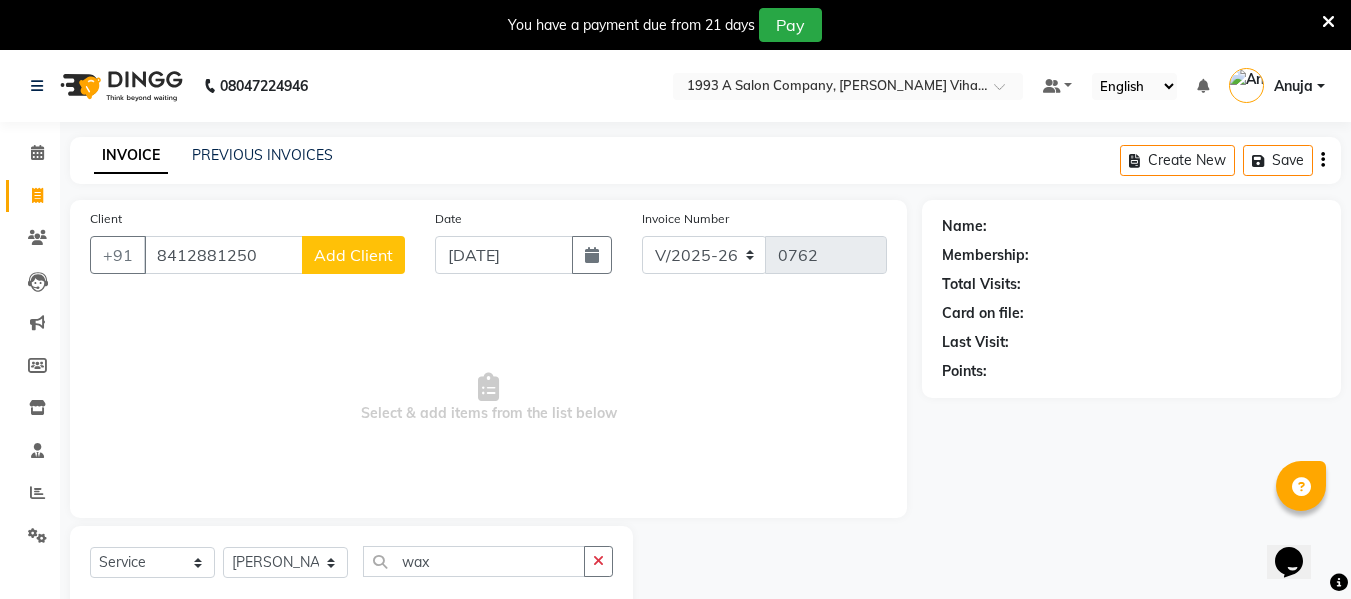 select on "22" 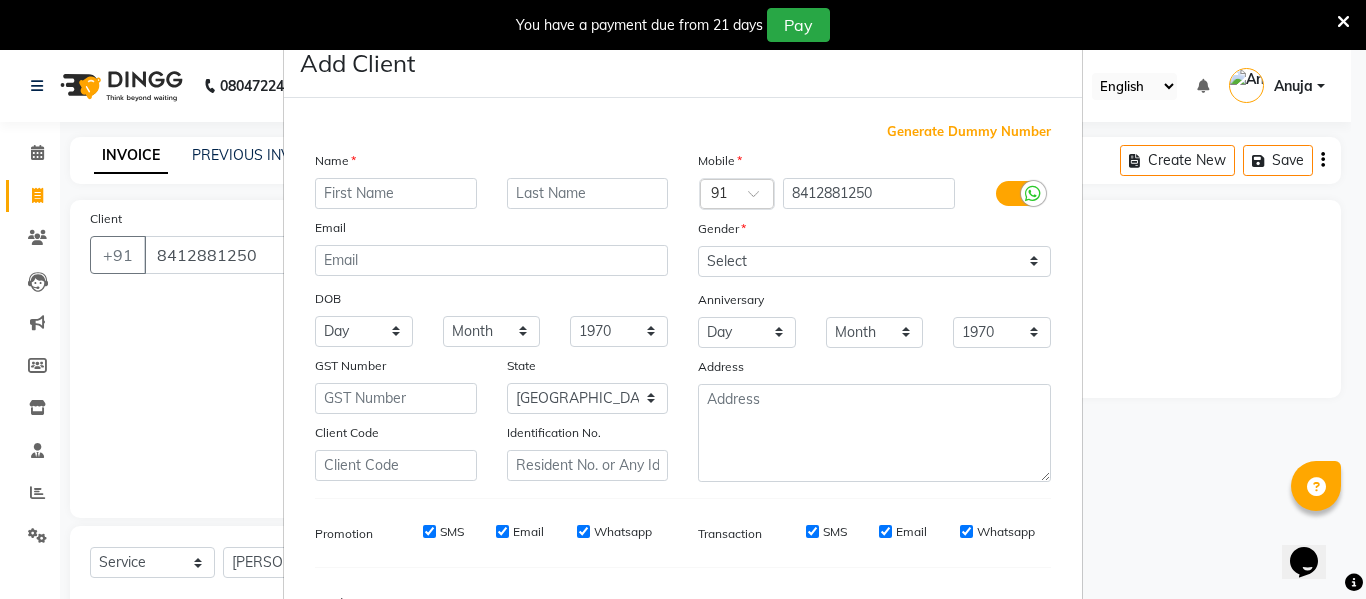 click at bounding box center [396, 193] 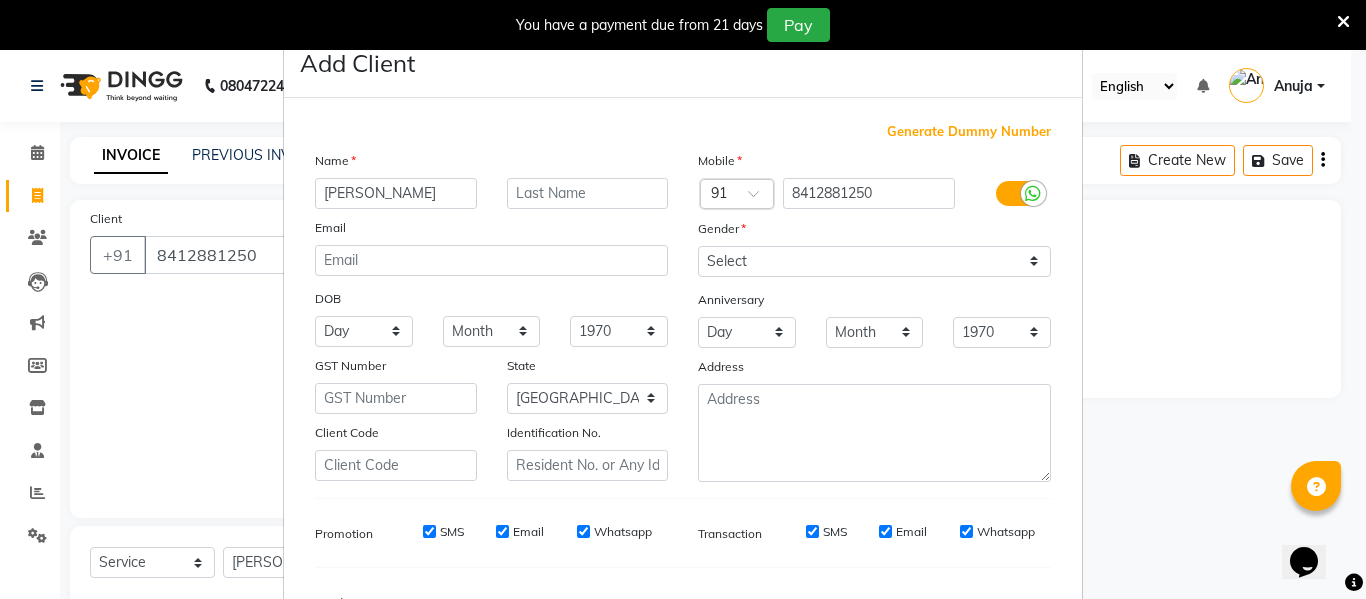 type on "[PERSON_NAME]" 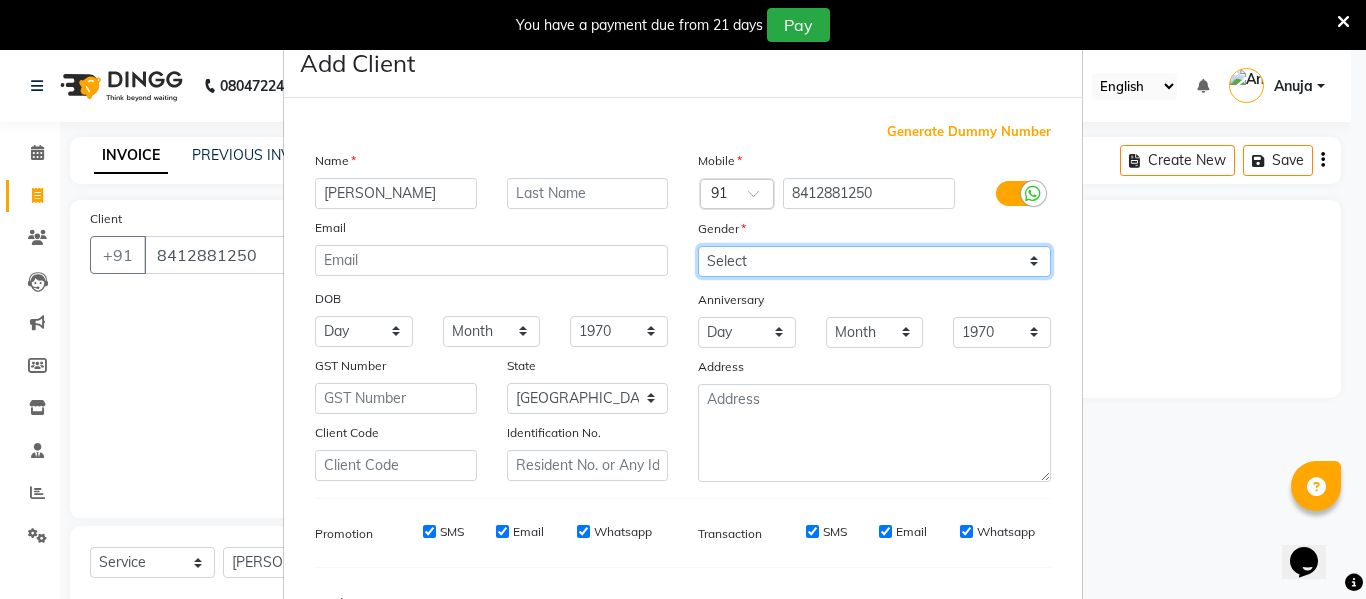 click on "Select [DEMOGRAPHIC_DATA] [DEMOGRAPHIC_DATA] Other Prefer Not To Say" at bounding box center (874, 261) 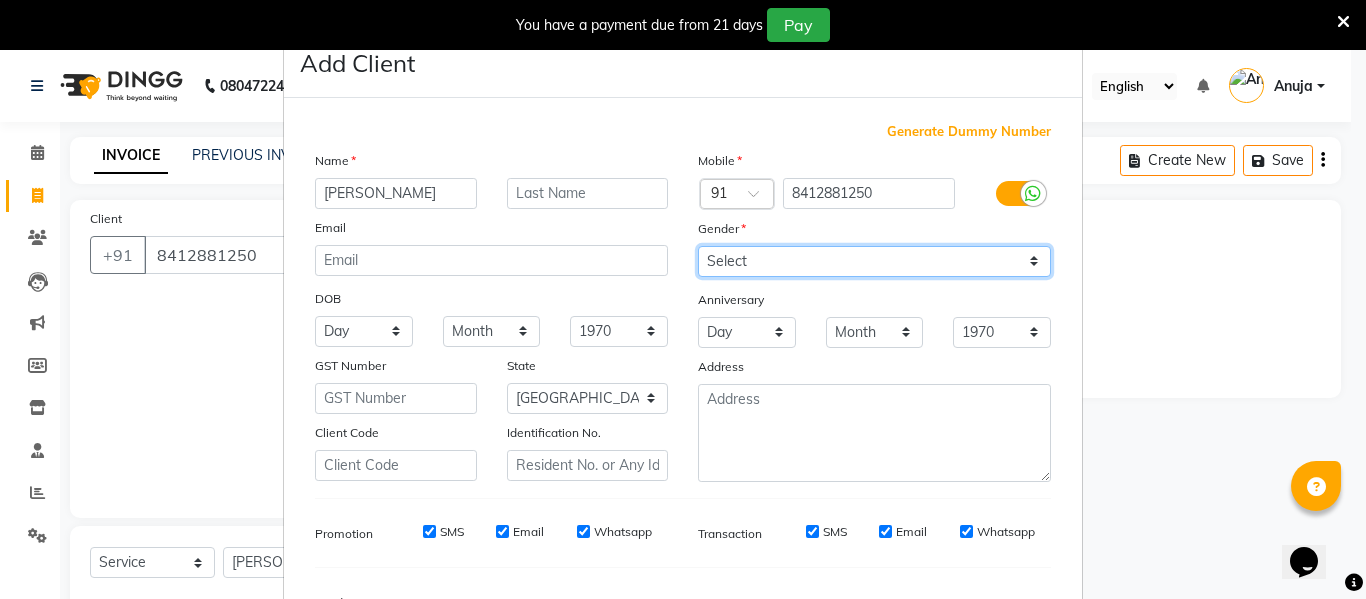 select on "[DEMOGRAPHIC_DATA]" 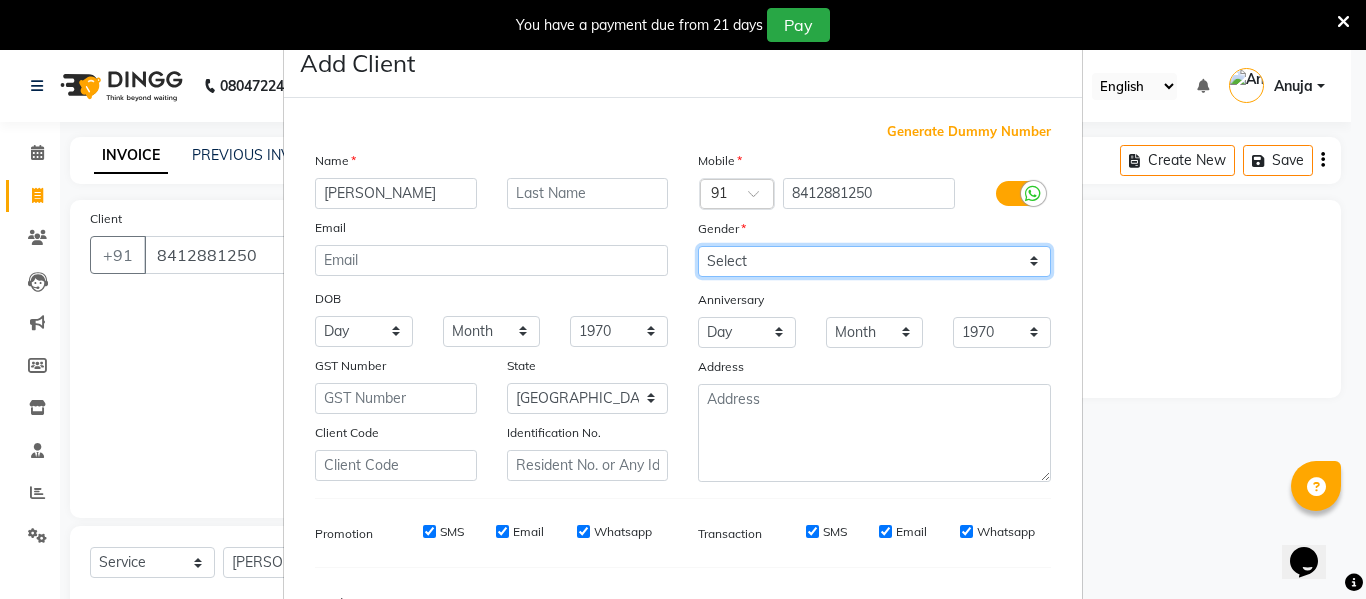 click on "Select [DEMOGRAPHIC_DATA] [DEMOGRAPHIC_DATA] Other Prefer Not To Say" at bounding box center [874, 261] 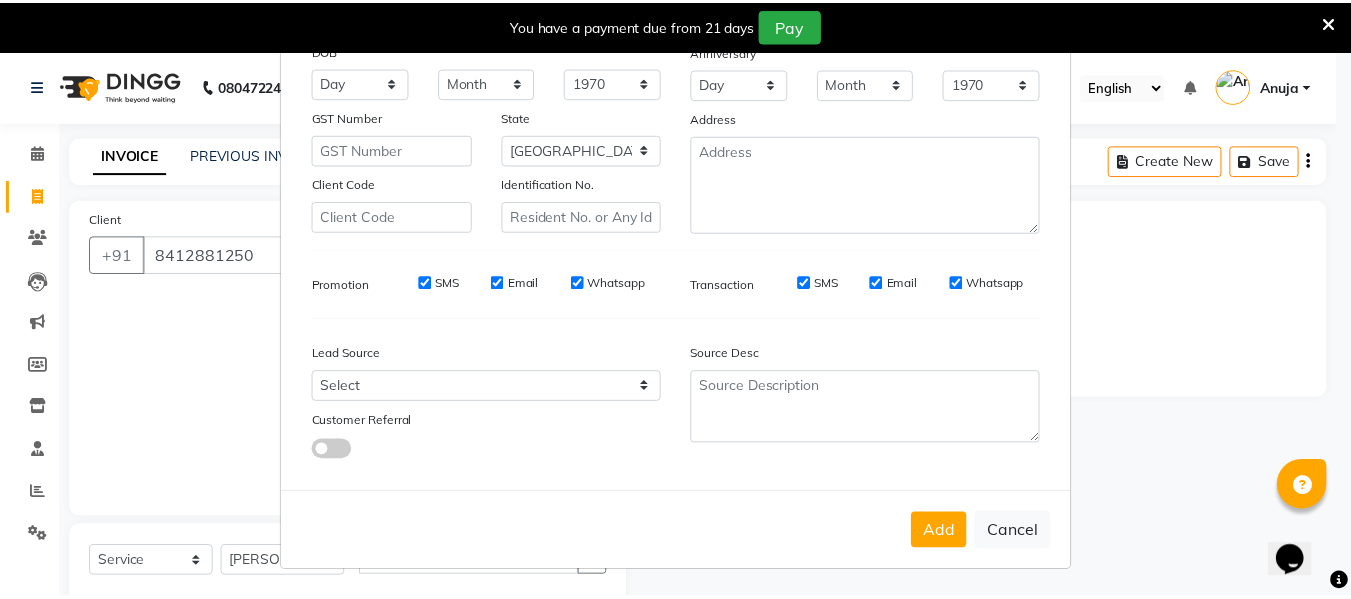 scroll, scrollTop: 250, scrollLeft: 0, axis: vertical 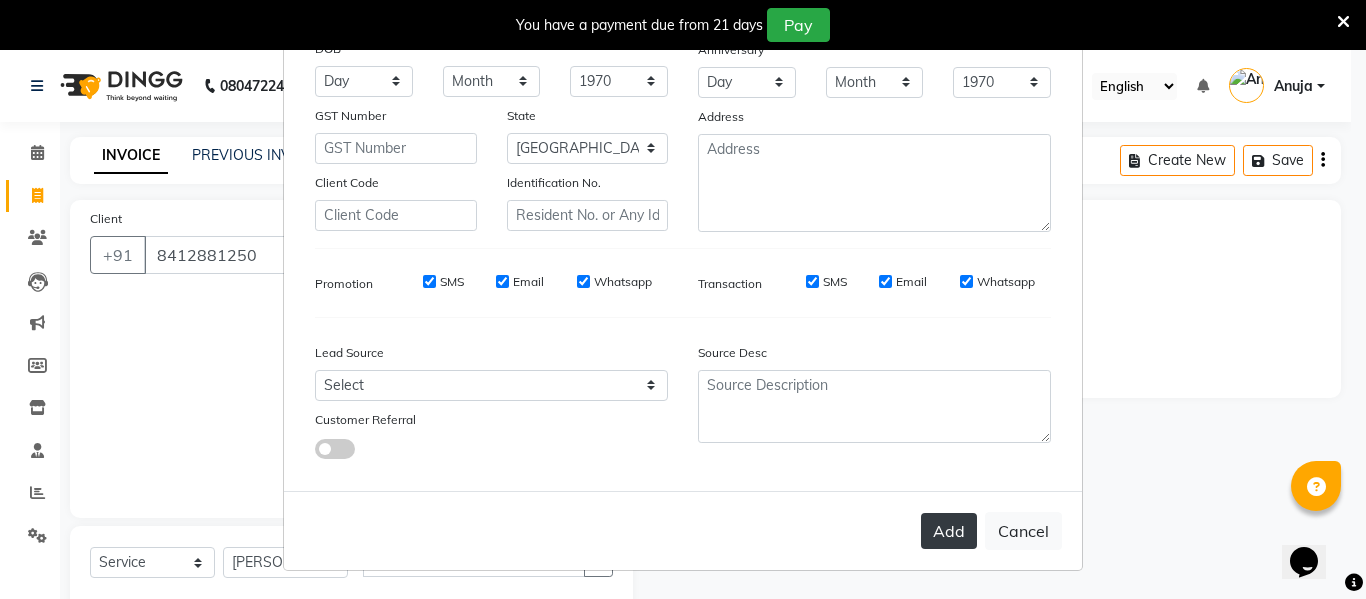 click on "Add" at bounding box center (949, 531) 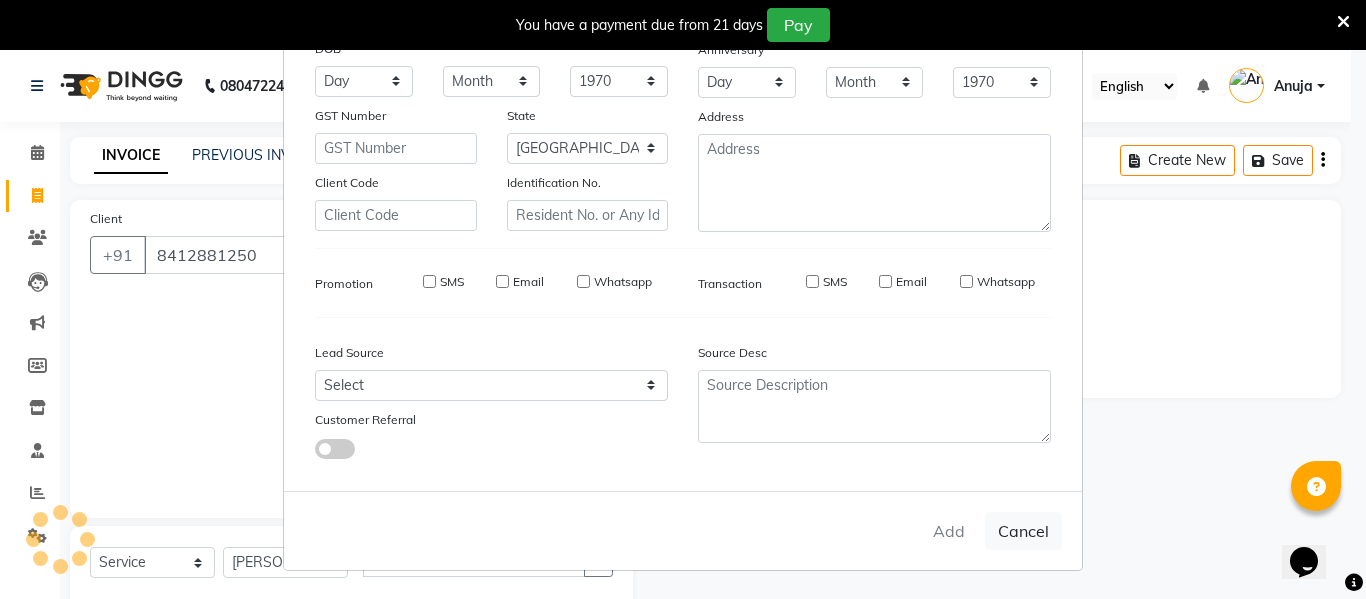 type 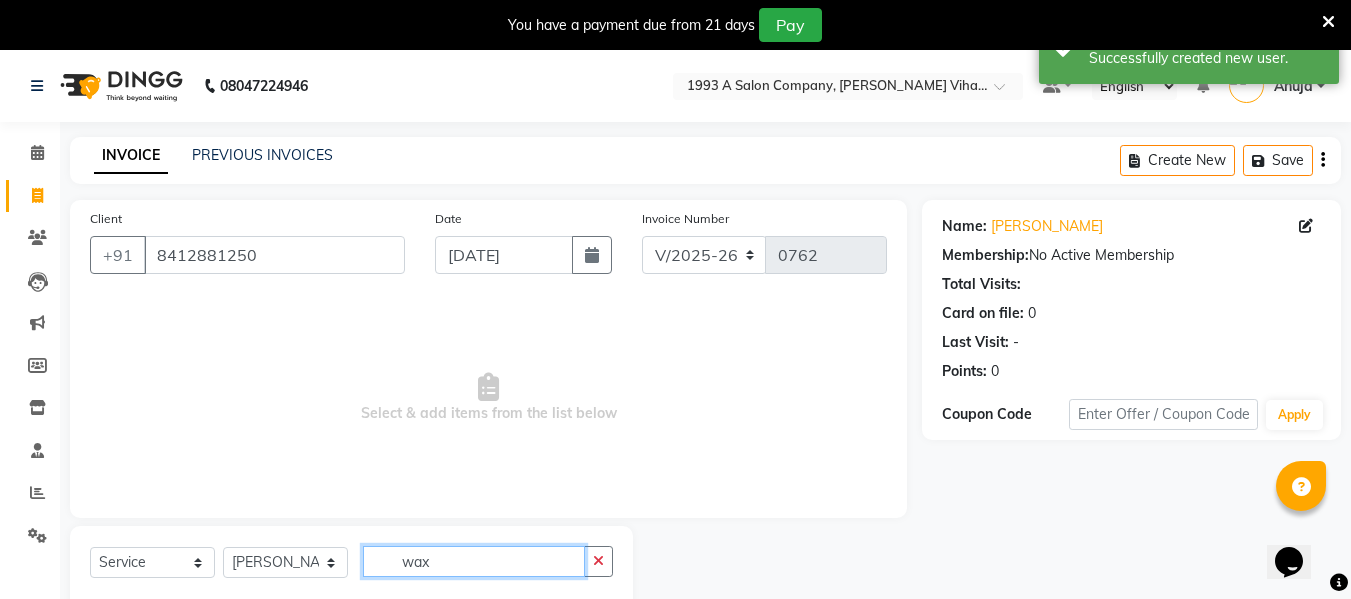 click on "wax" 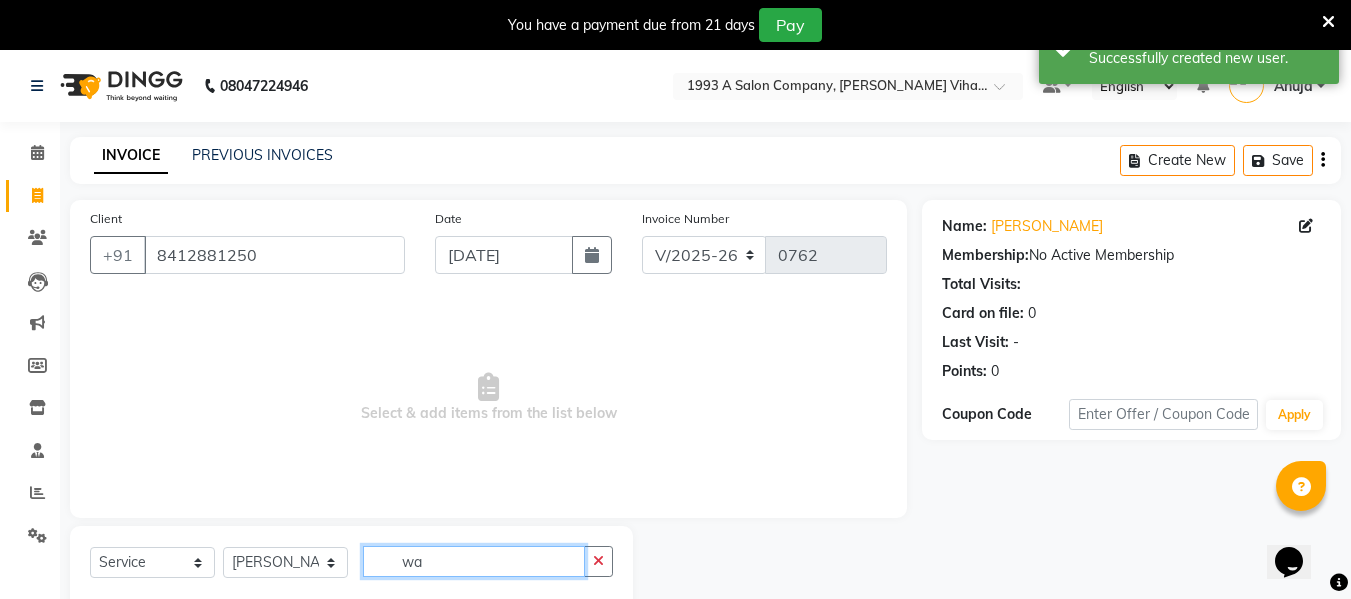 type on "w" 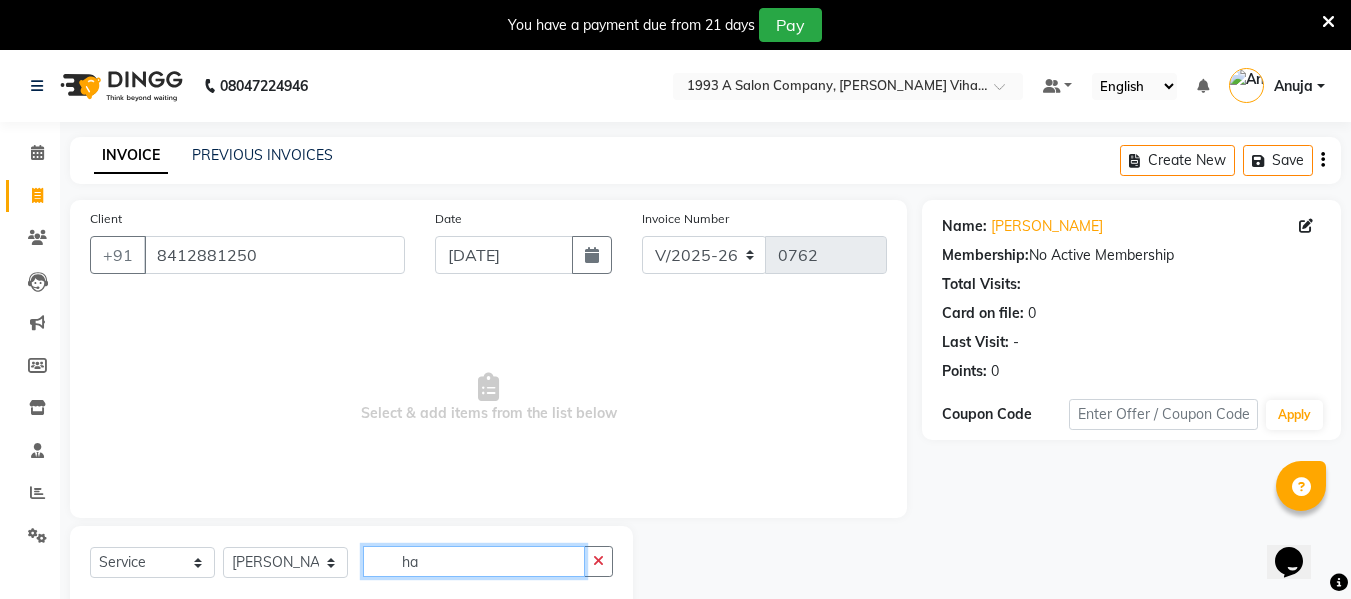 scroll, scrollTop: 0, scrollLeft: 0, axis: both 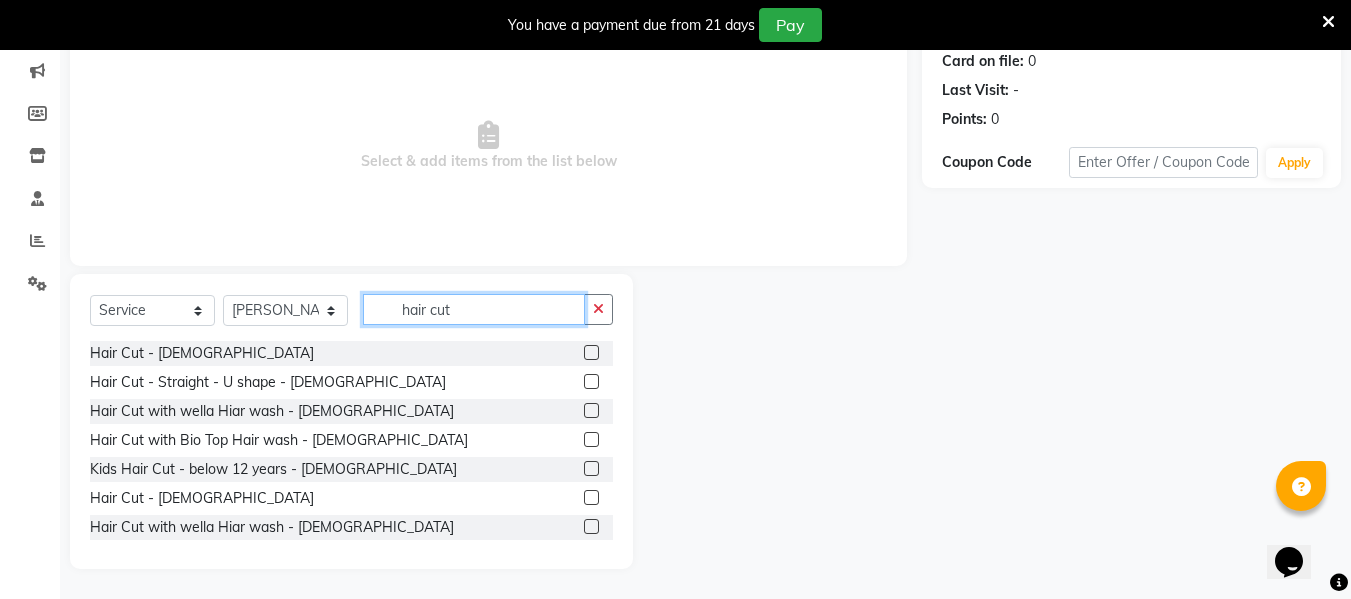 type on "hair cut" 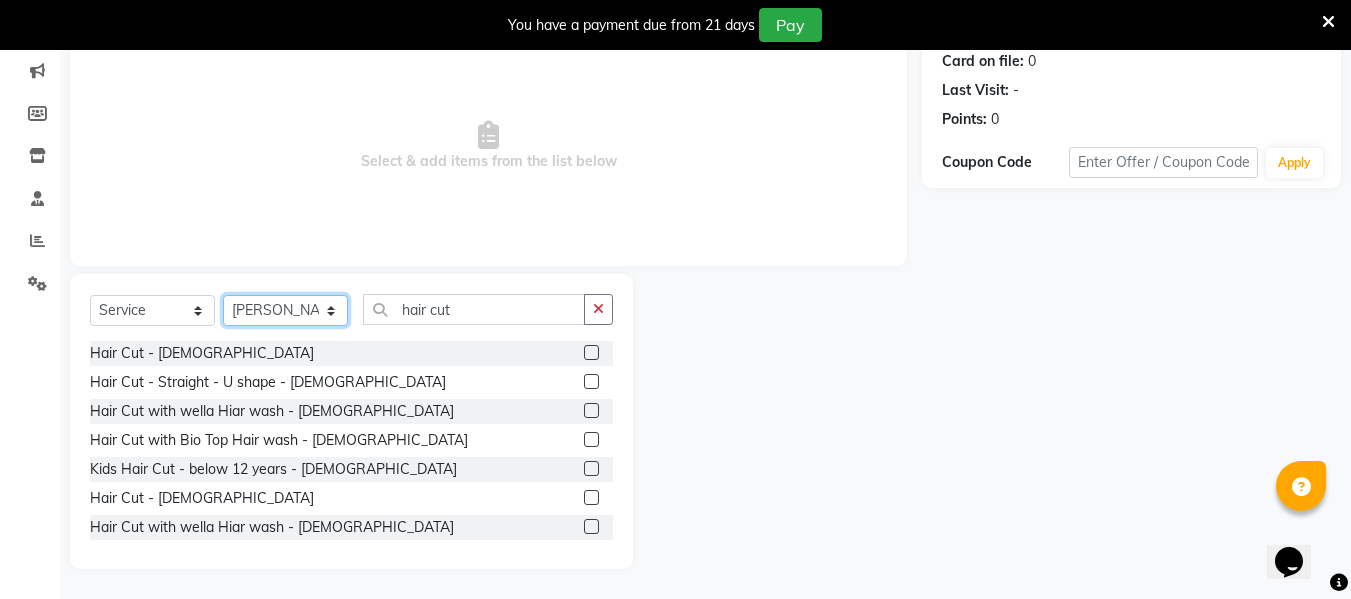 click on "Select Stylist [PERSON_NAME] [PERSON_NAME] [PERSON_NAME]  [PERSON_NAME] Rakhi Mandal  Shanti Palkonda Training Department" 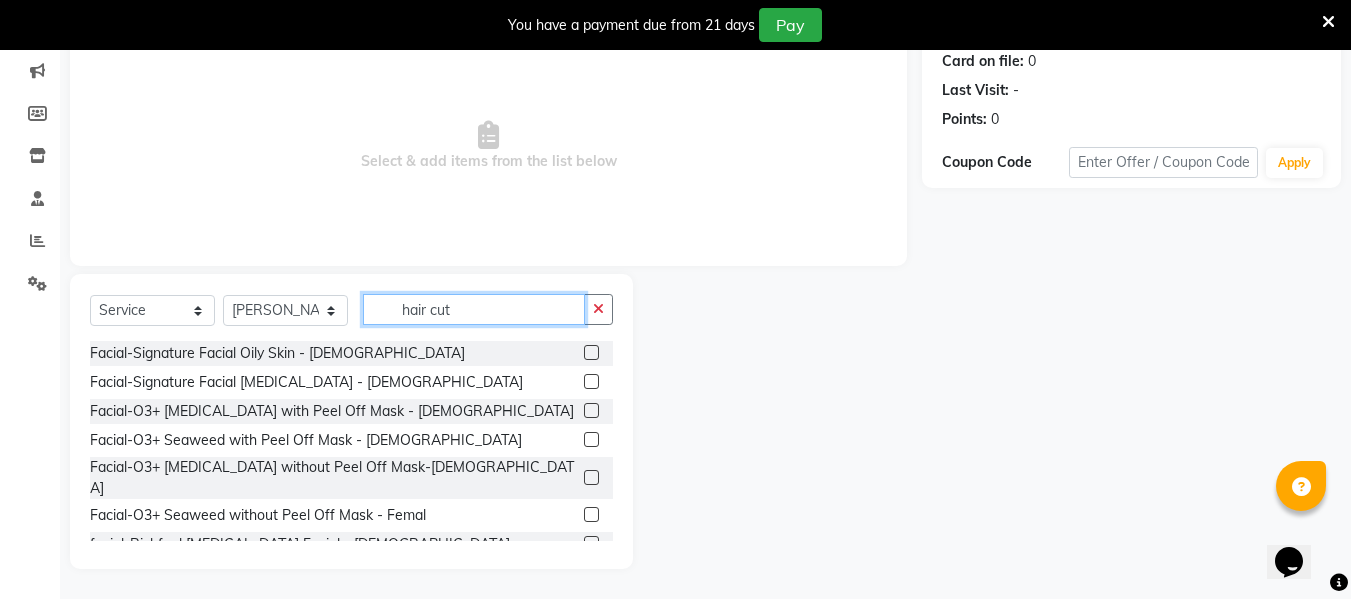 click on "hair cut" 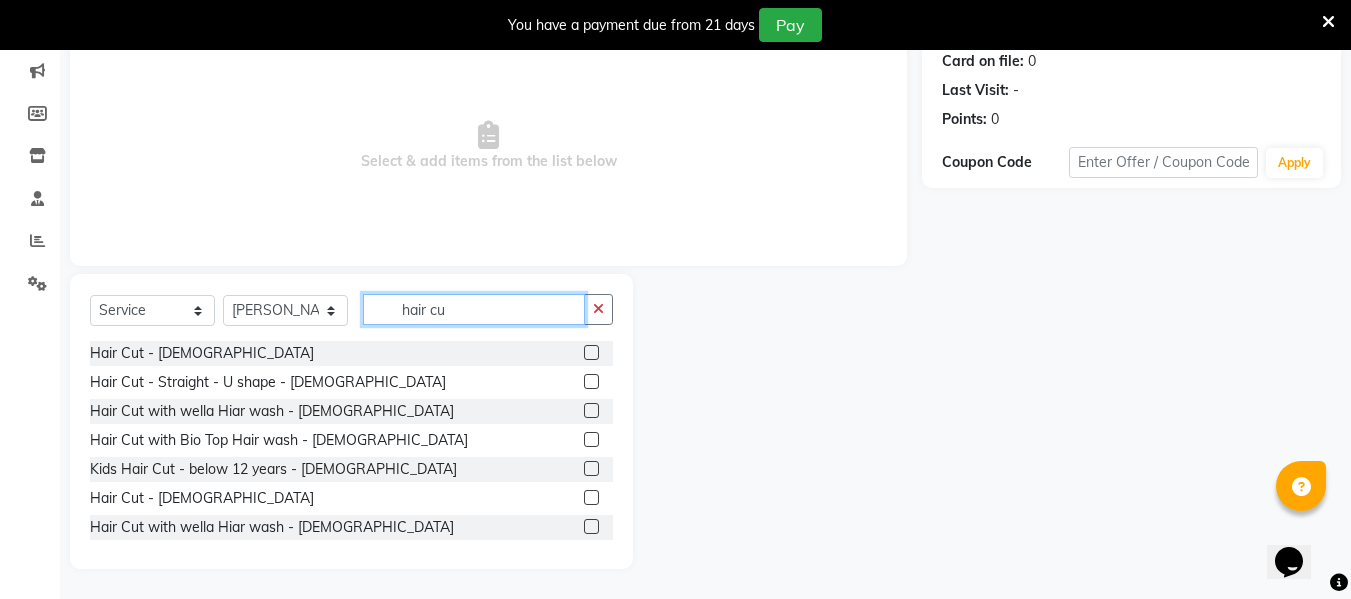 type on "hair cut" 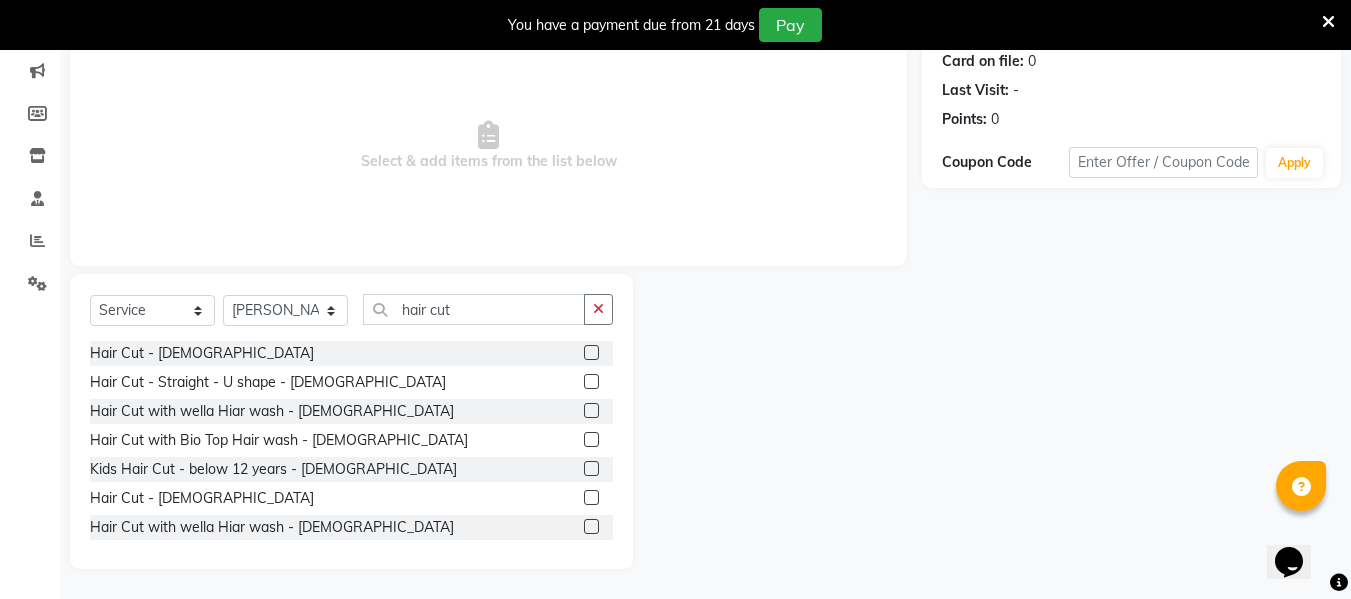 click 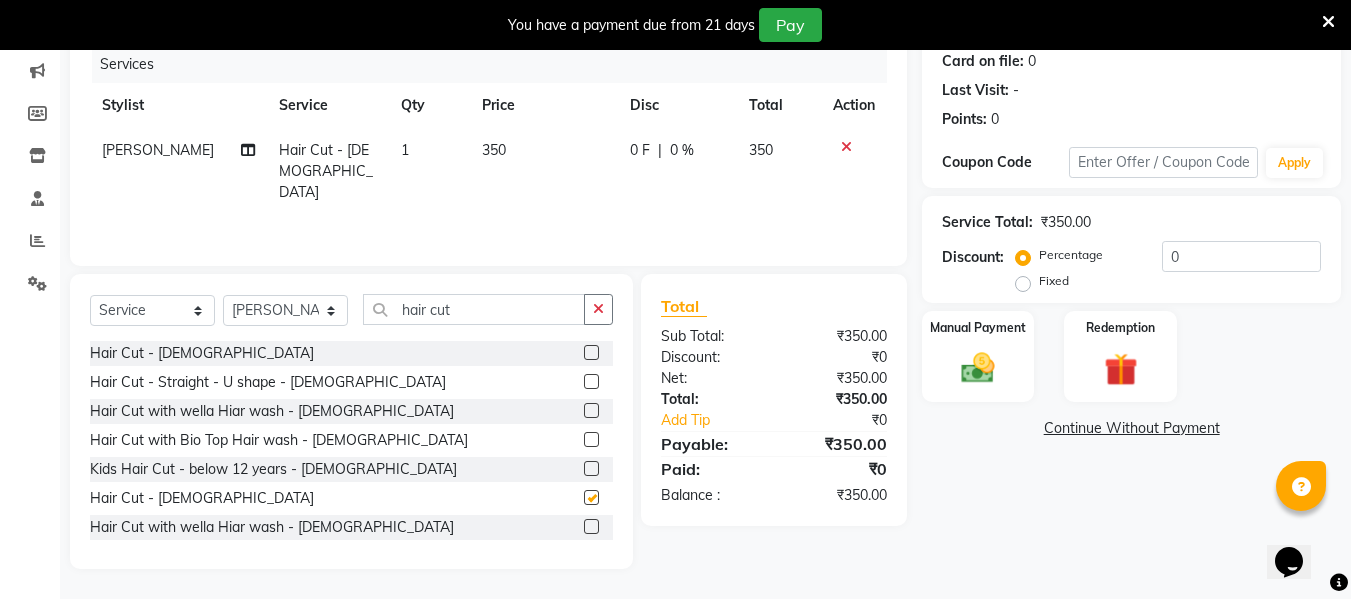 checkbox on "false" 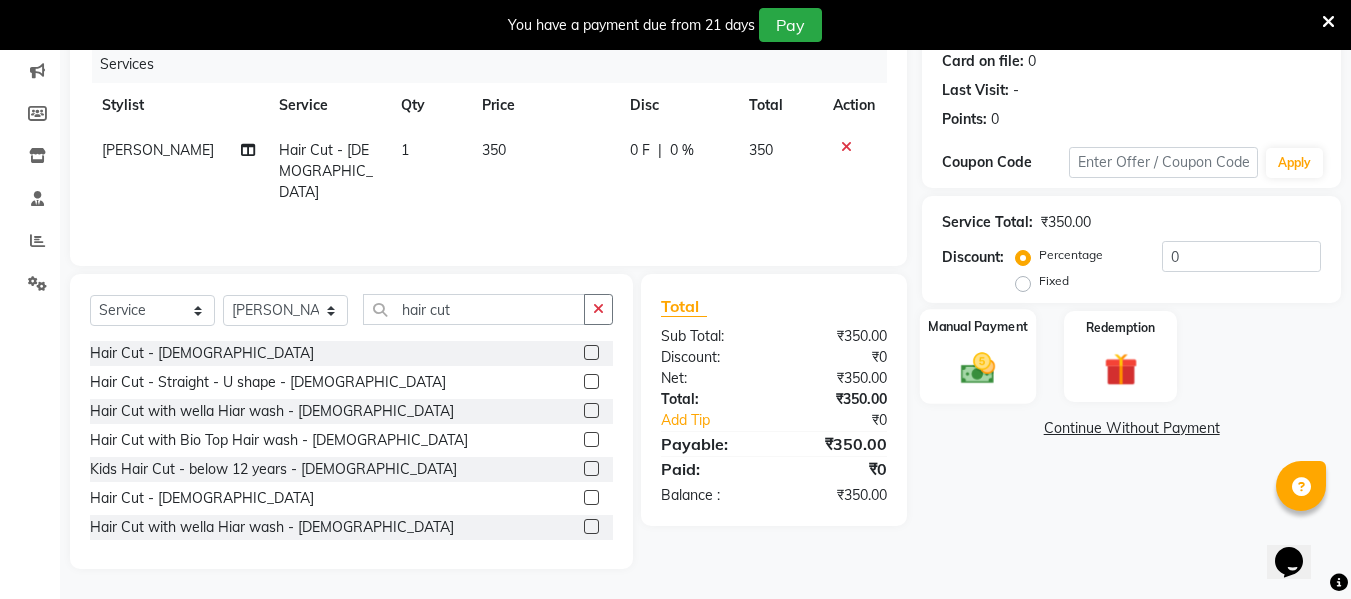 click 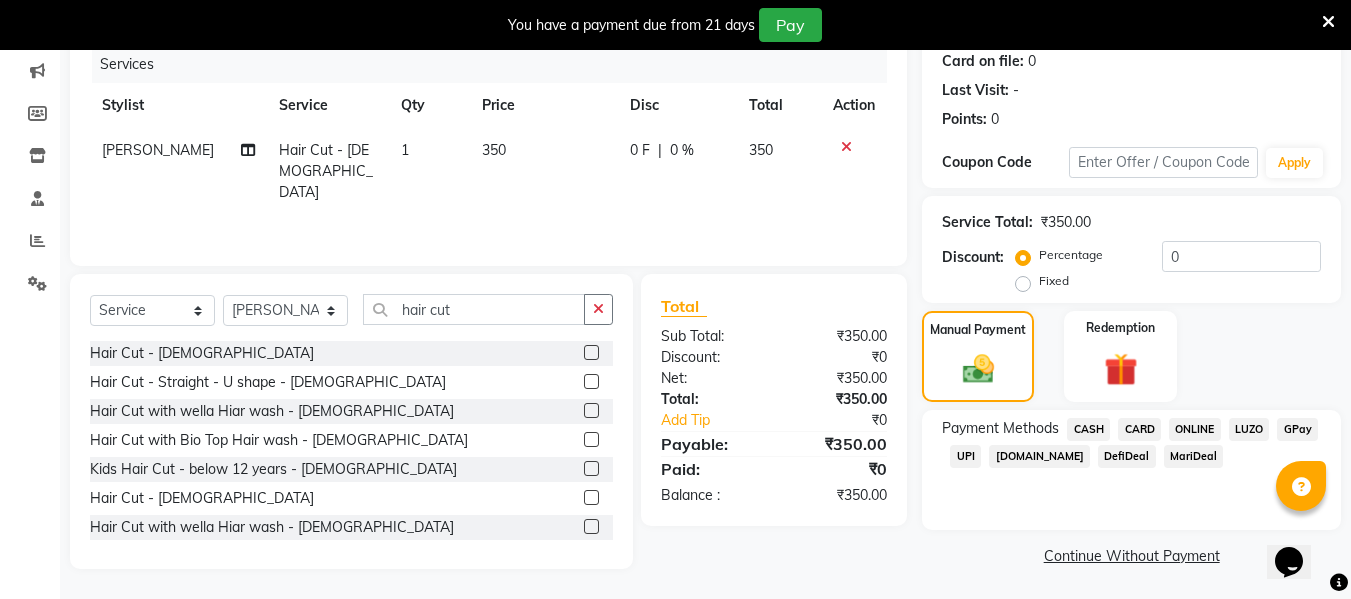 click on "ONLINE" 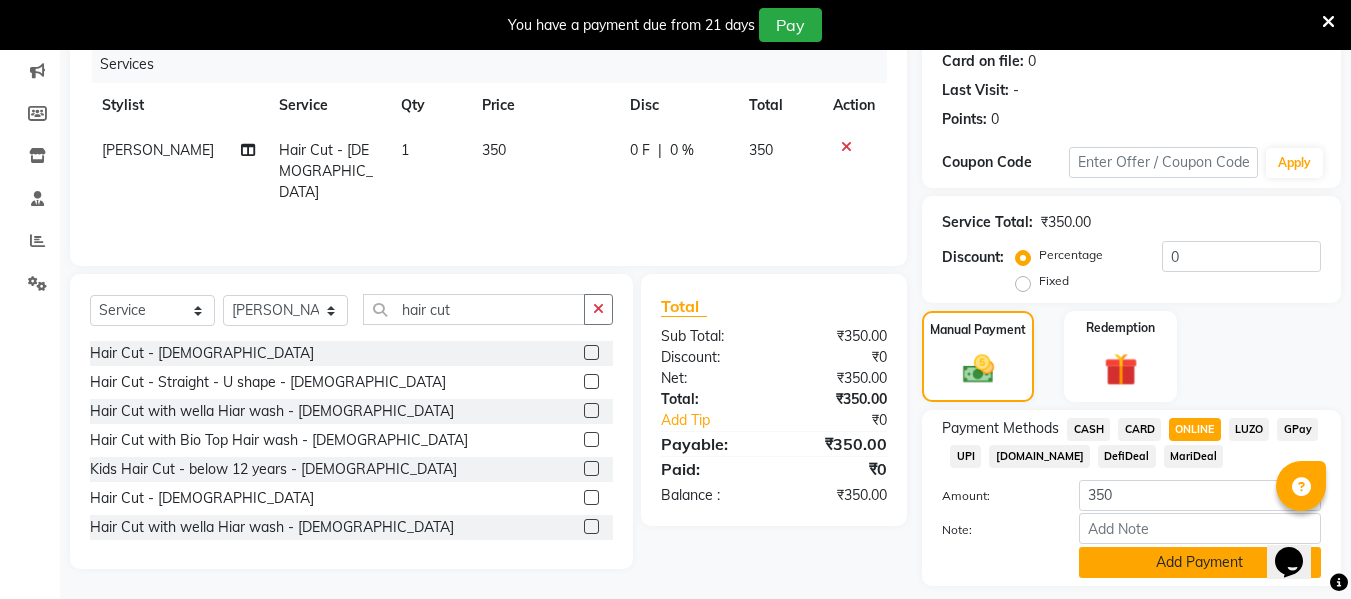 click on "Add Payment" 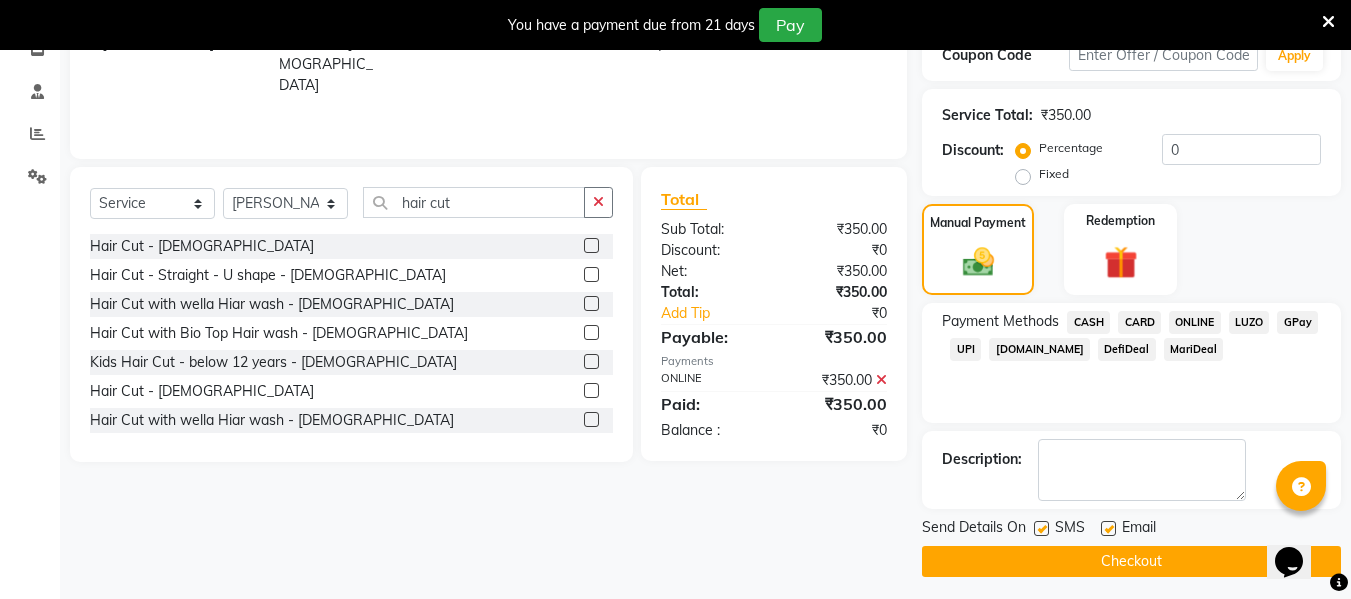 scroll, scrollTop: 367, scrollLeft: 0, axis: vertical 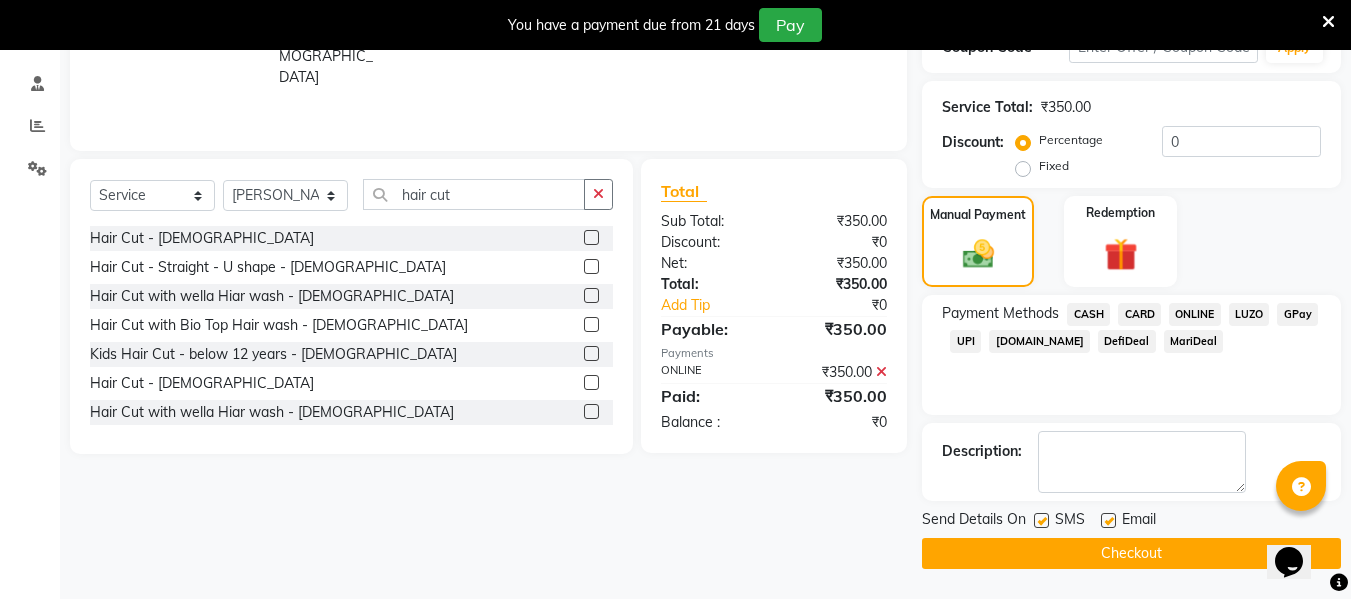 click 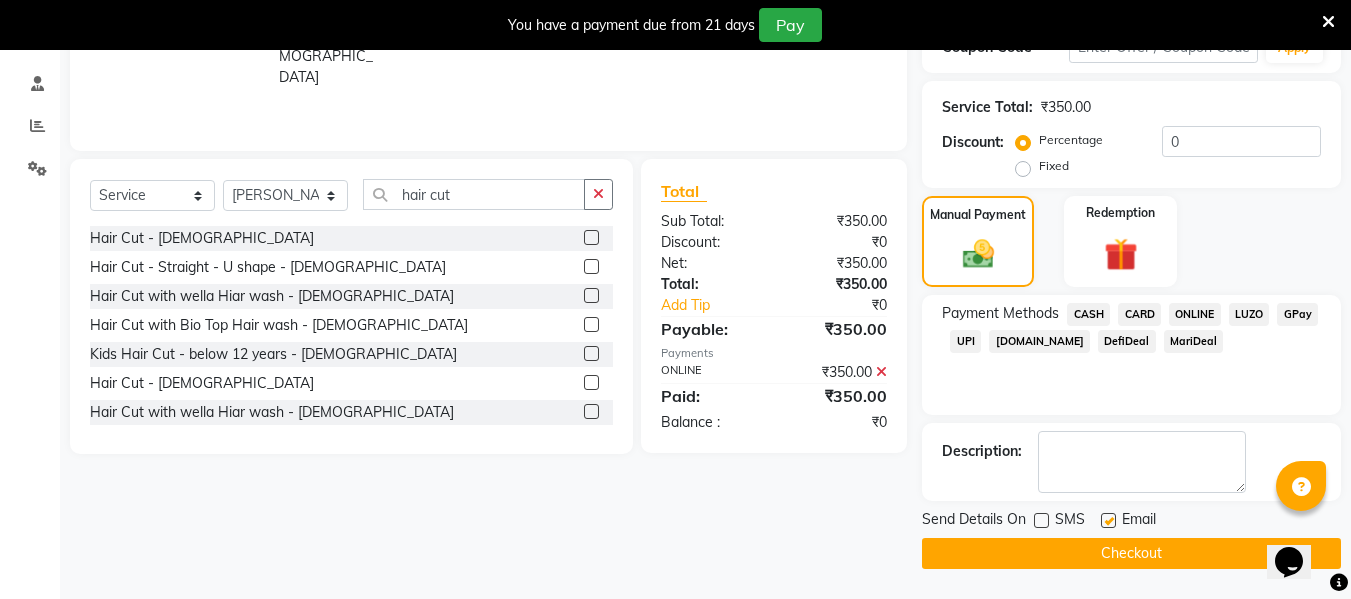 click 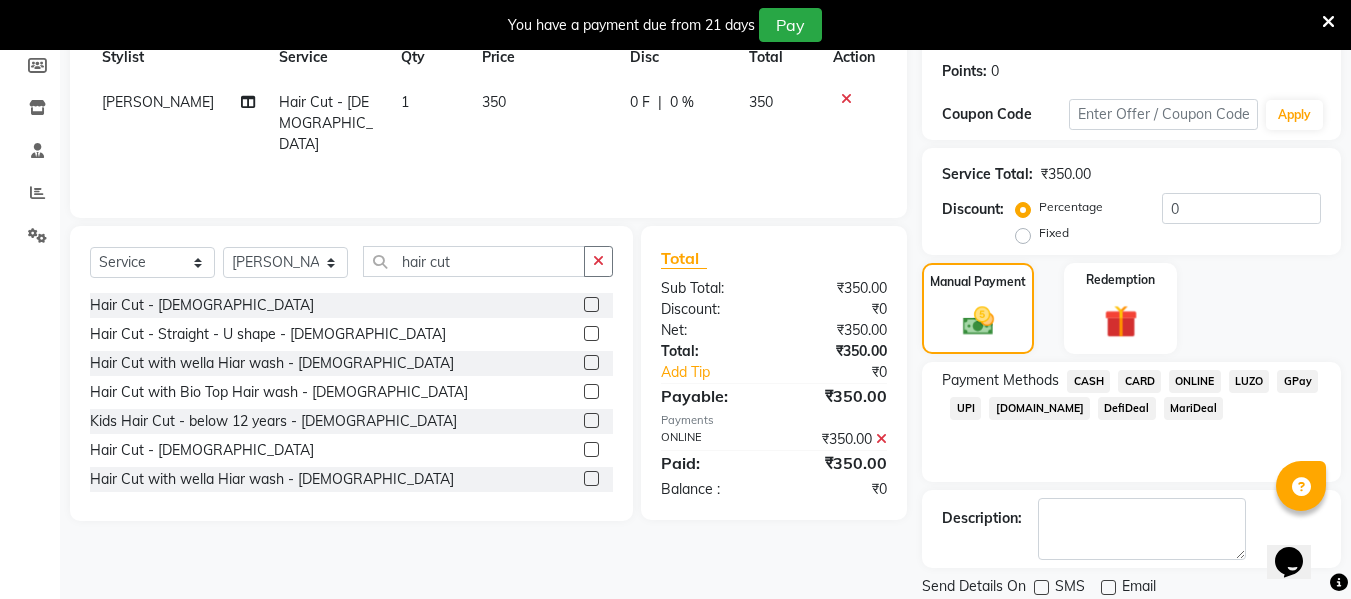 scroll, scrollTop: 367, scrollLeft: 0, axis: vertical 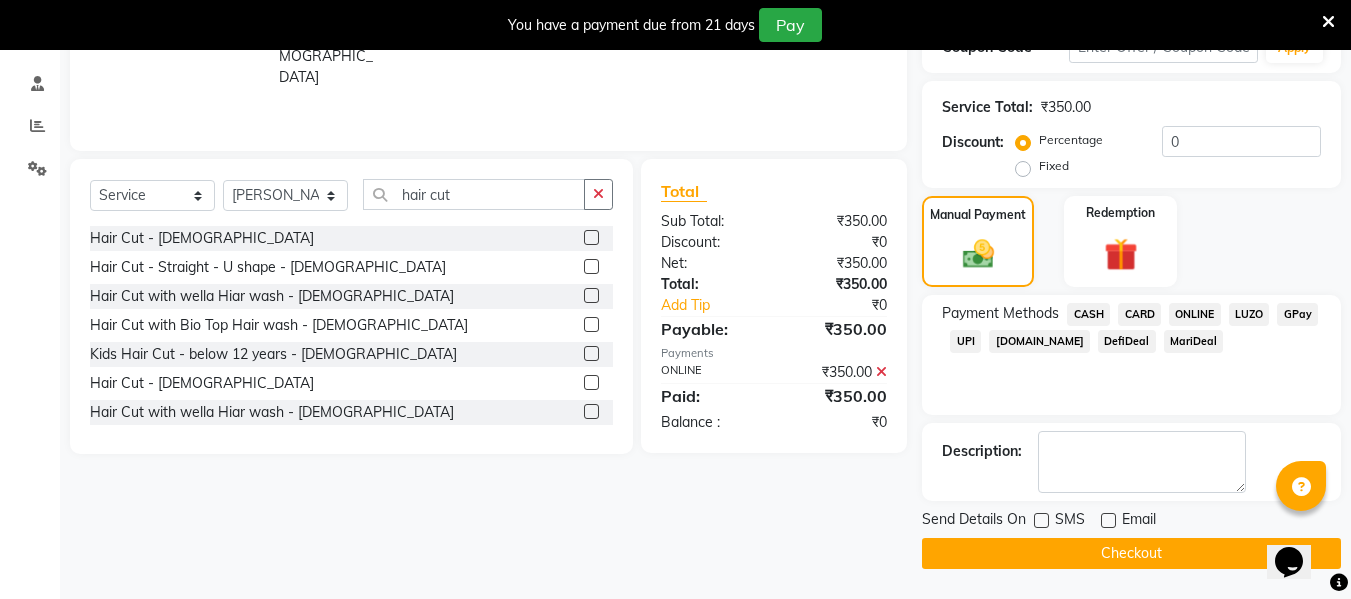 click on "Checkout" 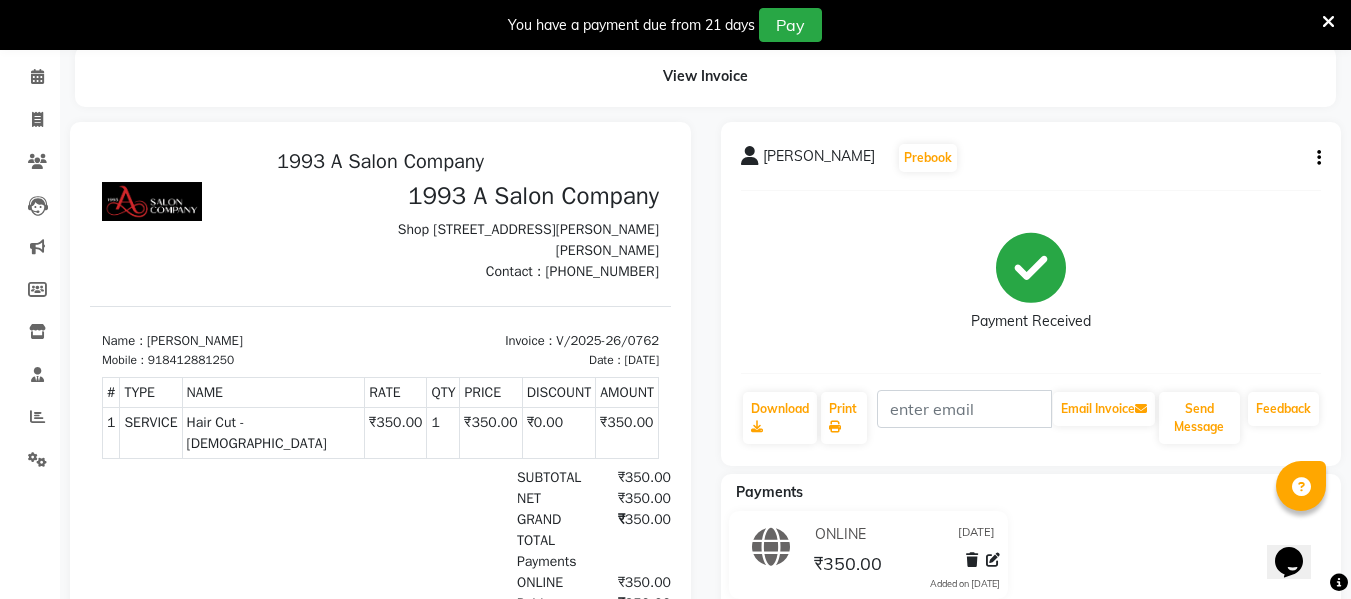 scroll, scrollTop: 0, scrollLeft: 0, axis: both 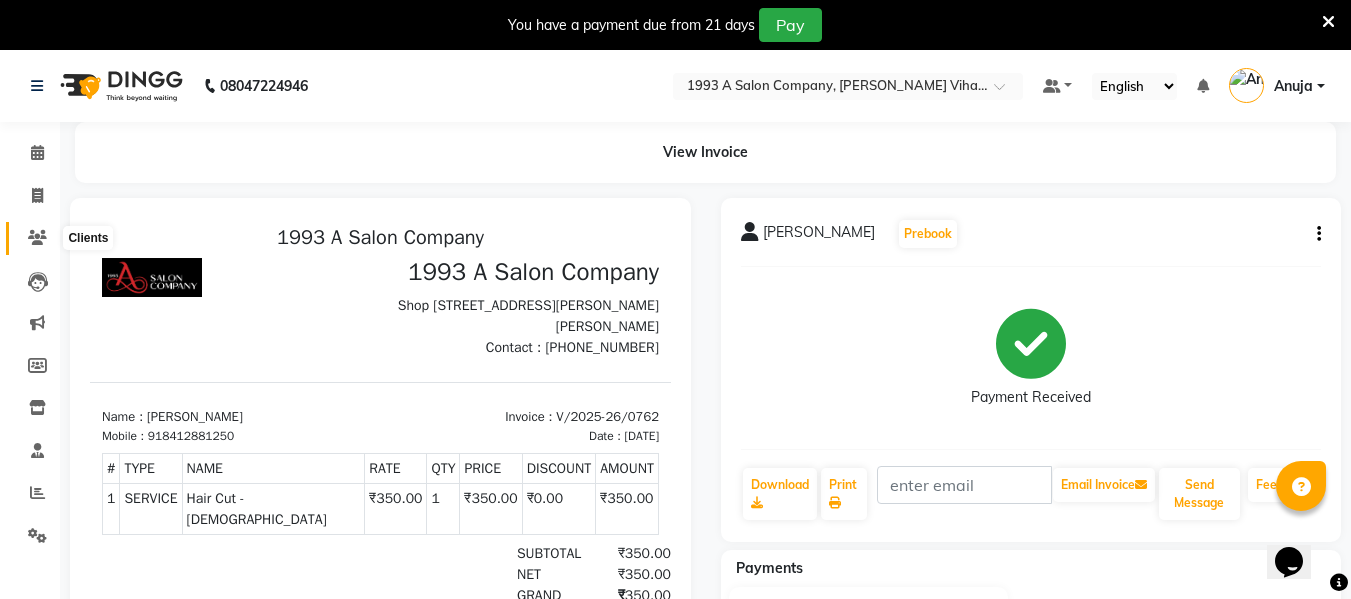 click 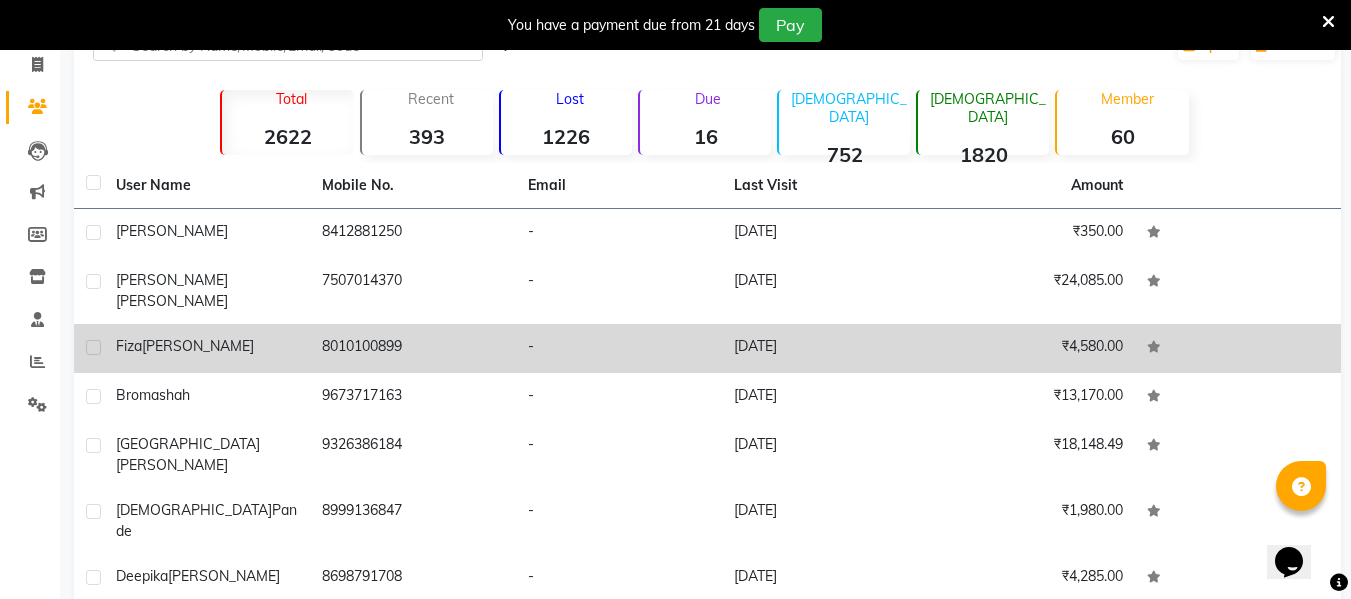scroll, scrollTop: 200, scrollLeft: 0, axis: vertical 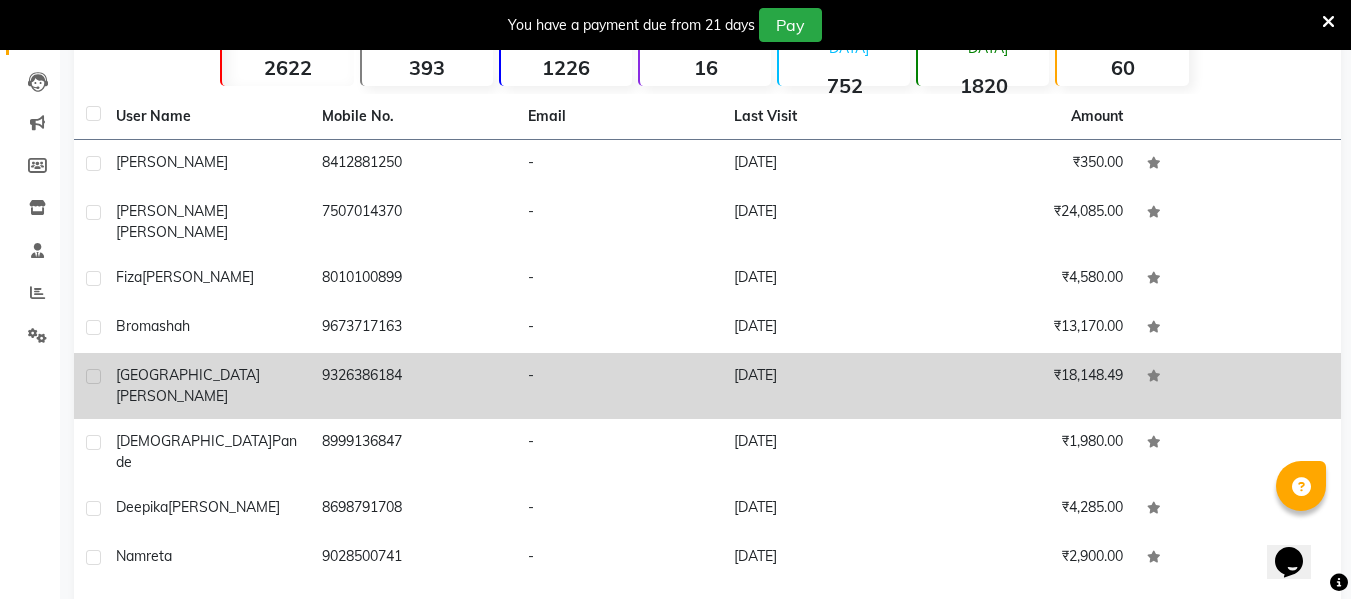 click on "9326386184" 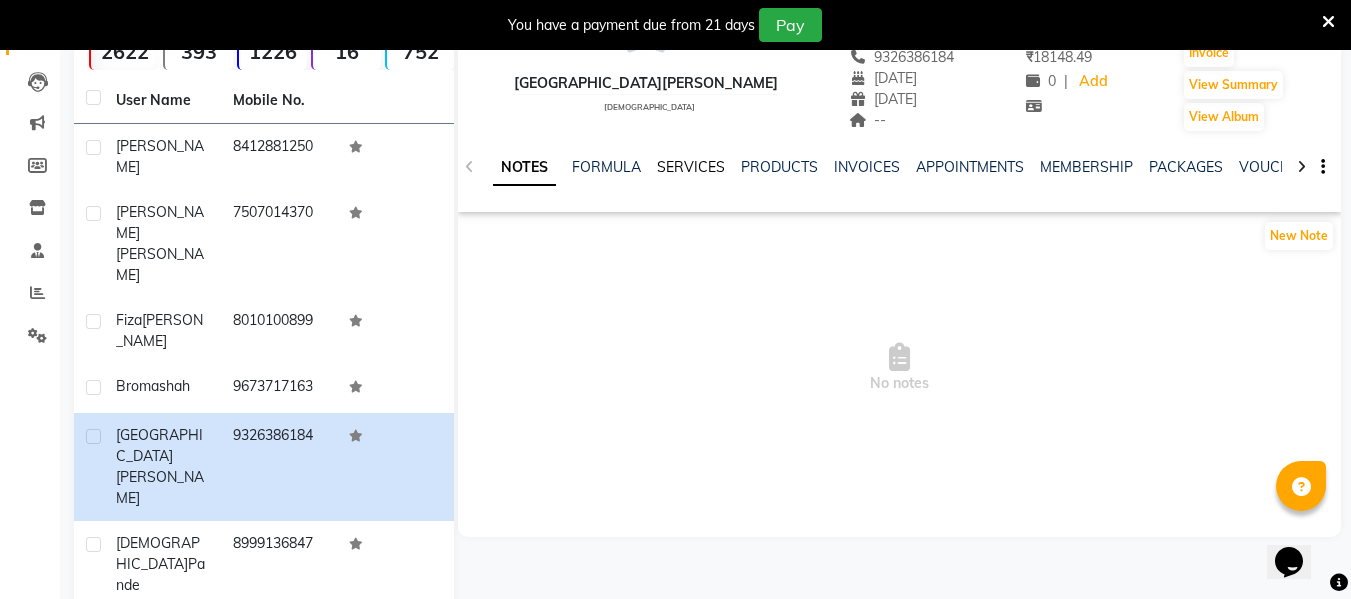 click on "SERVICES" 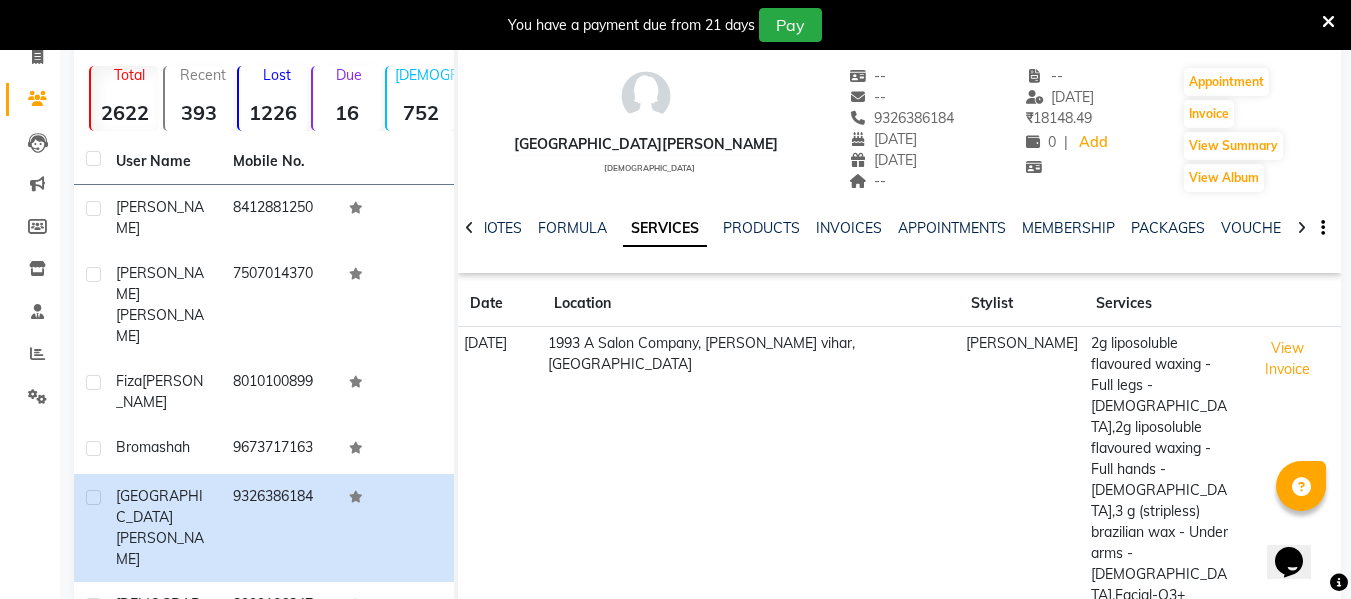 scroll, scrollTop: 0, scrollLeft: 0, axis: both 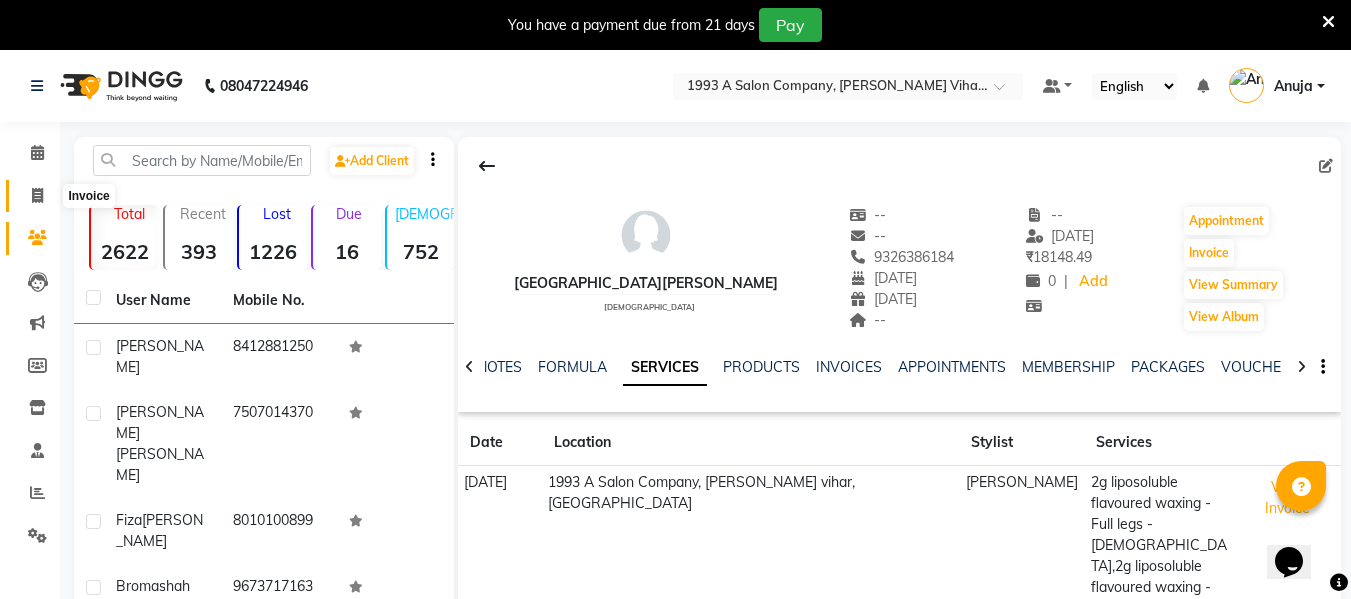 click 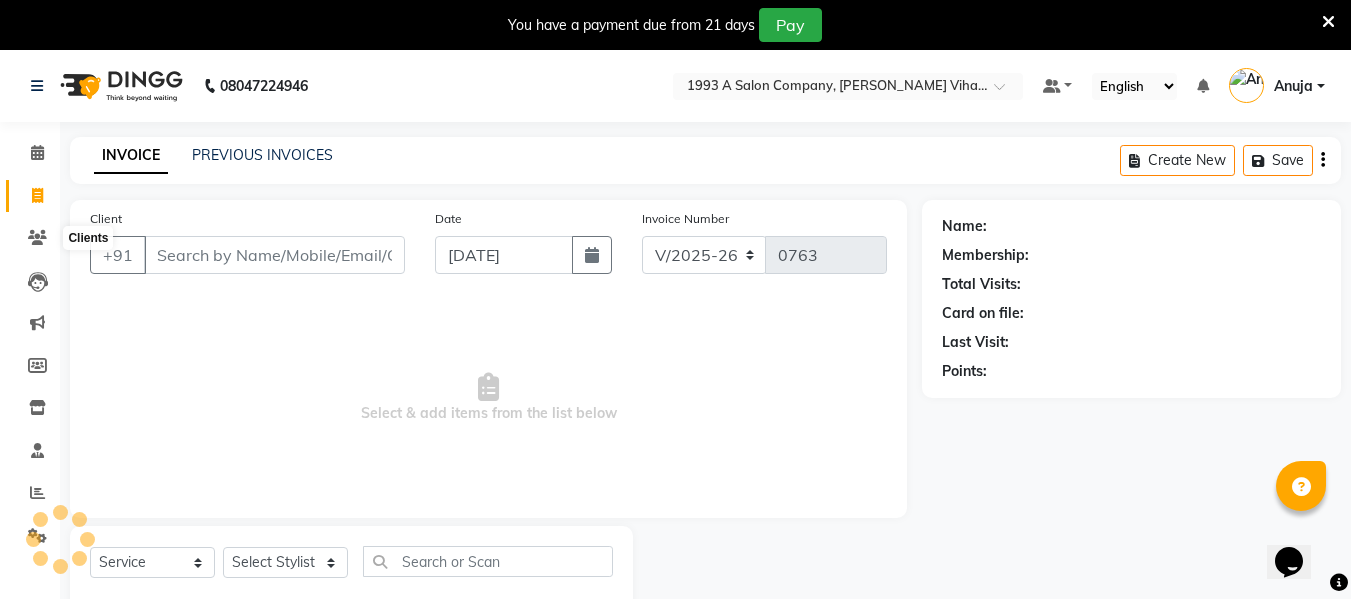scroll, scrollTop: 52, scrollLeft: 0, axis: vertical 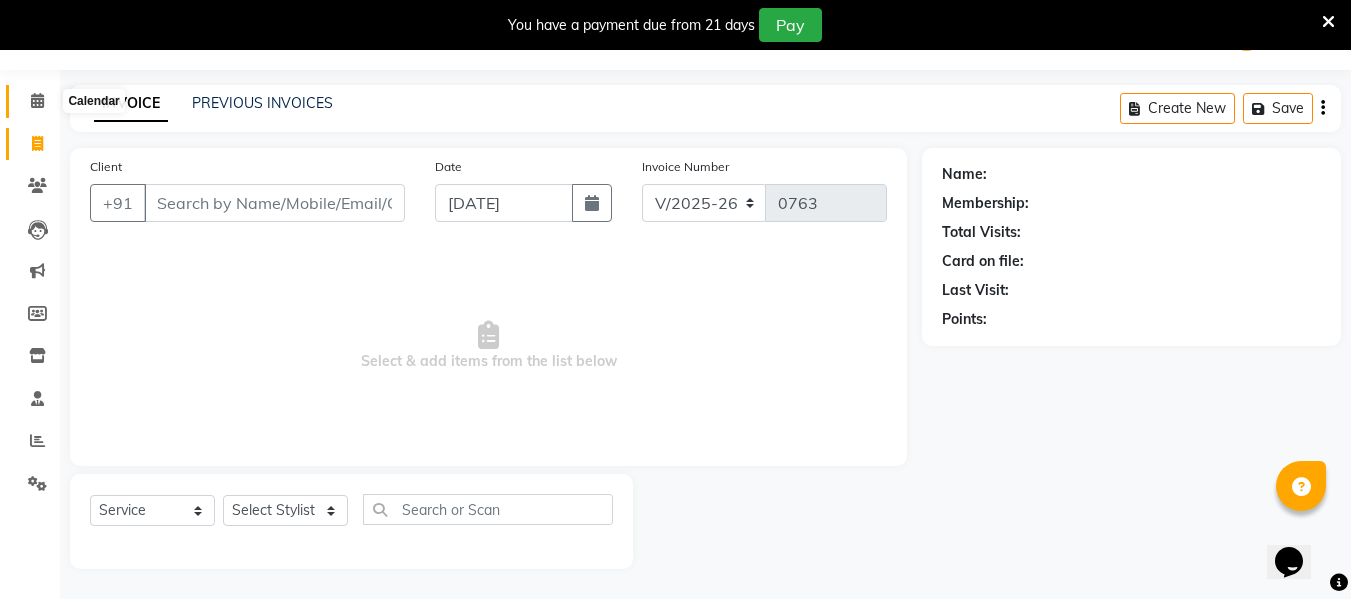 click 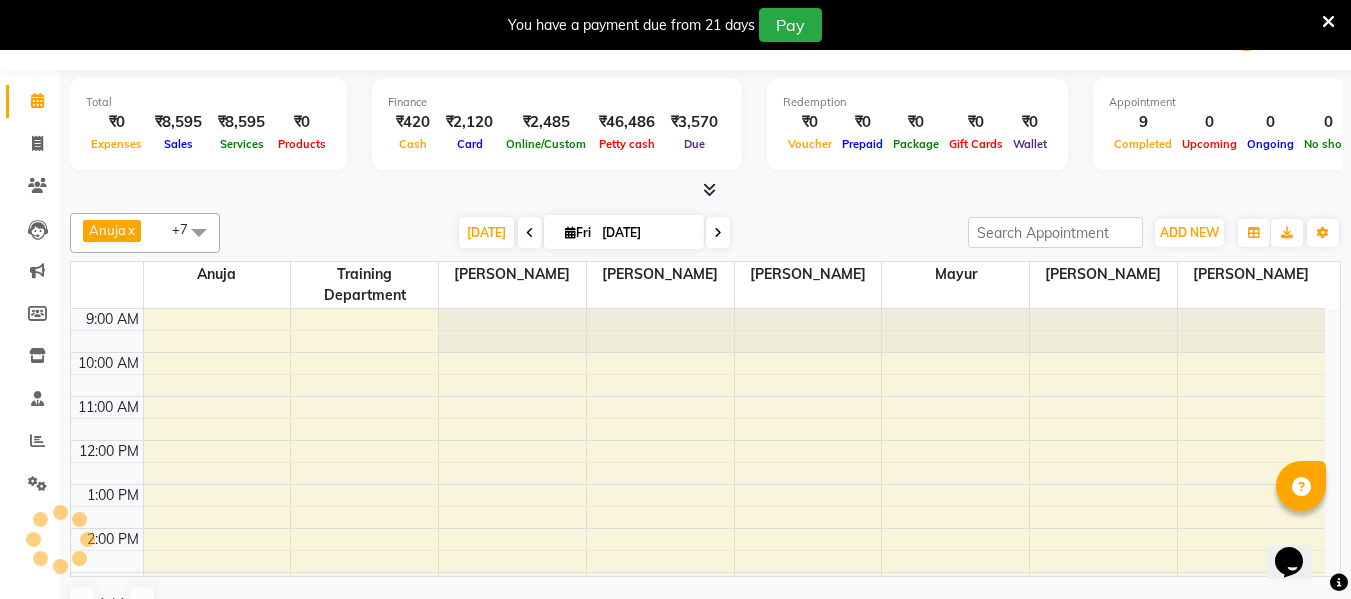scroll, scrollTop: 50, scrollLeft: 0, axis: vertical 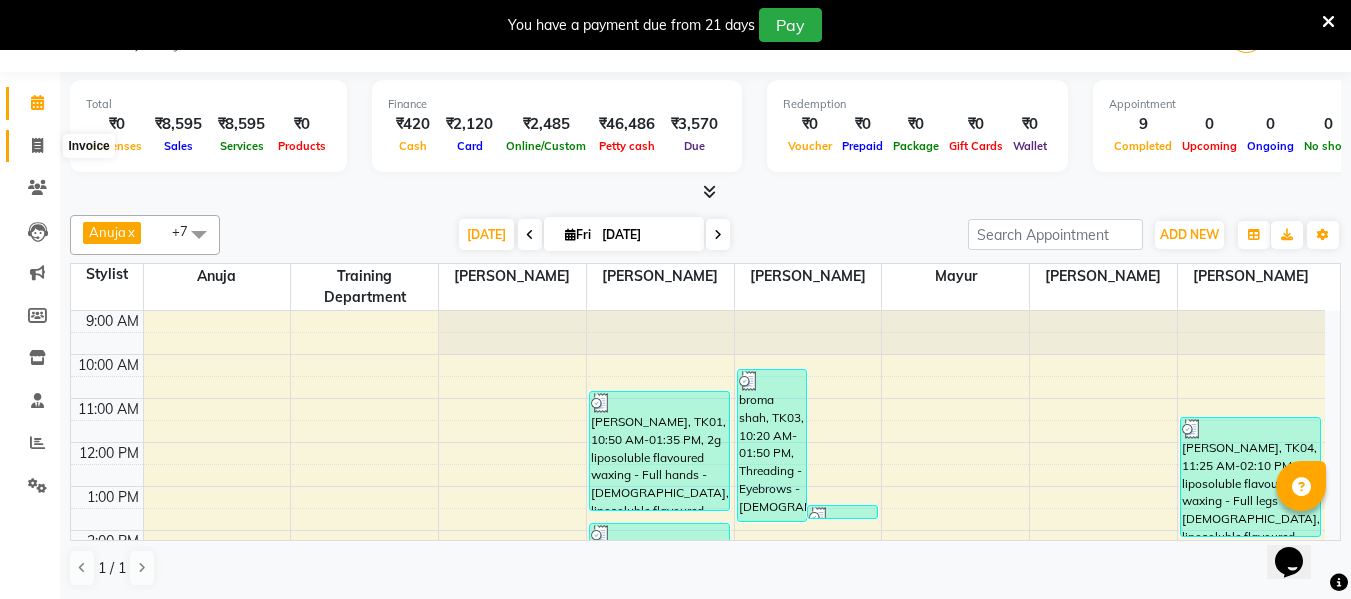 click 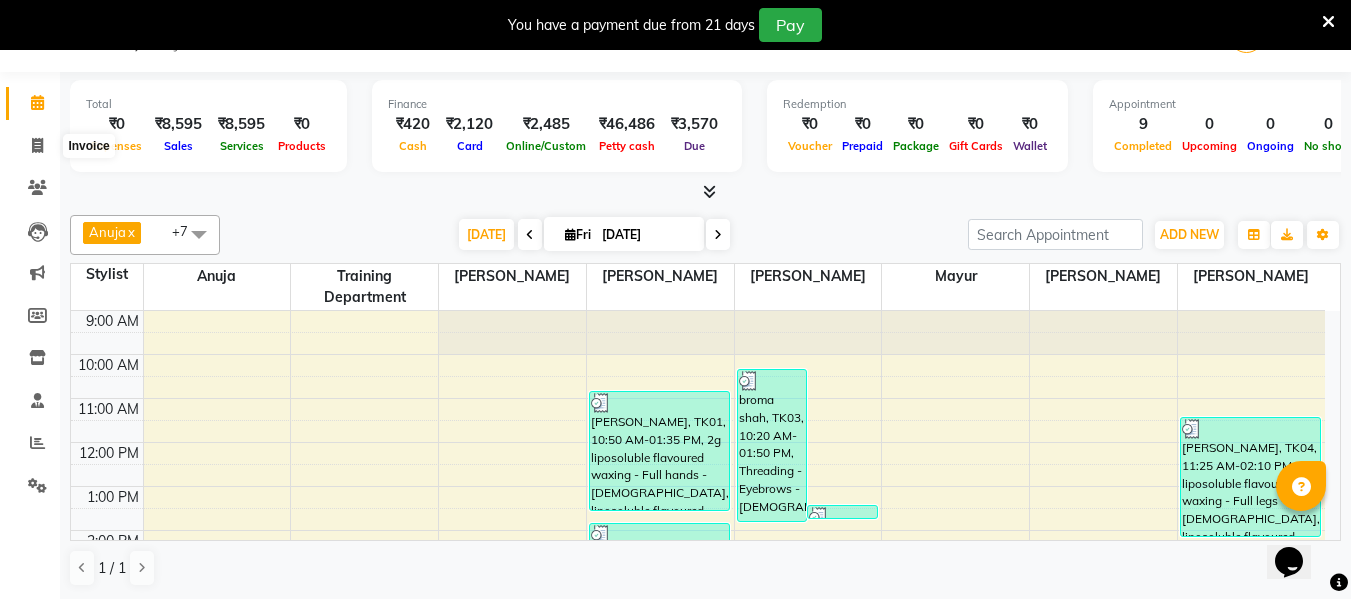 select on "service" 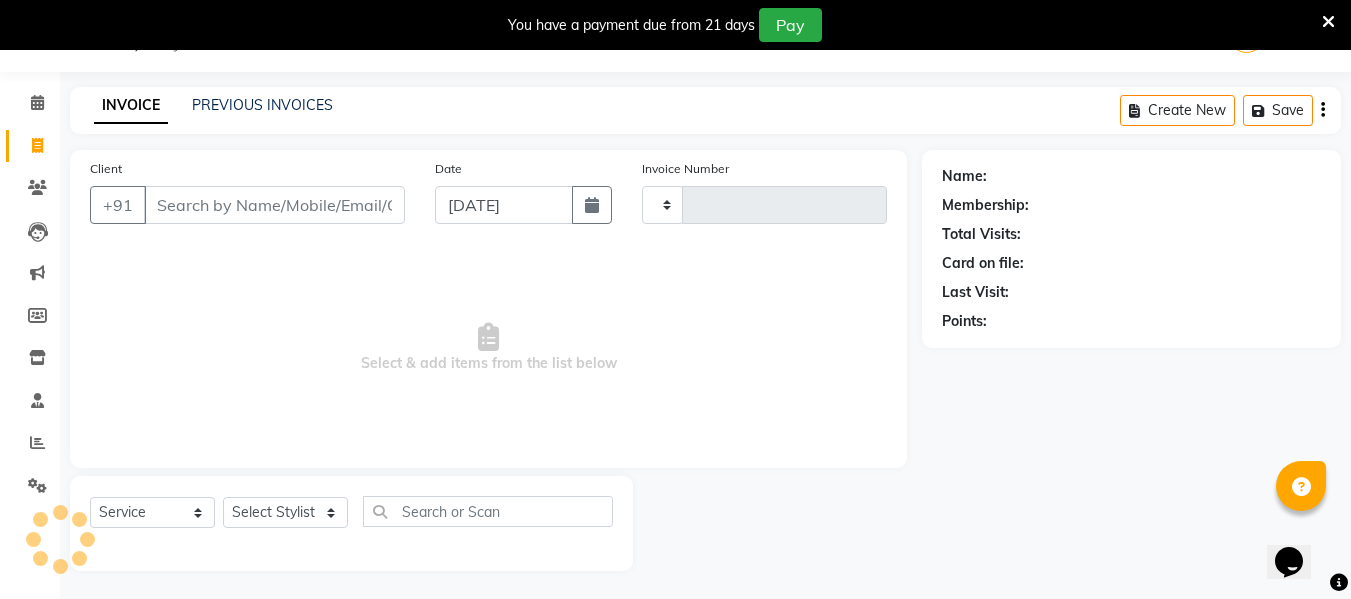 type on "0763" 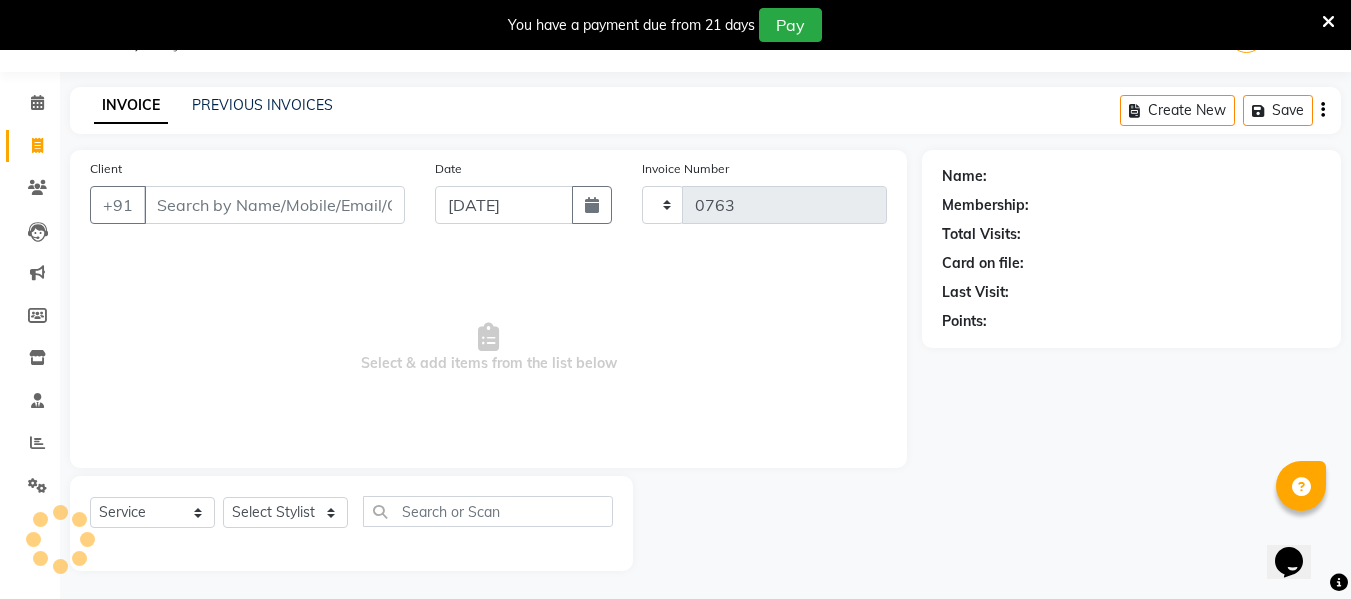 select on "4955" 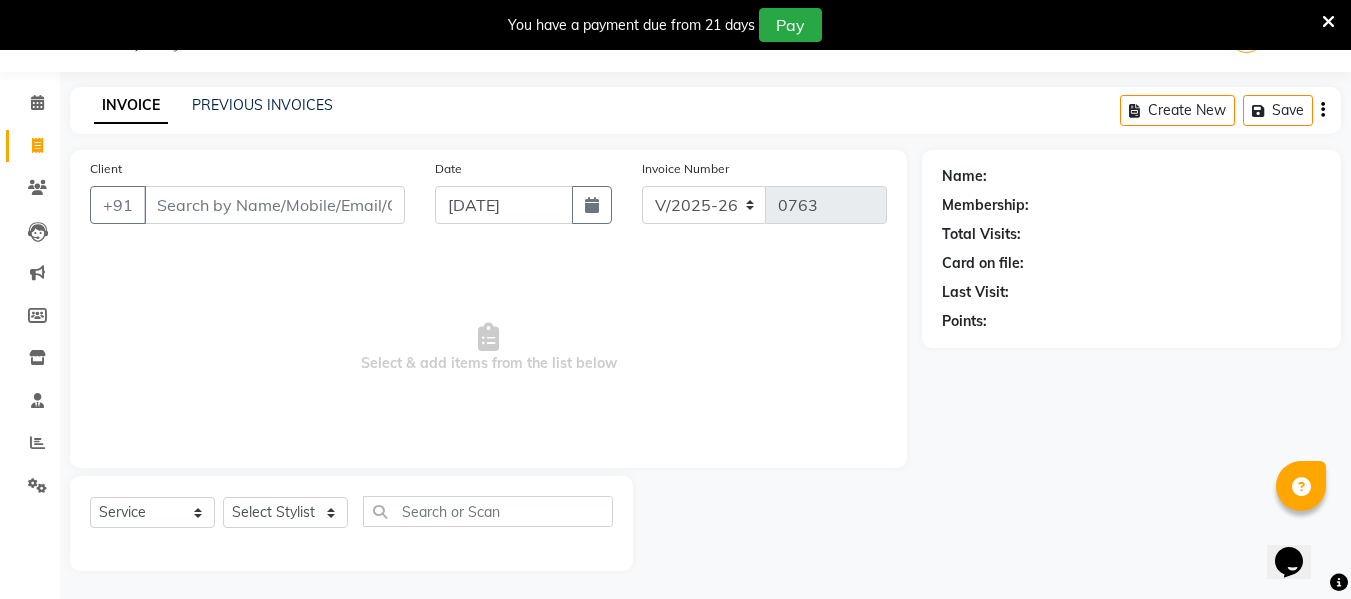 click on "Client" at bounding box center (274, 205) 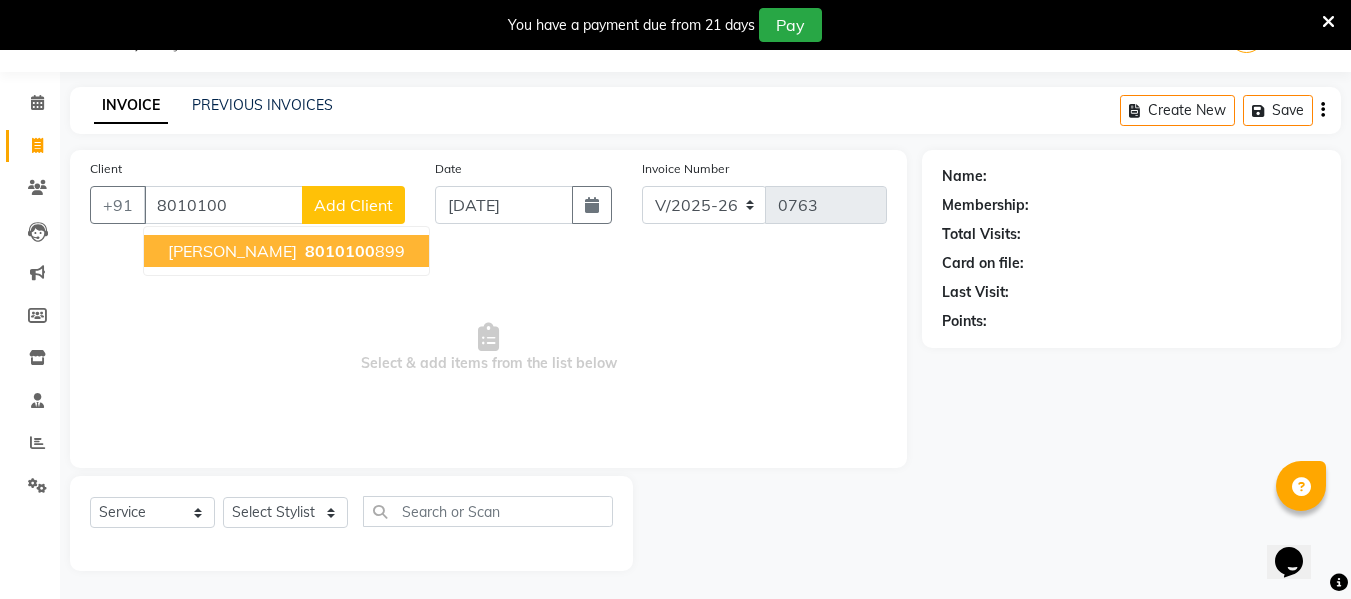 click on "[PERSON_NAME]" at bounding box center [232, 251] 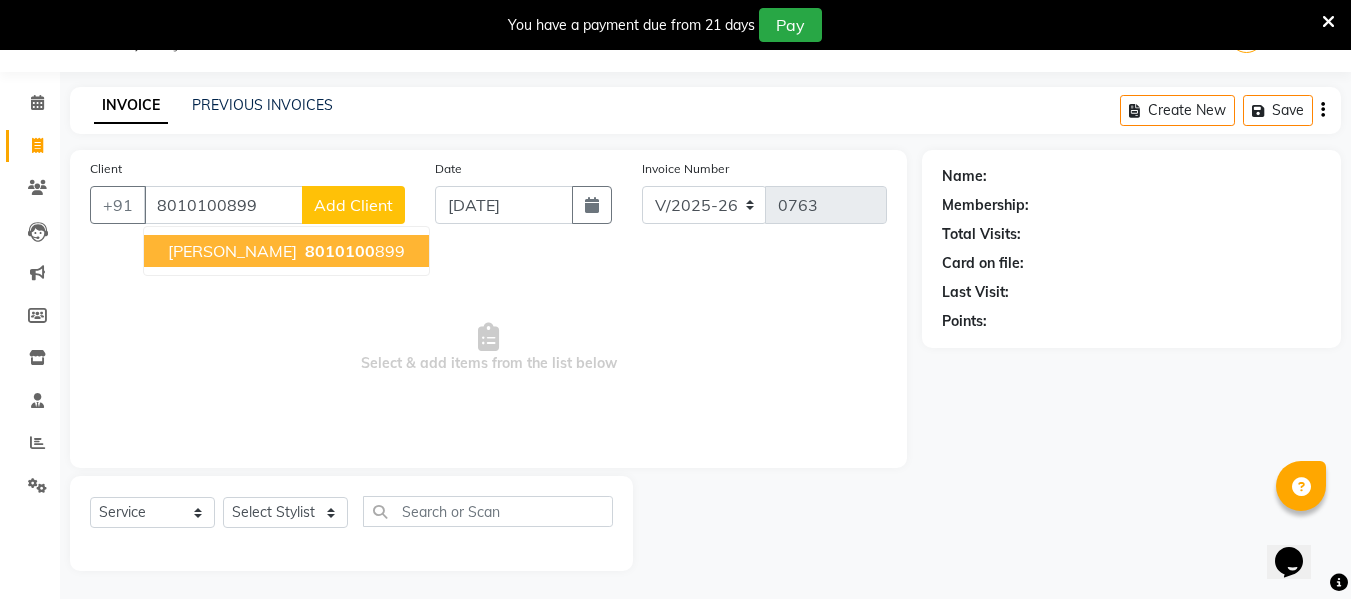 type on "8010100899" 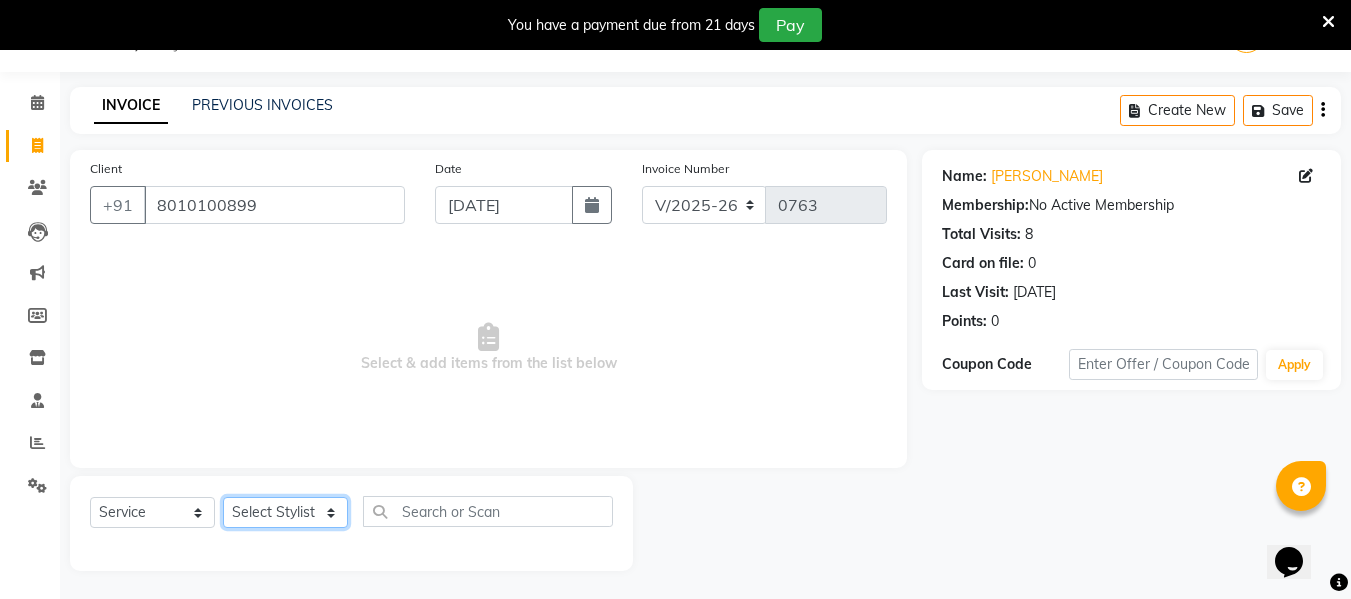 click on "Select Stylist [PERSON_NAME] [PERSON_NAME] [PERSON_NAME]  [PERSON_NAME] Rakhi Mandal  Shanti Palkonda Training Department" 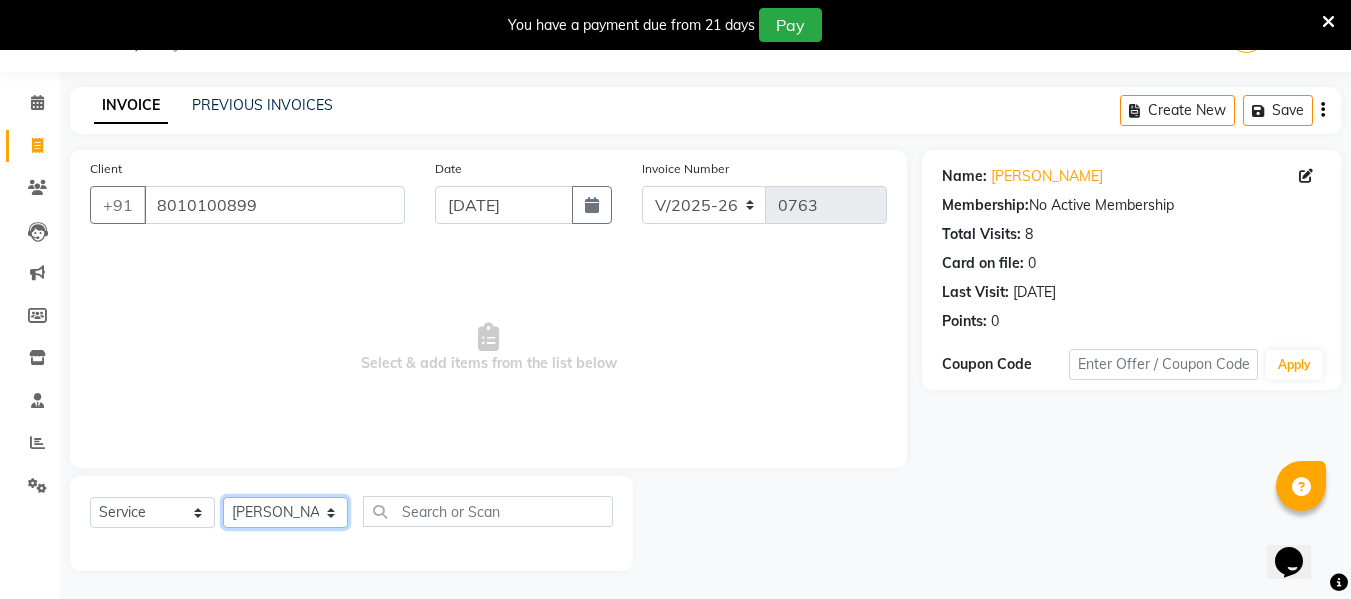 click on "Select Stylist [PERSON_NAME] [PERSON_NAME] [PERSON_NAME]  [PERSON_NAME] Rakhi Mandal  Shanti Palkonda Training Department" 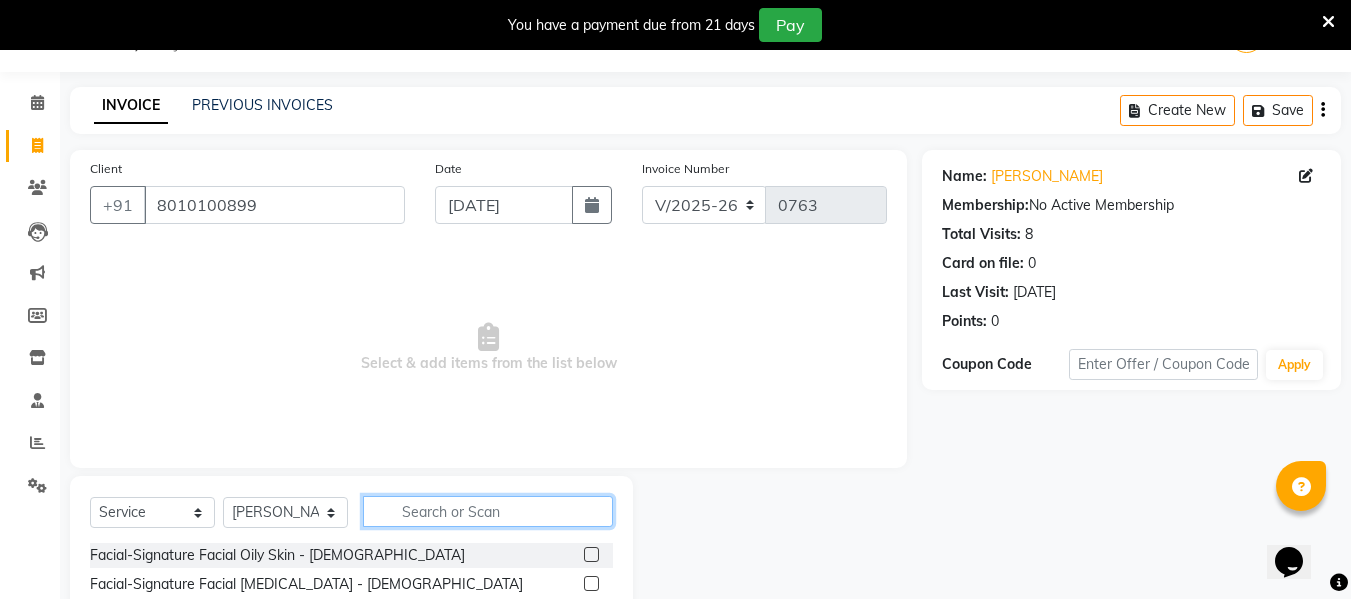 click 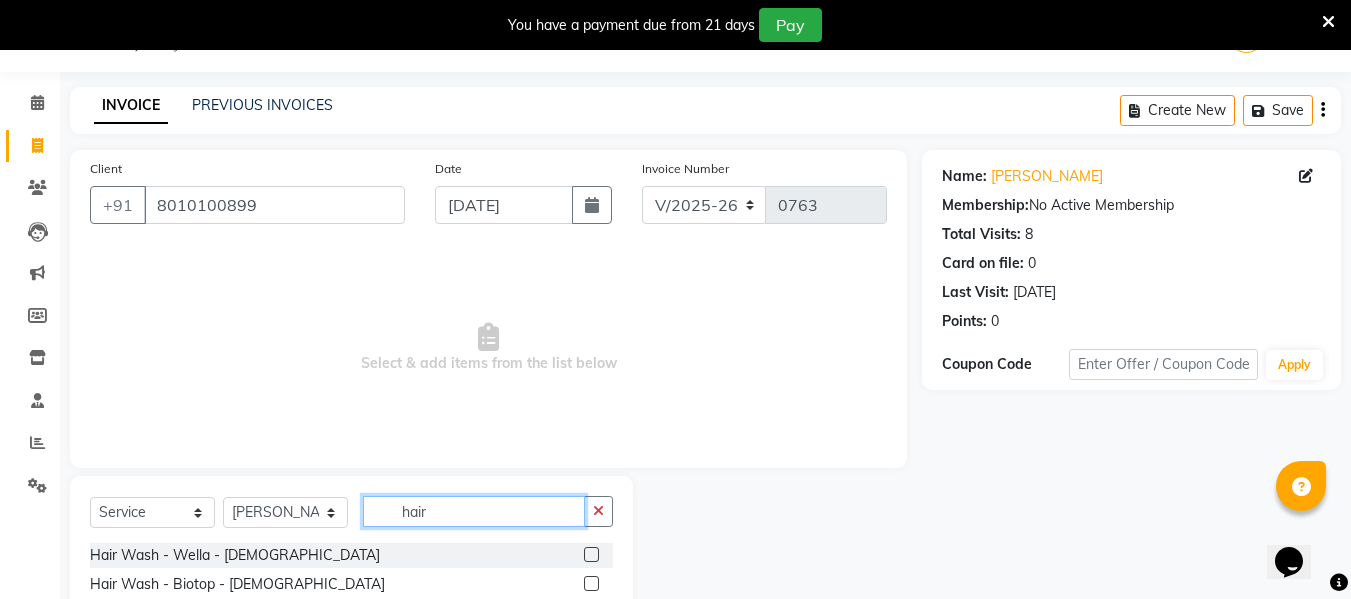 type on "hair" 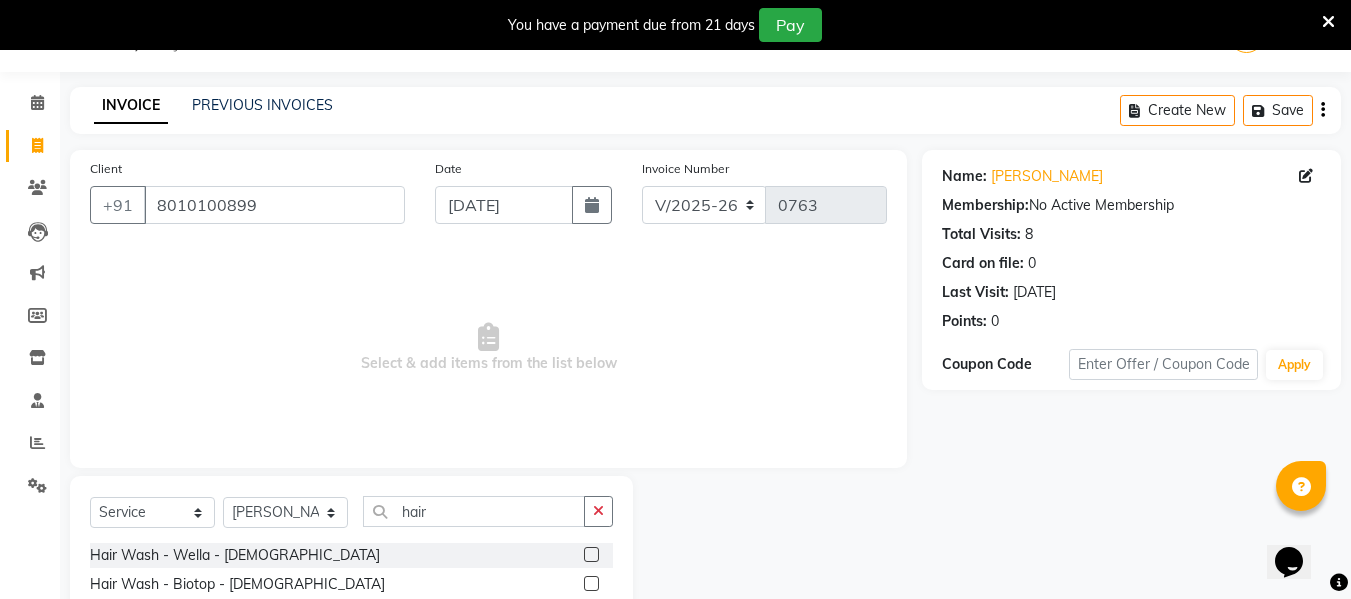 click 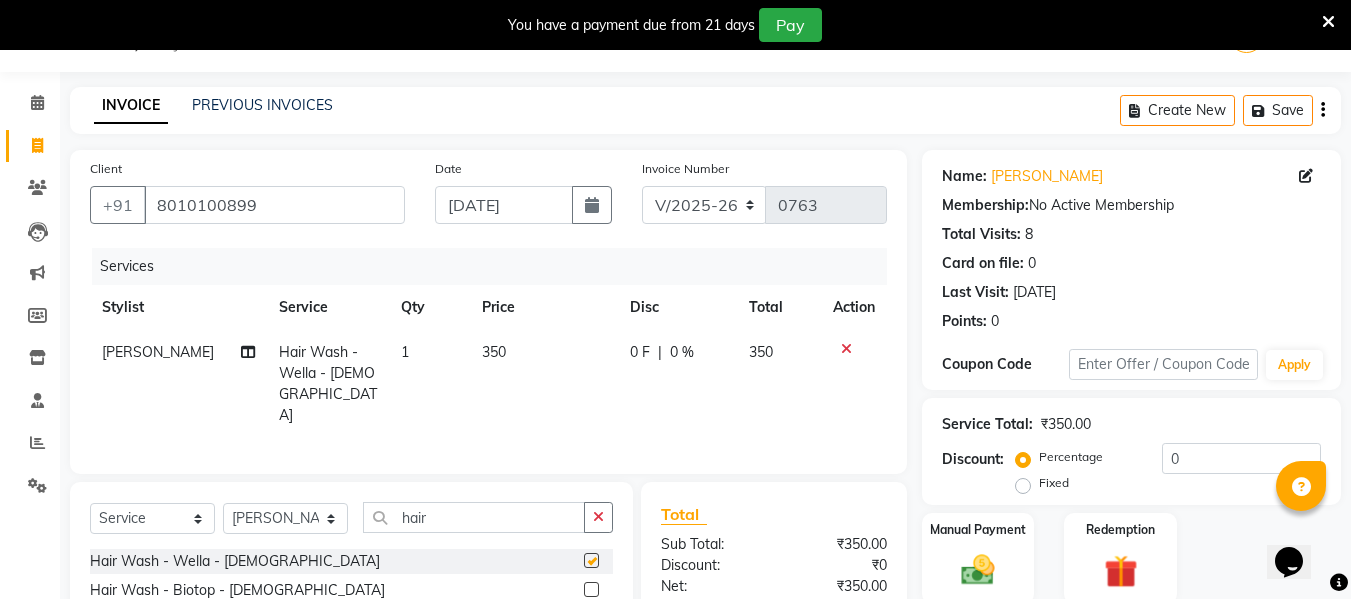 checkbox on "false" 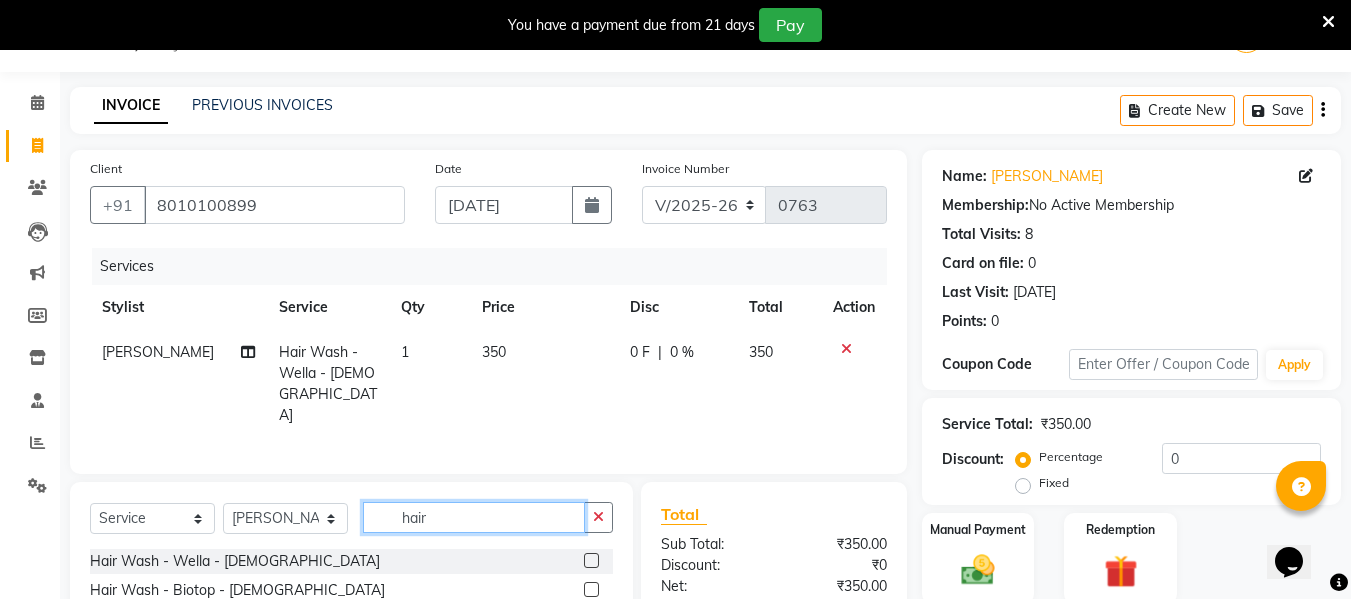 click on "hair" 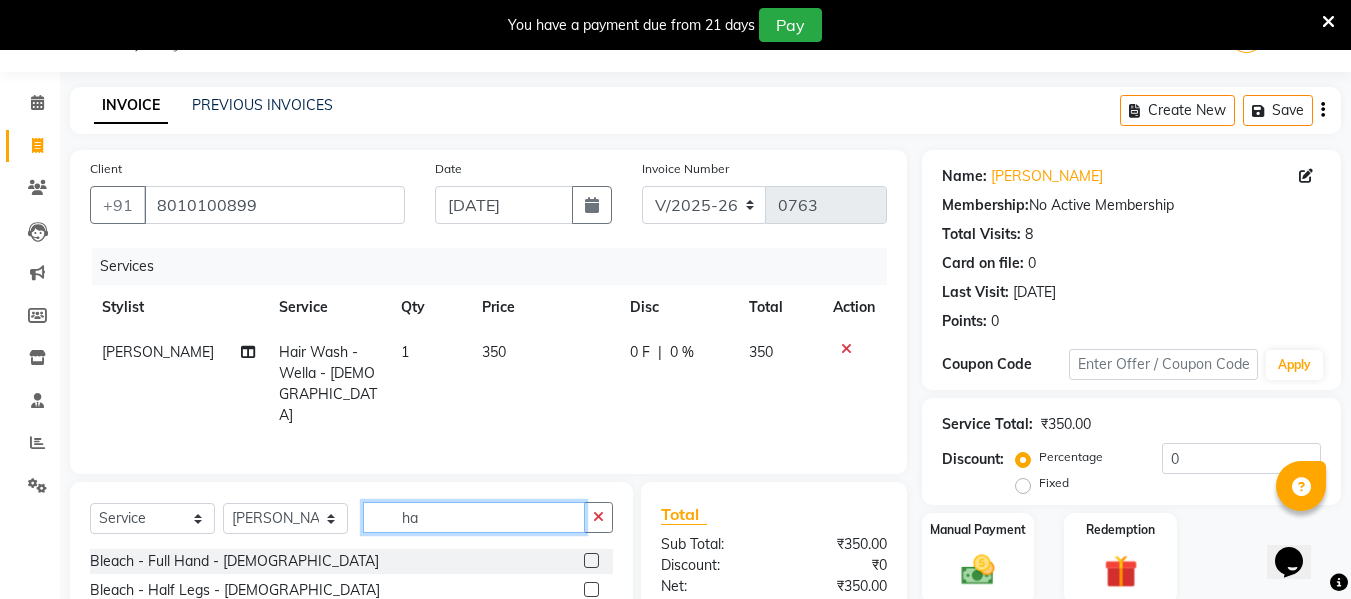 type on "h" 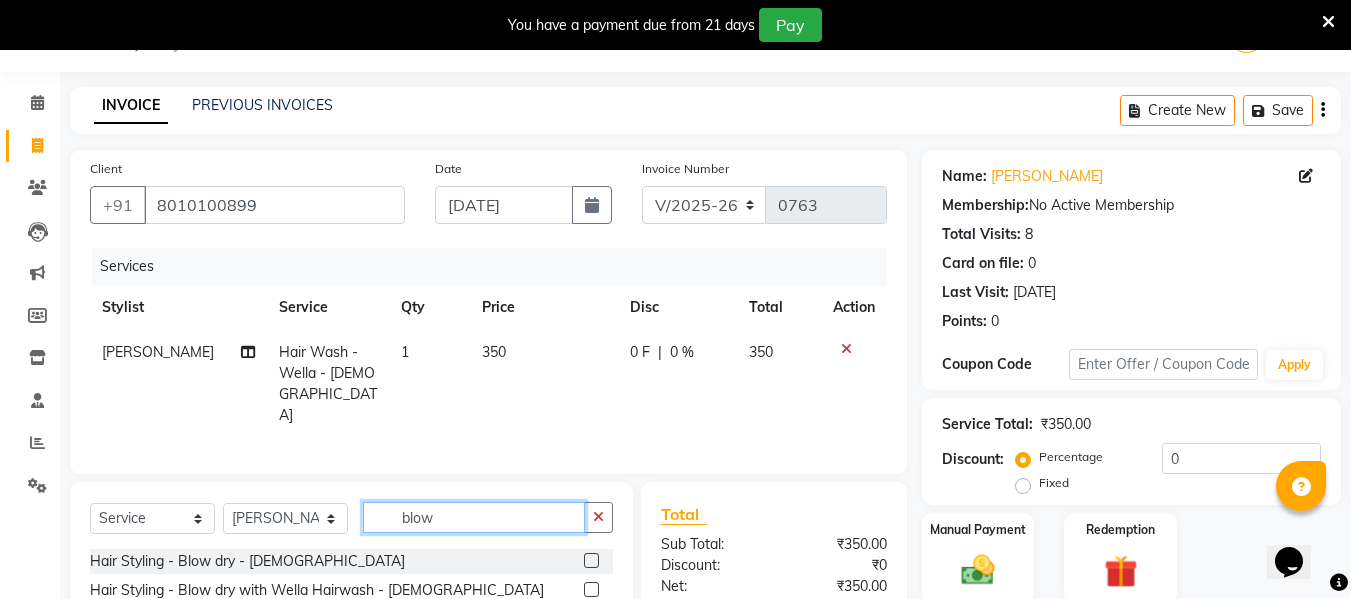 type on "blow" 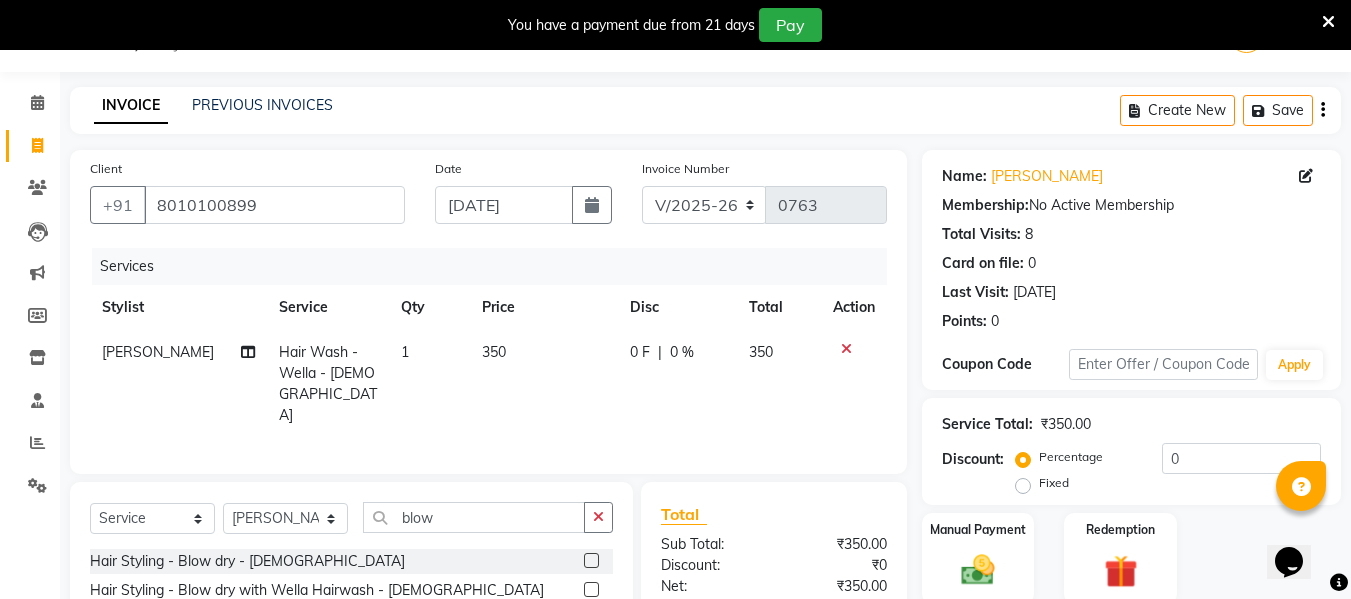 click 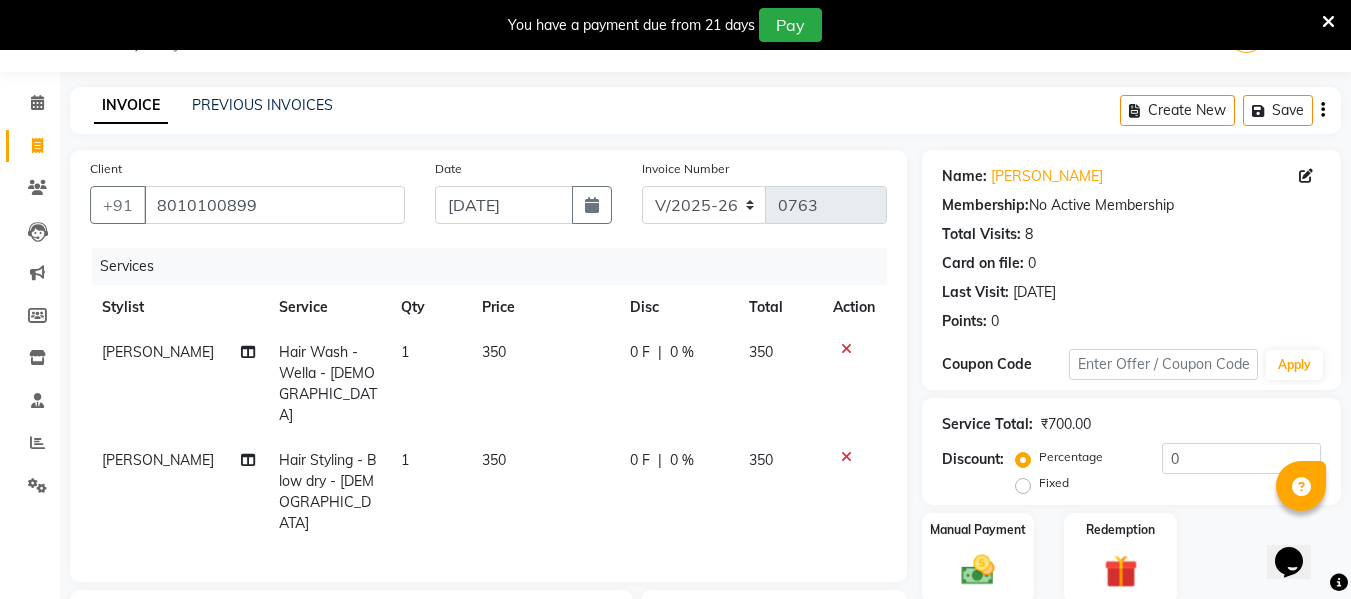 checkbox on "false" 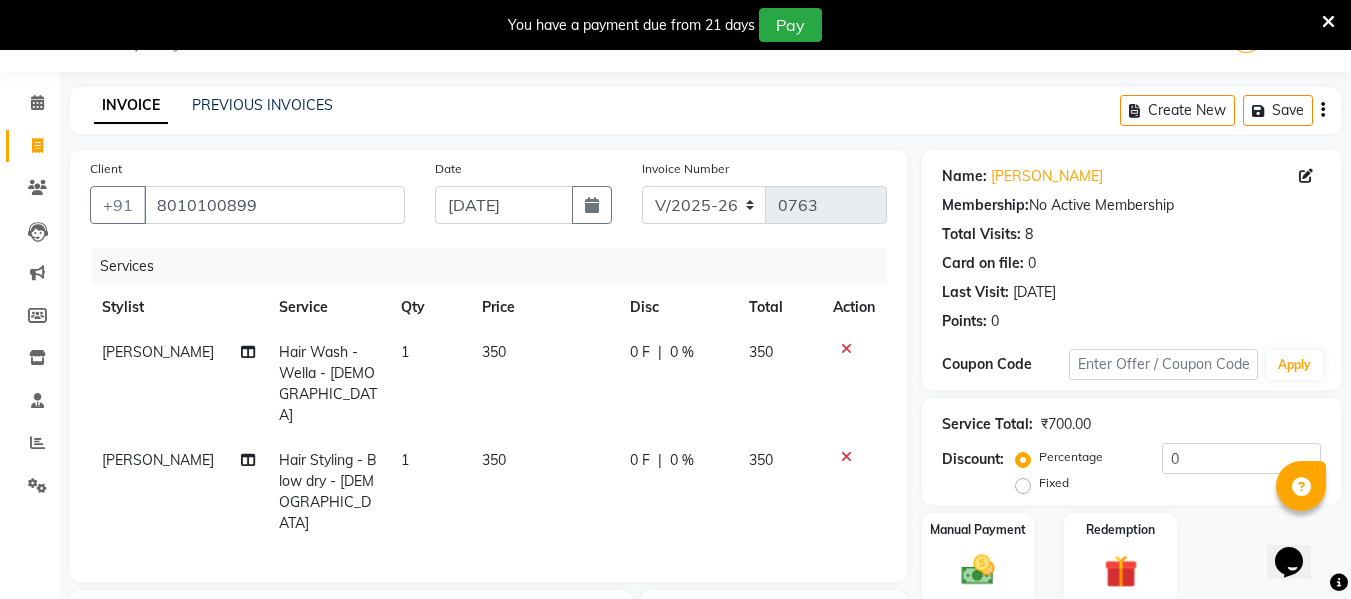 click on "0 %" 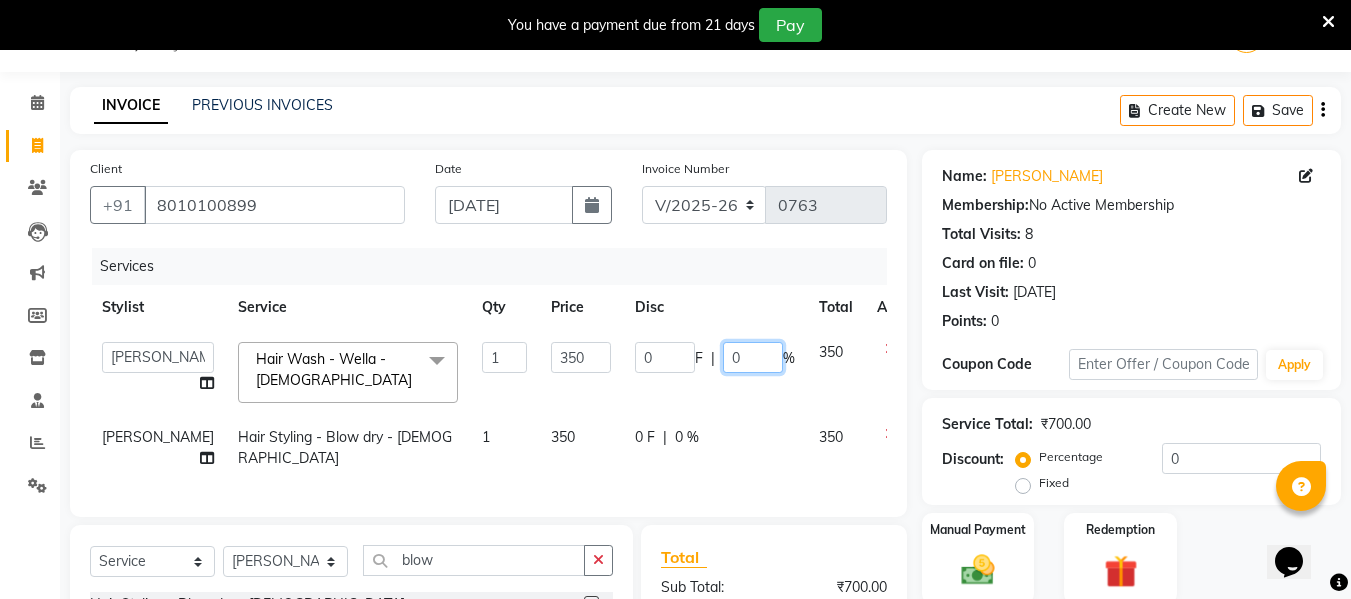 click on "0" 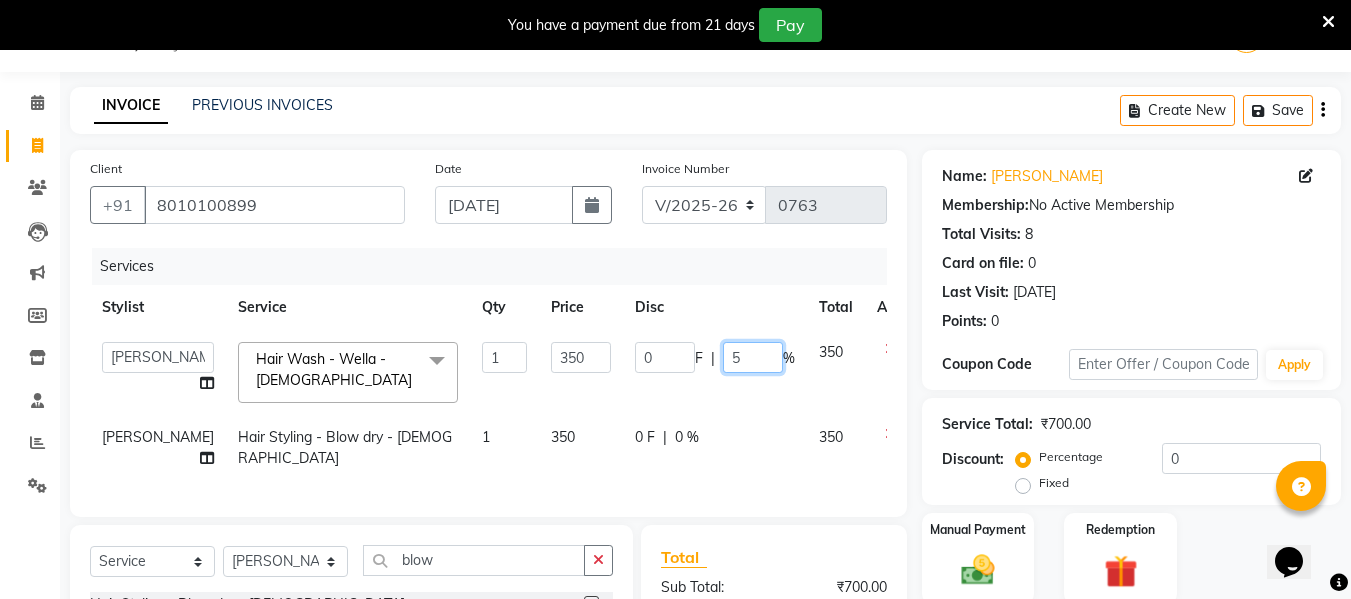 type on "50" 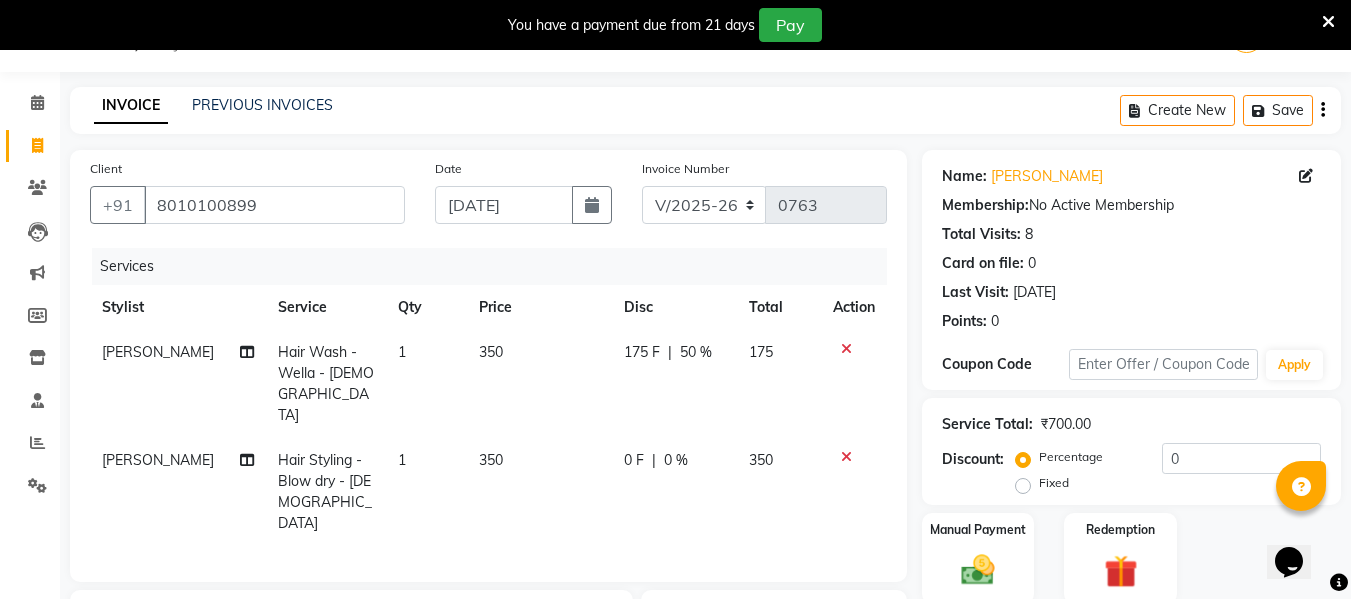 click on "0 F | 0 %" 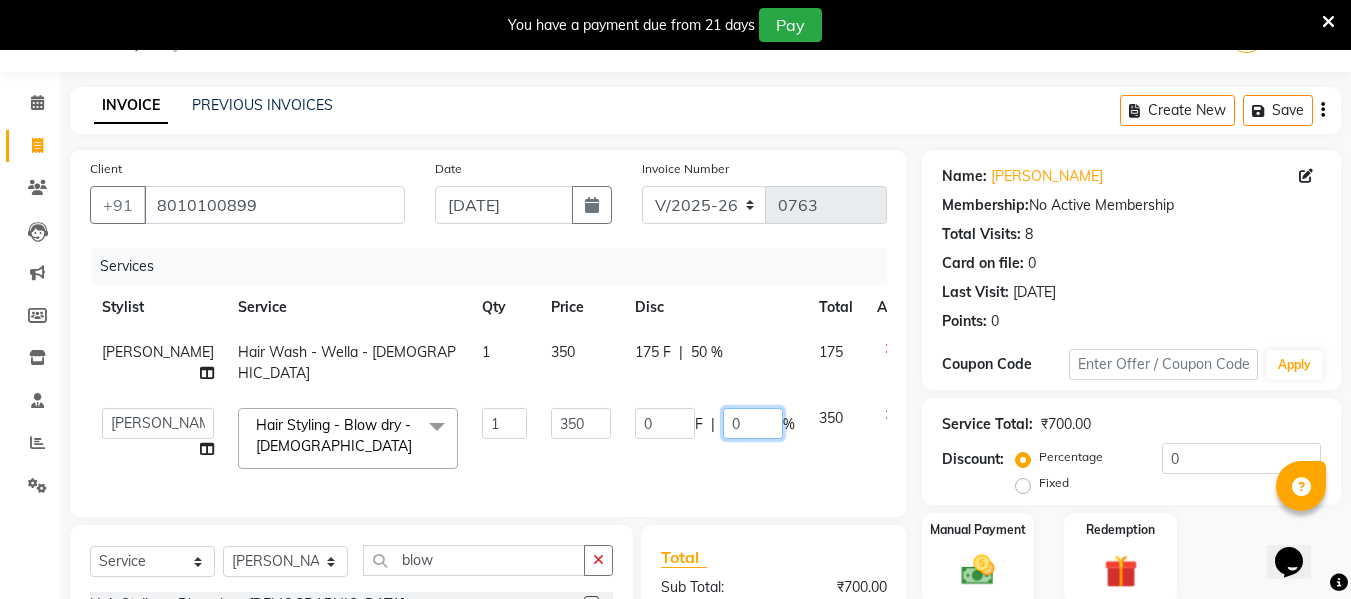 click on "0" 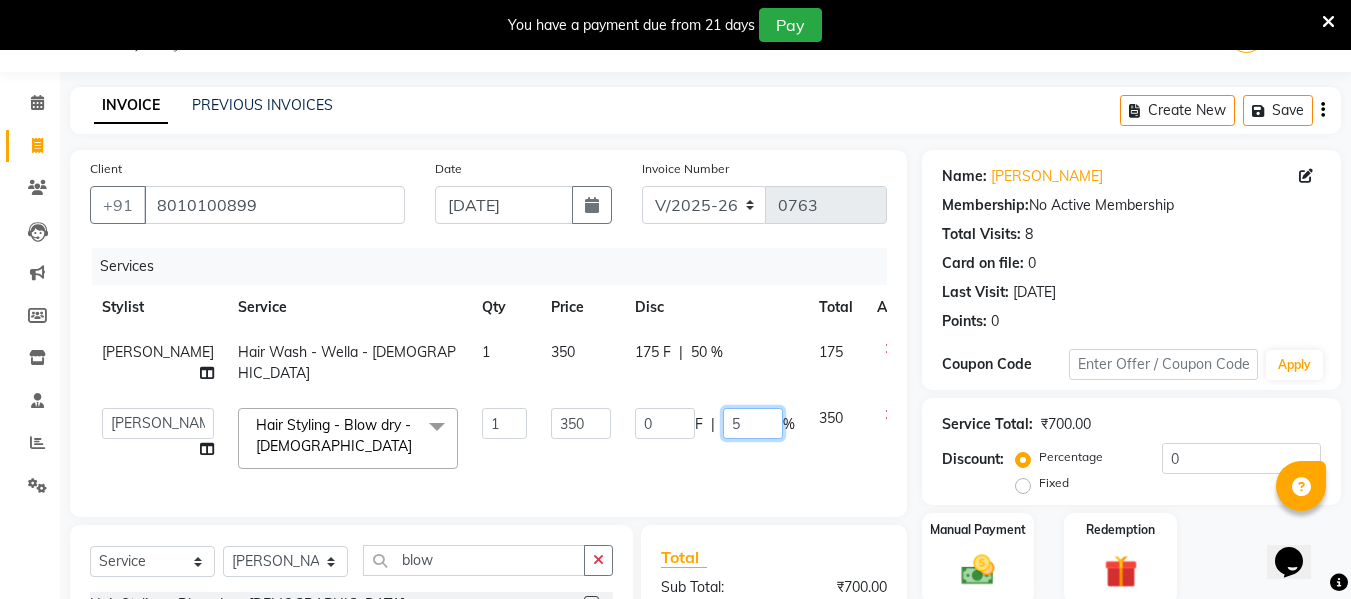 type on "50" 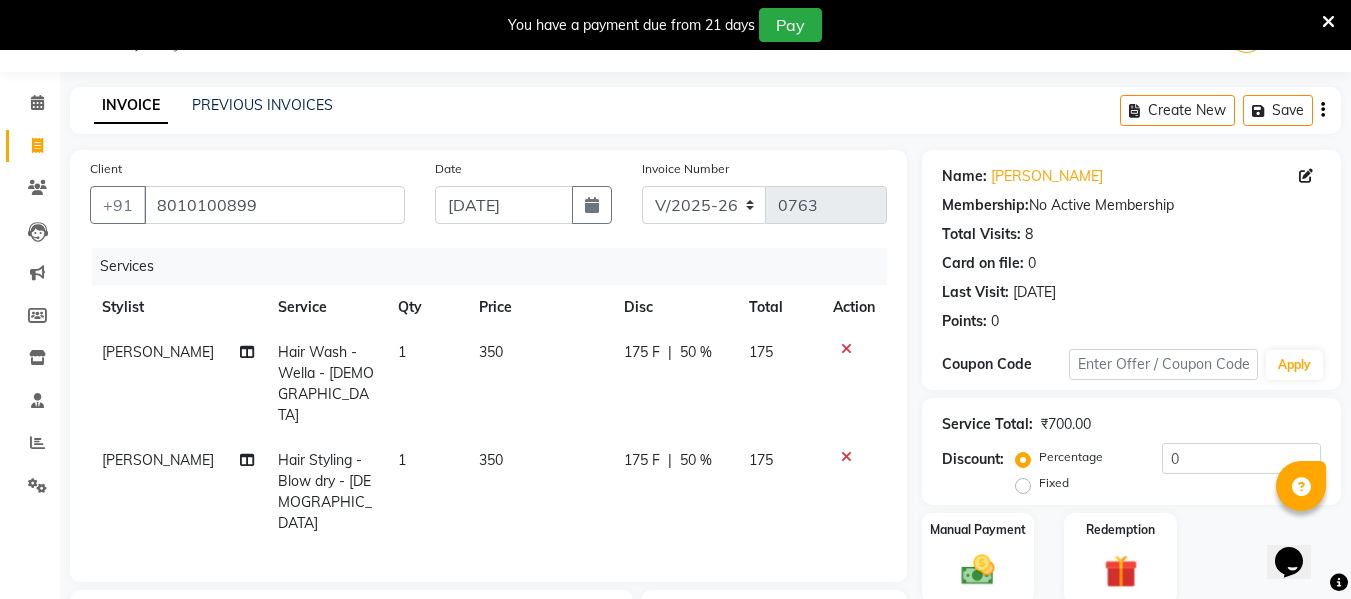 click on "175 F | 50 %" 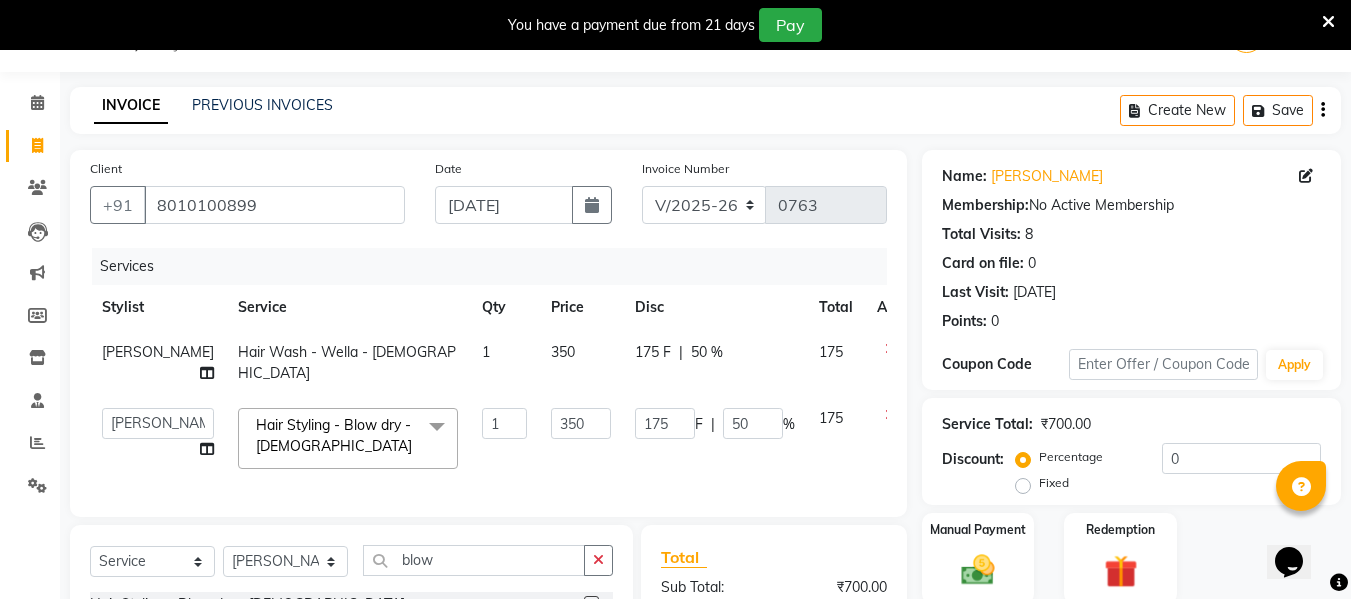 click on "175 F | 50 %" 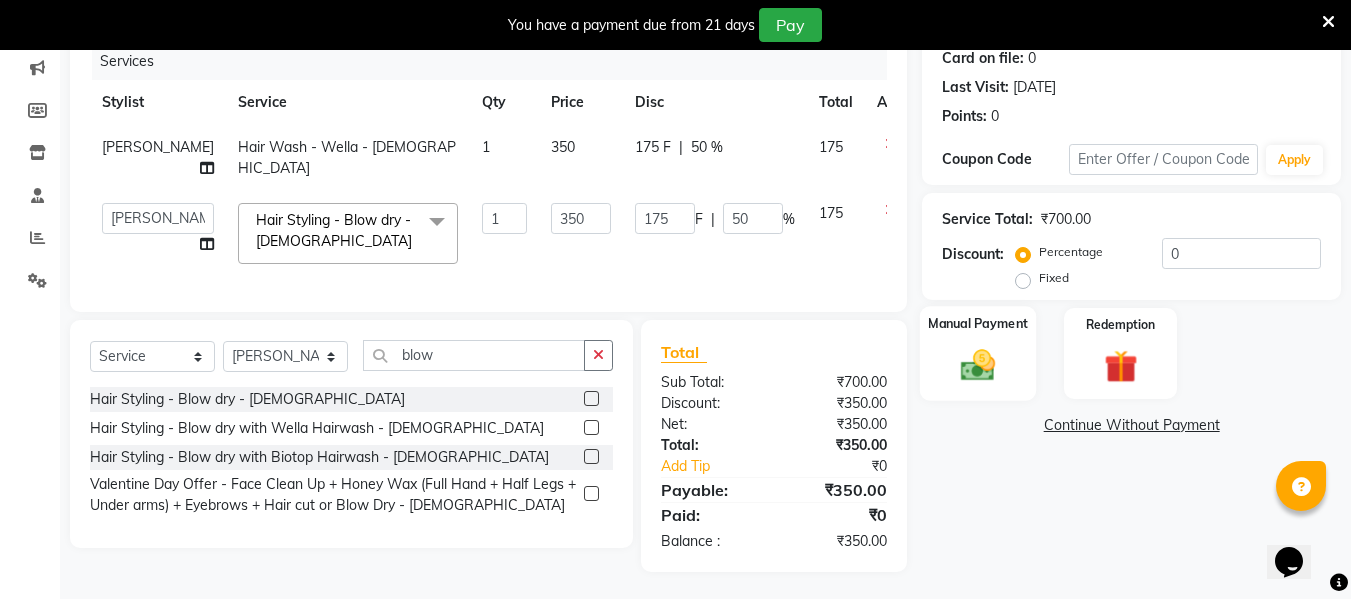 scroll, scrollTop: 273, scrollLeft: 0, axis: vertical 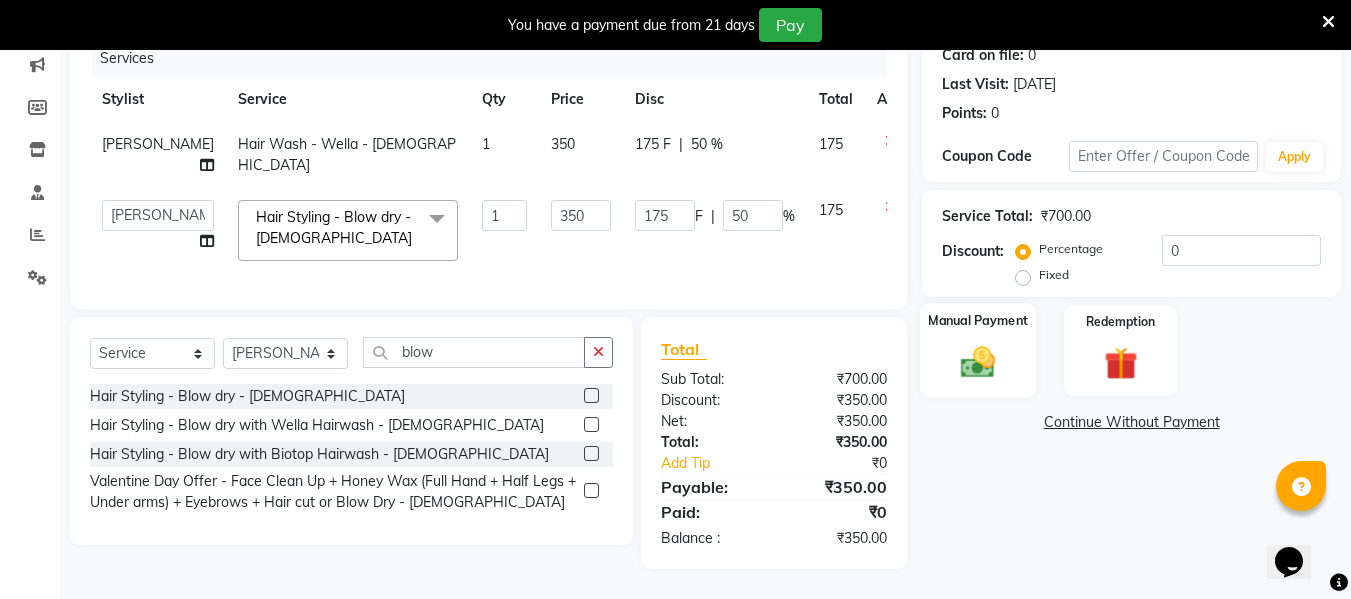 click 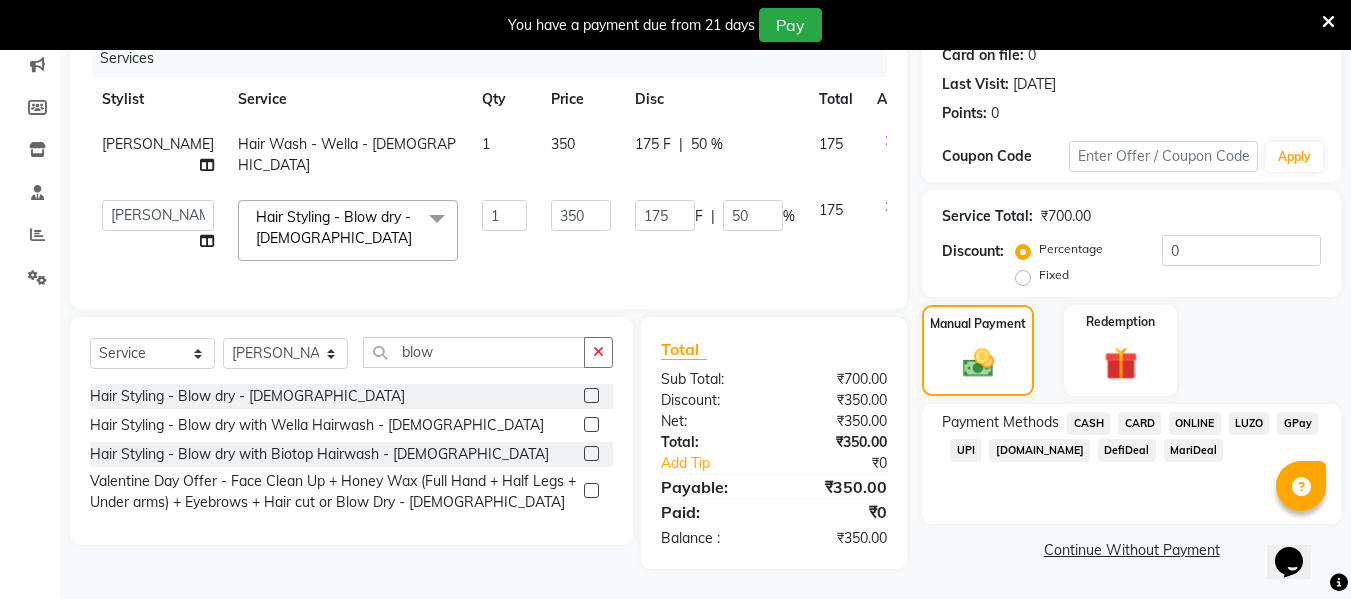 click on "CASH" 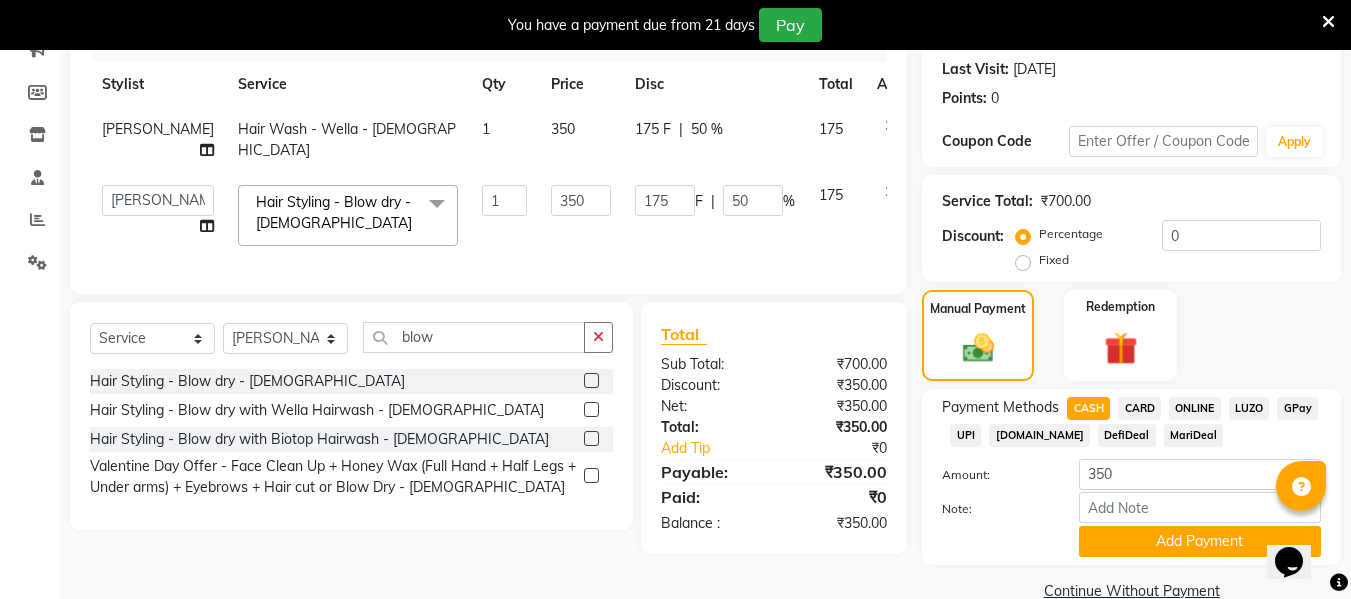drag, startPoint x: 1311, startPoint y: 543, endPoint x: 1274, endPoint y: 574, distance: 48.270073 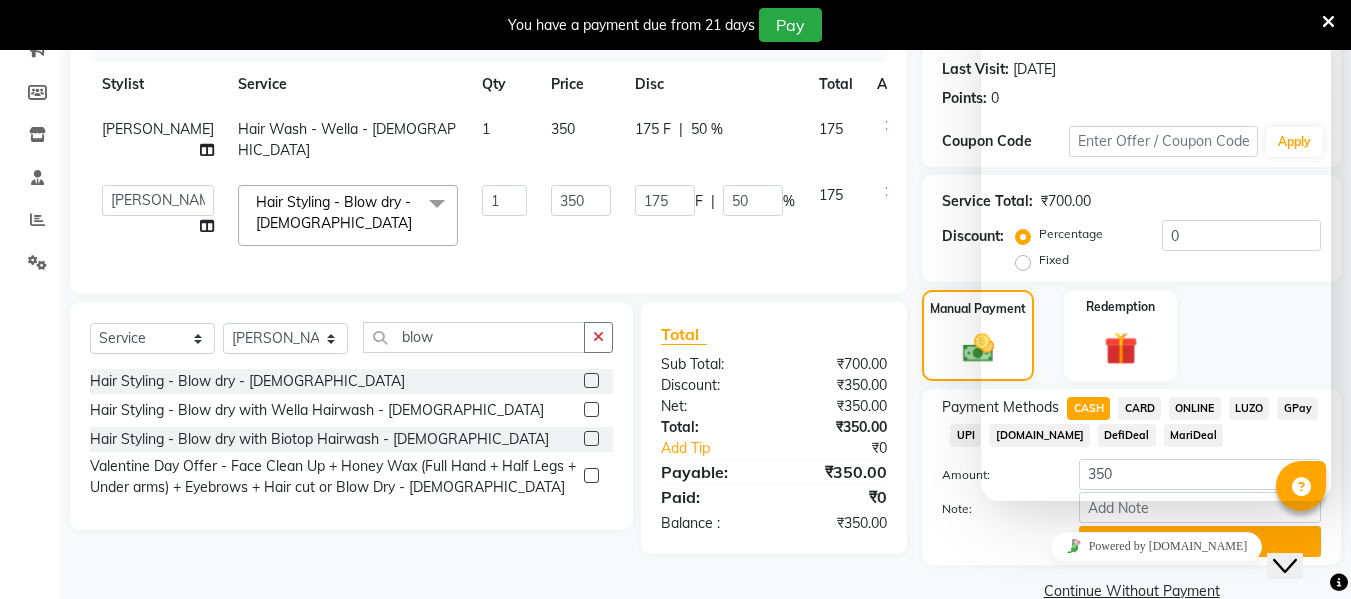 click on "Powered by [DOMAIN_NAME]" at bounding box center [1156, 546] 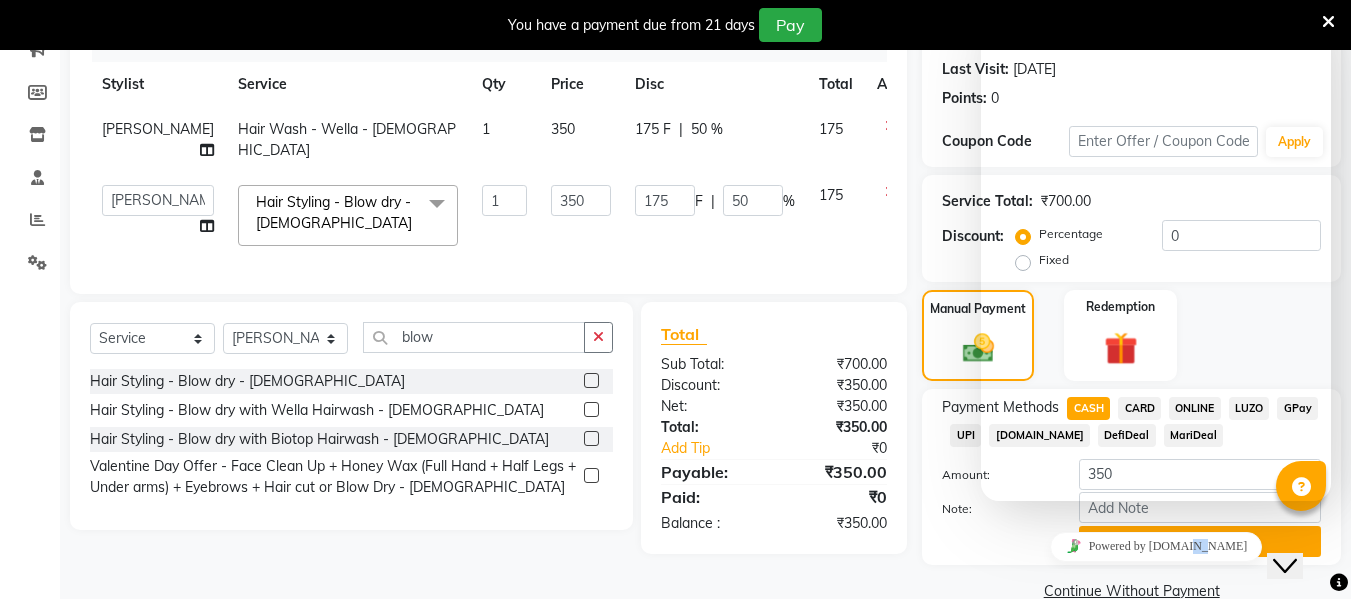 click on "Powered by [DOMAIN_NAME]" at bounding box center [1156, 546] 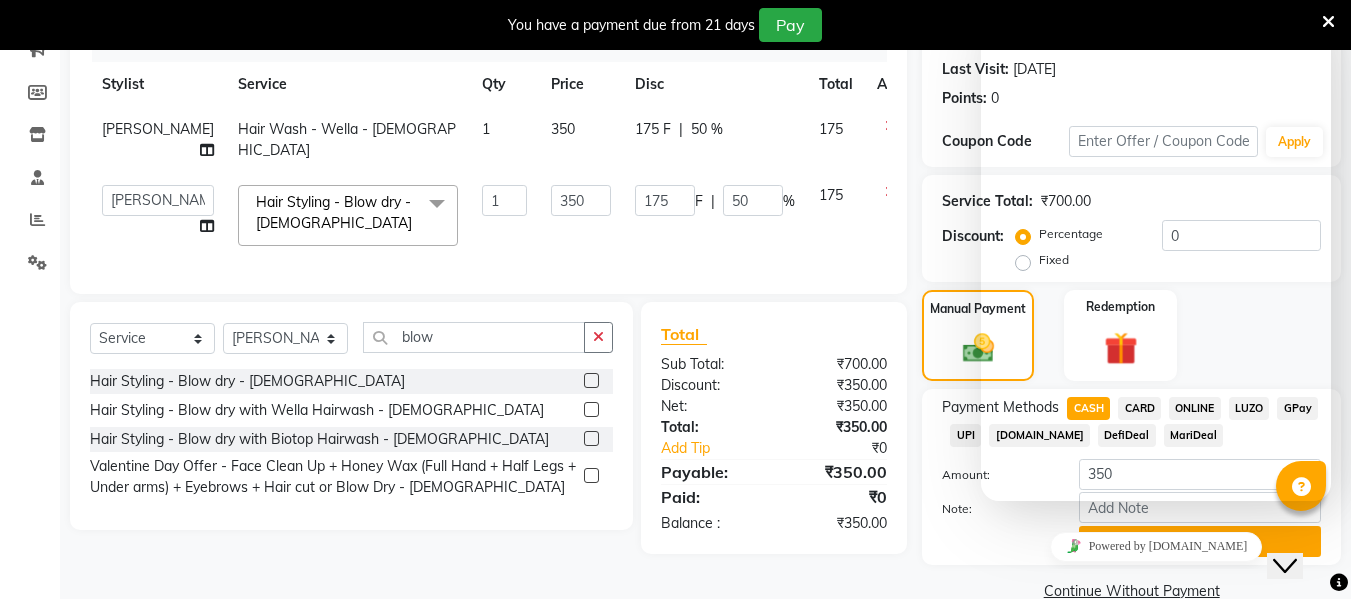 click on "Powered by [DOMAIN_NAME]" at bounding box center (1156, 546) 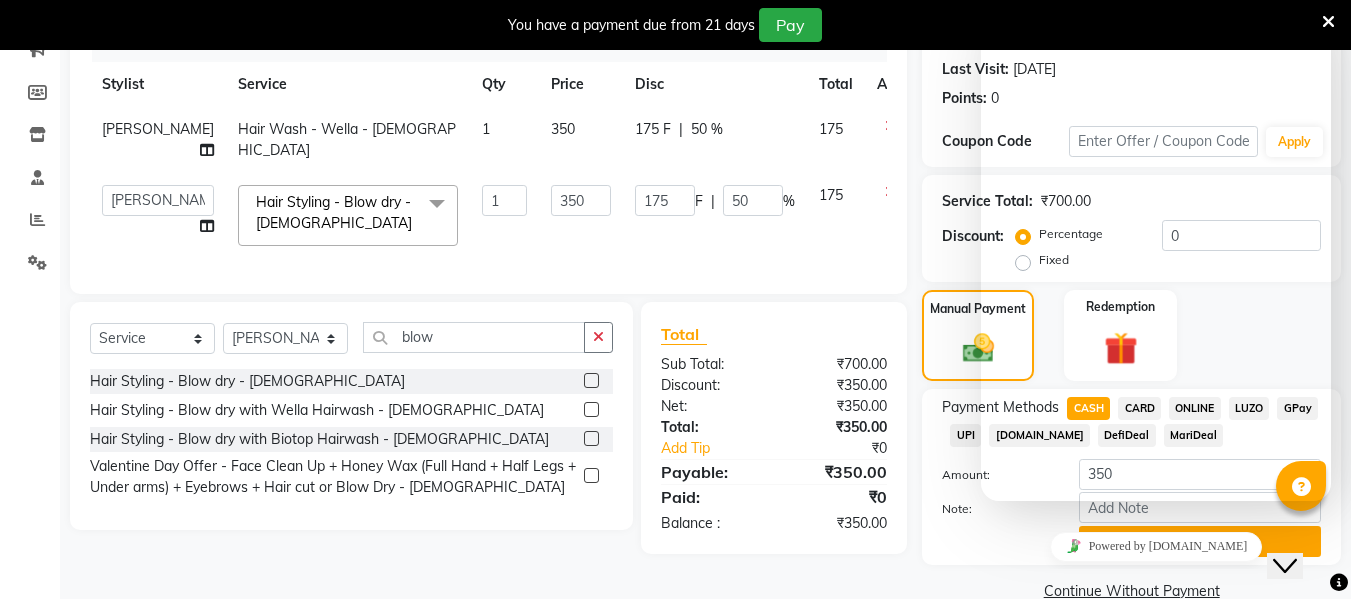 click on "Powered by [DOMAIN_NAME]" at bounding box center [1156, 546] 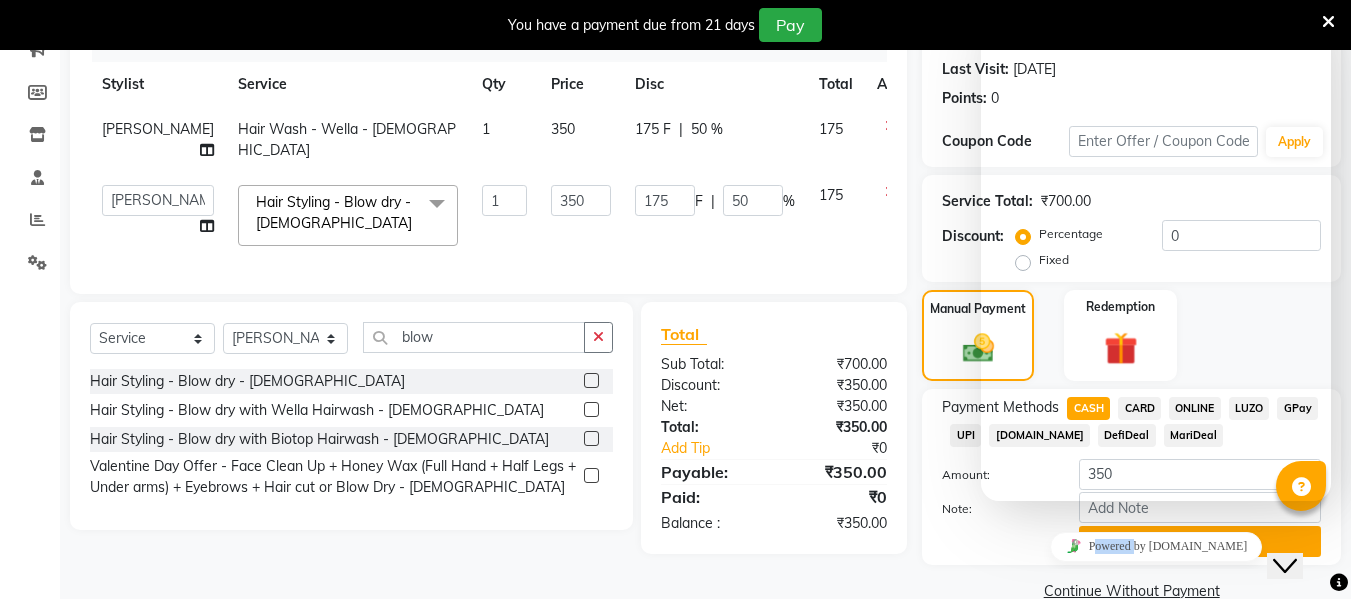 click on "Powered by [DOMAIN_NAME]" at bounding box center [1156, 546] 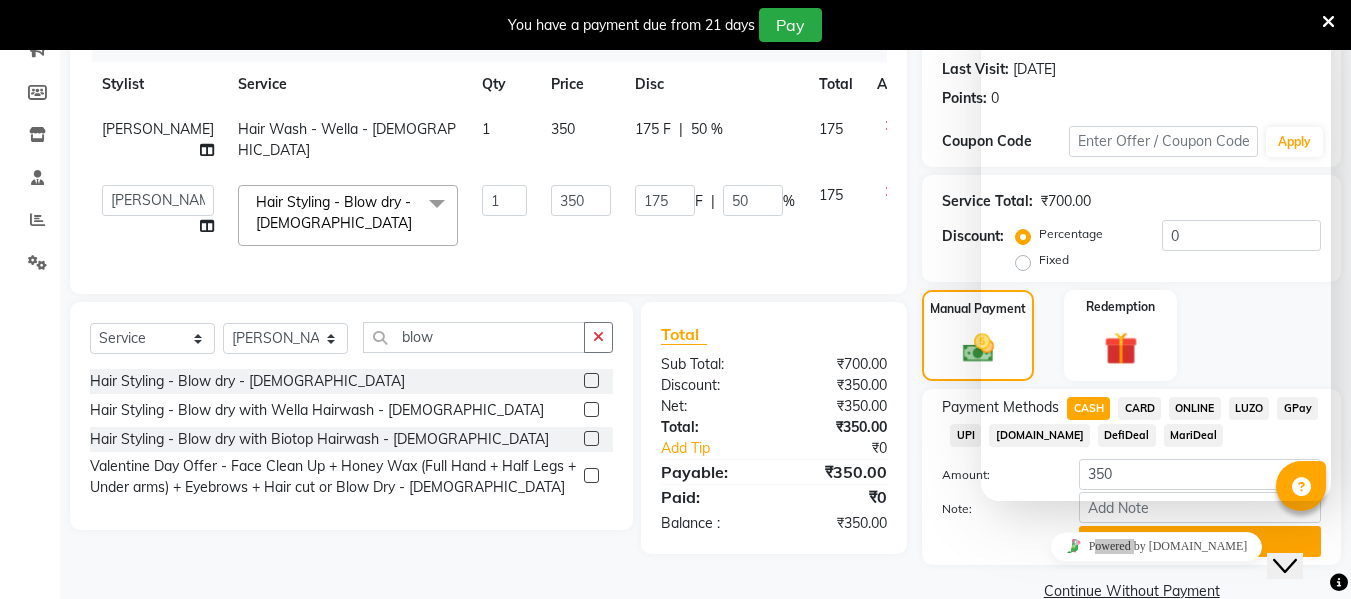 click at bounding box center [1328, 22] 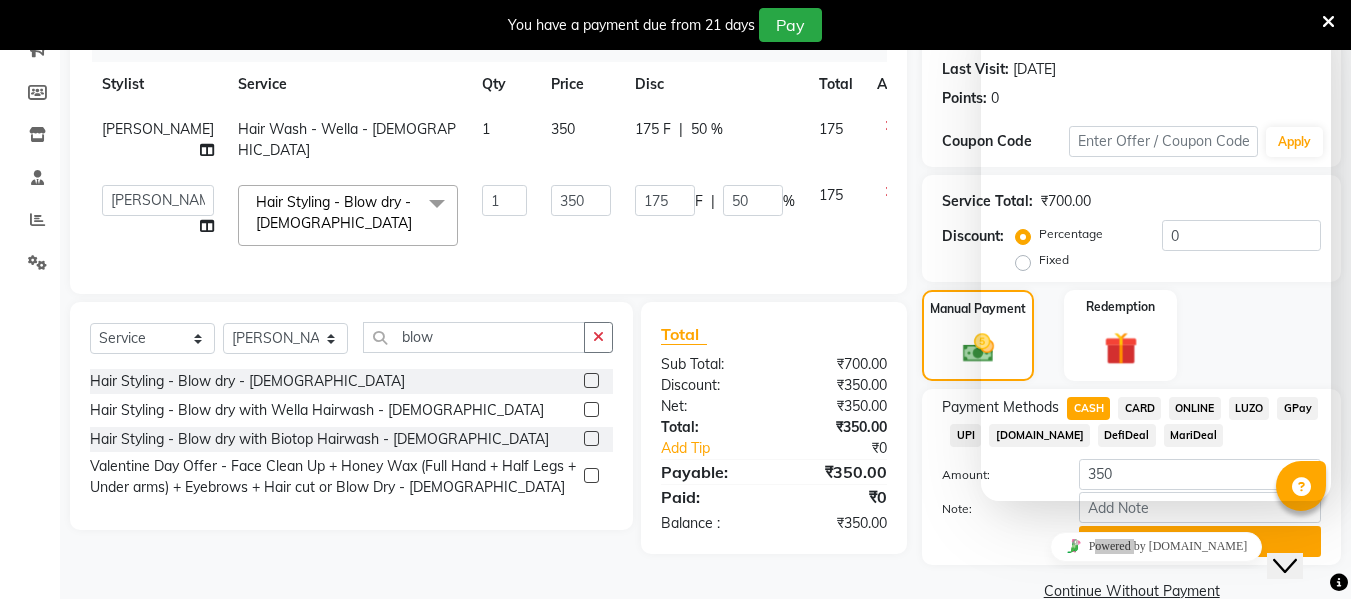 scroll, scrollTop: 260, scrollLeft: 0, axis: vertical 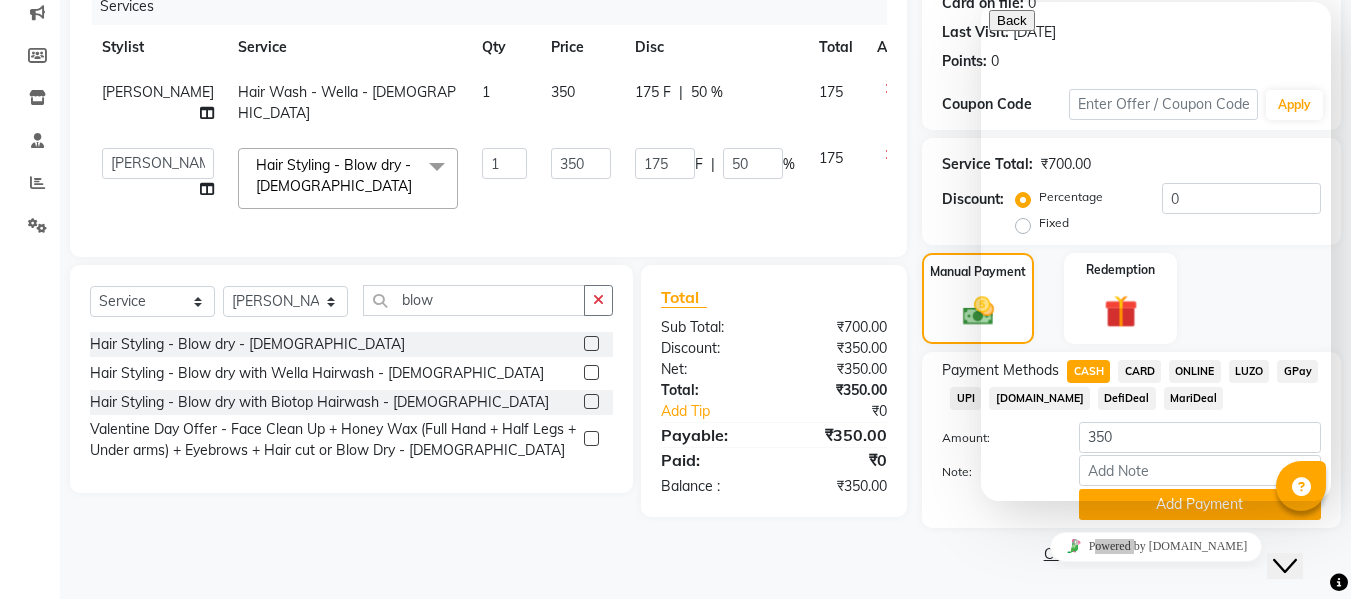 click on "Close Chat This icon closes the chat window." at bounding box center [1285, 566] 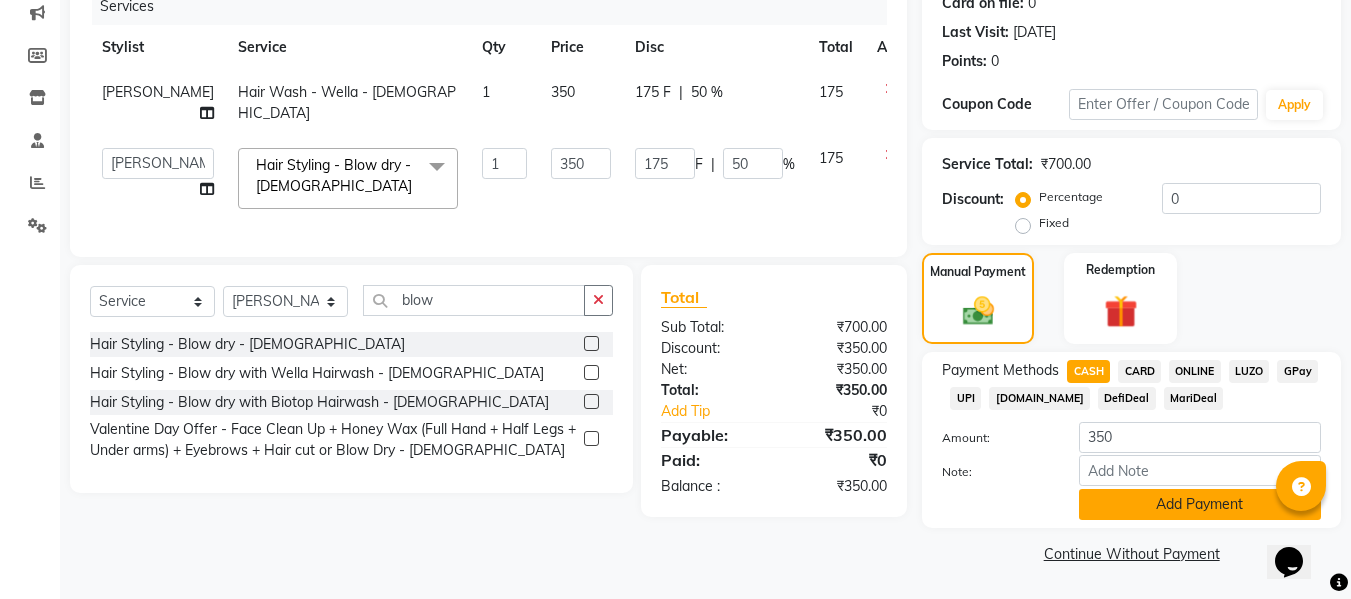 click on "Add Payment" 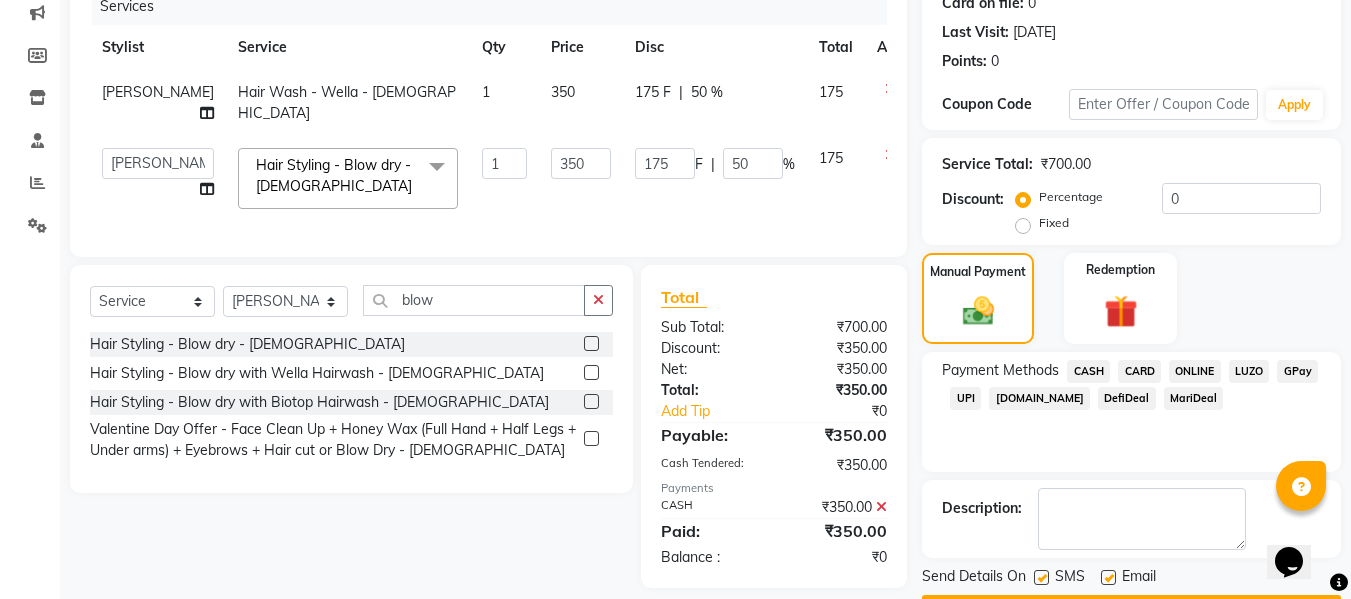 click 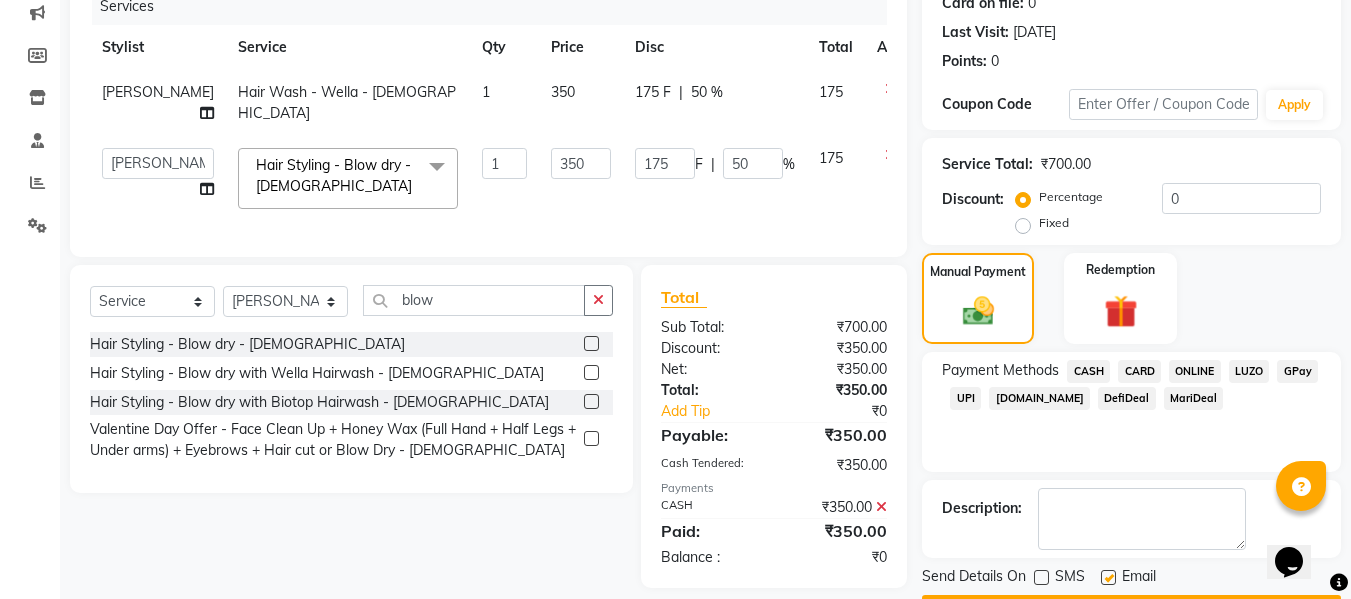 click 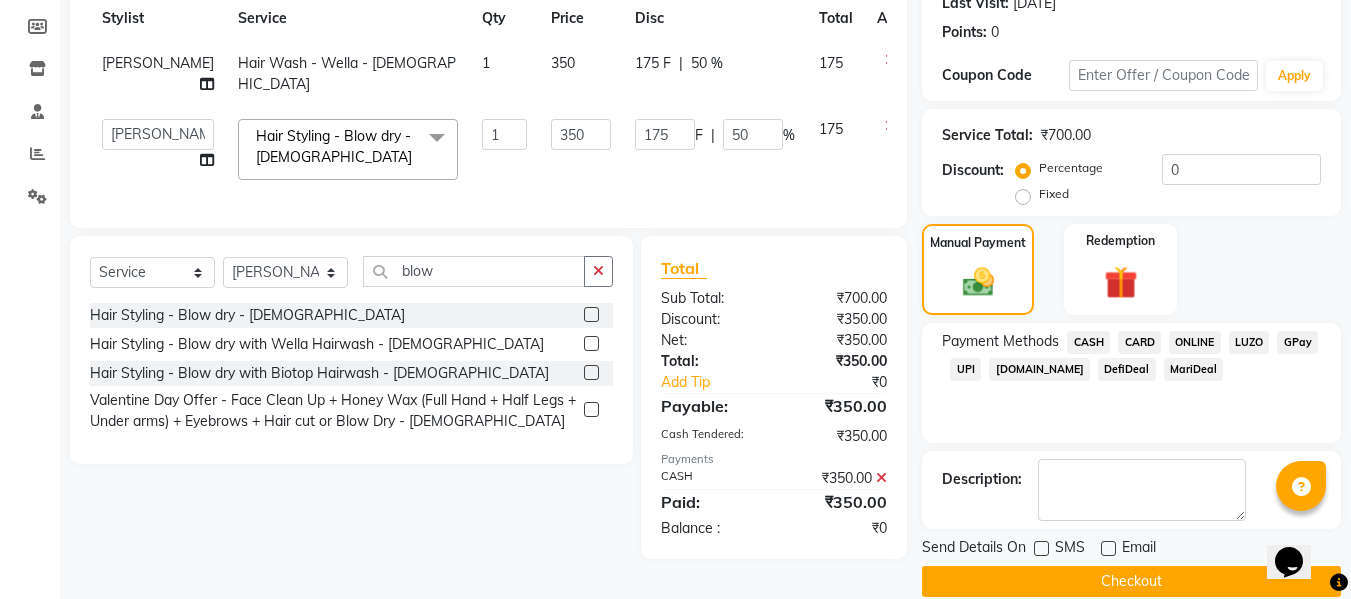 scroll, scrollTop: 317, scrollLeft: 0, axis: vertical 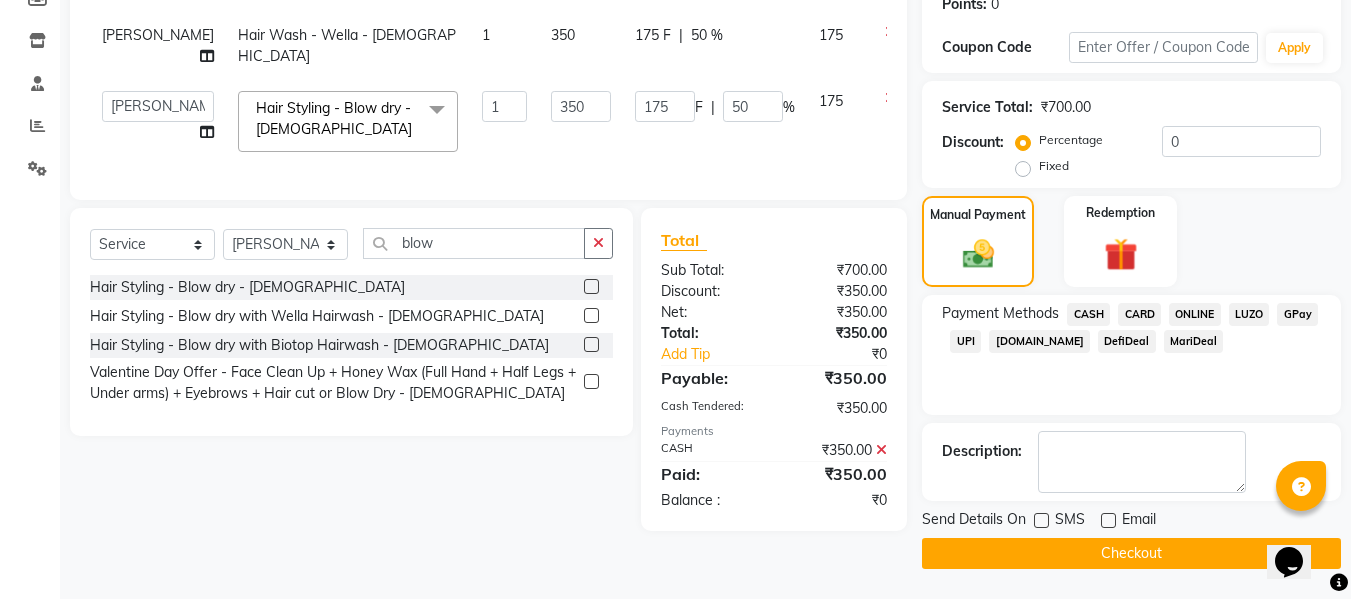 click on "Checkout" 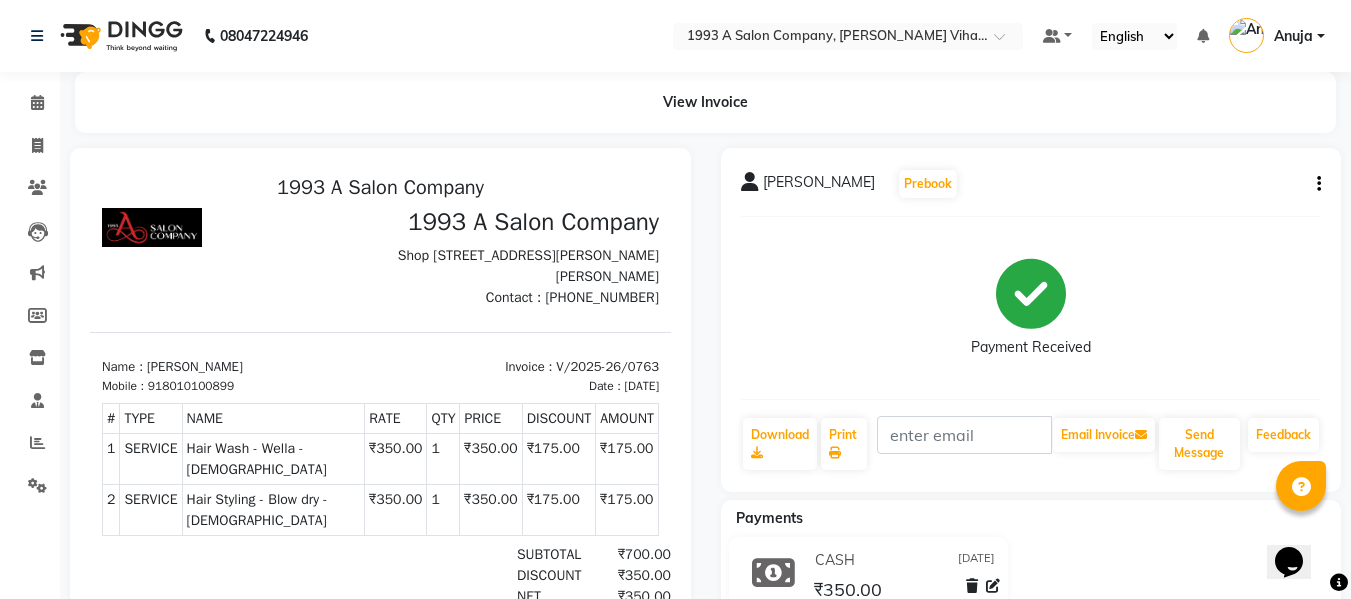scroll, scrollTop: 265, scrollLeft: 0, axis: vertical 